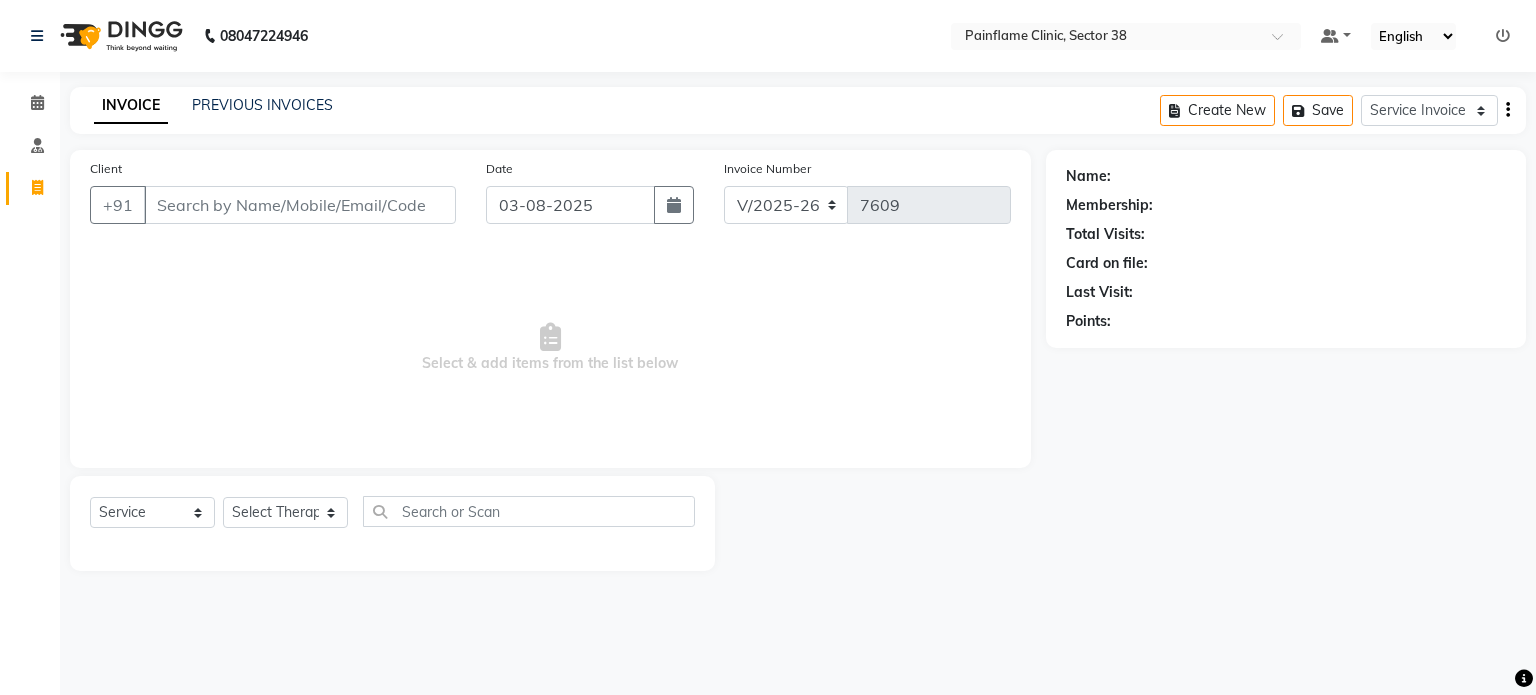 select on "3964" 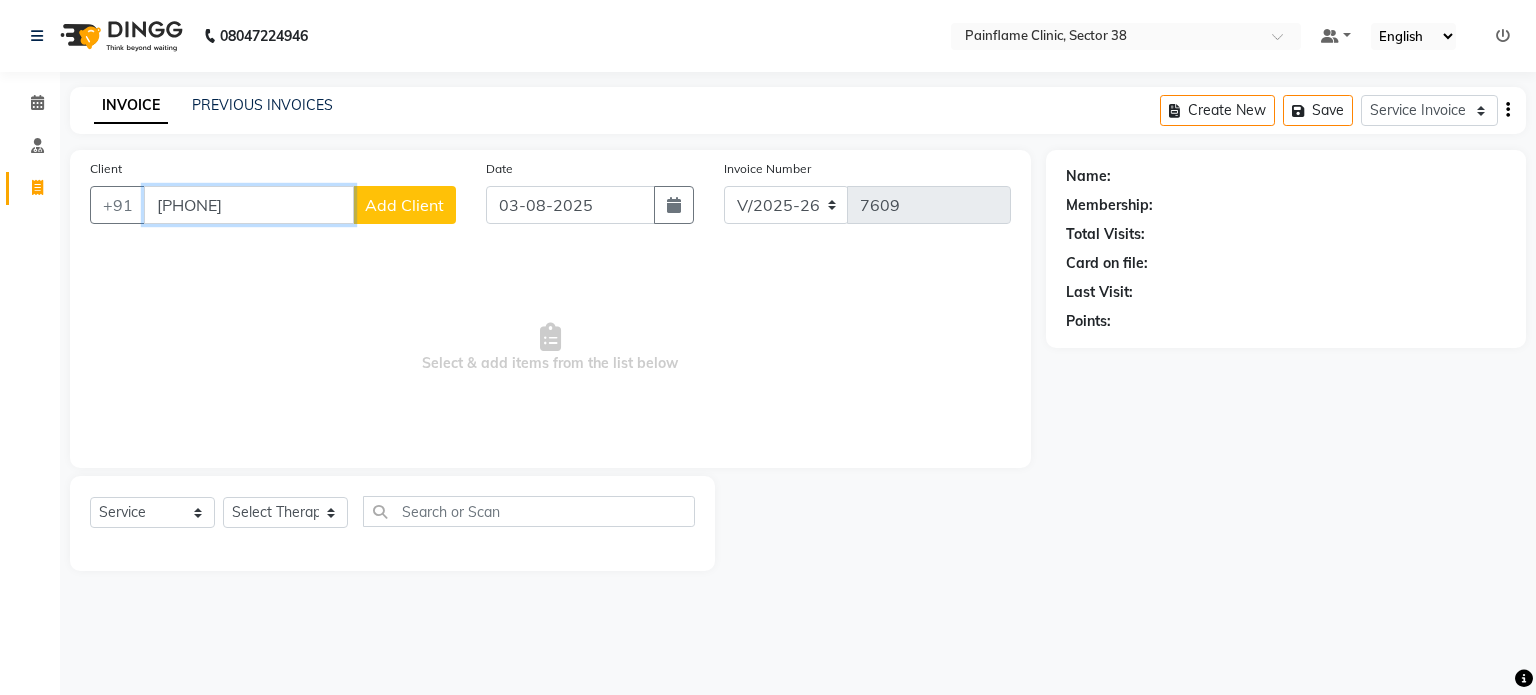 click on "[PHONE]" at bounding box center (249, 205) 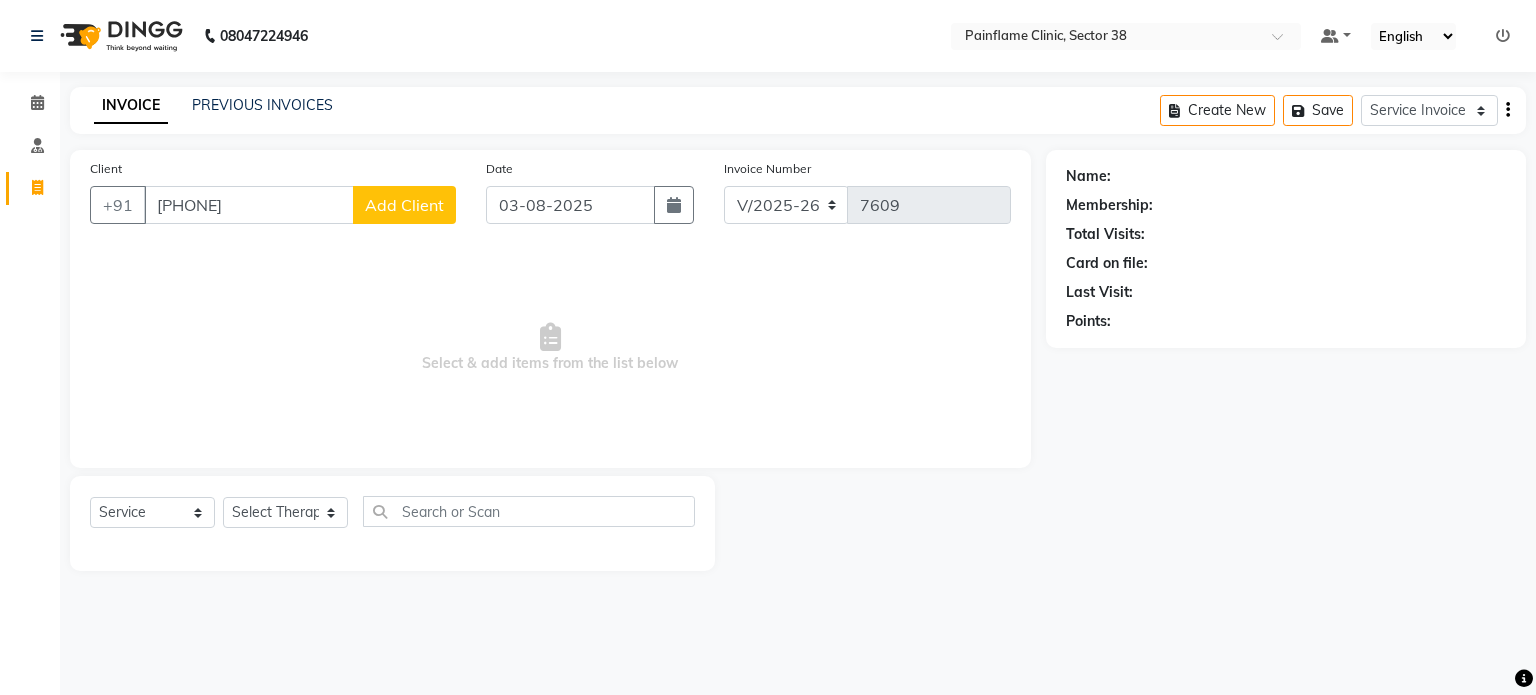 click on "Add Client" 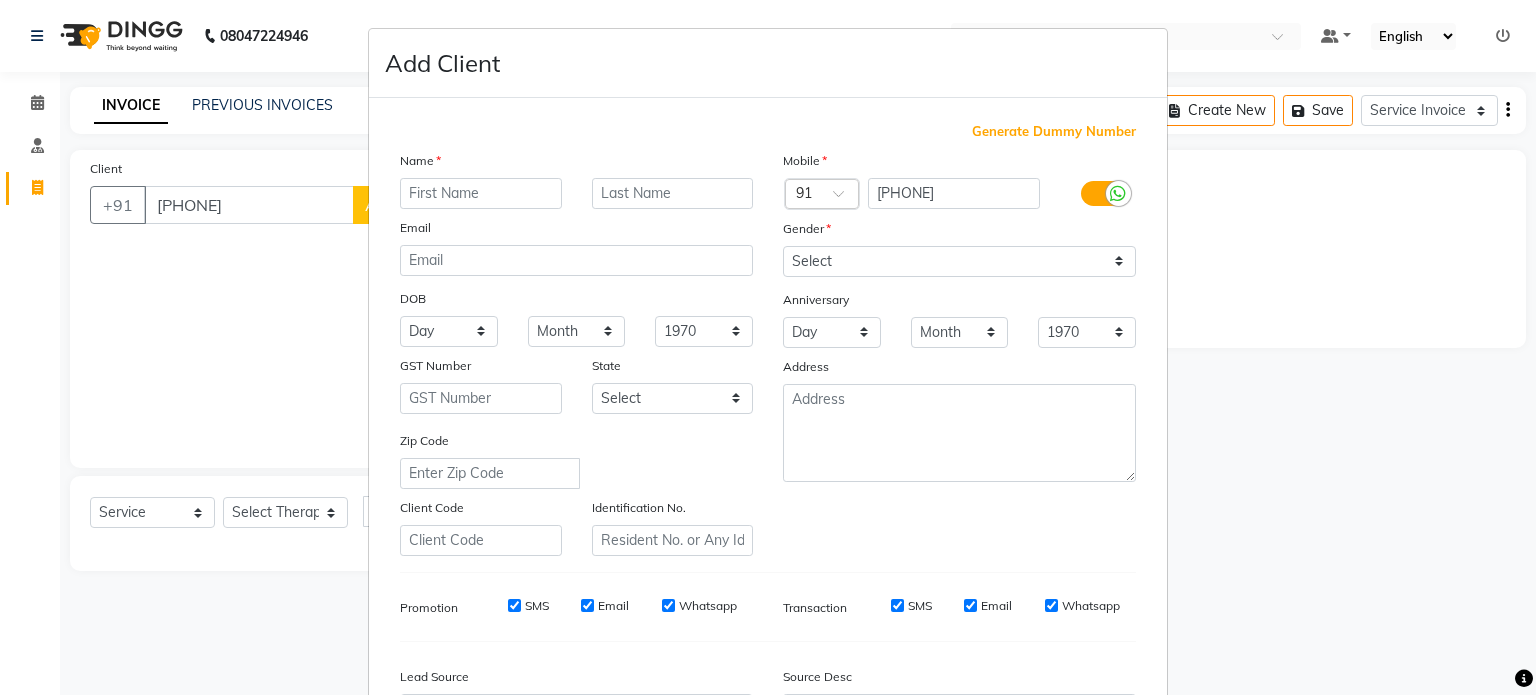 click on "Email" at bounding box center (417, 231) 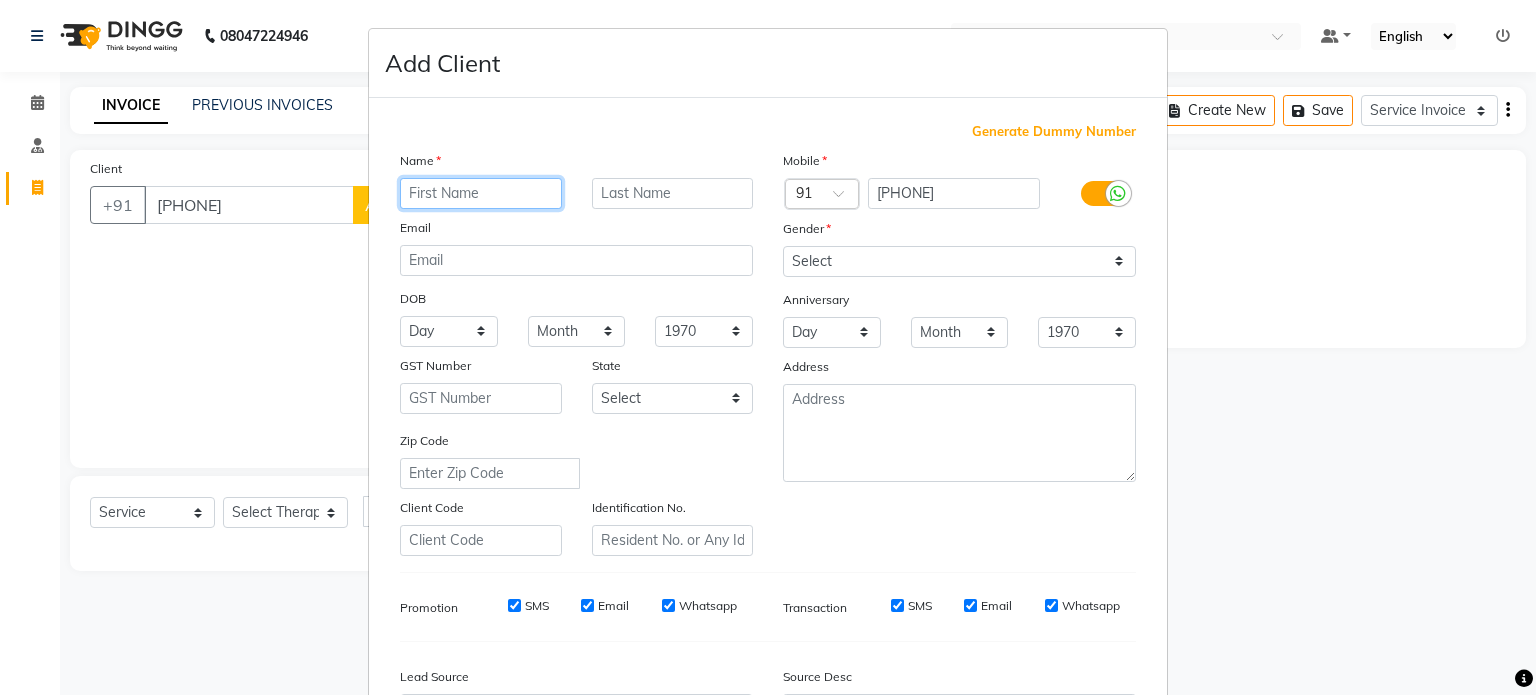 click at bounding box center [481, 193] 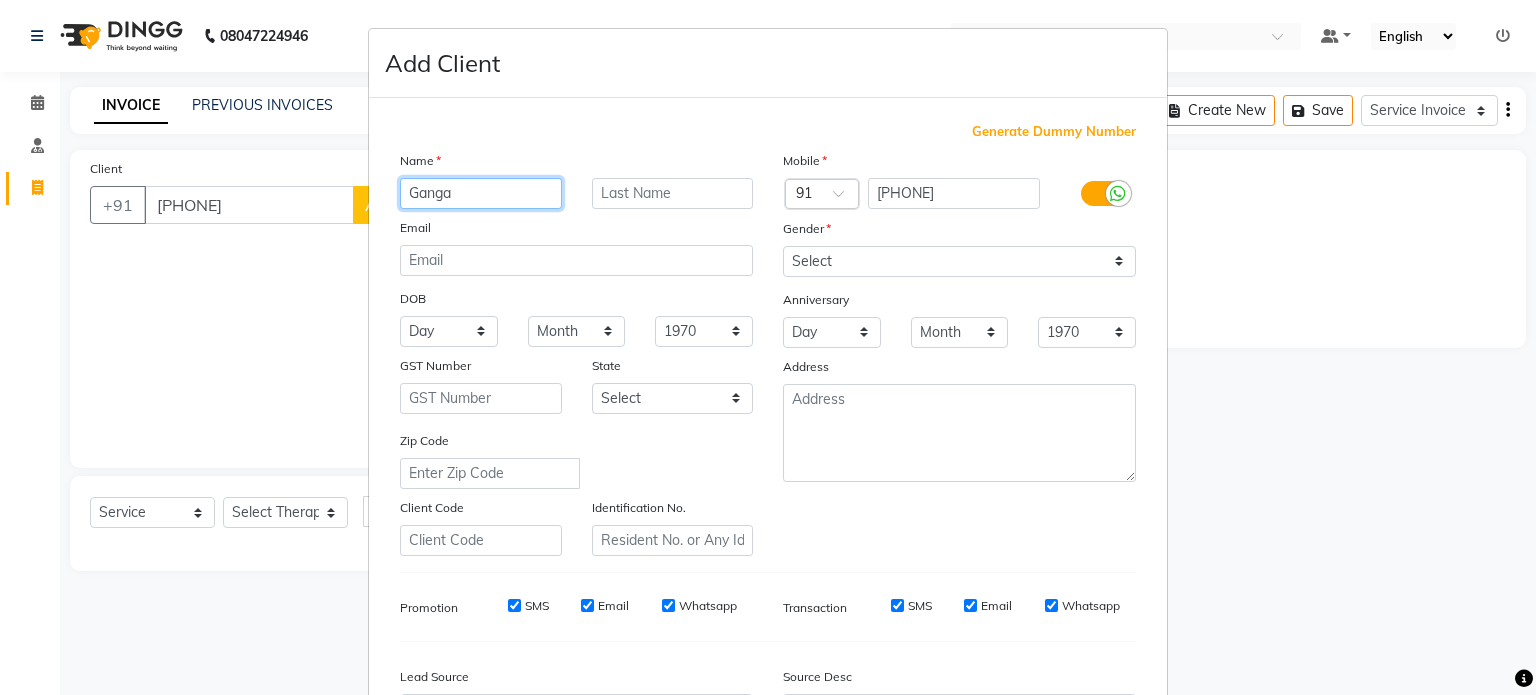 type on "Ganga" 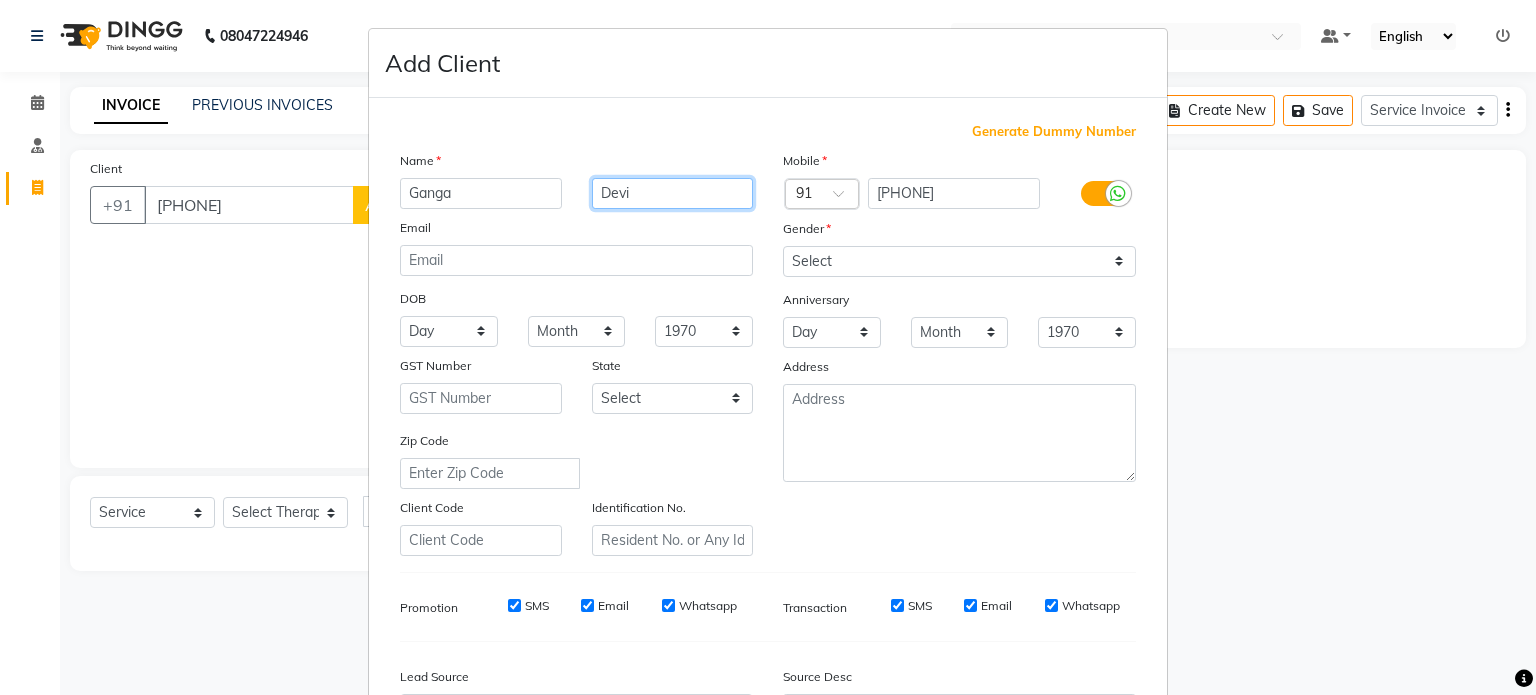 type on "Devi" 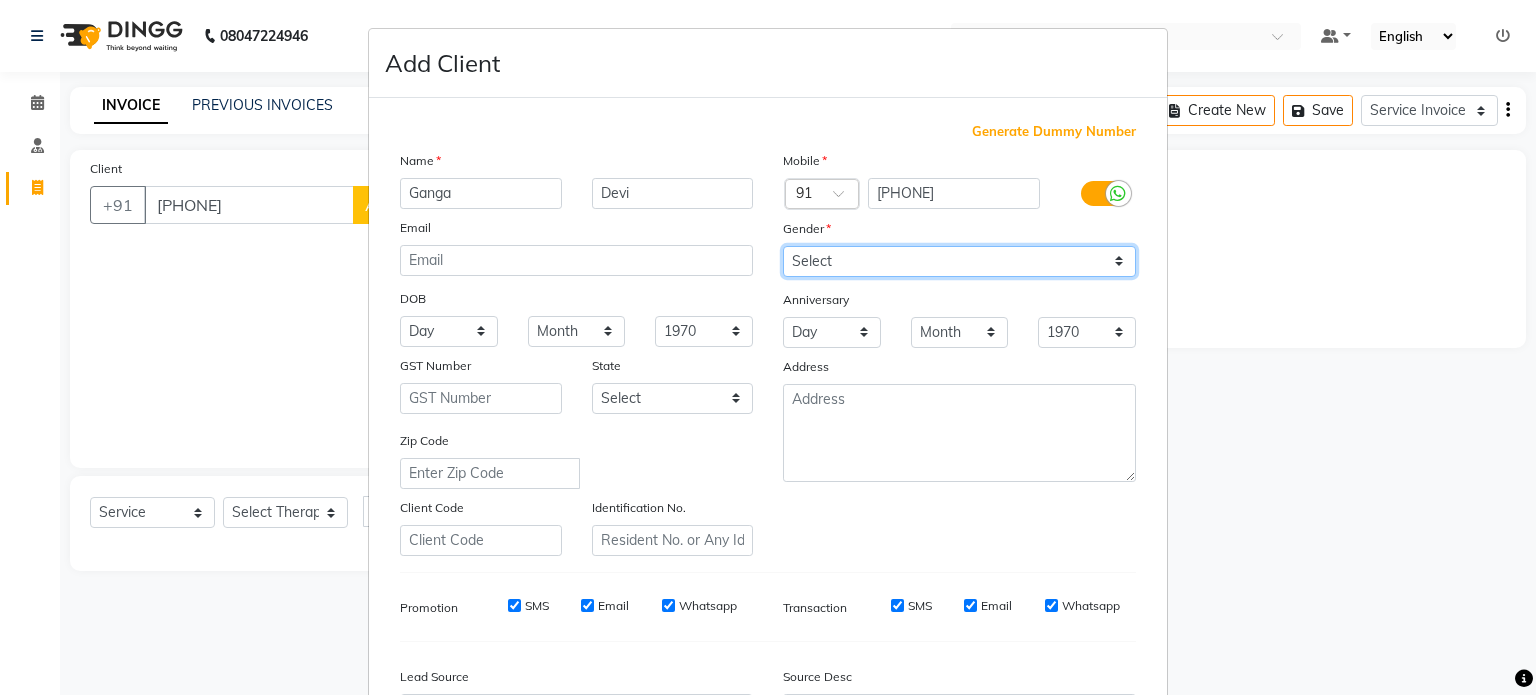 click on "Select Male Female Other Prefer Not To Say" at bounding box center (959, 261) 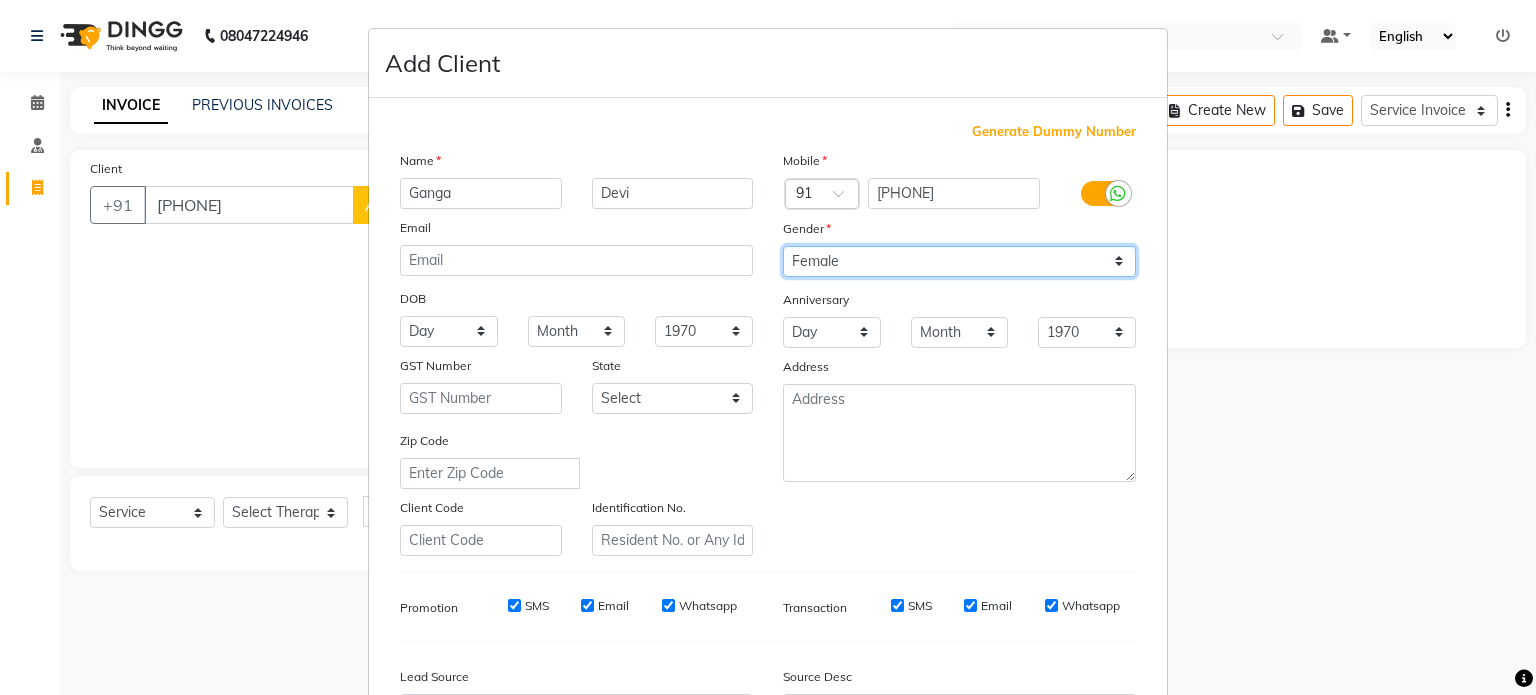 click on "Select Male Female Other Prefer Not To Say" at bounding box center (959, 261) 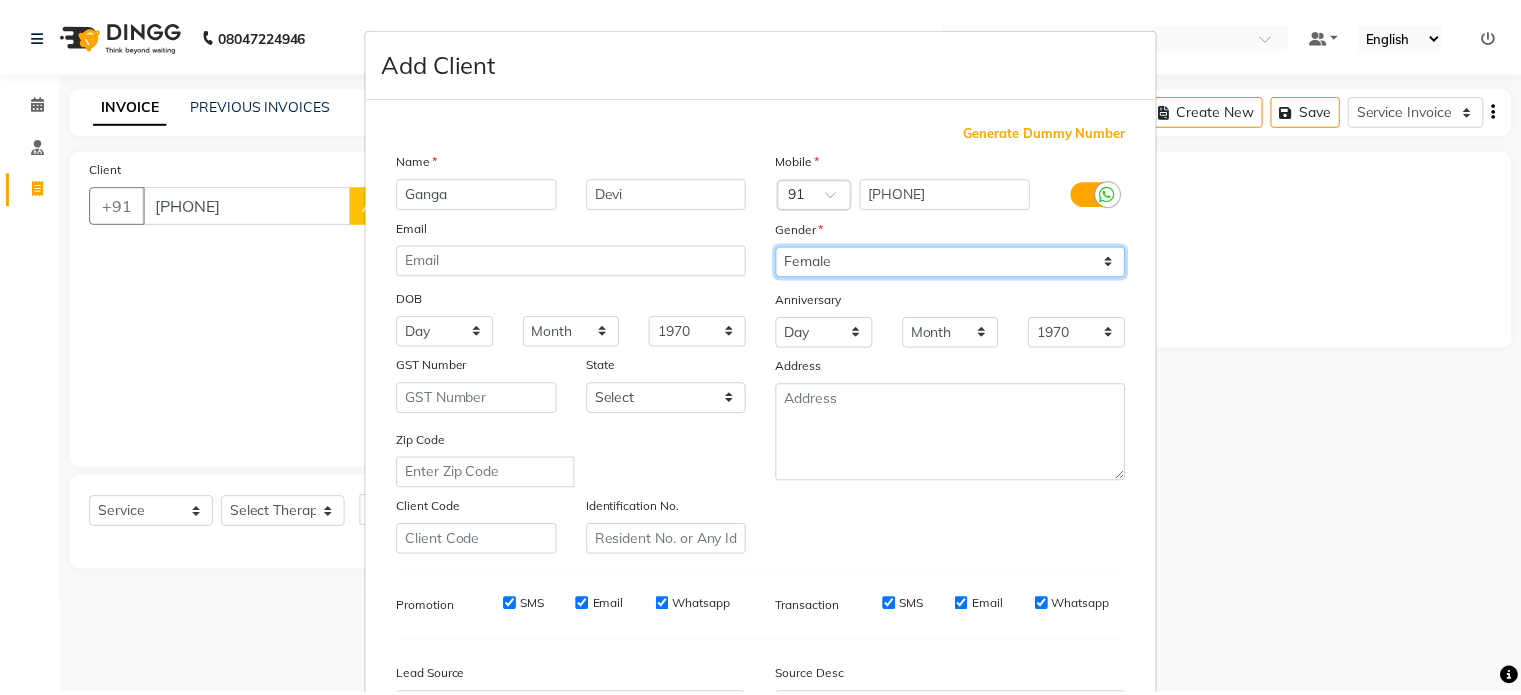 scroll, scrollTop: 237, scrollLeft: 0, axis: vertical 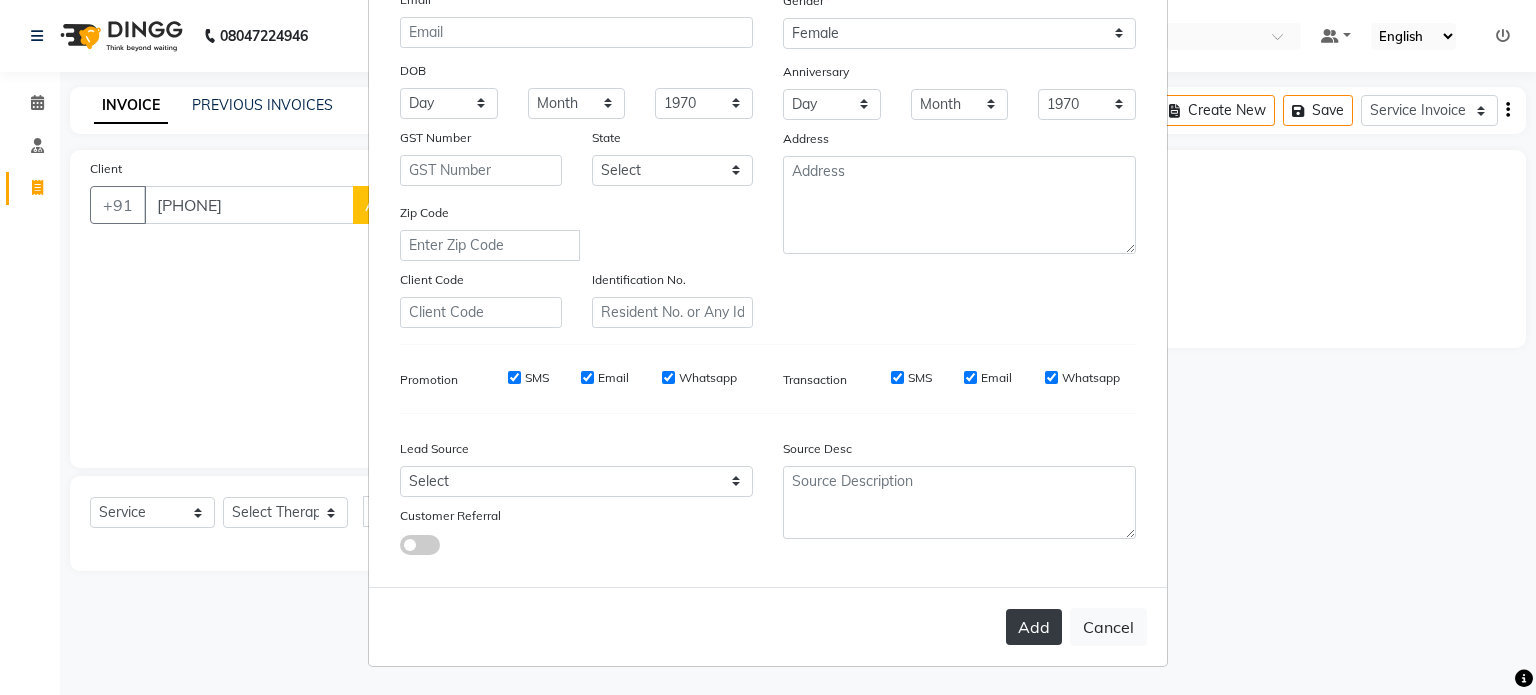 click on "Add" at bounding box center [1034, 627] 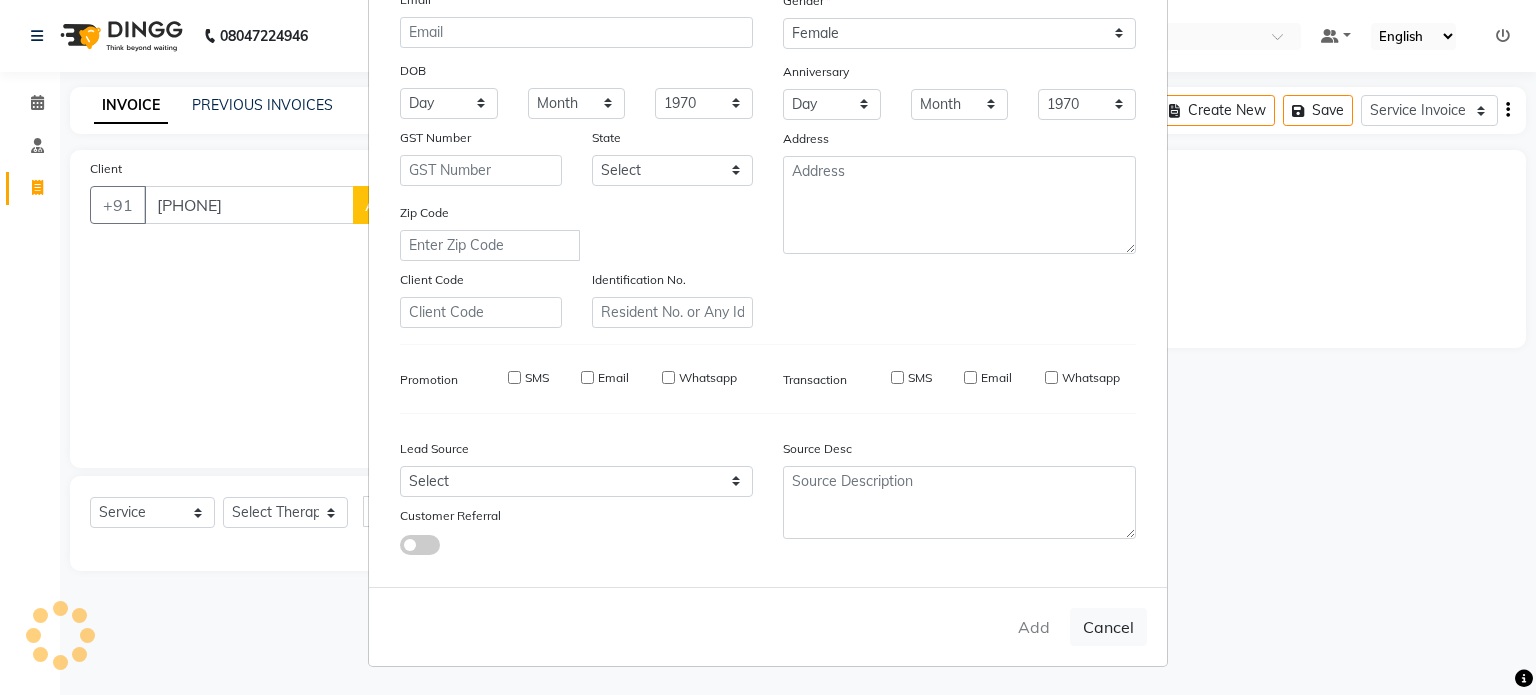 type on "94******55" 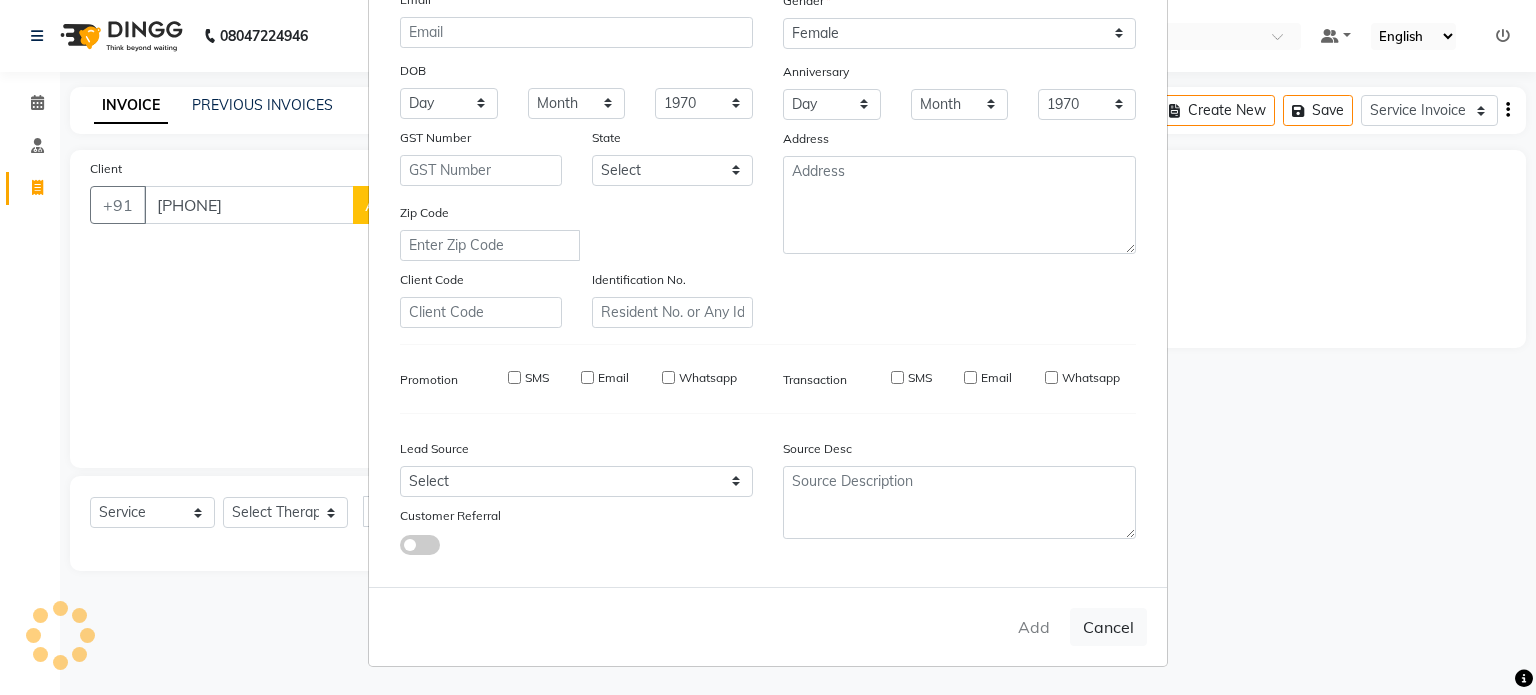 type 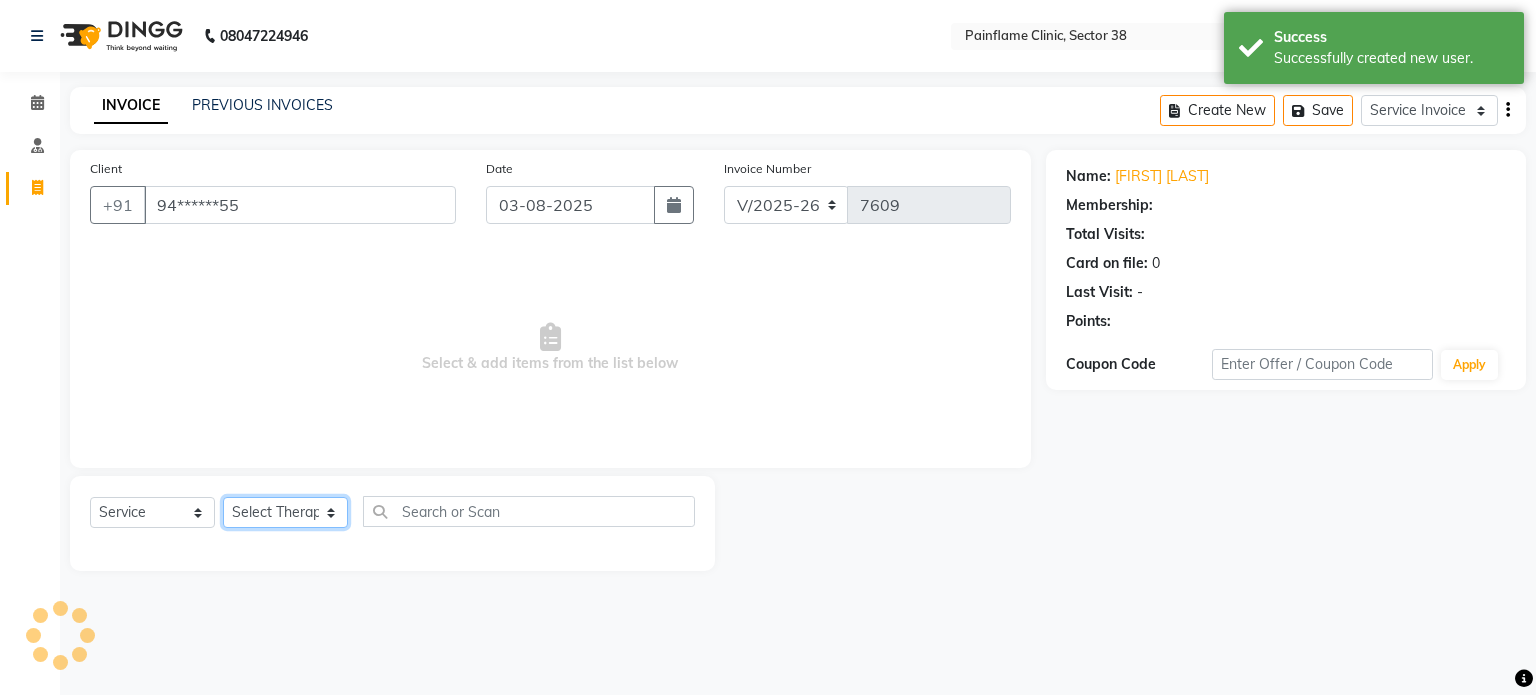 click on "Select Therapist Dr [LAST] Dr [LAST] Dr [LAST] Dr [LAST] Dr. [LAST] Dr. [LAST] [FIRST] [LAST] [FIRST] [LAST] [FIRST] [LAST] Reception 1 Reception 2 Reception 3" 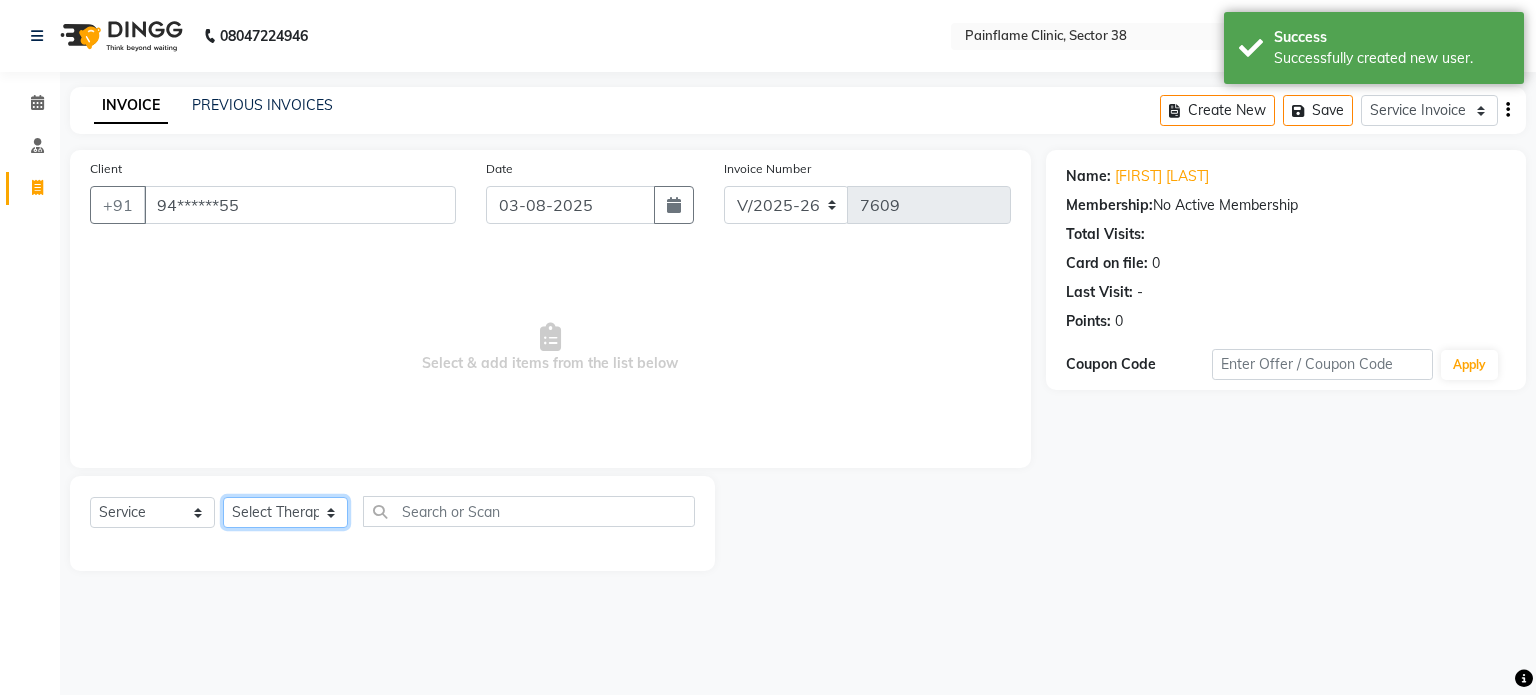 select on "20214" 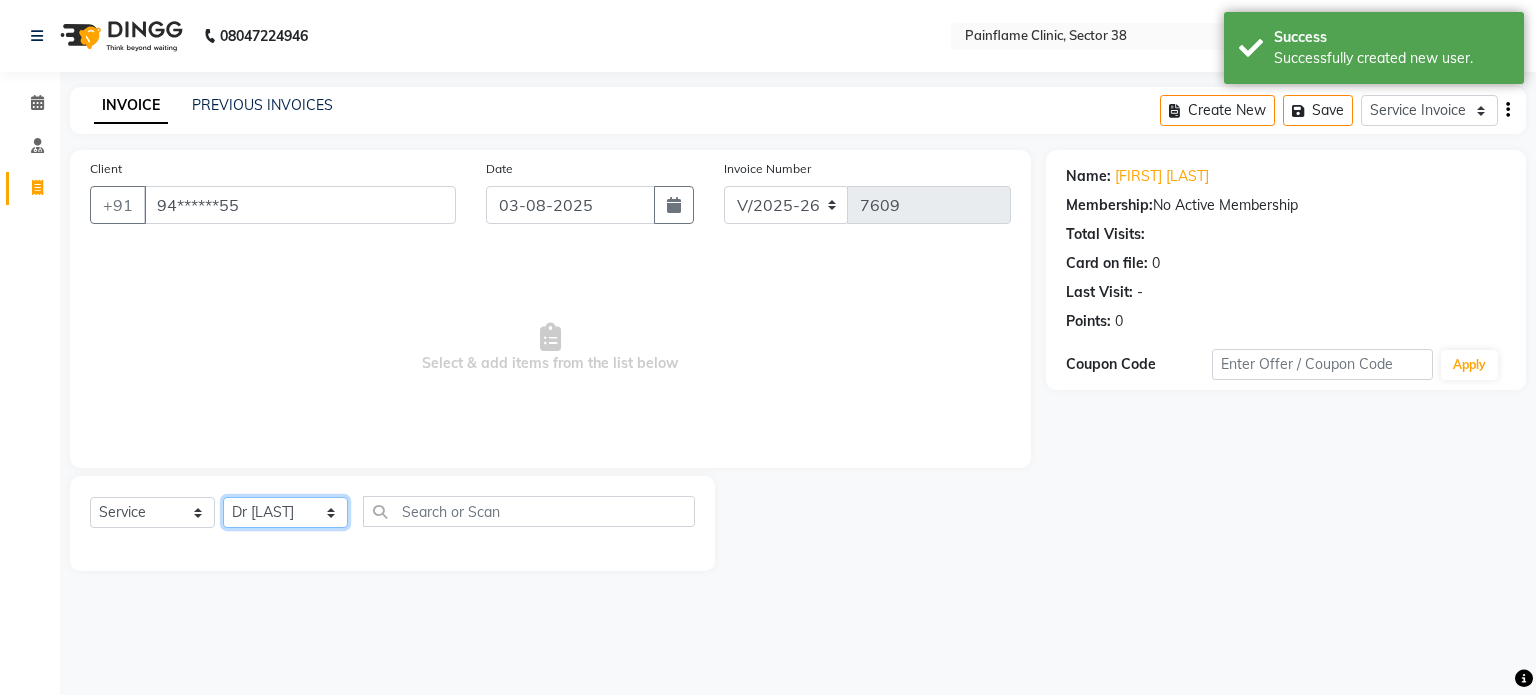 click on "Select Therapist Dr [LAST] Dr [LAST] Dr [LAST] Dr [LAST] Dr. [LAST] Dr. [LAST] [FIRST] [LAST] [FIRST] [LAST] [FIRST] [LAST] Reception 1 Reception 2 Reception 3" 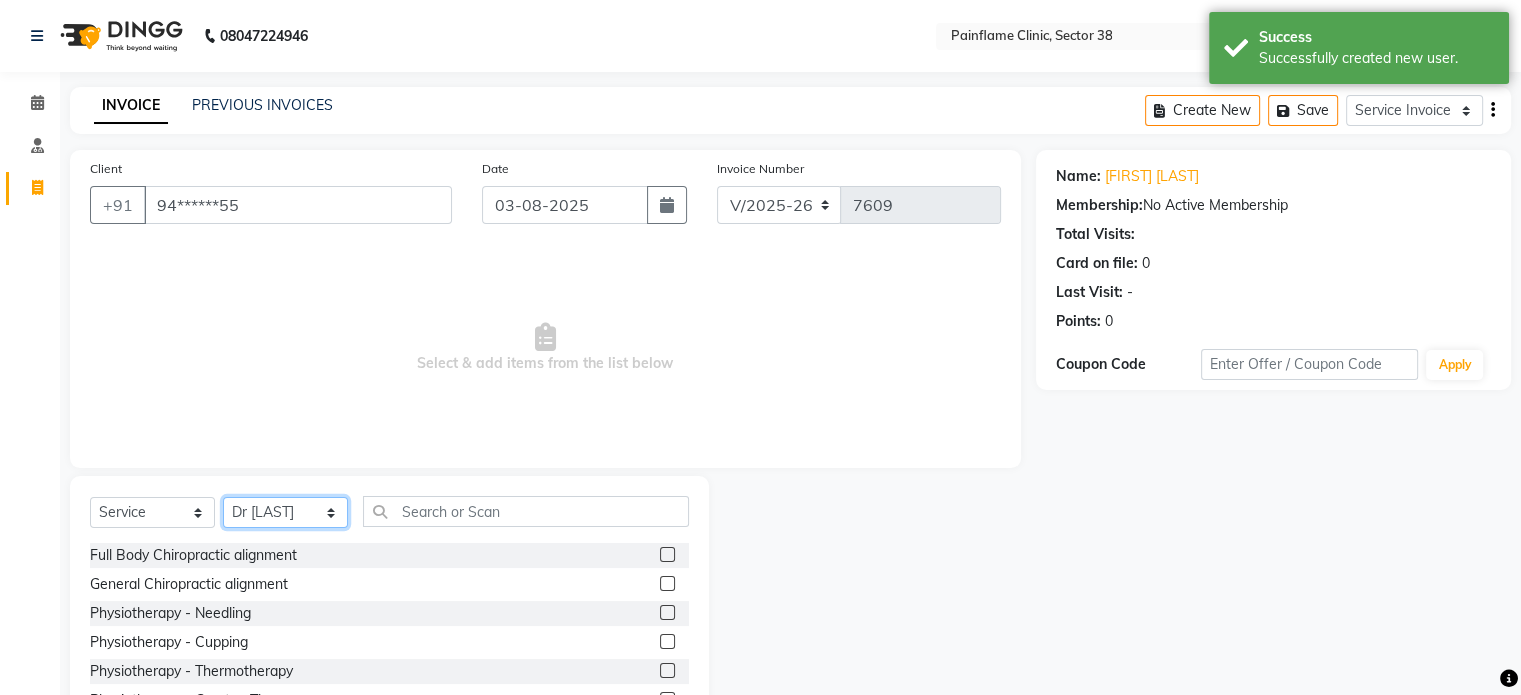scroll, scrollTop: 119, scrollLeft: 0, axis: vertical 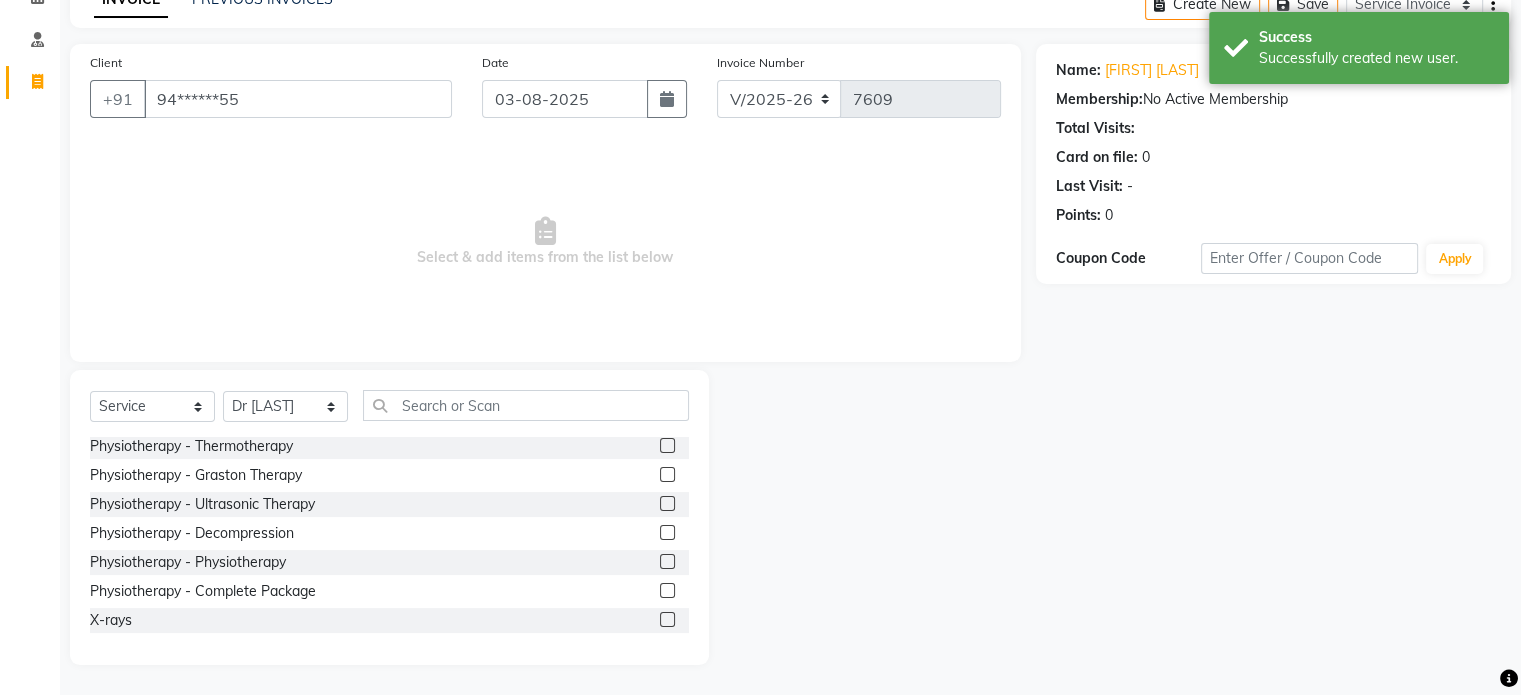 click 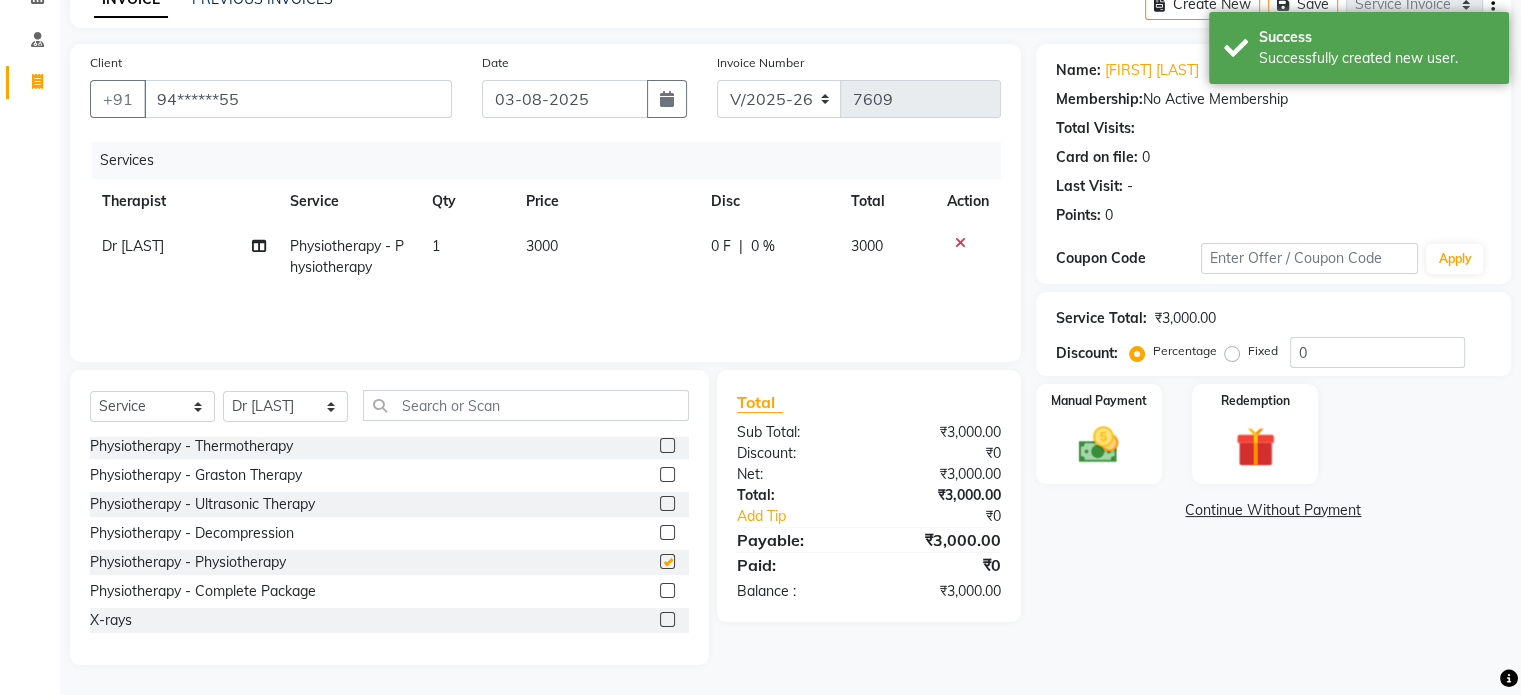 checkbox on "false" 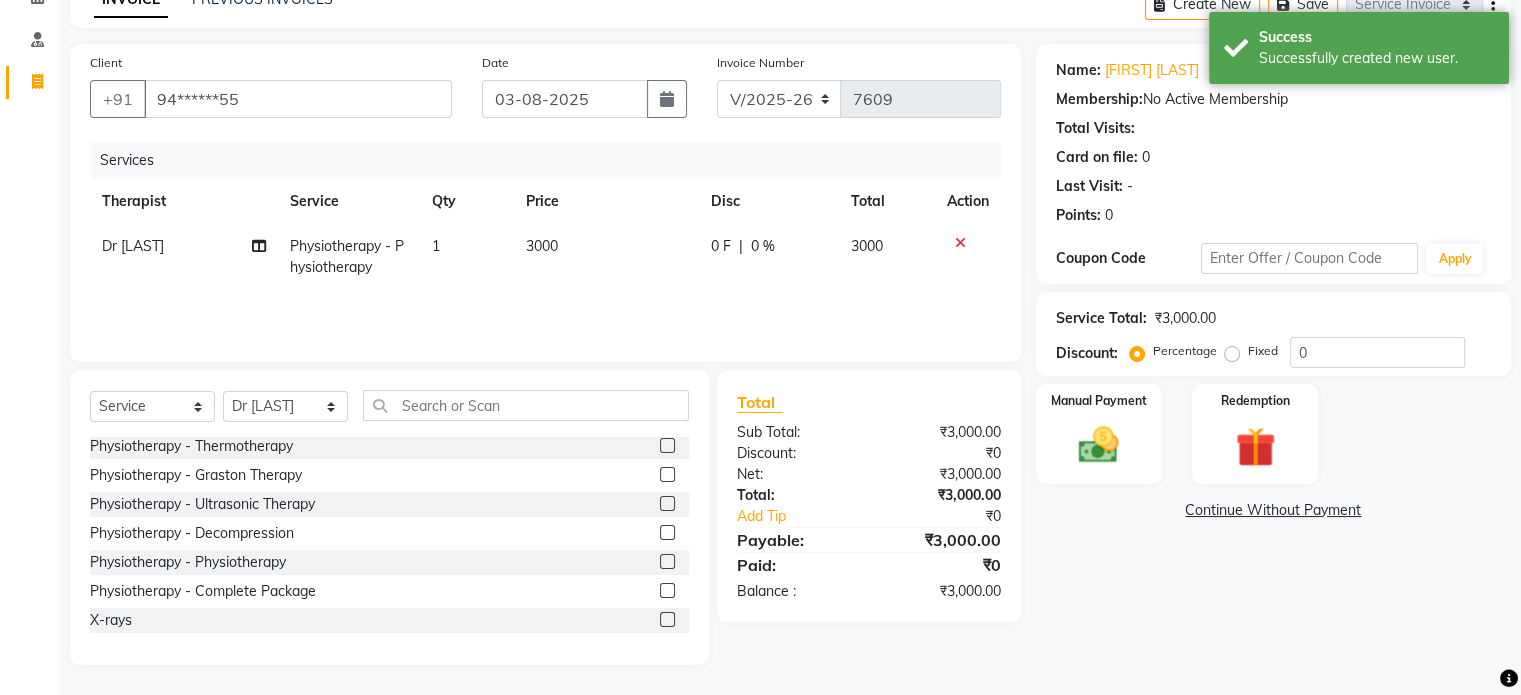 click on "3000" 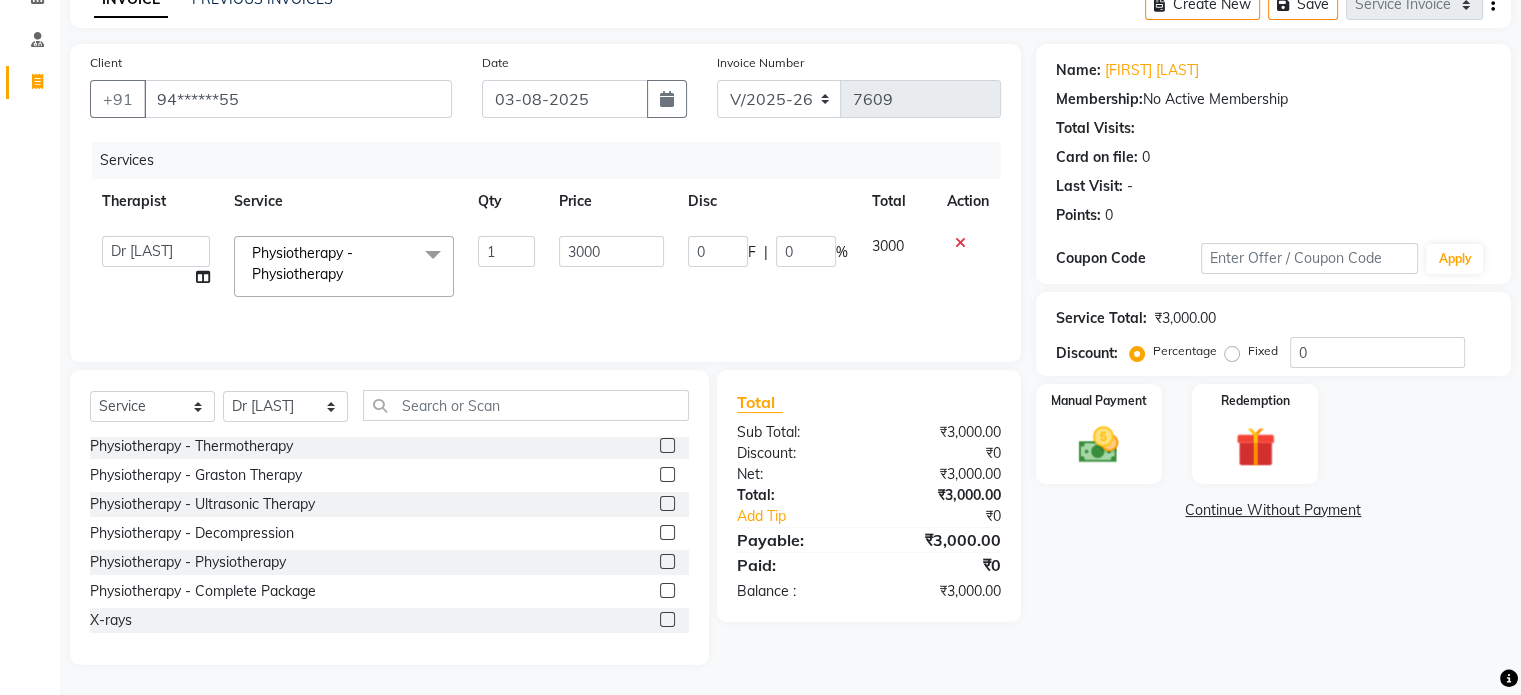 click on "3000" 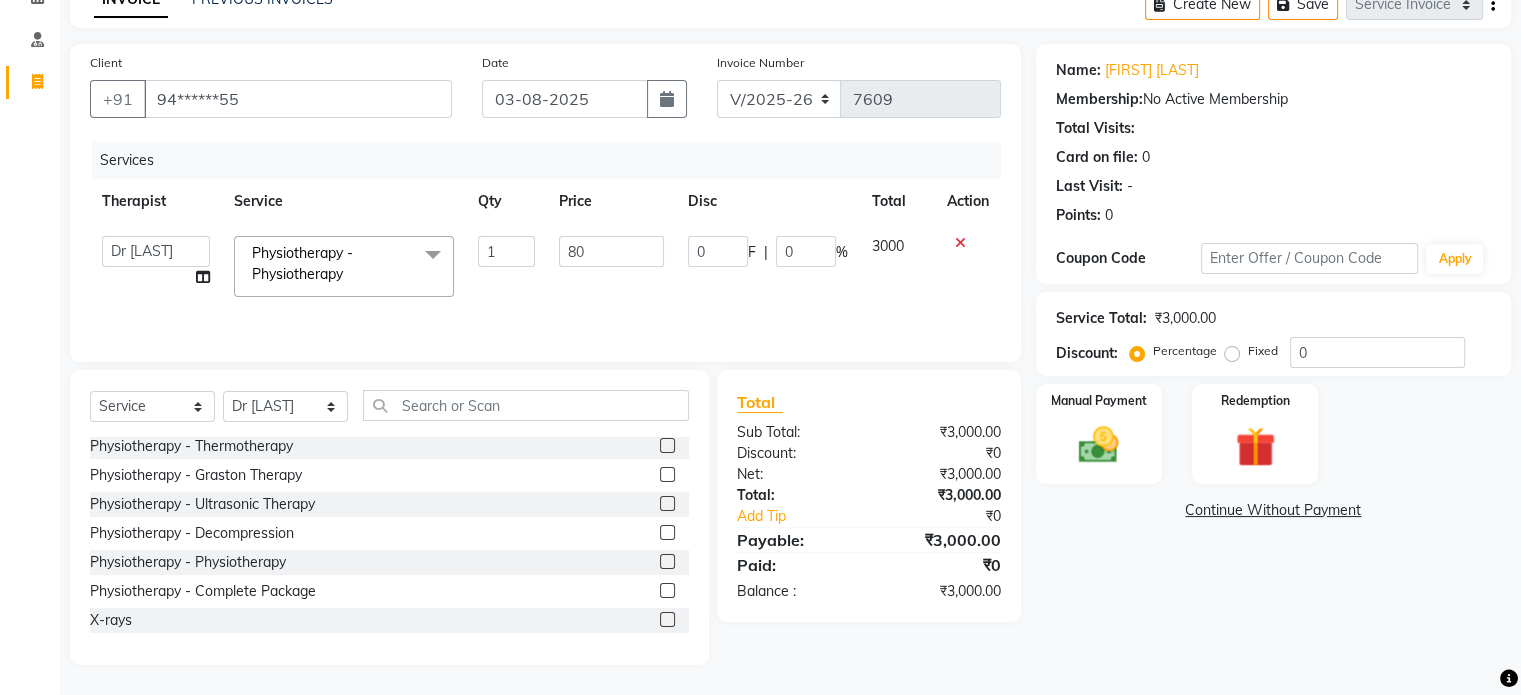 type on "800" 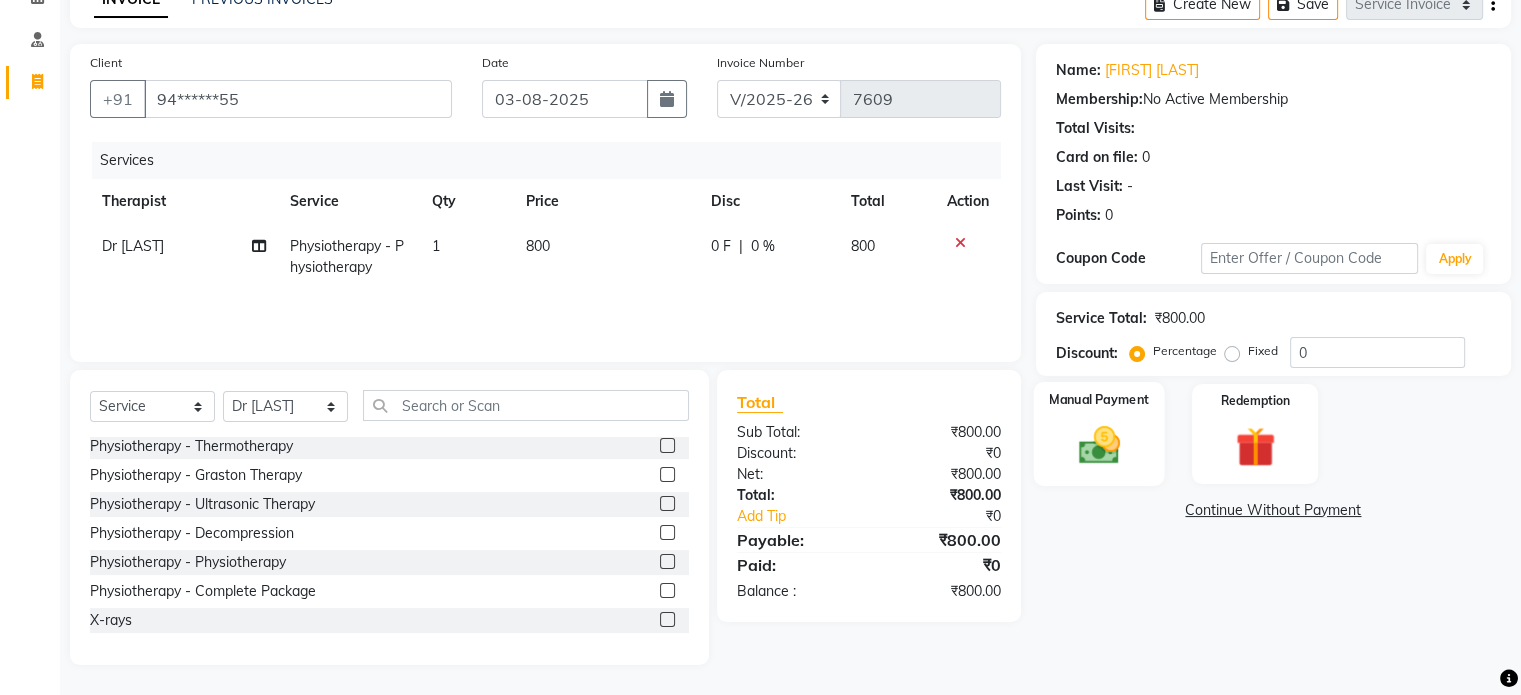 click 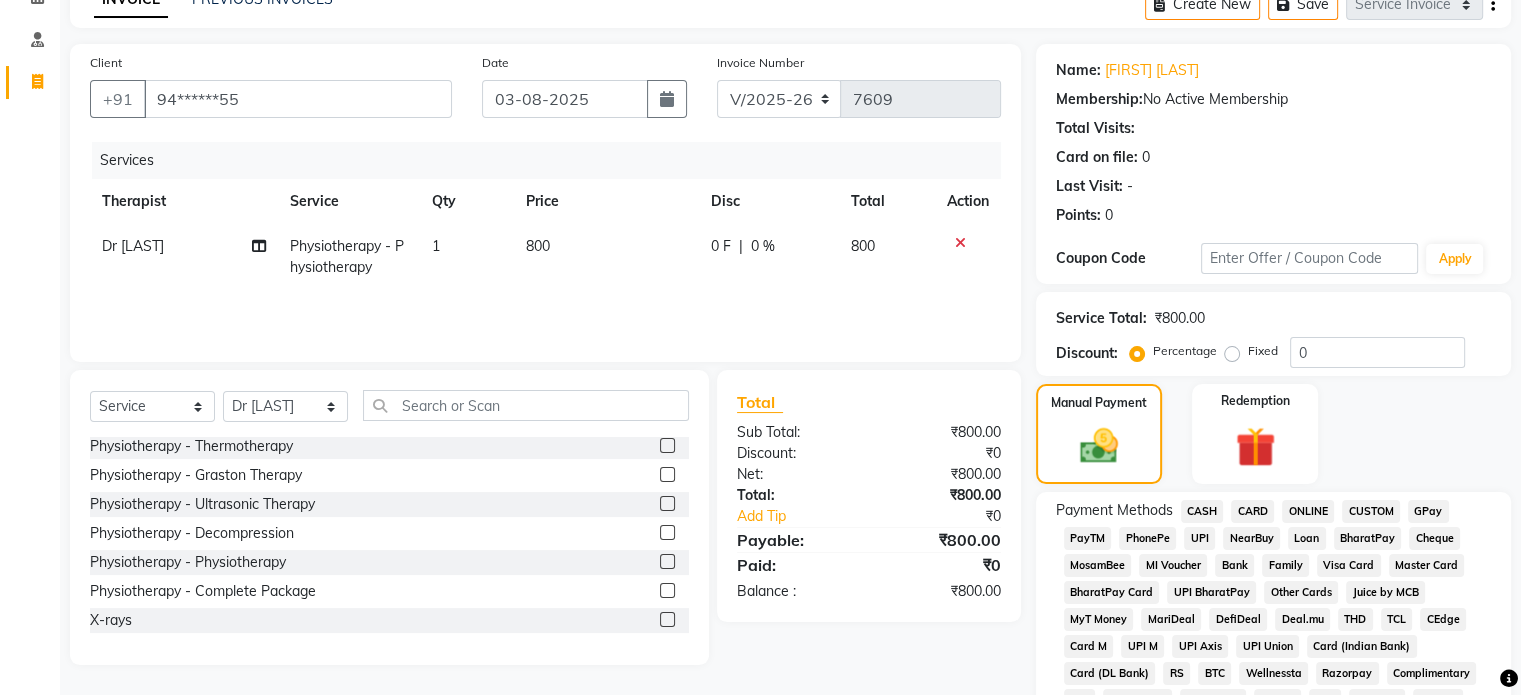 click on "UPI" 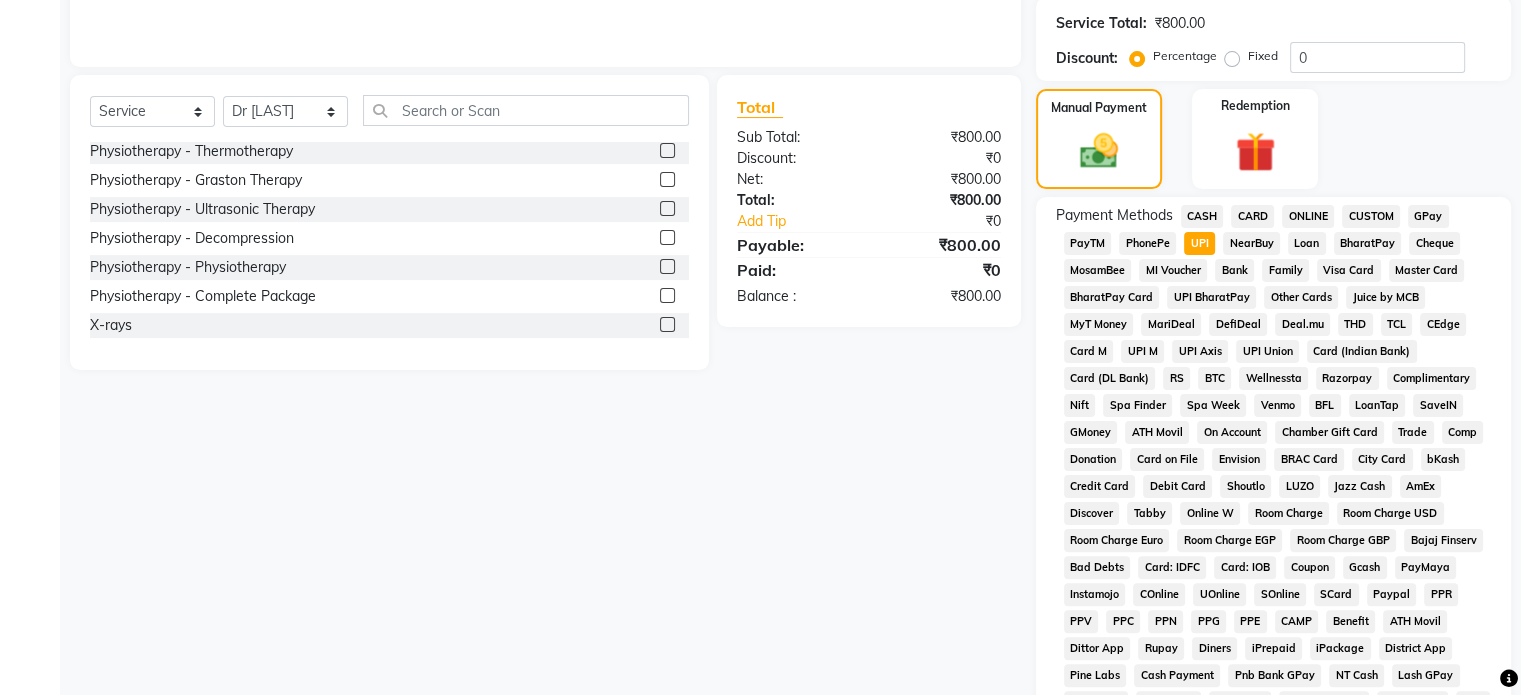 scroll, scrollTop: 652, scrollLeft: 0, axis: vertical 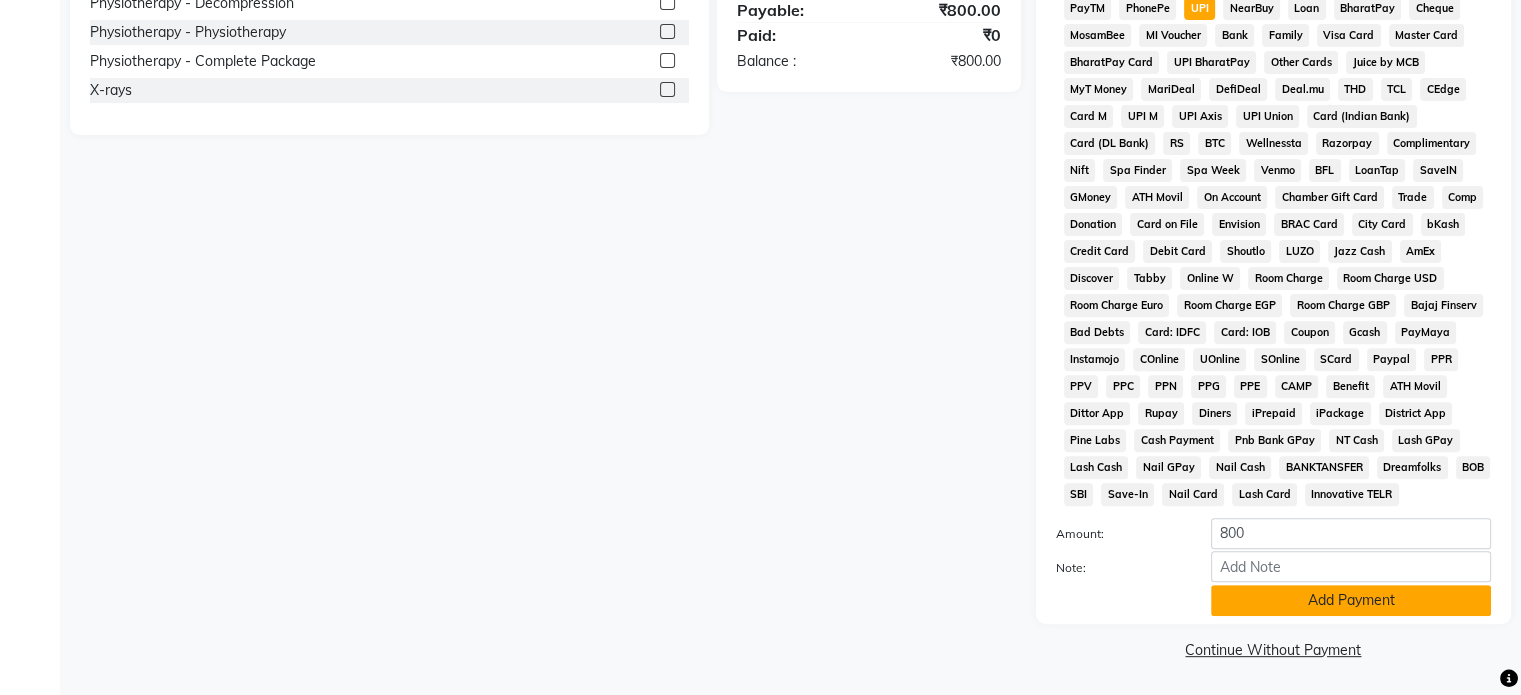click on "Add Payment" 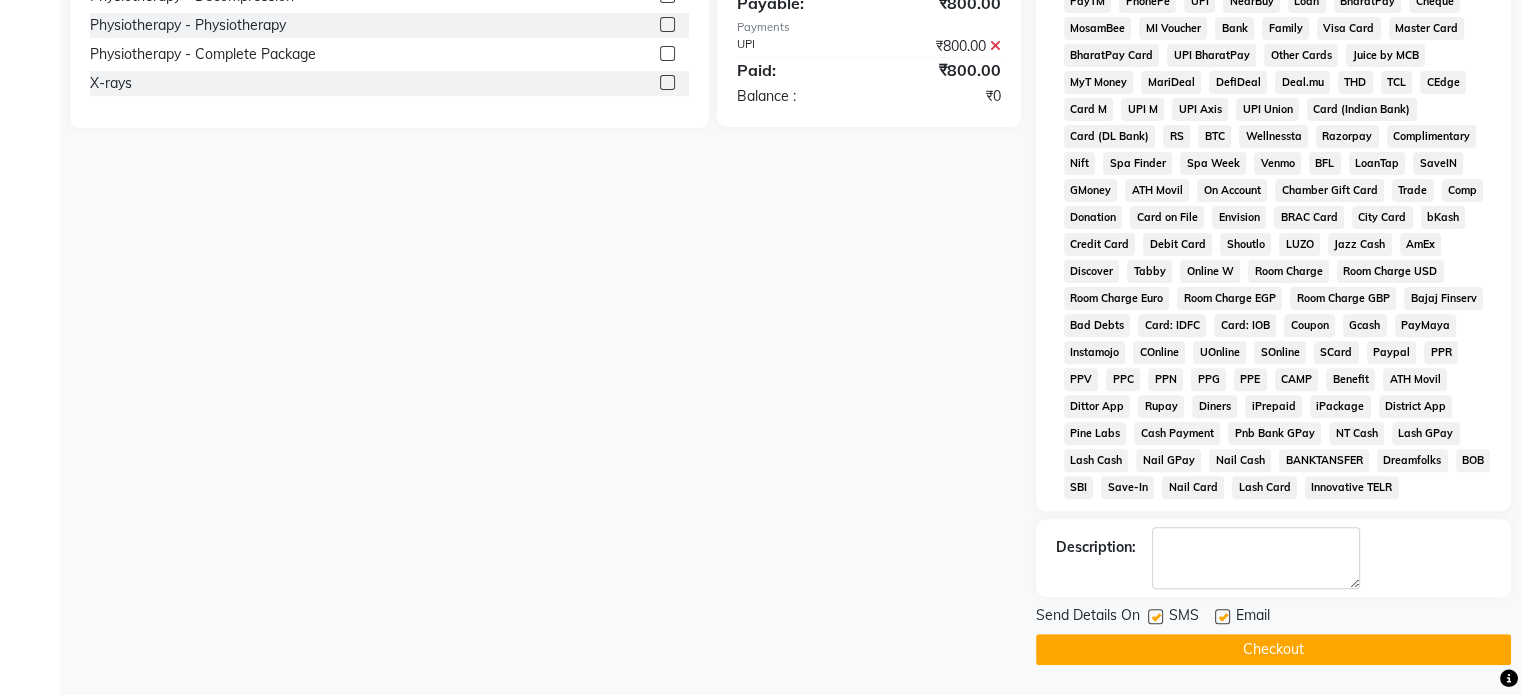 click 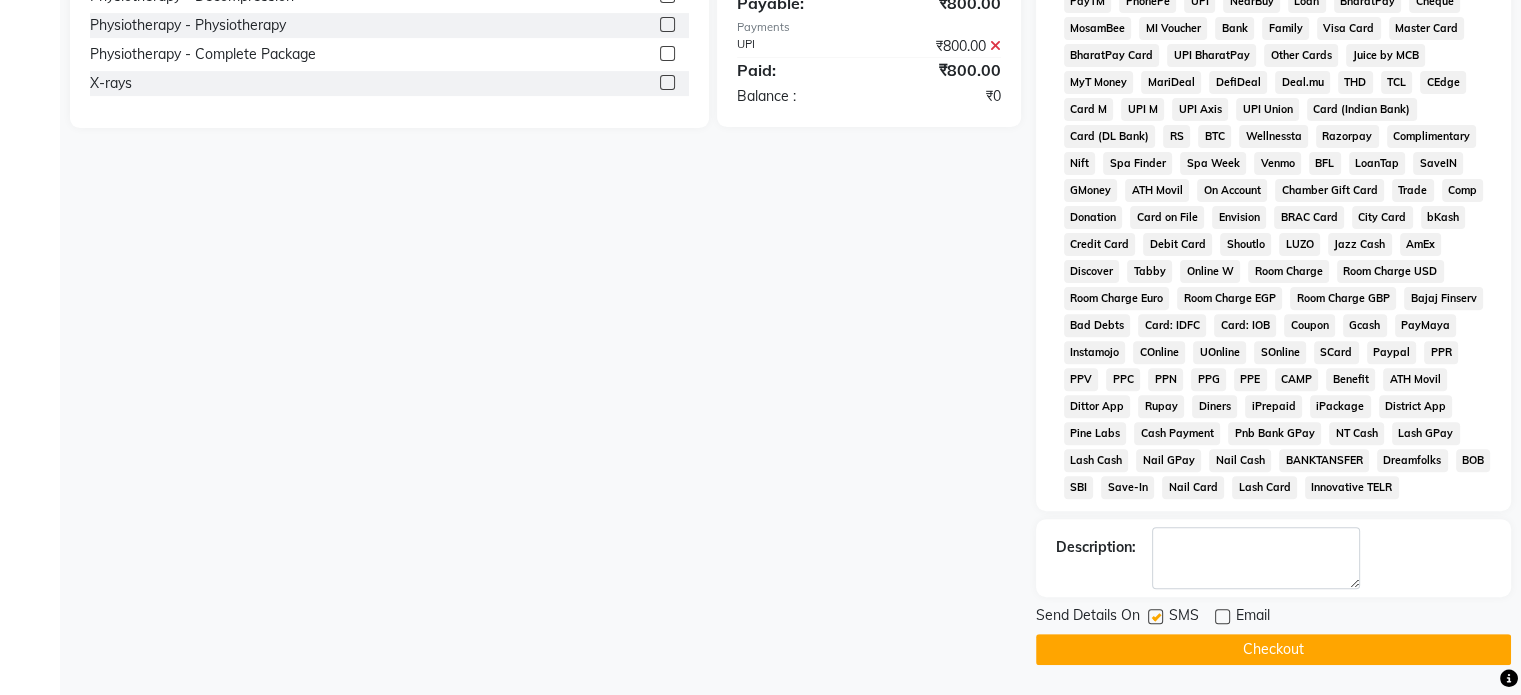 click 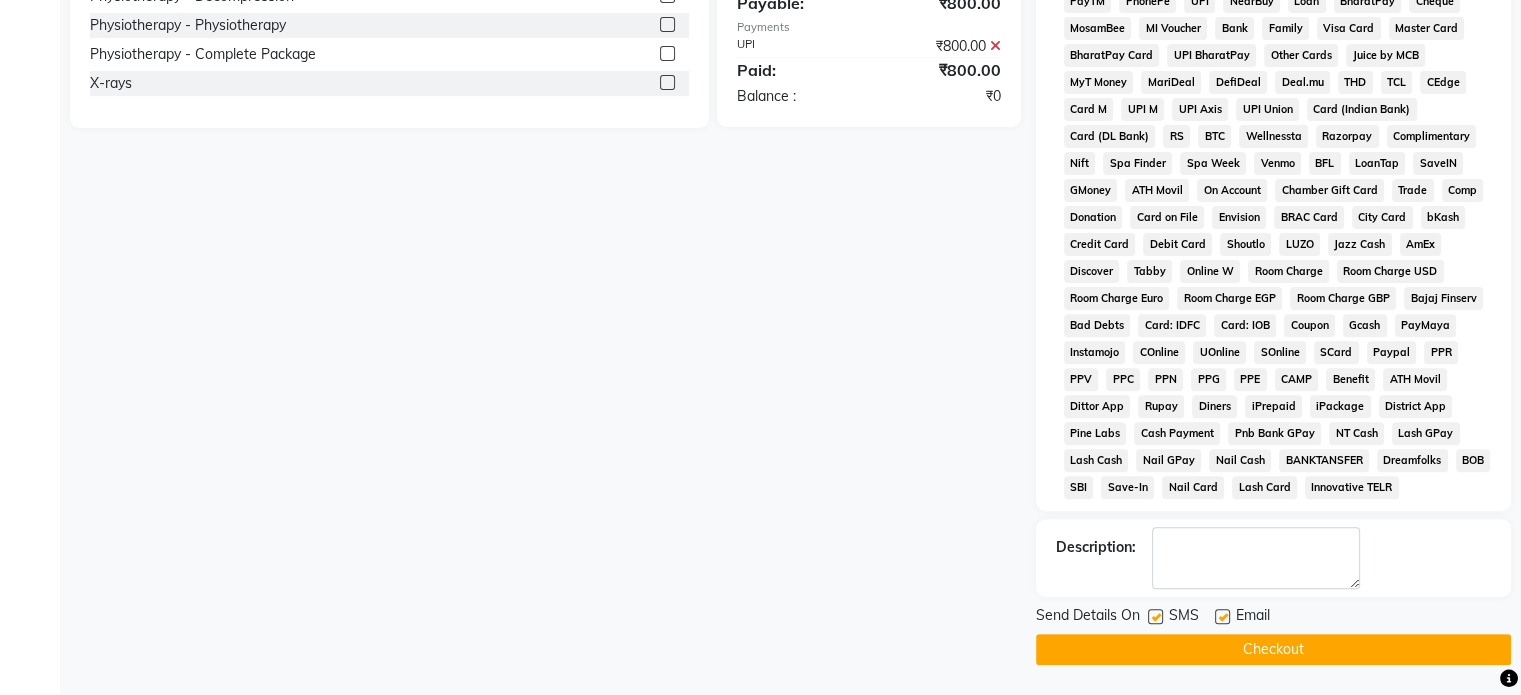click 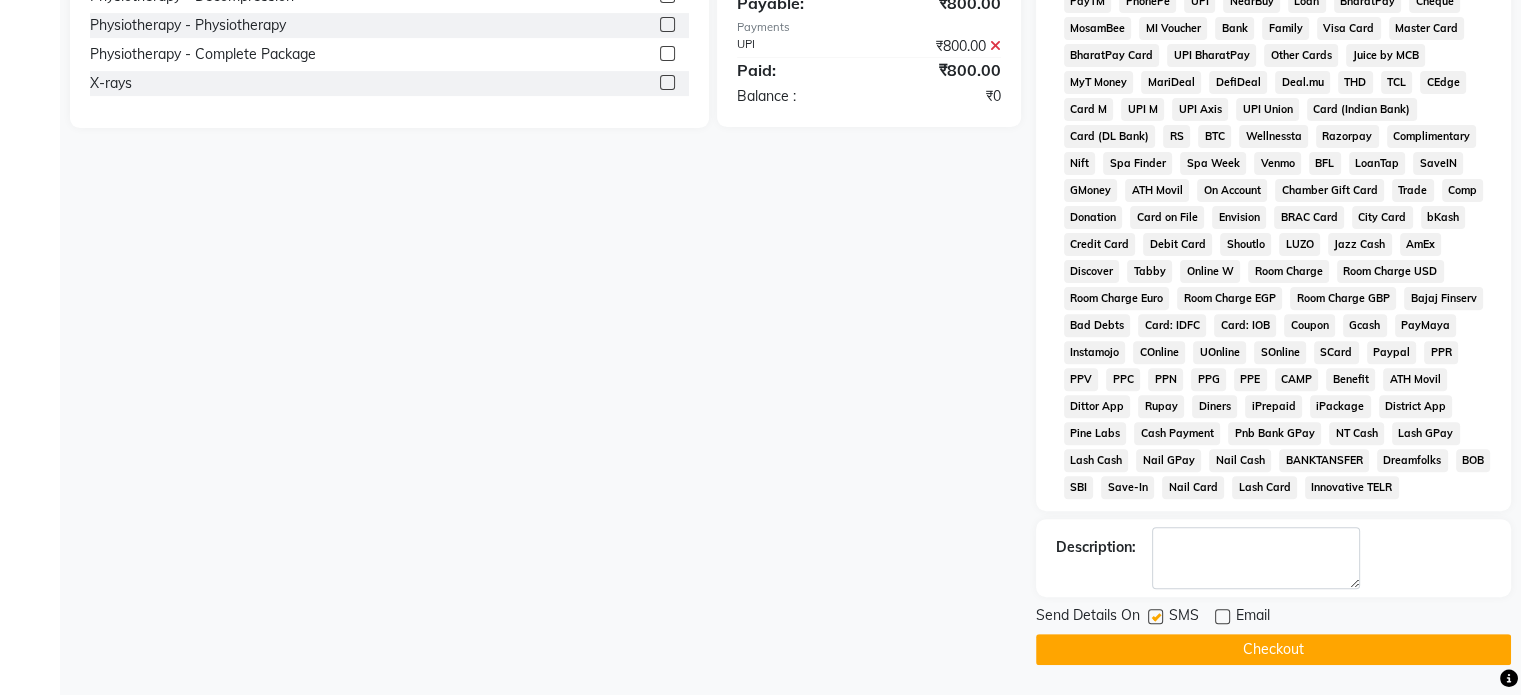 click 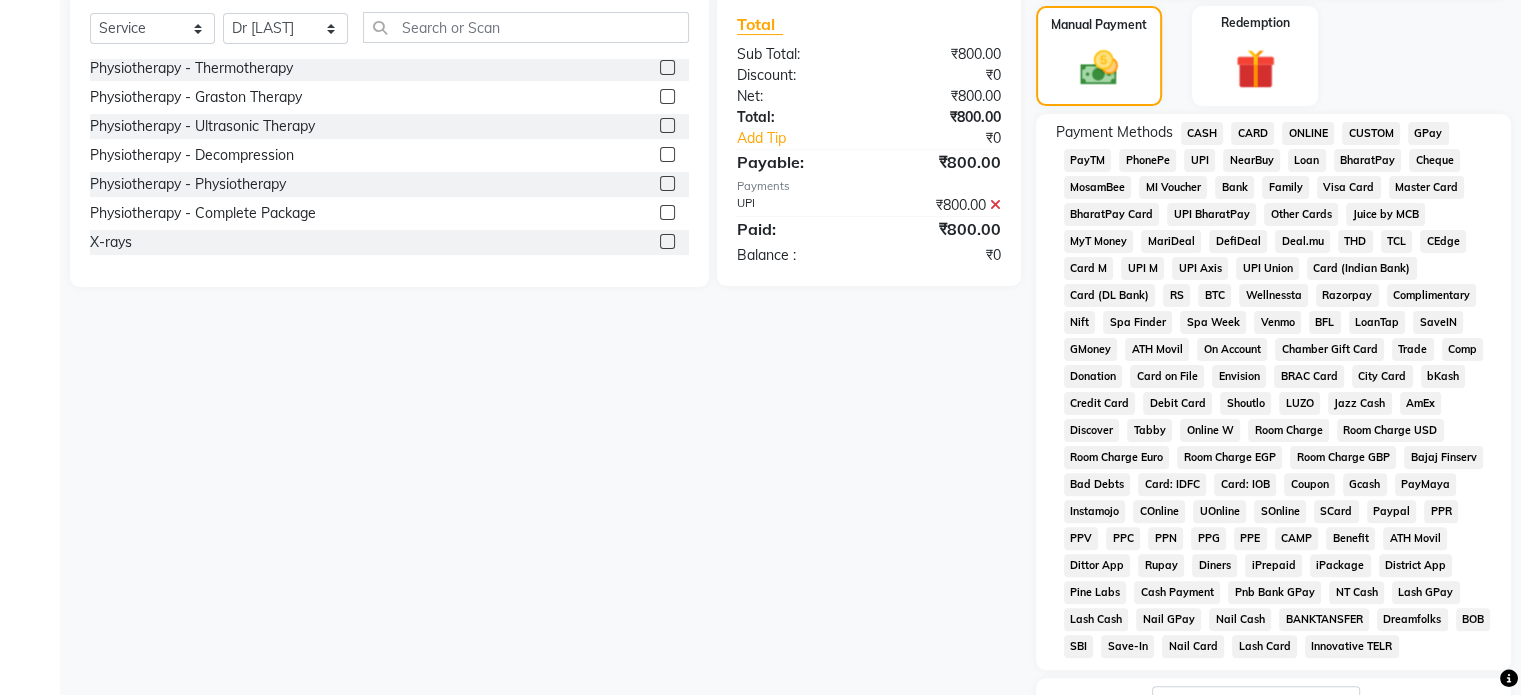 scroll, scrollTop: 657, scrollLeft: 0, axis: vertical 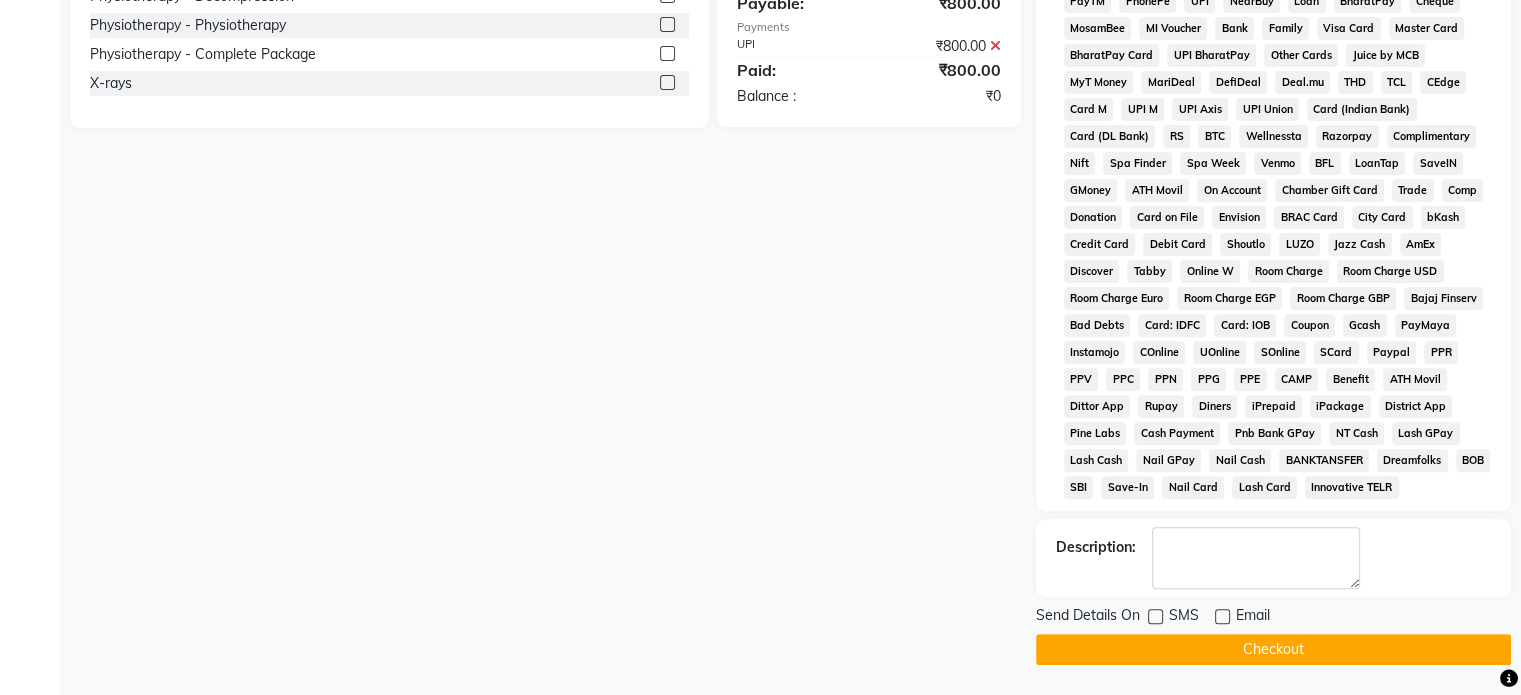 click on "Checkout" 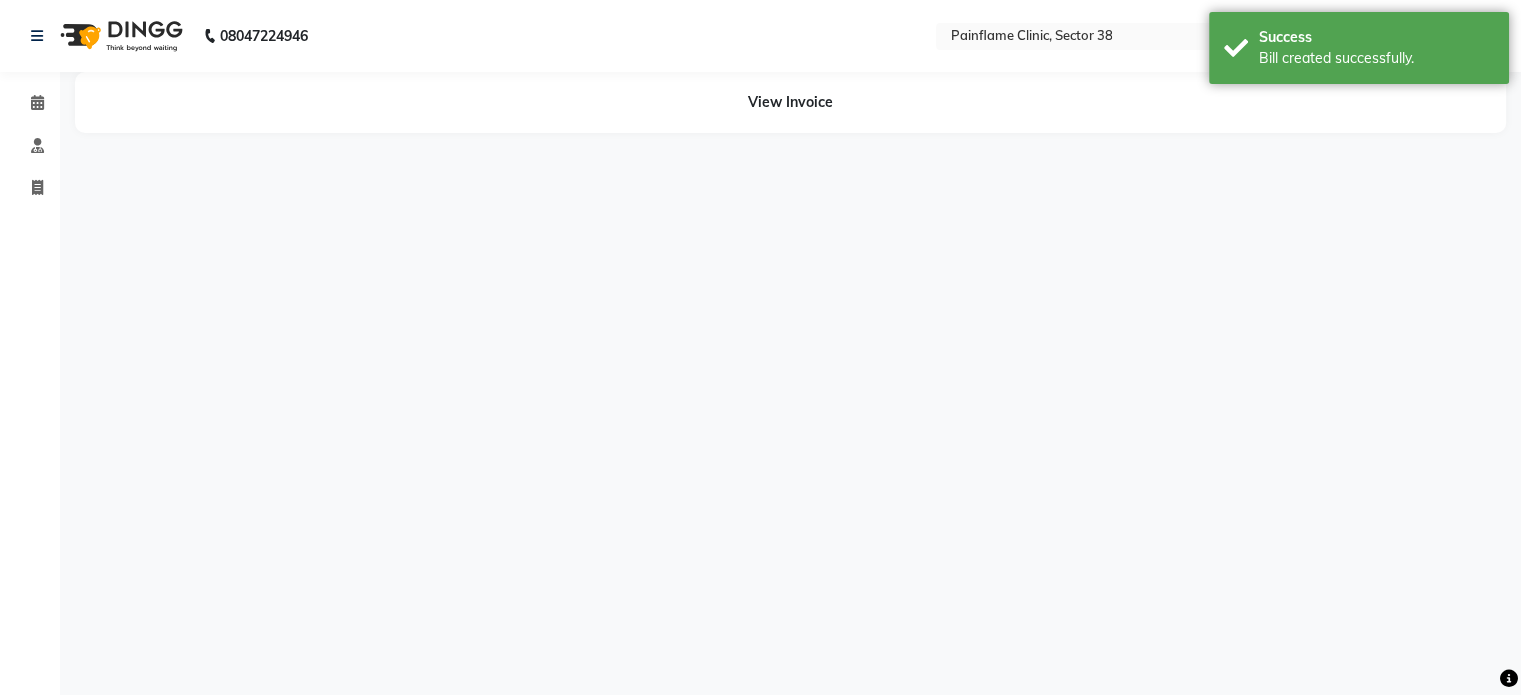 scroll, scrollTop: 0, scrollLeft: 0, axis: both 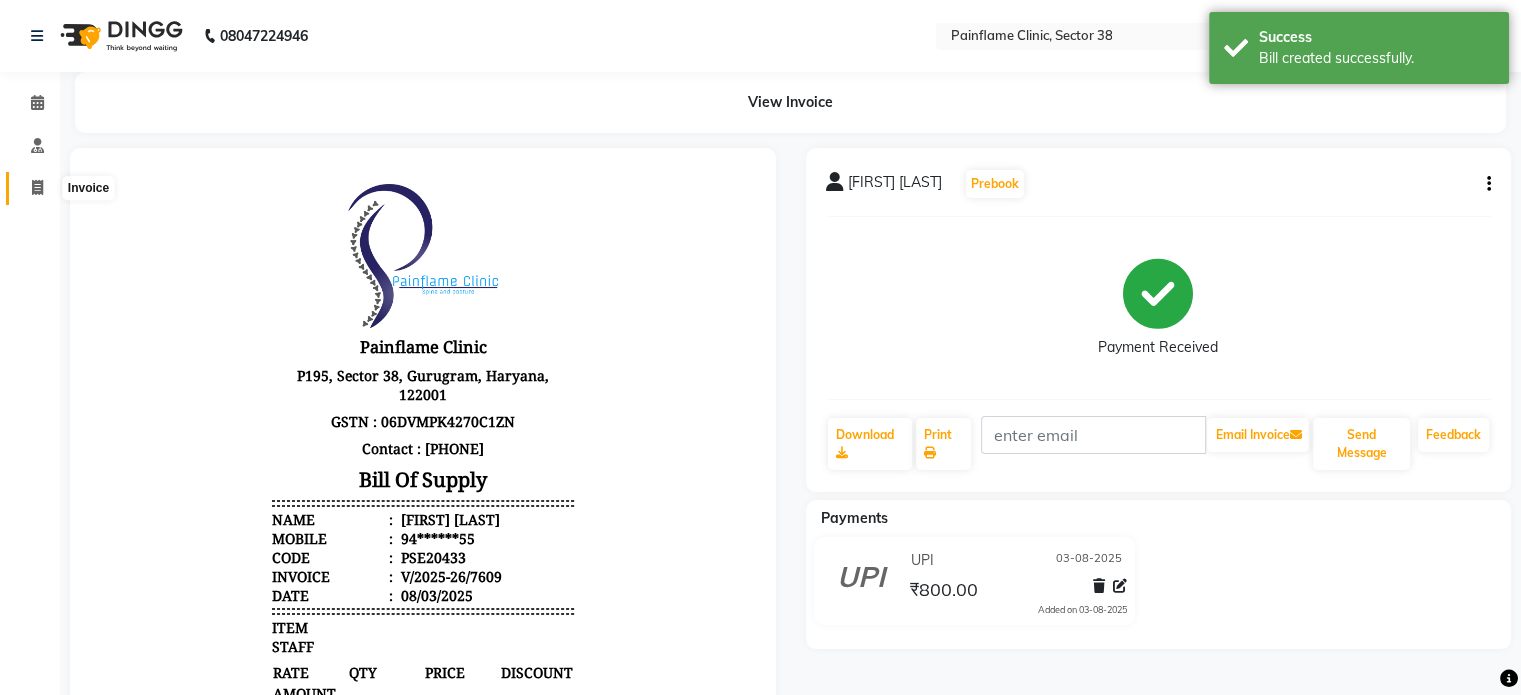 click 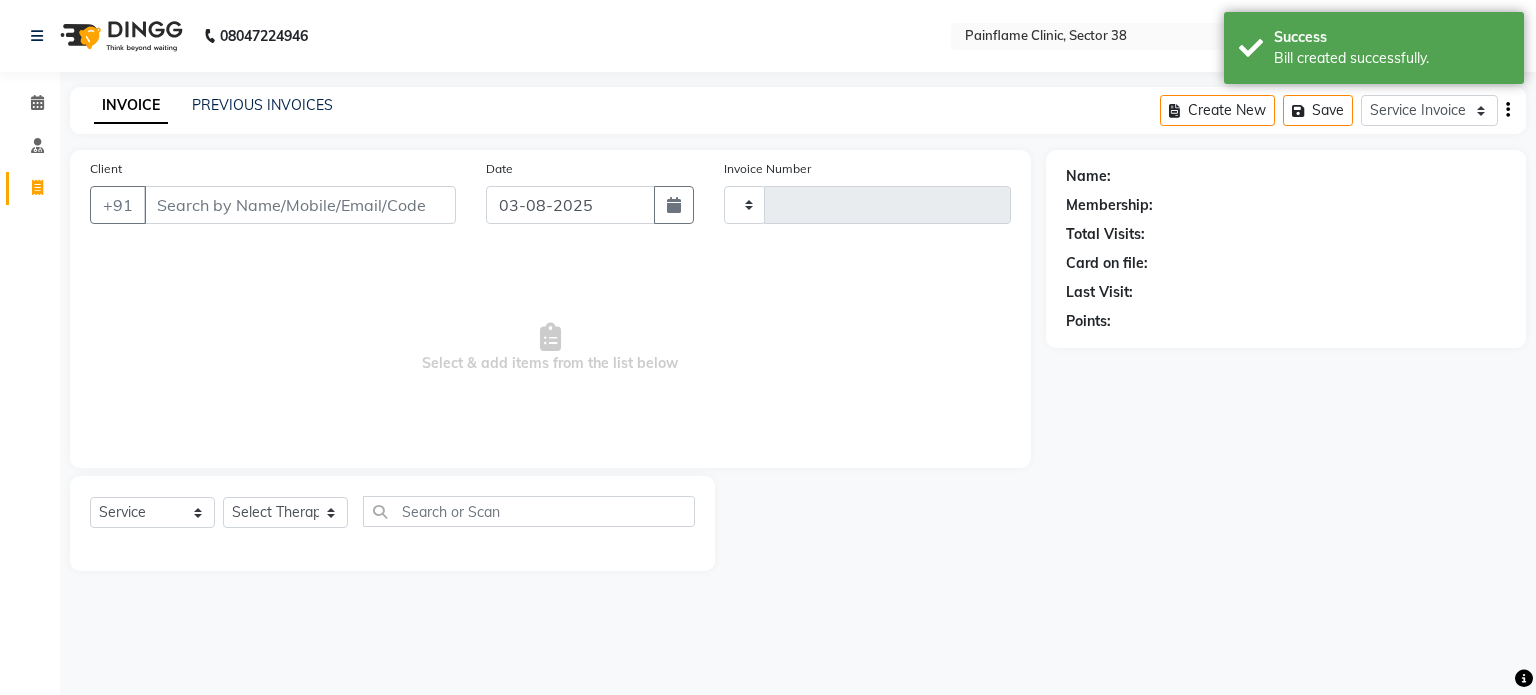 type on "7610" 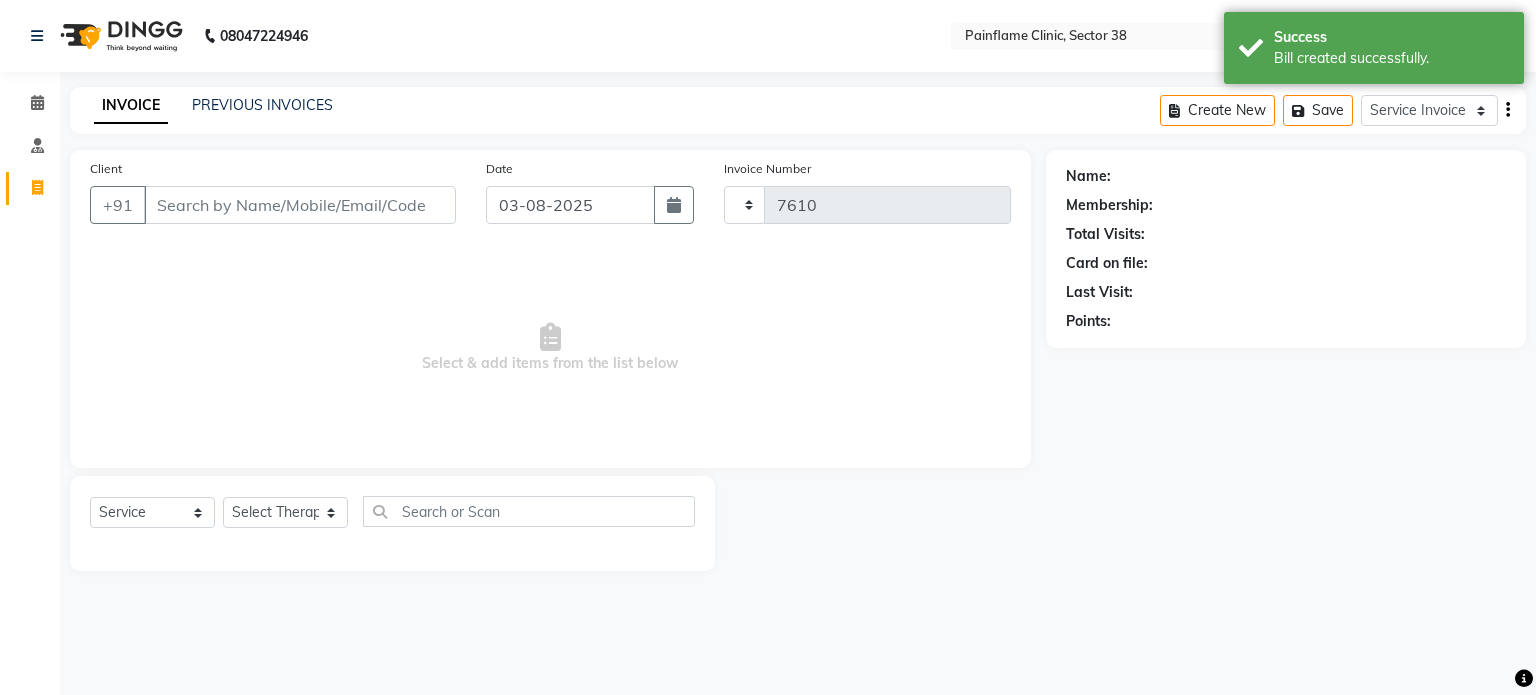 select on "3964" 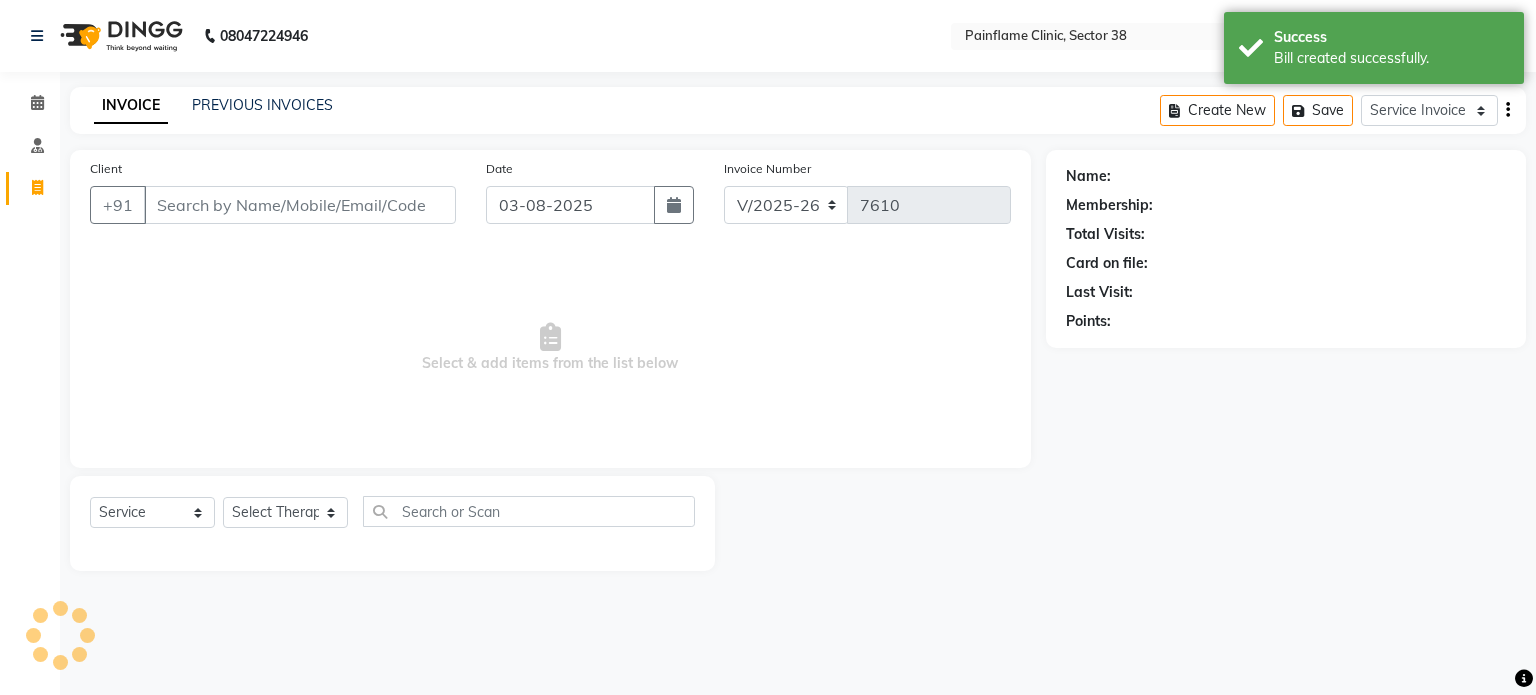 click on "Client" at bounding box center [300, 205] 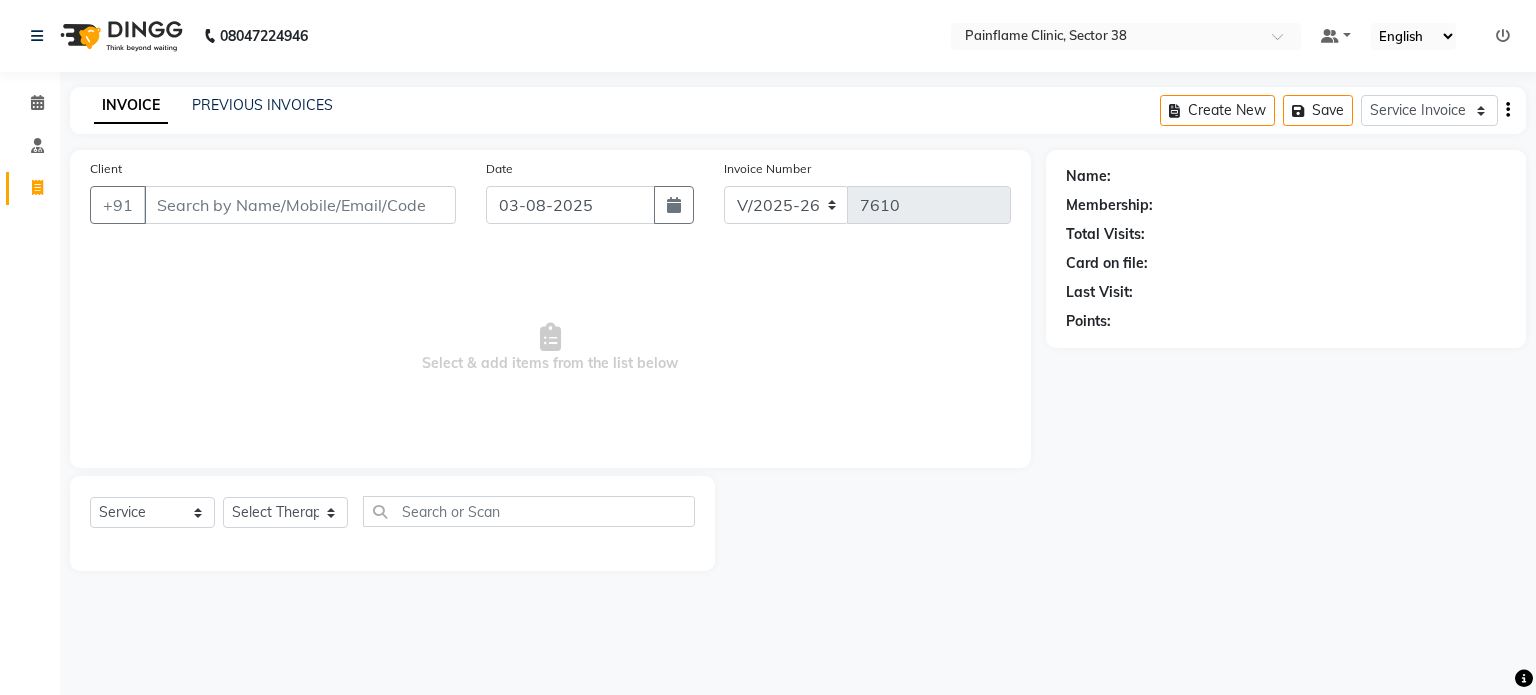 click on "Client" at bounding box center (300, 205) 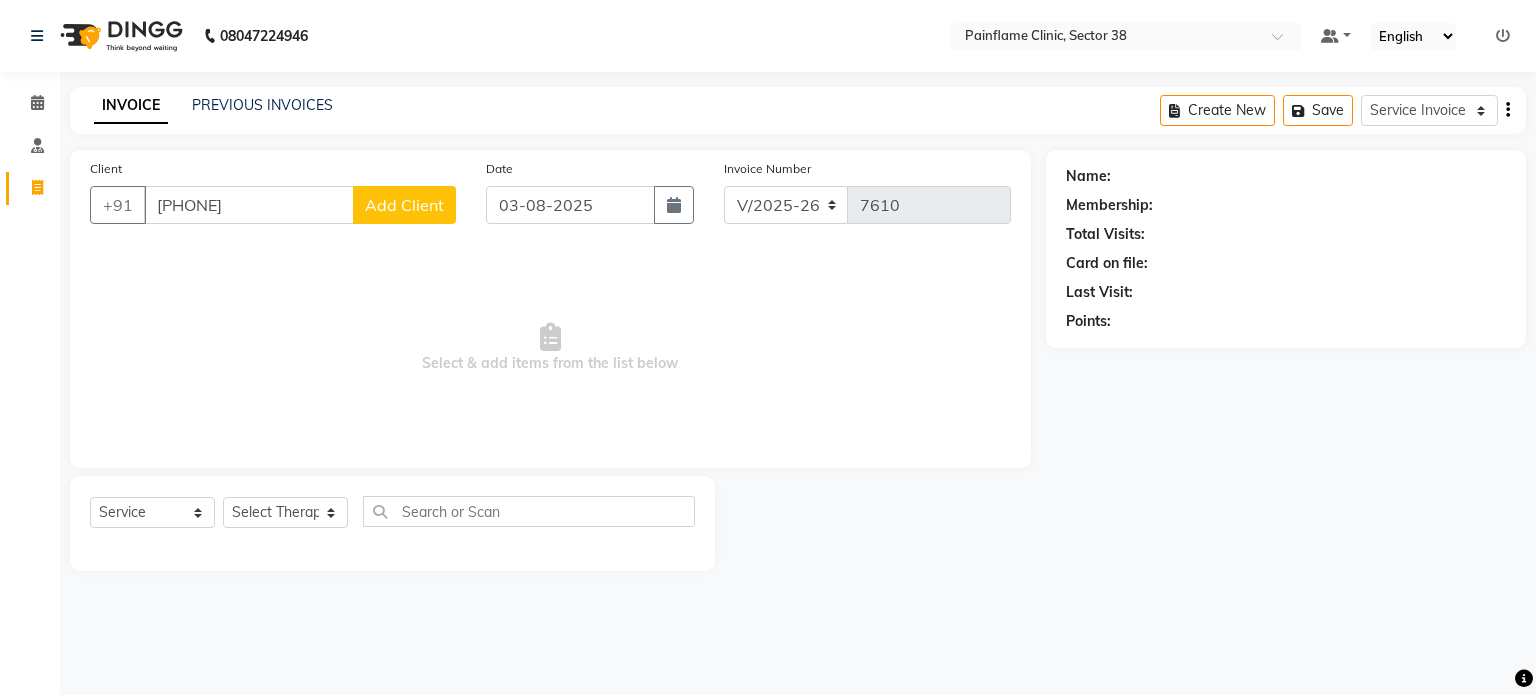 click on "[PHONE]" at bounding box center (249, 205) 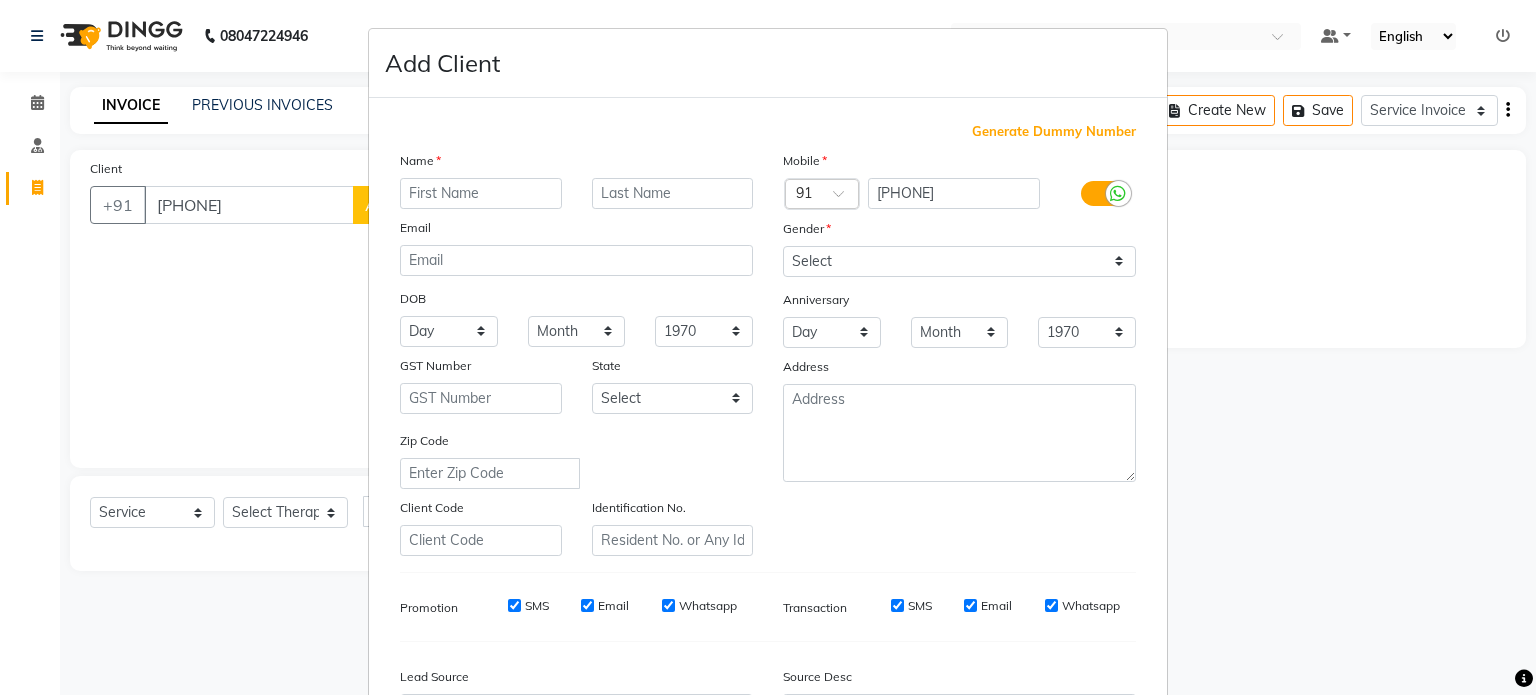 click at bounding box center (481, 193) 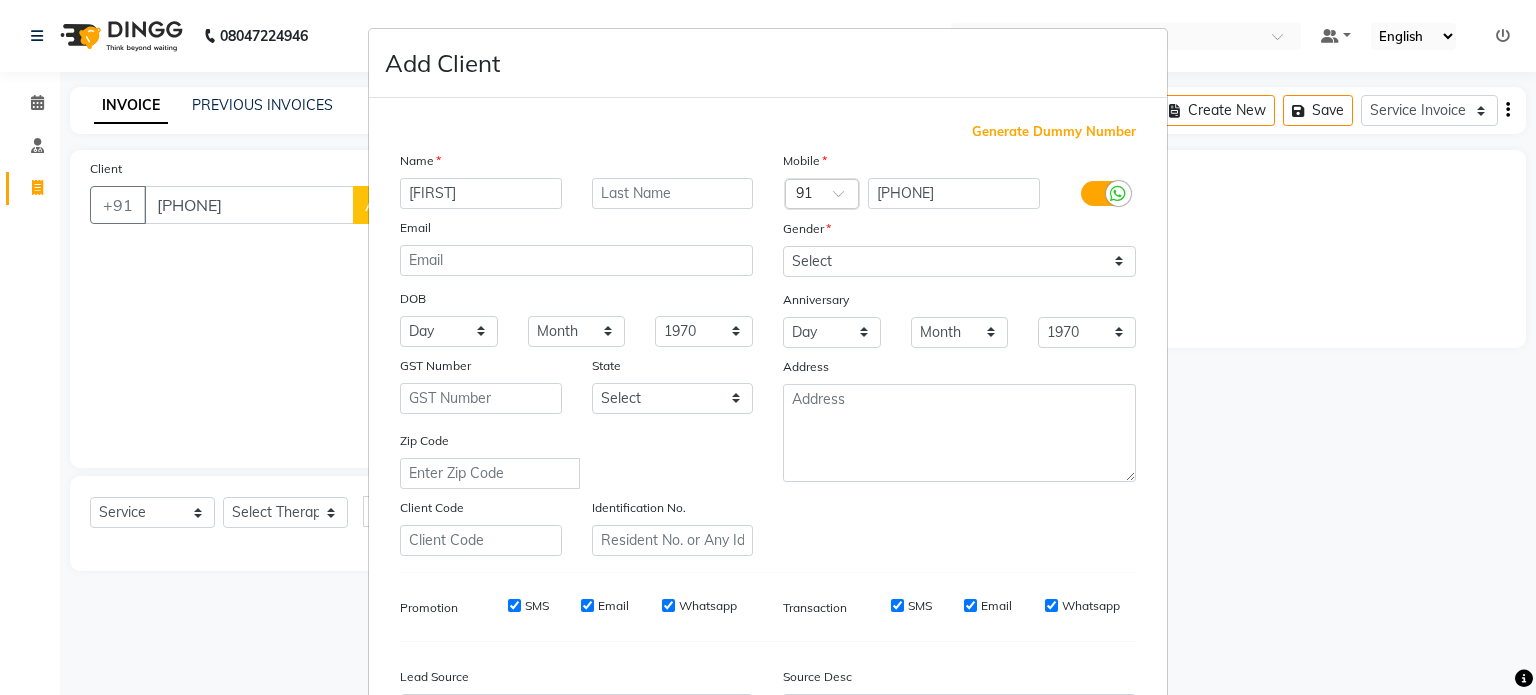 scroll, scrollTop: 237, scrollLeft: 0, axis: vertical 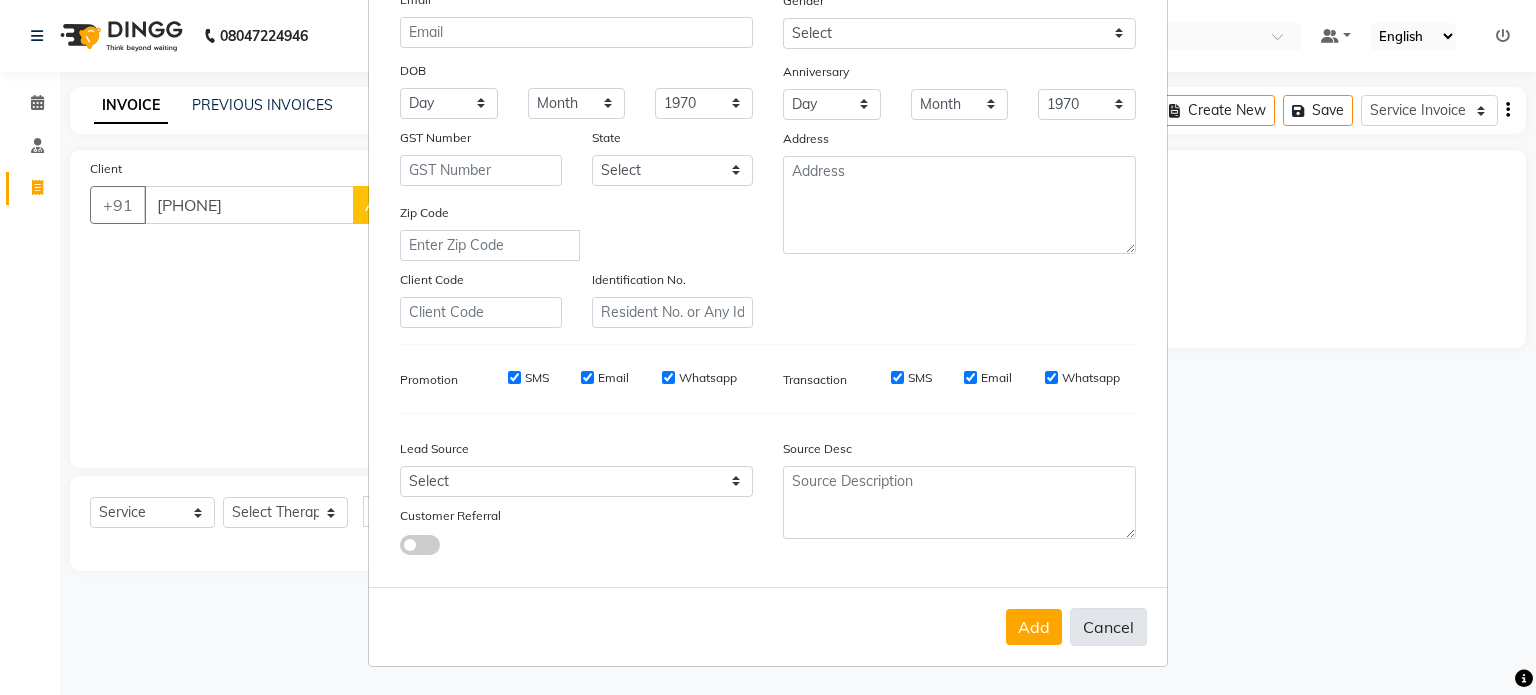 type on "[FIRST]" 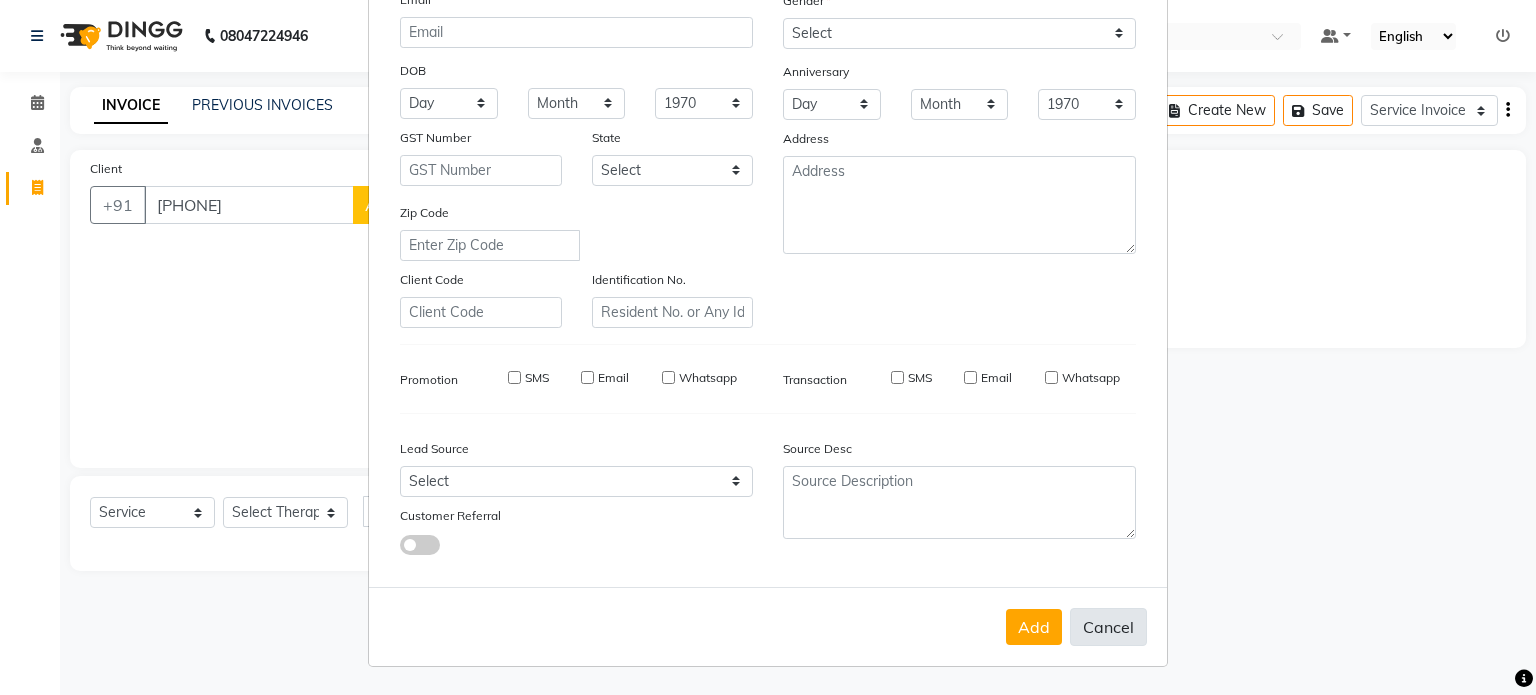 type 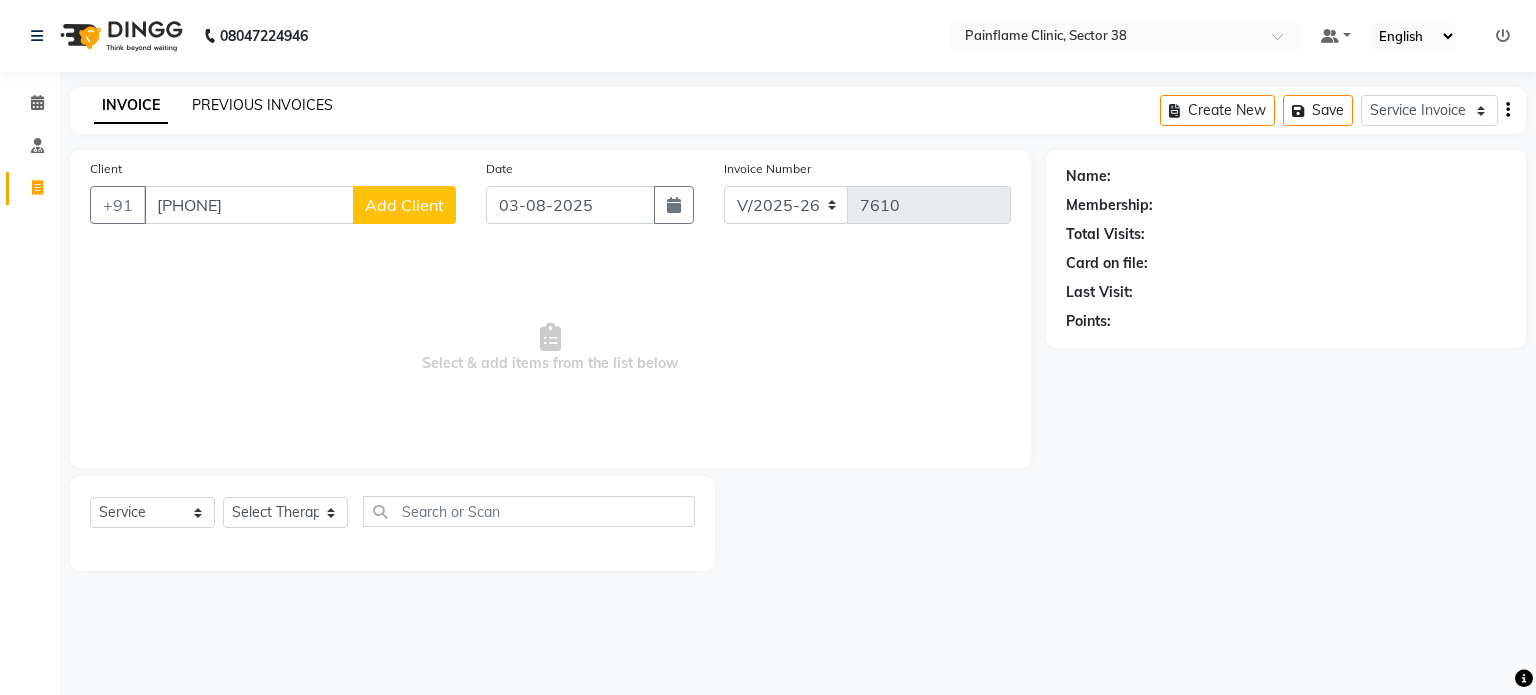 click on "PREVIOUS INVOICES" 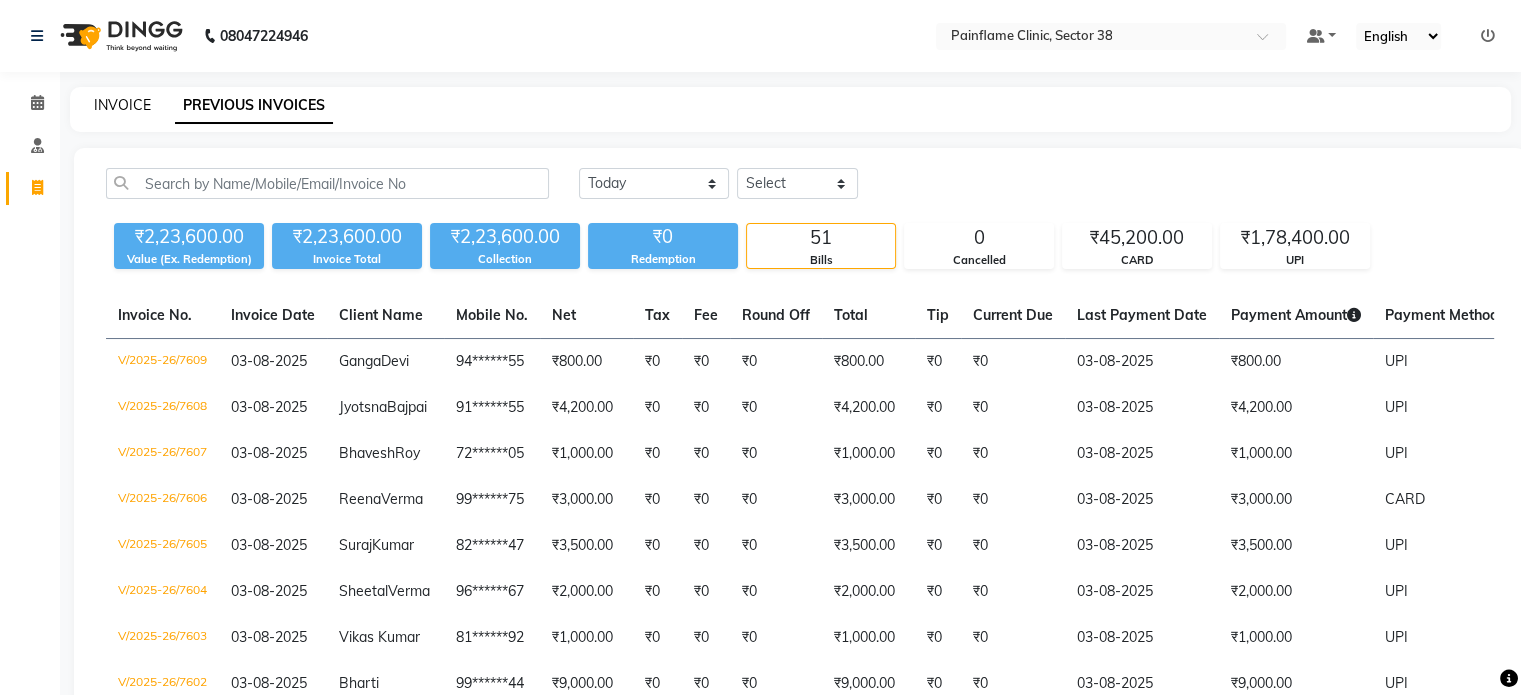 click on "INVOICE" 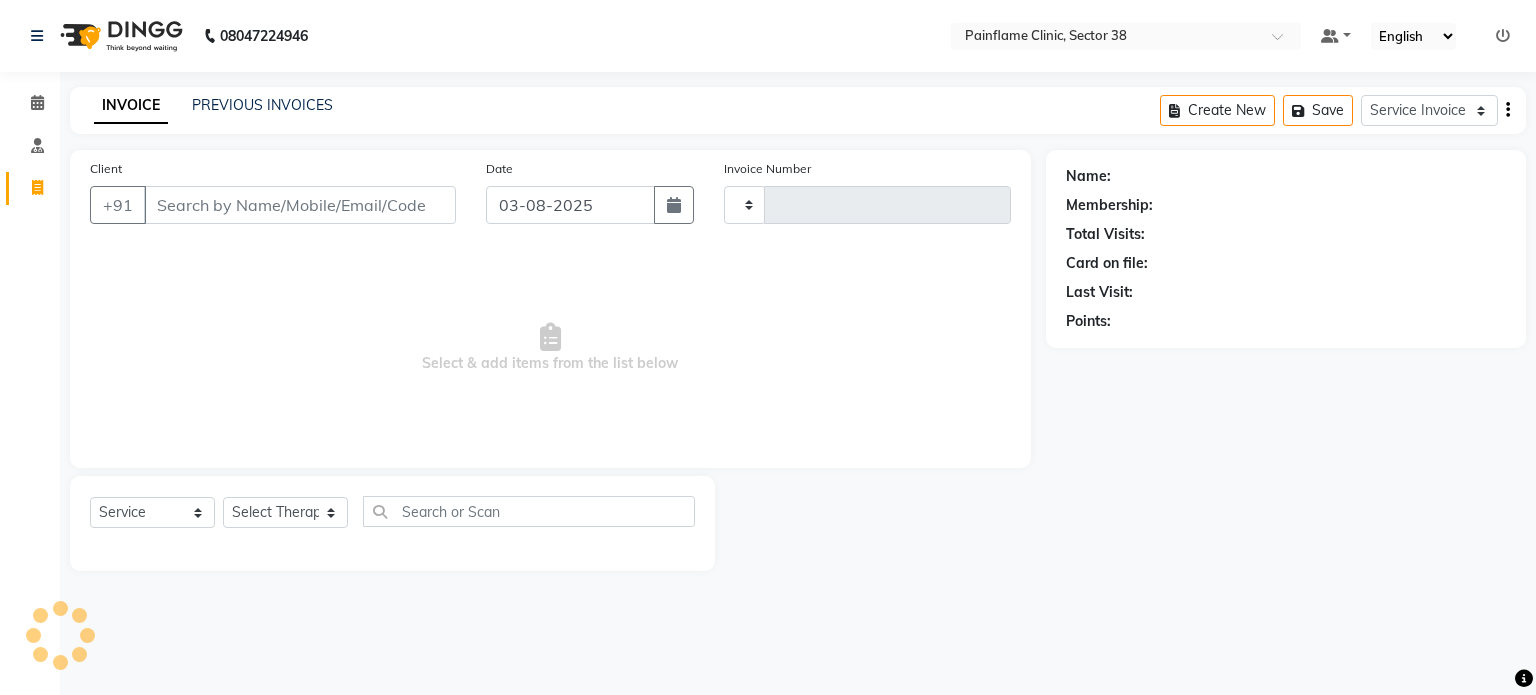 type on "7610" 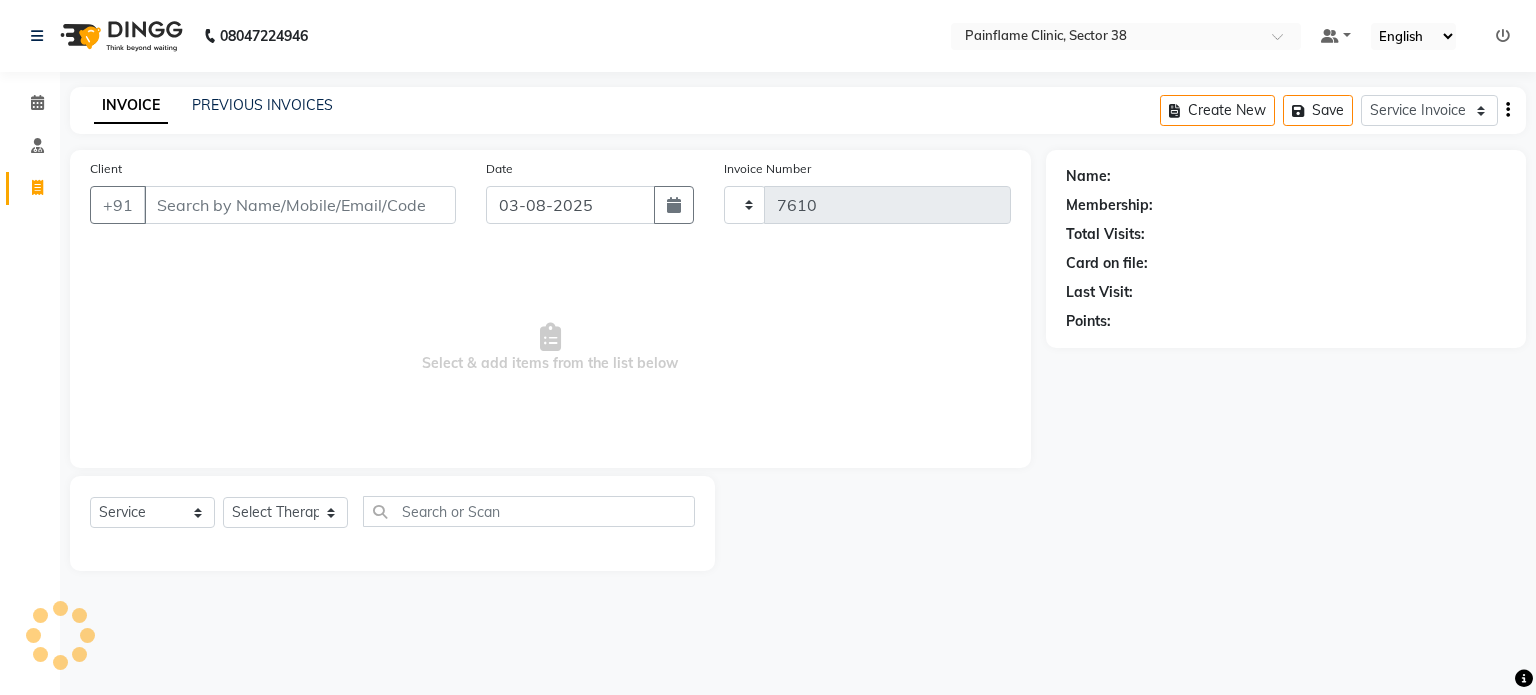select on "3964" 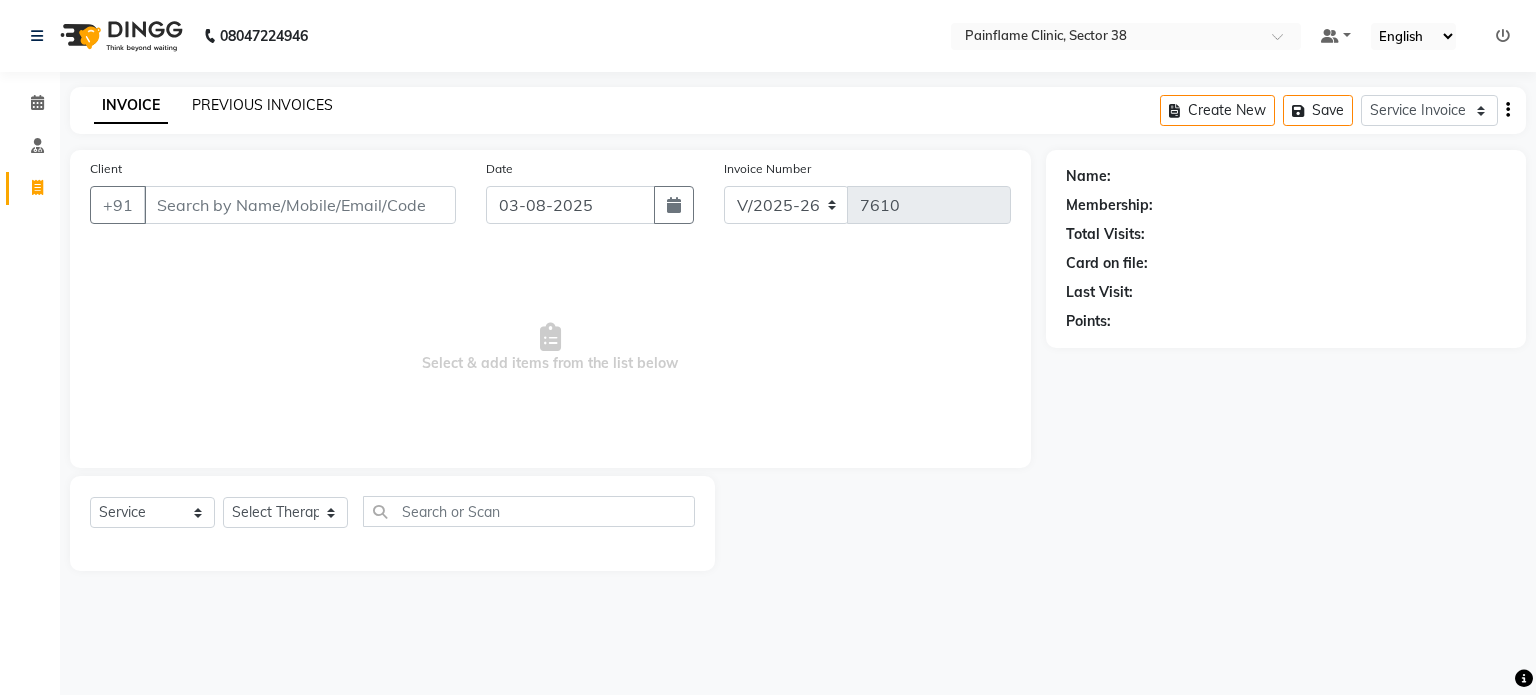 click on "PREVIOUS INVOICES" 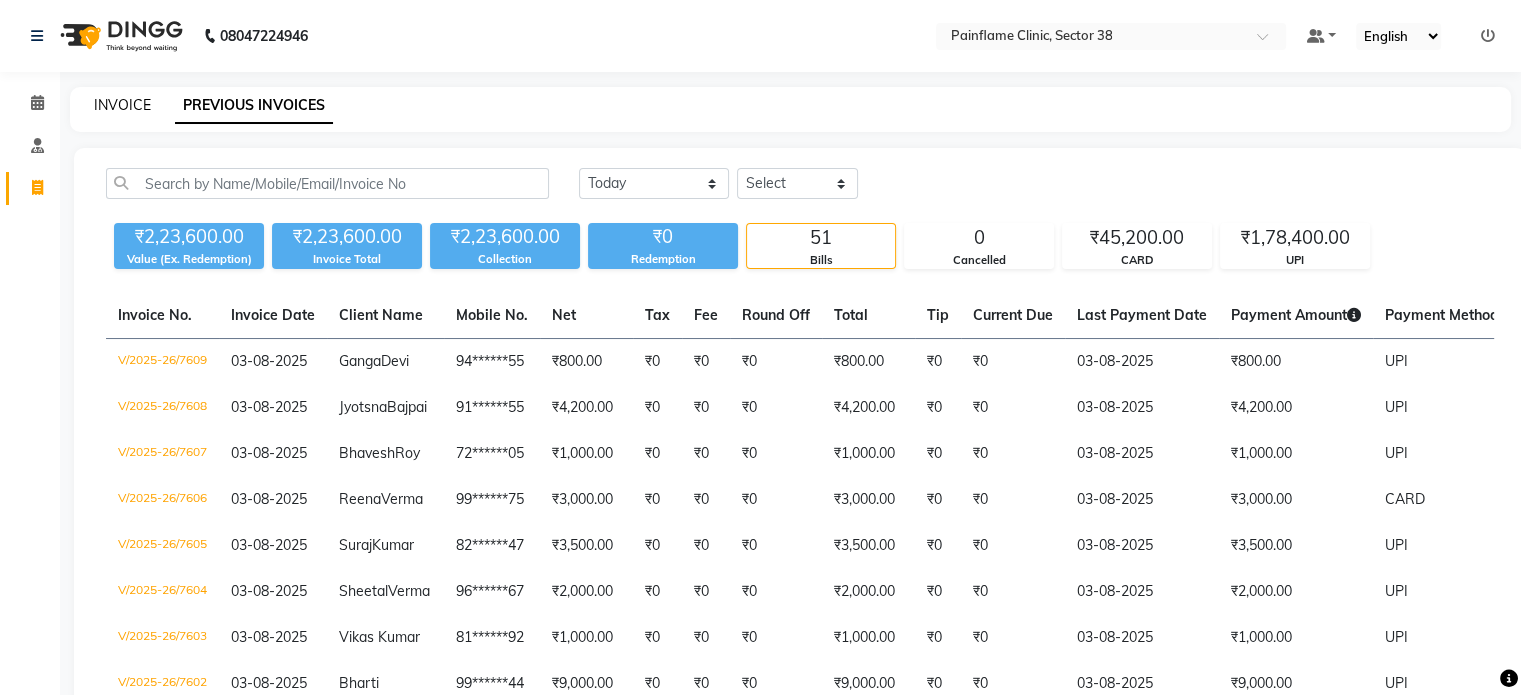 click on "INVOICE" 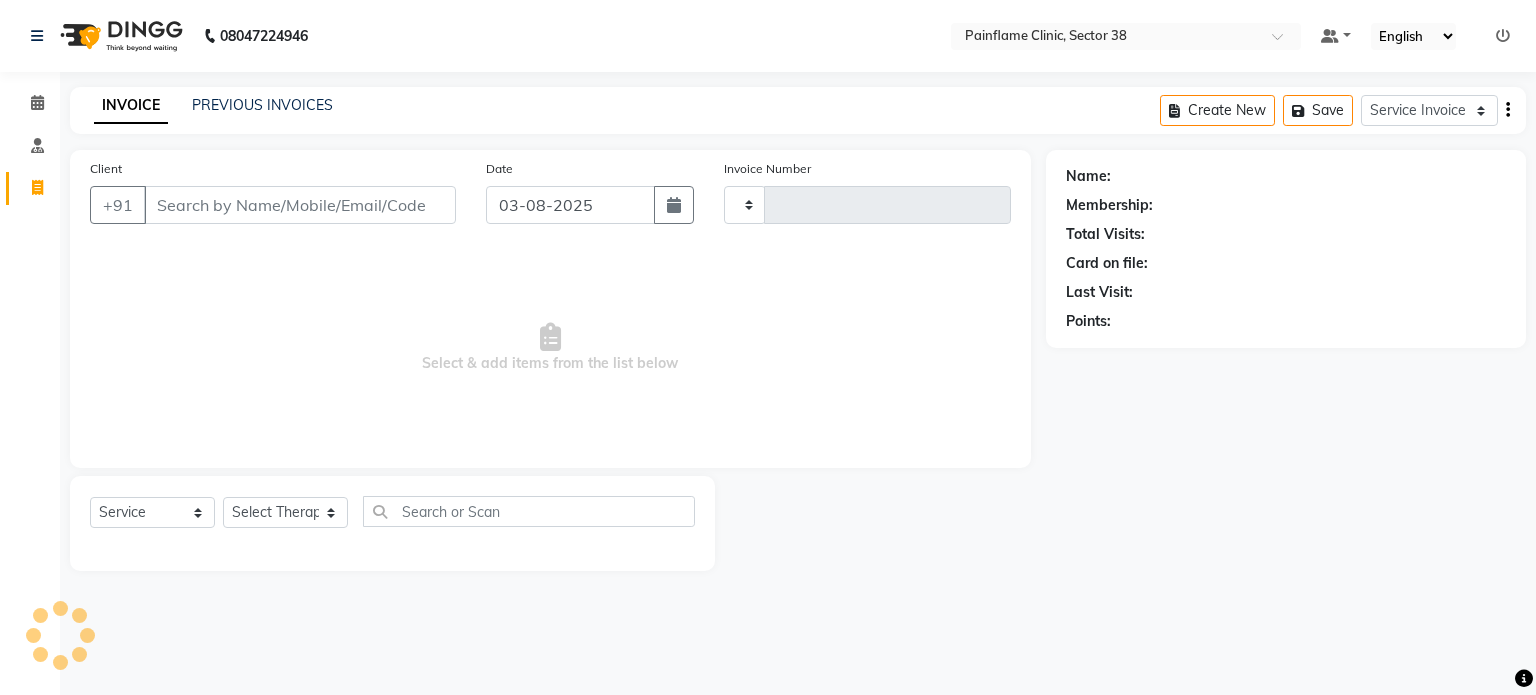 type on "7610" 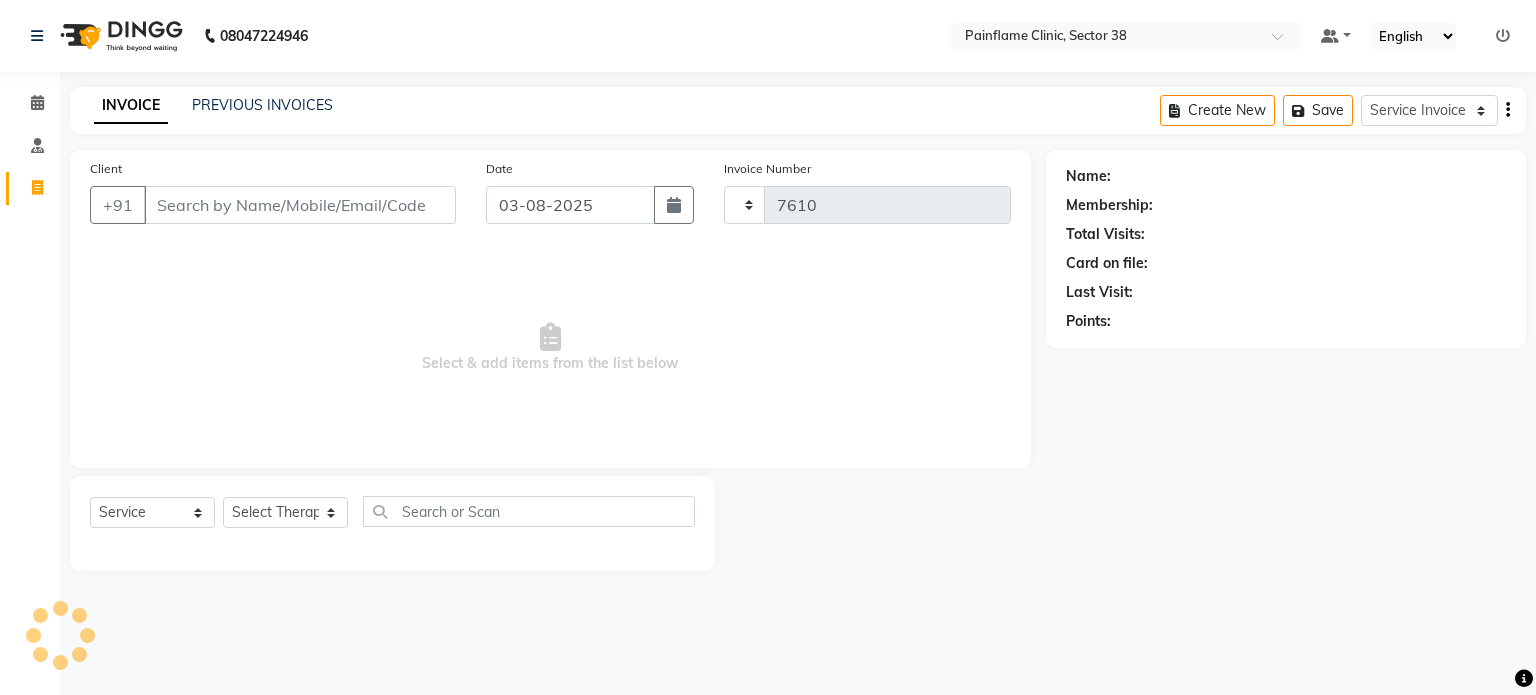 select on "3964" 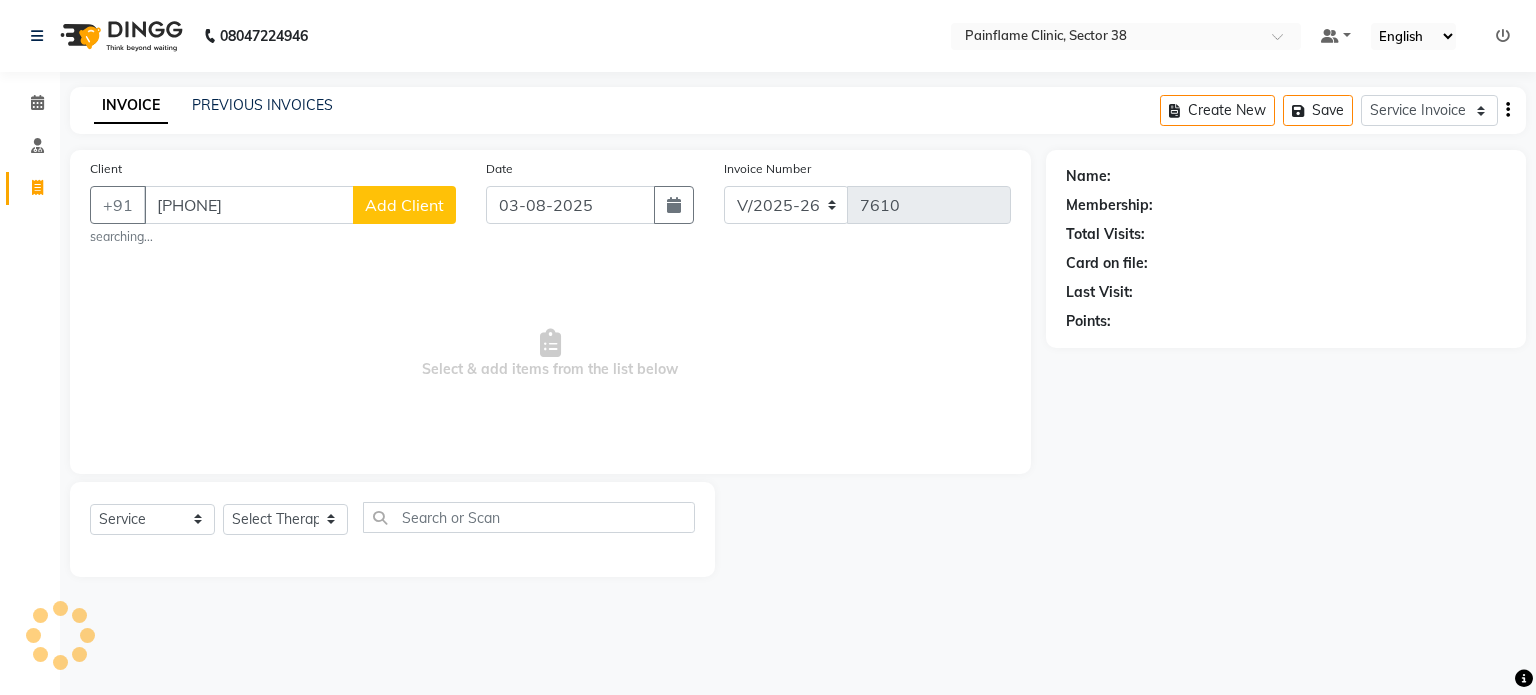 click on "[PHONE]" at bounding box center [249, 205] 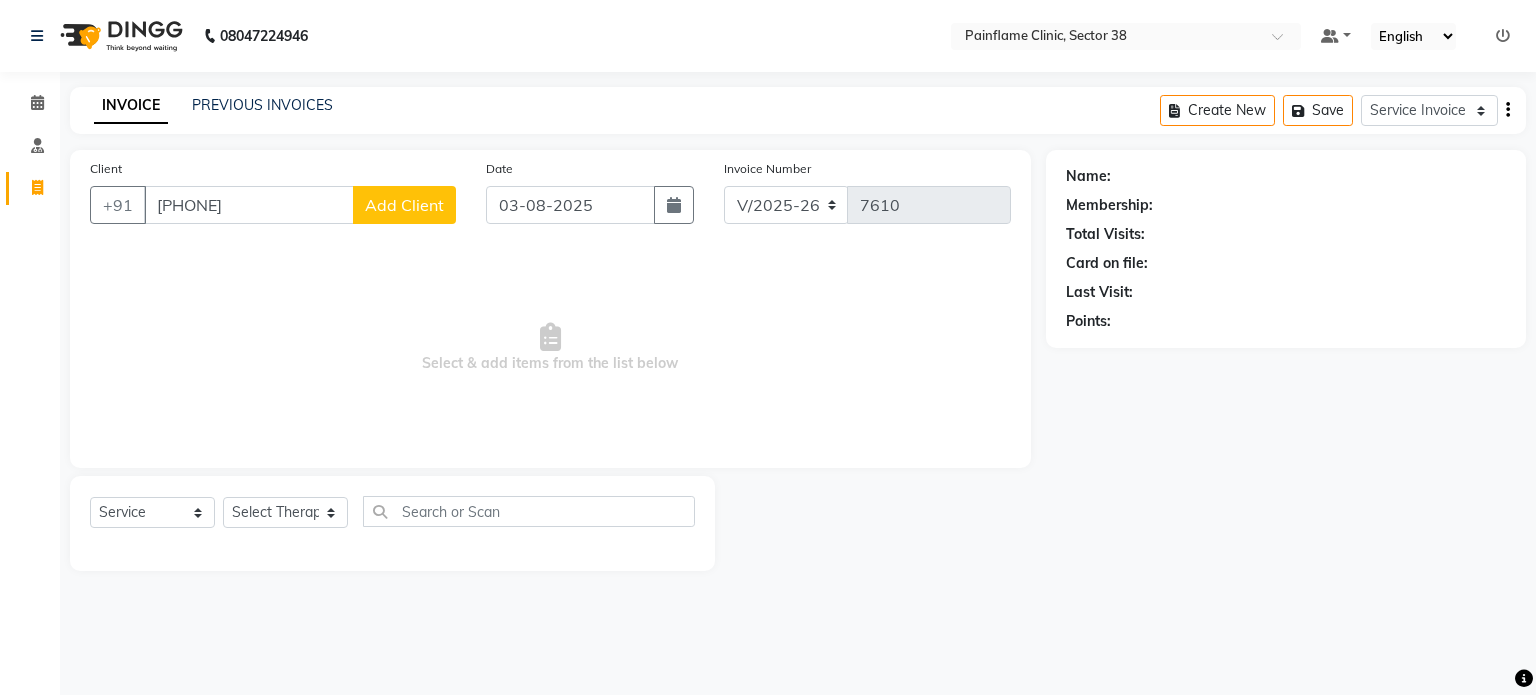 click on "[PHONE]" at bounding box center [249, 205] 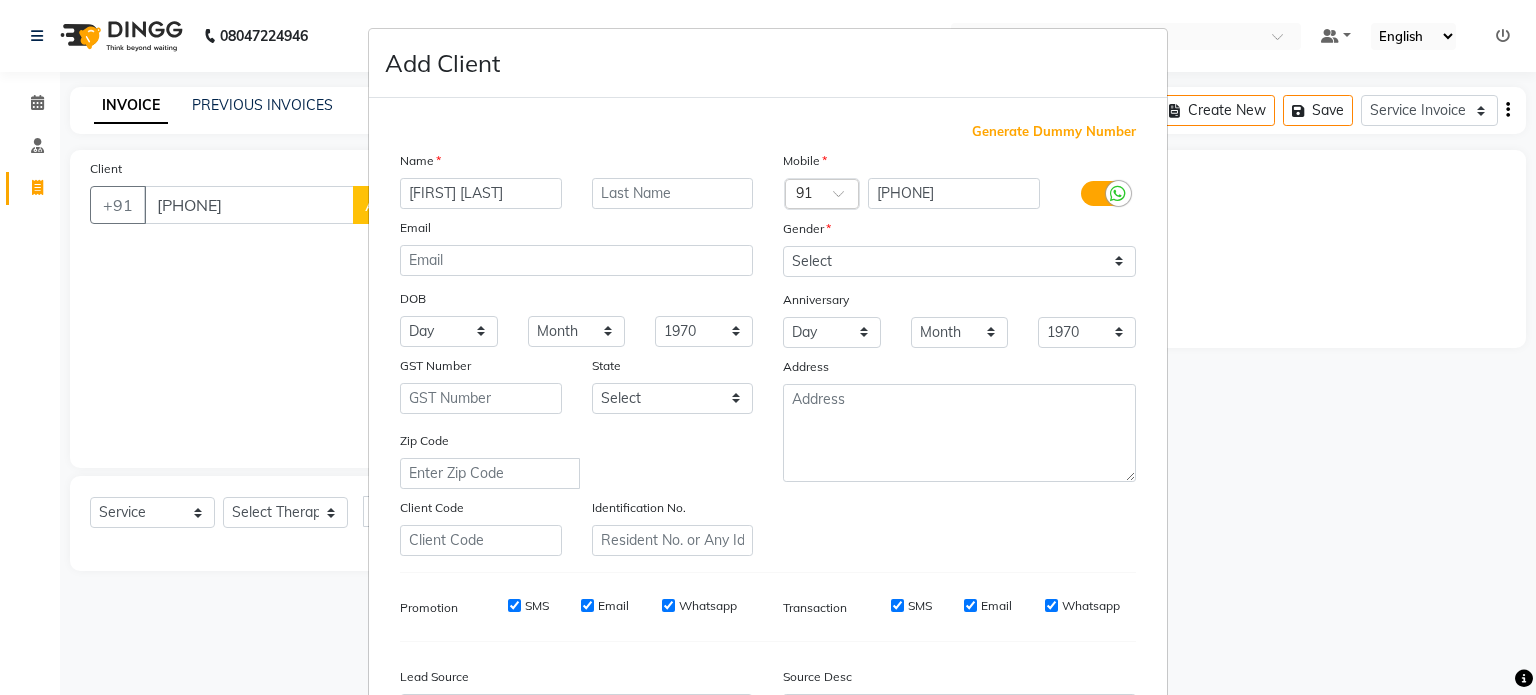 type on "[FIRST] [LAST]" 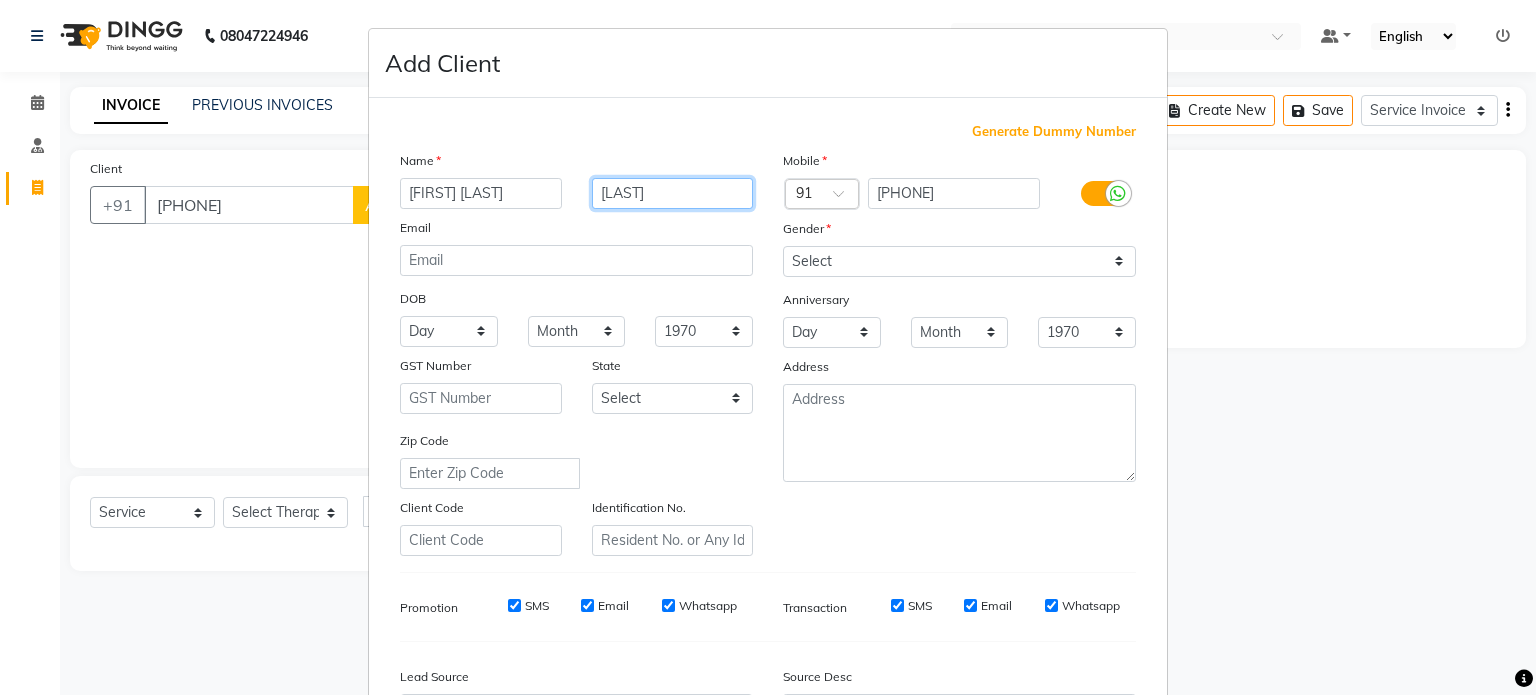 type on "[LAST]" 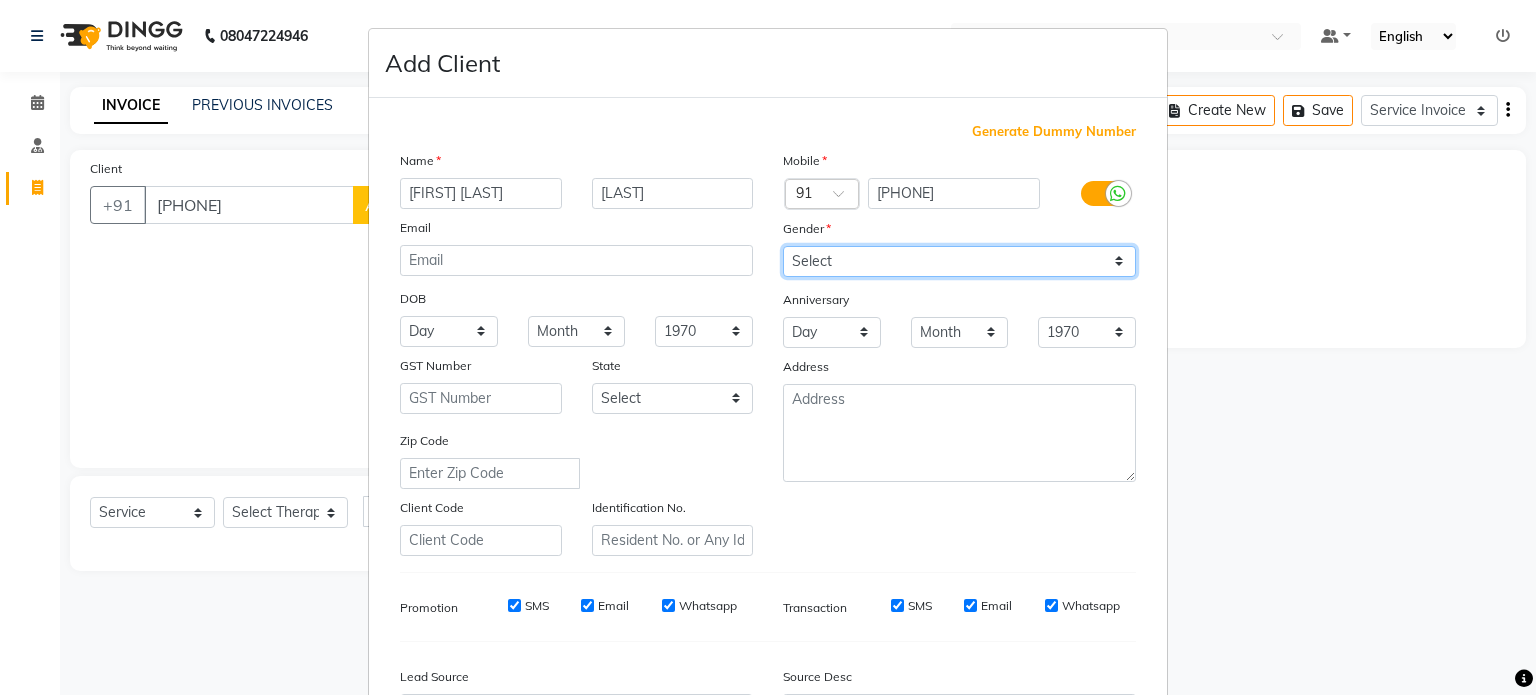 click on "Select Male Female Other Prefer Not To Say" at bounding box center [959, 261] 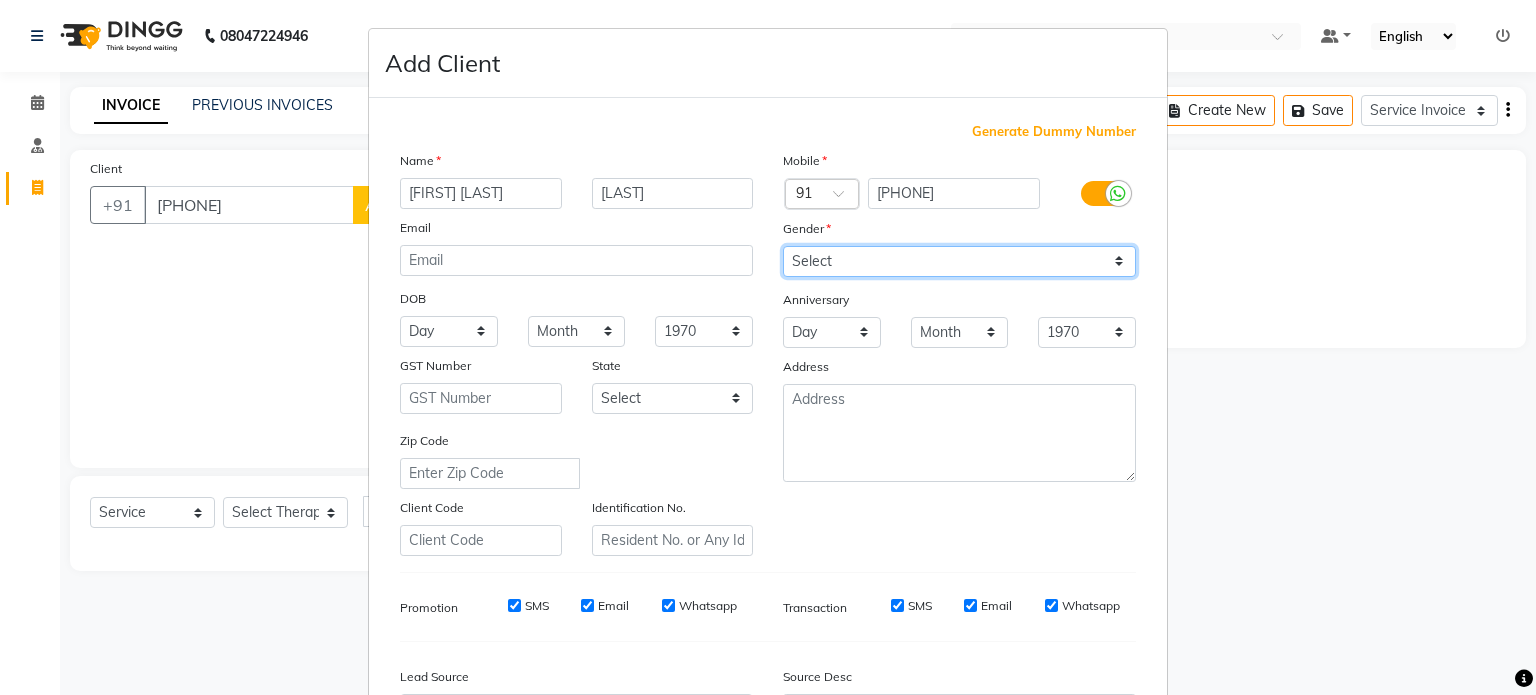 select on "male" 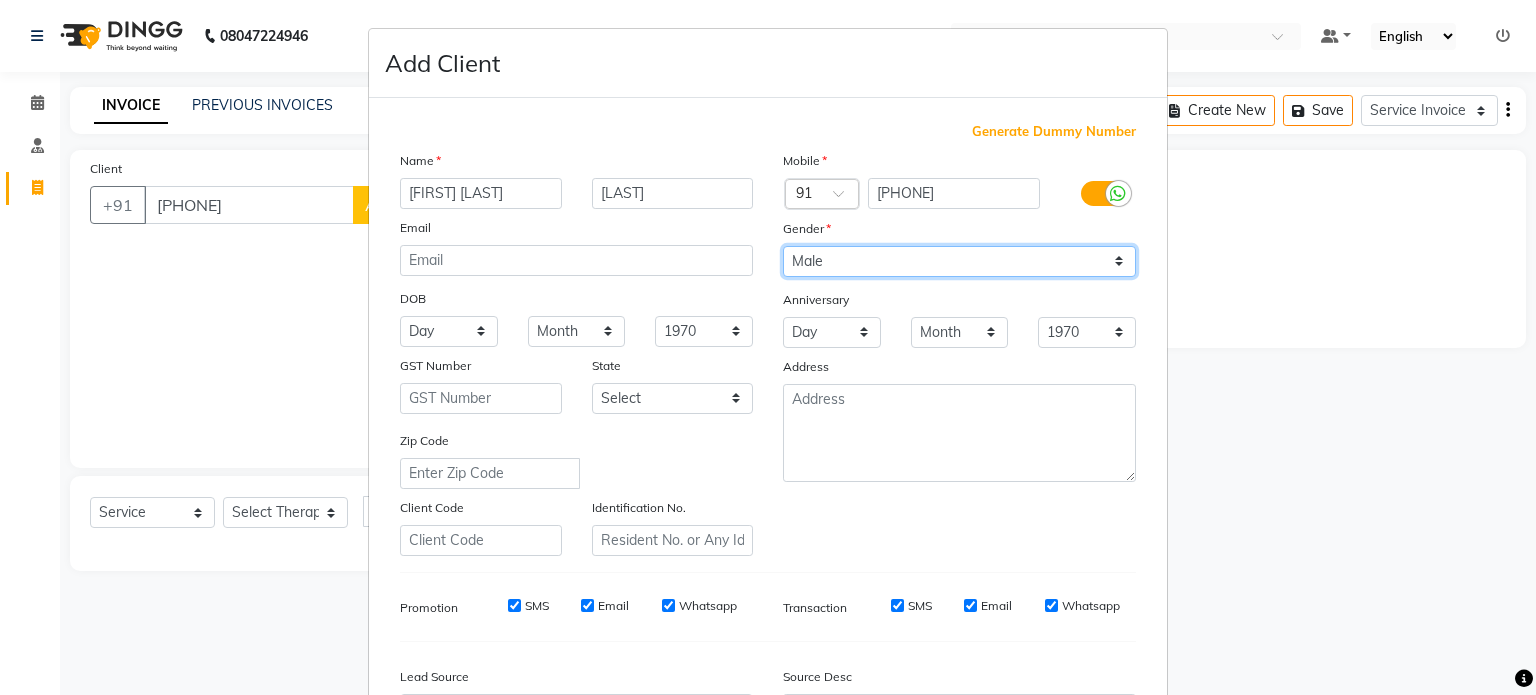 click on "Select Male Female Other Prefer Not To Say" at bounding box center [959, 261] 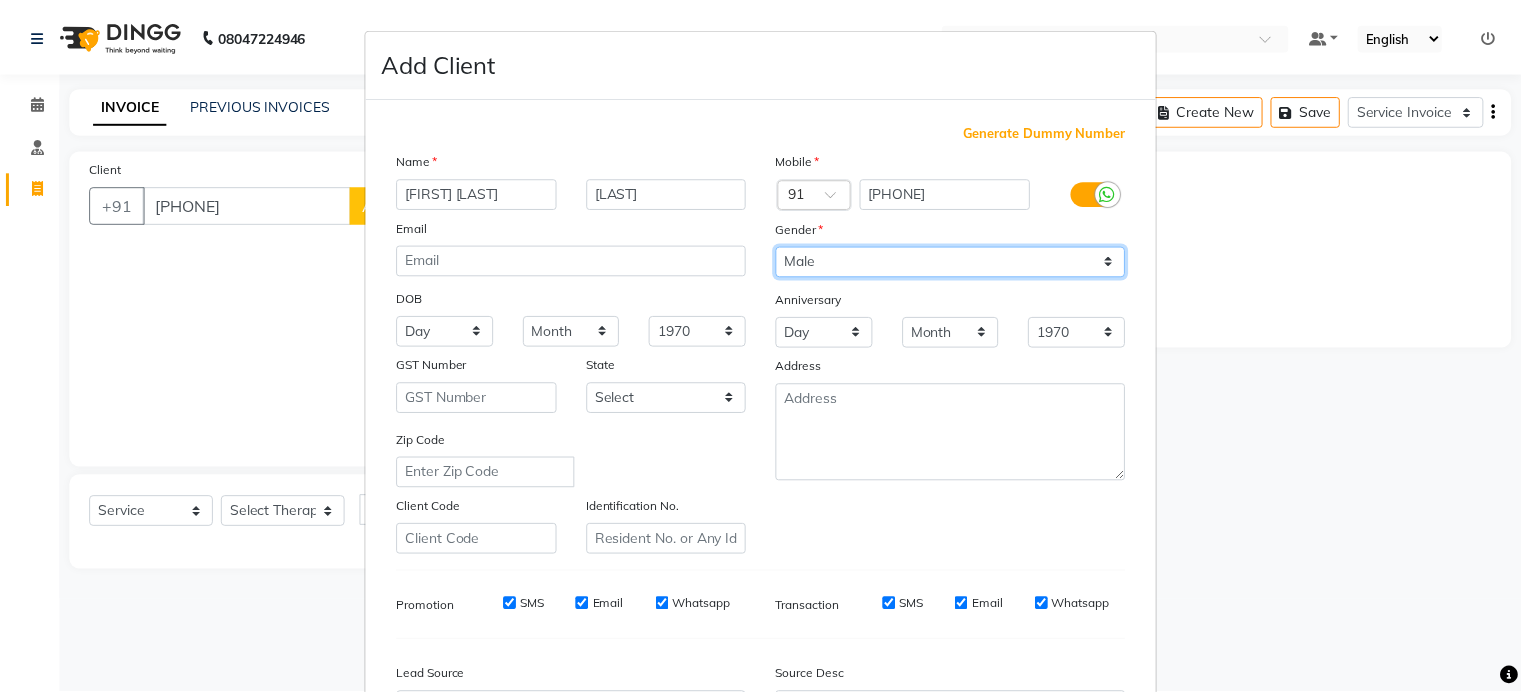 scroll, scrollTop: 237, scrollLeft: 0, axis: vertical 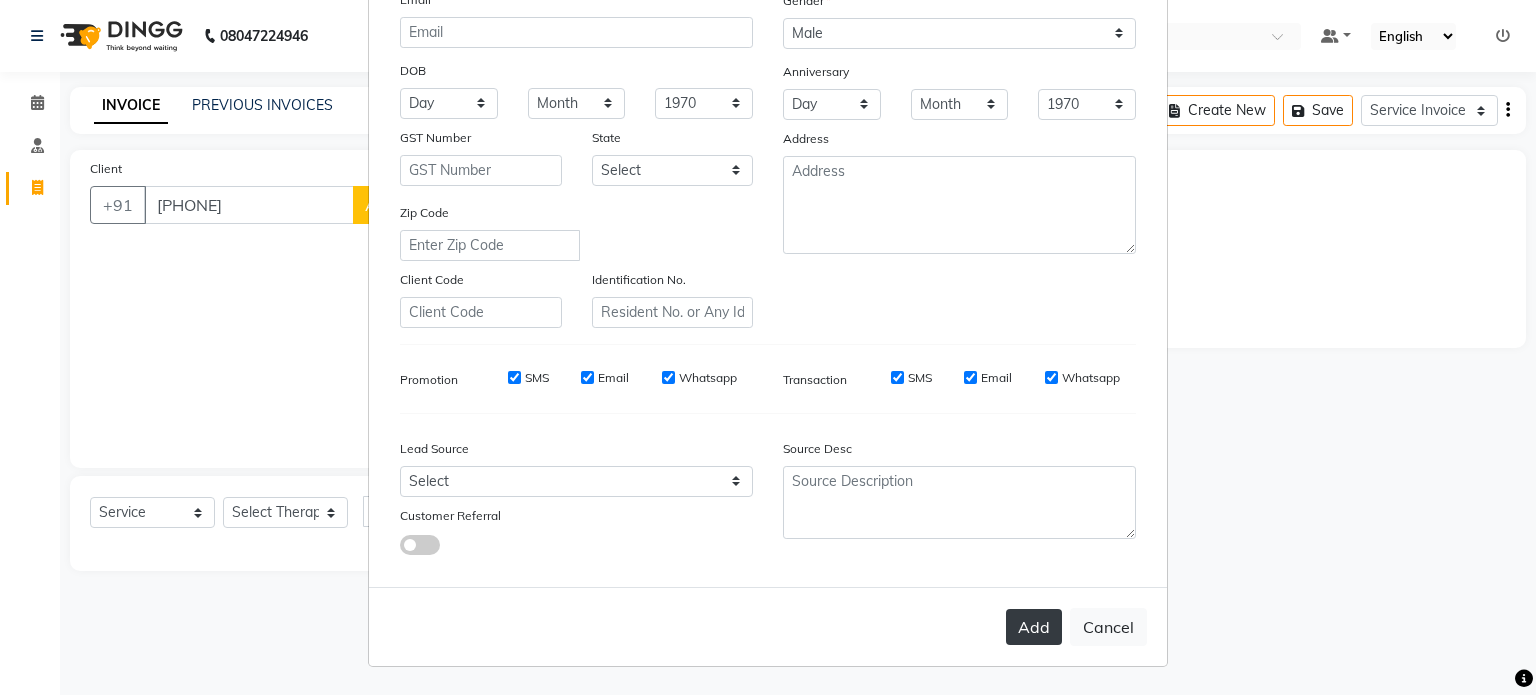 click on "Add" at bounding box center [1034, 627] 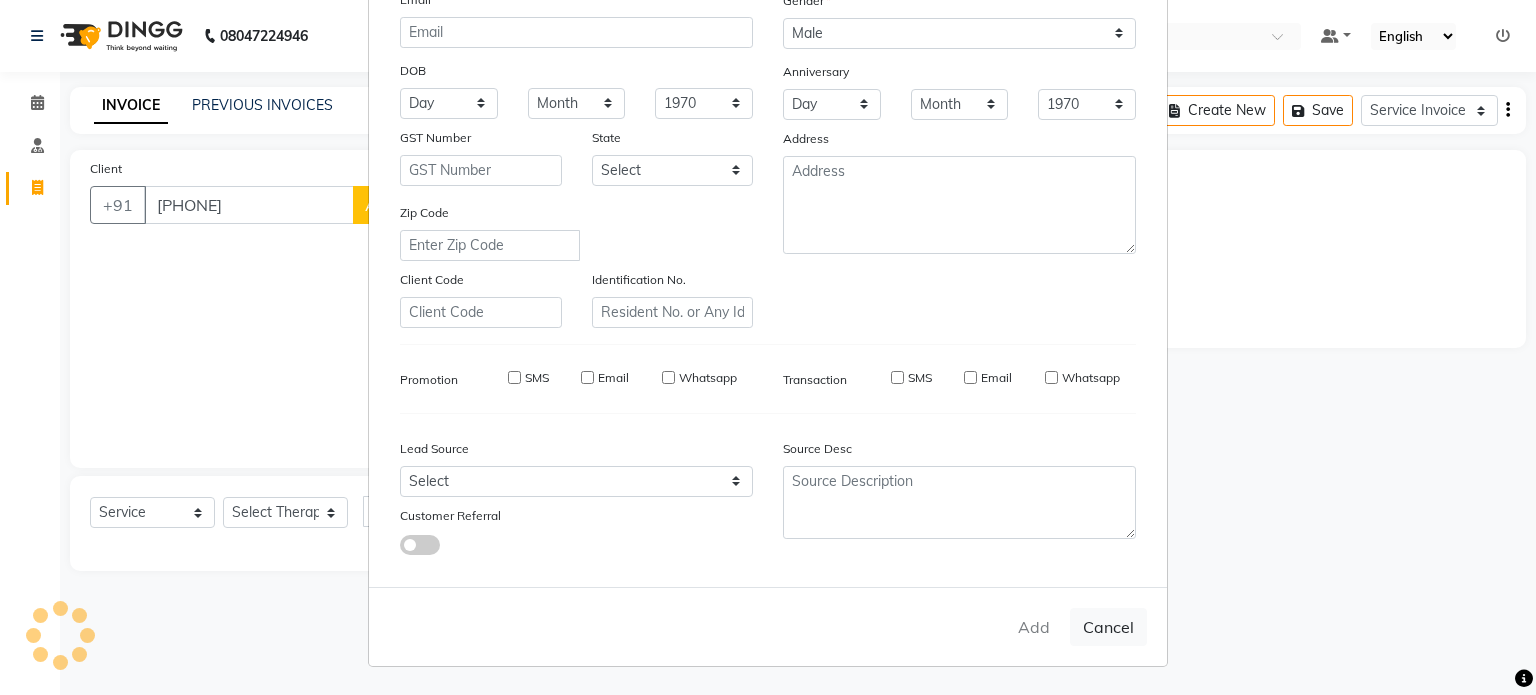 type on "91******33" 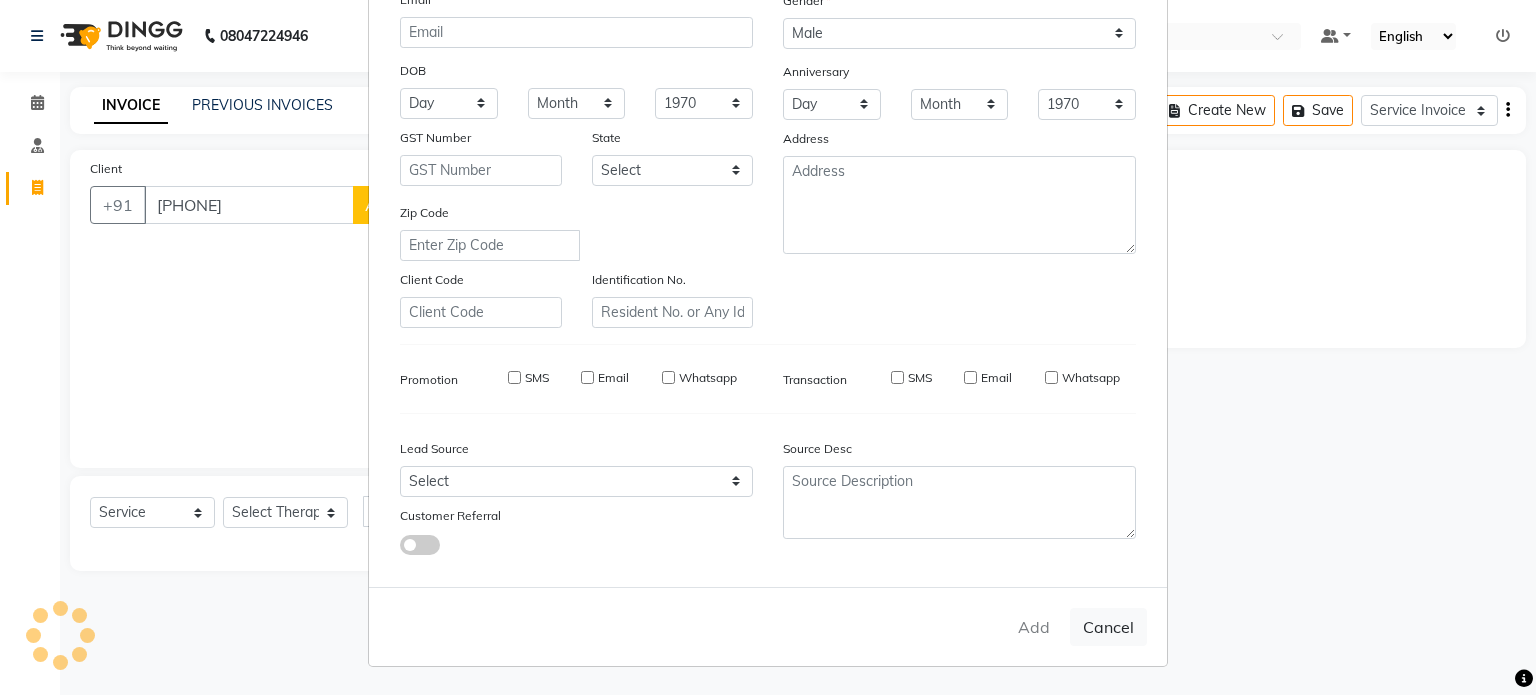 type 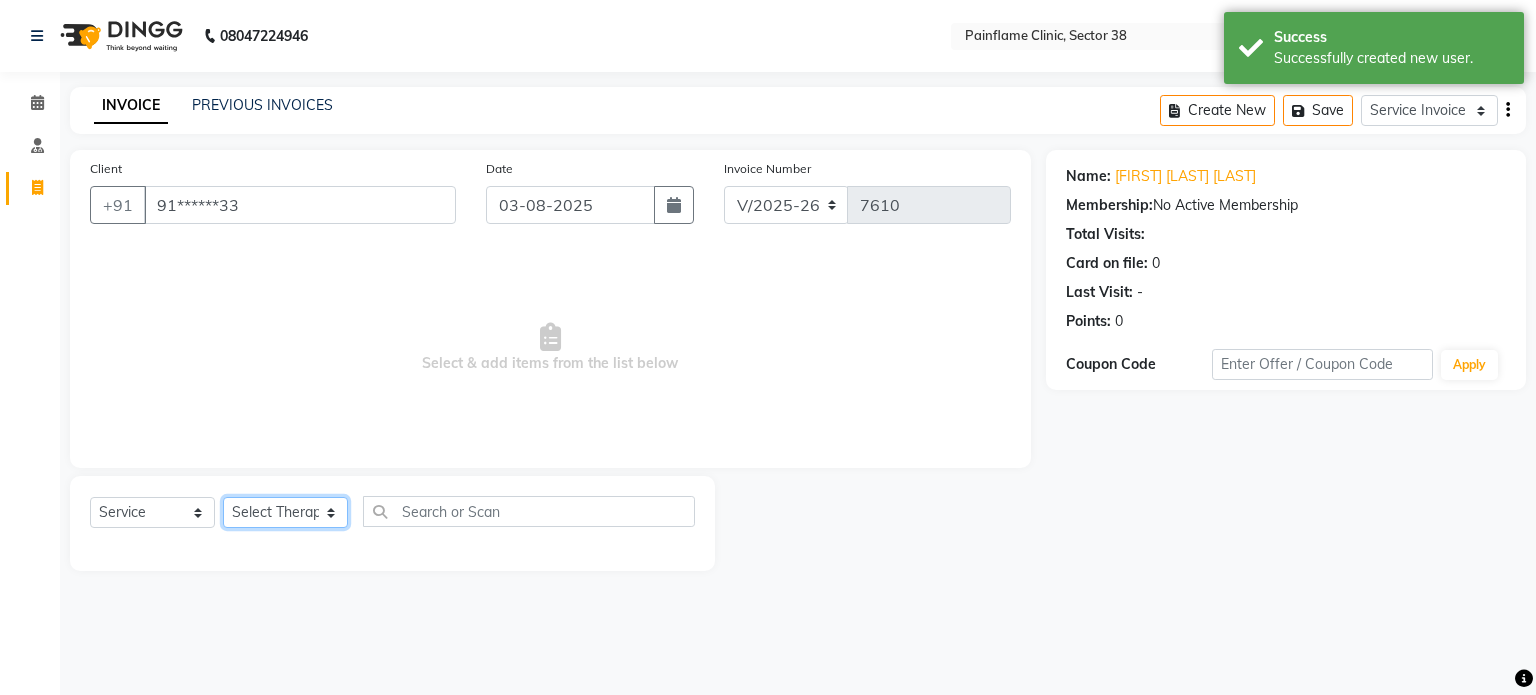 click on "Select Therapist Dr [LAST] Dr [LAST] Dr [LAST] Dr [LAST] Dr. [LAST] Dr. [LAST] [FIRST] [LAST] [FIRST] [LAST] [FIRST] [LAST] Reception 1 Reception 2 Reception 3" 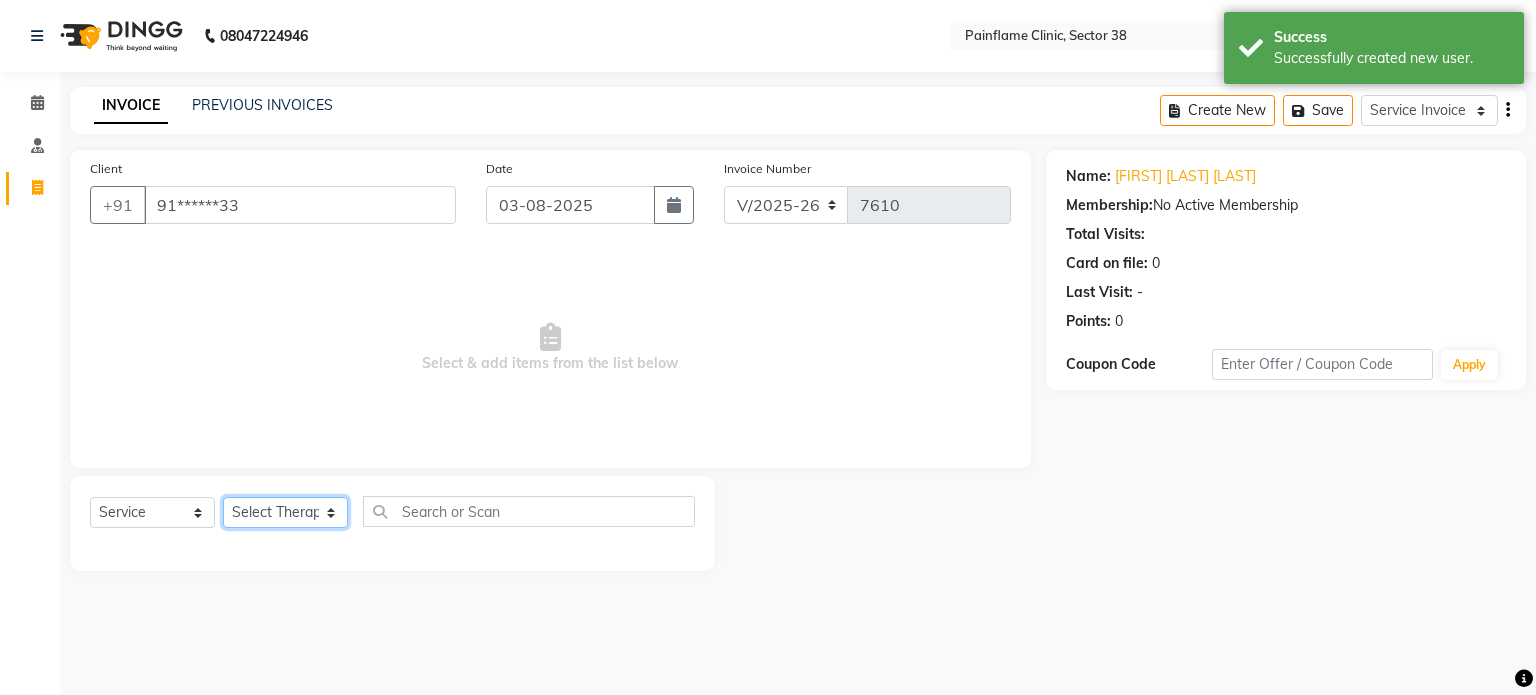 select on "20214" 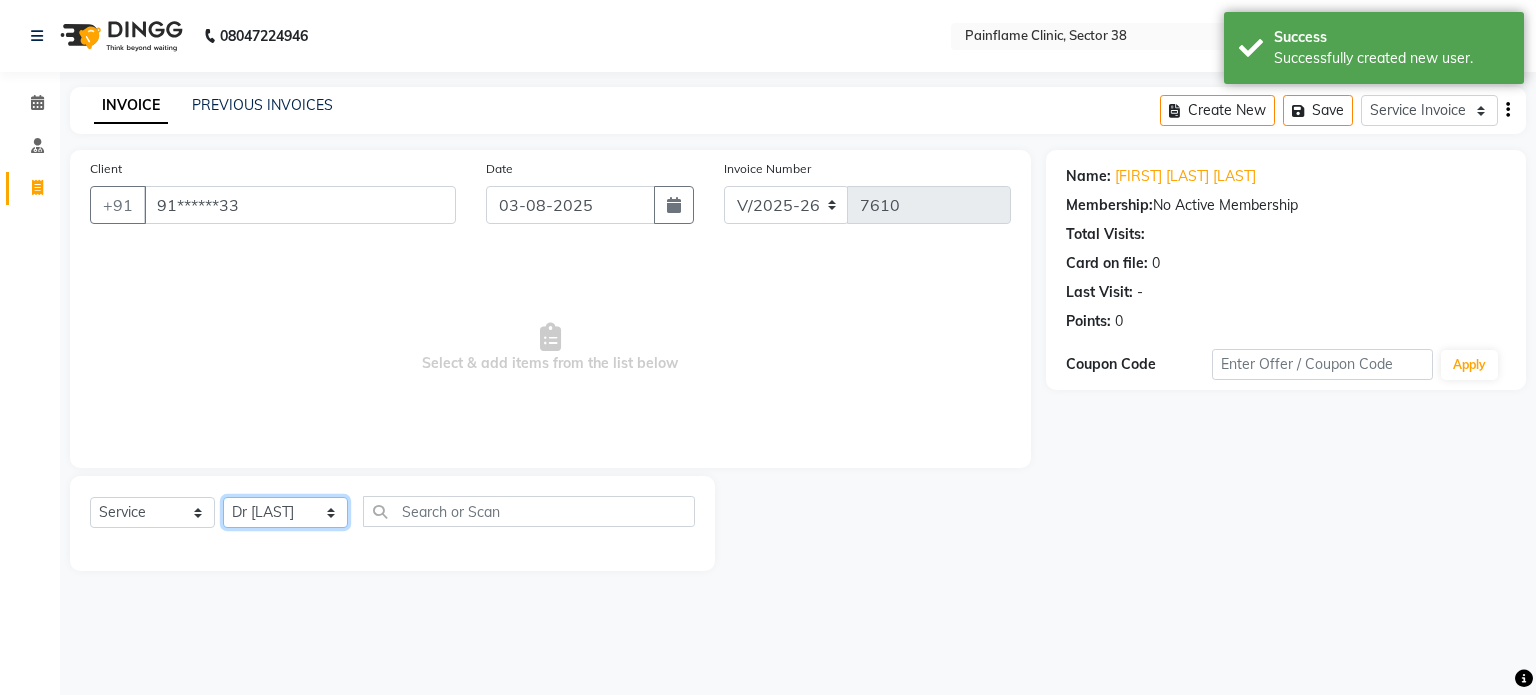 click on "Select Therapist Dr [LAST] Dr [LAST] Dr [LAST] Dr [LAST] Dr. [LAST] Dr. [LAST] [FIRST] [LAST] [FIRST] [LAST] [FIRST] [LAST] Reception 1 Reception 2 Reception 3" 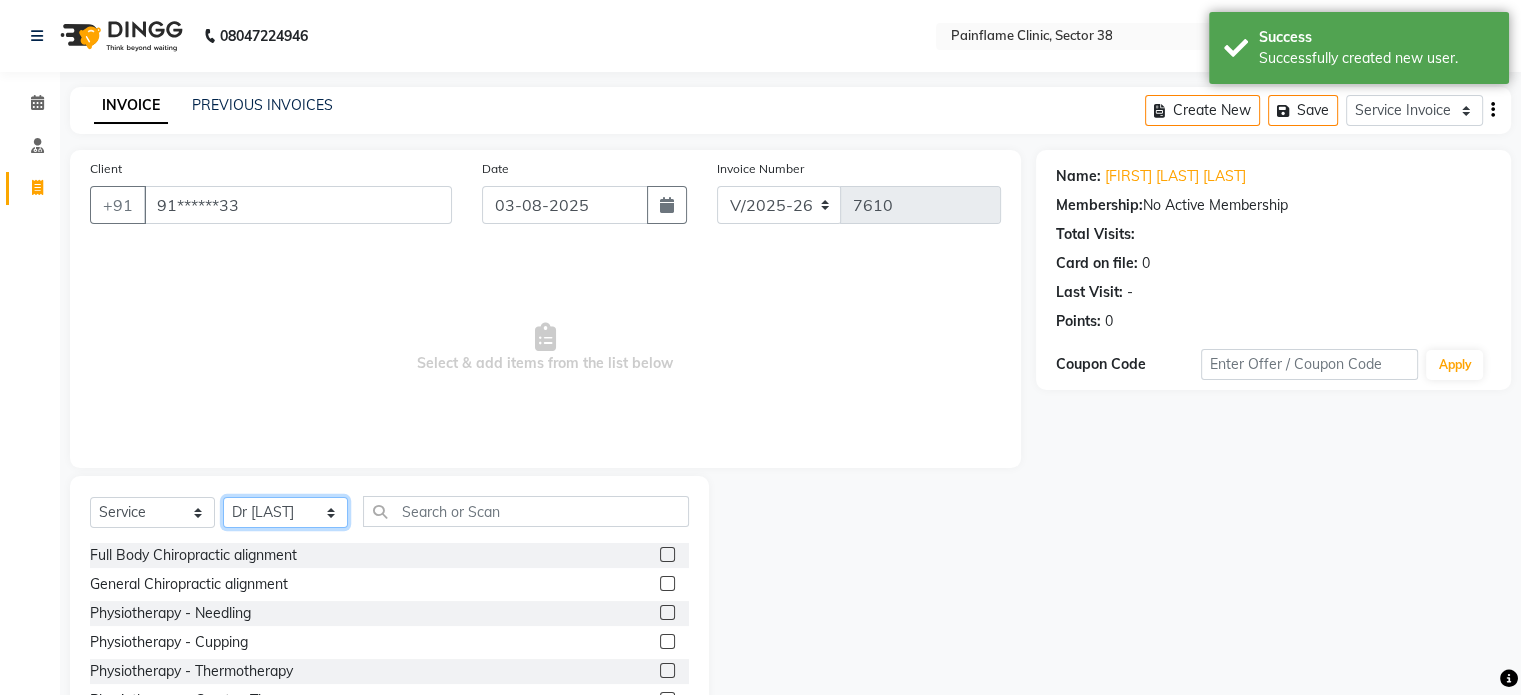 scroll, scrollTop: 119, scrollLeft: 0, axis: vertical 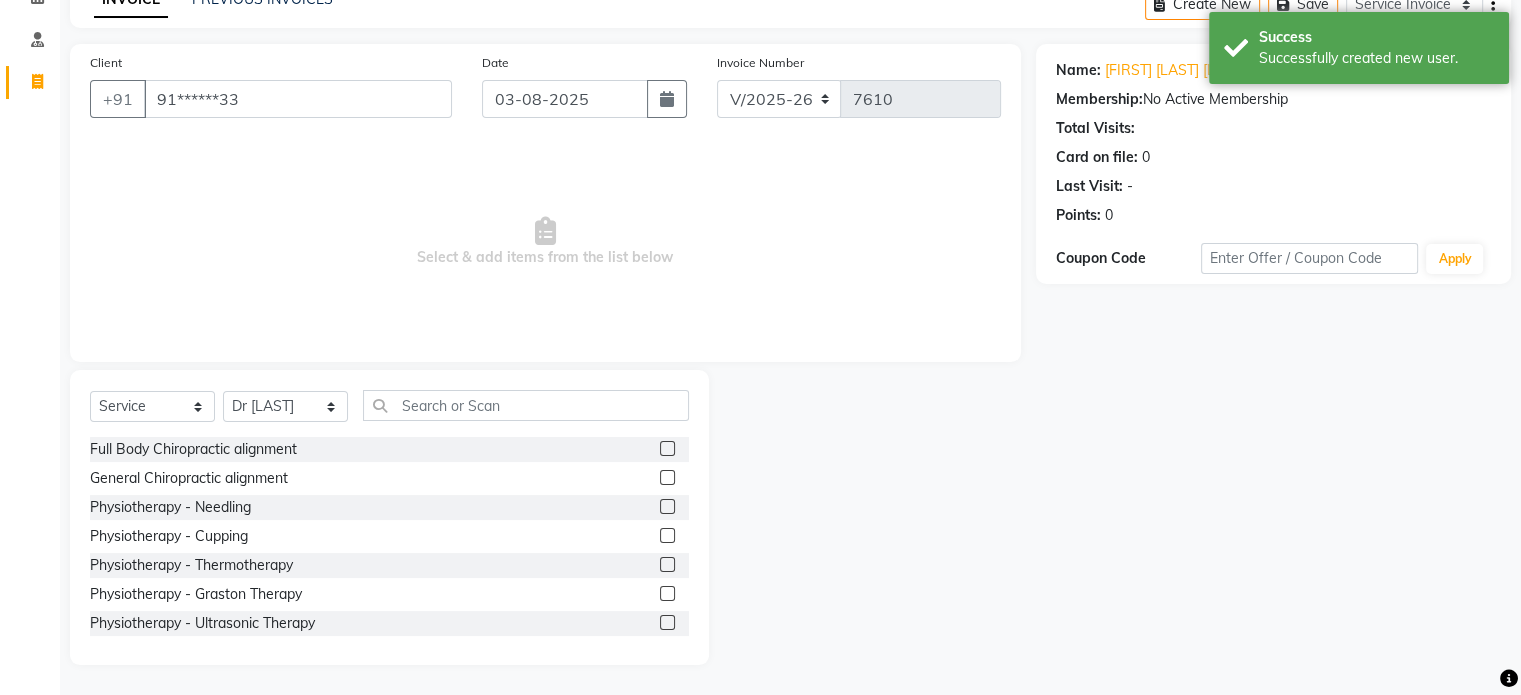 click 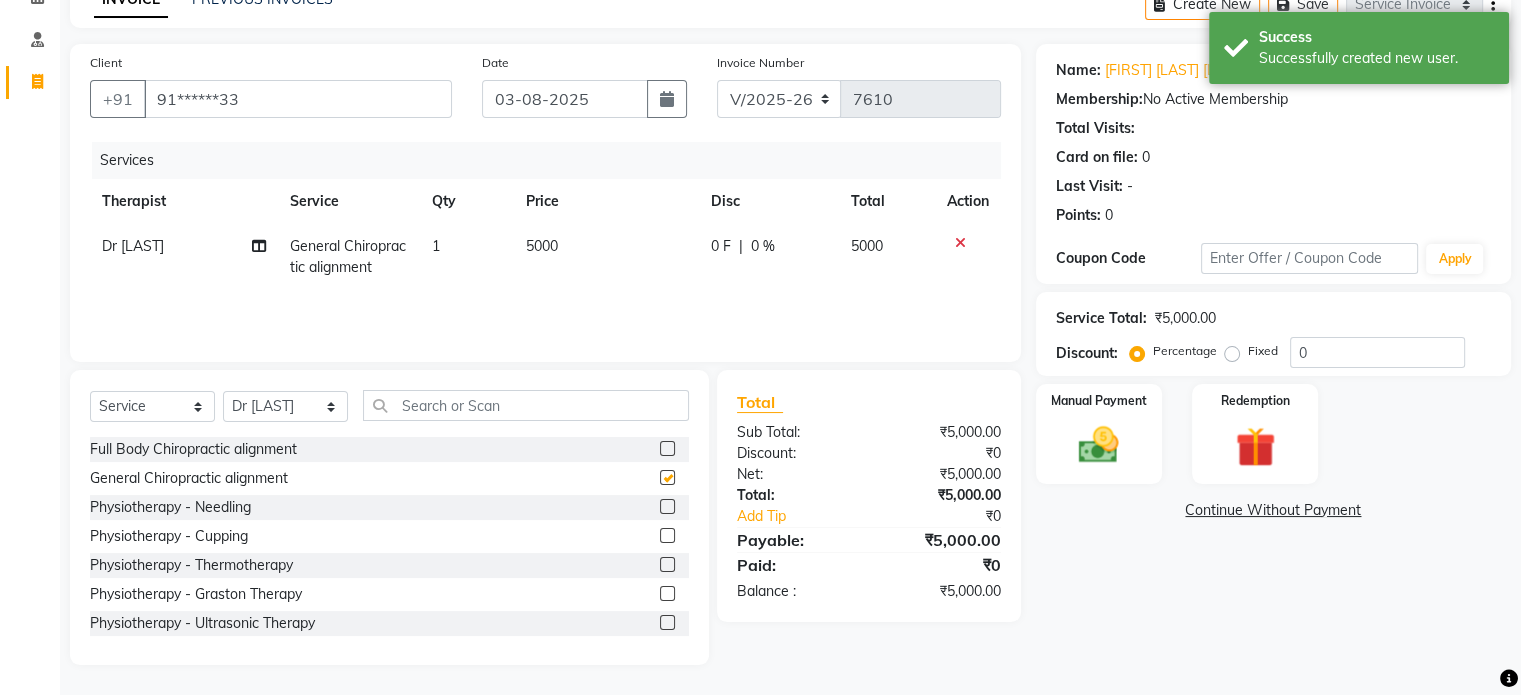 checkbox on "false" 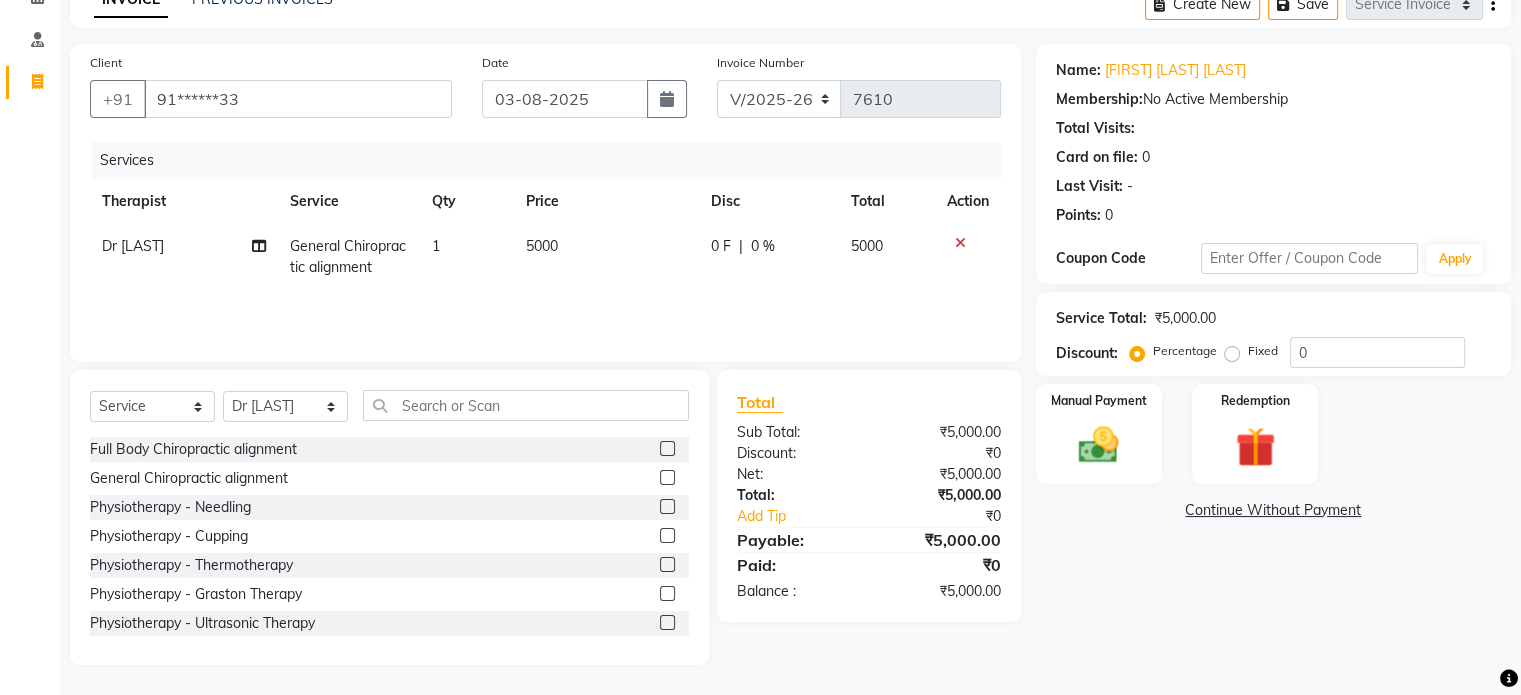 click on "5000" 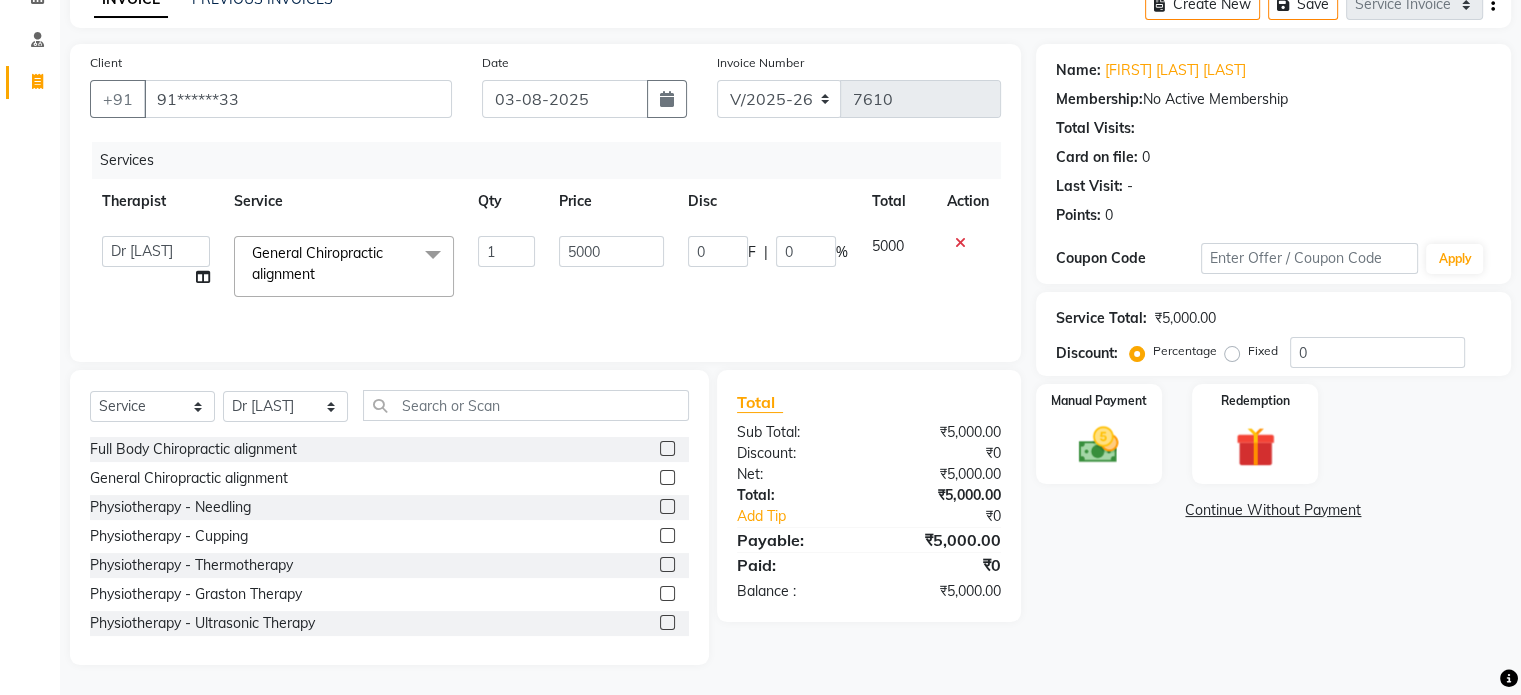 click on "5000" 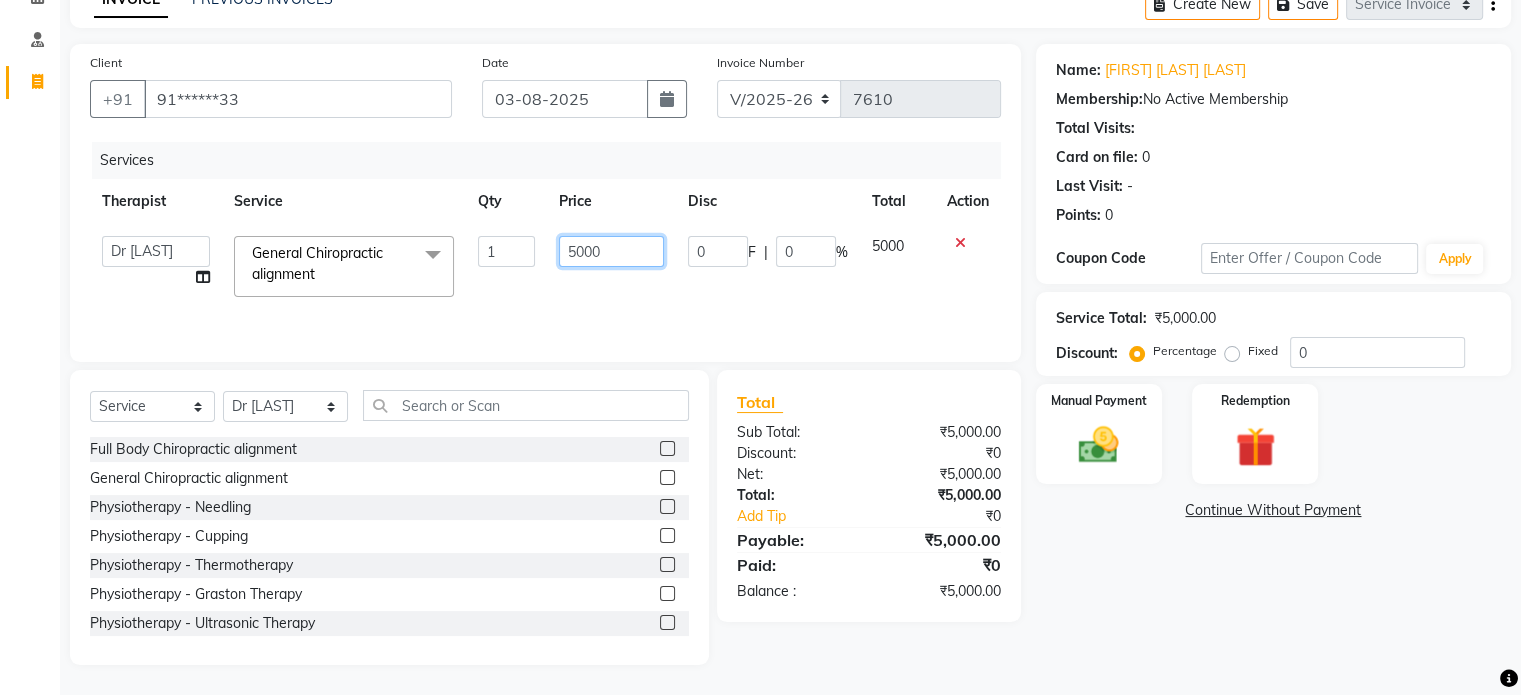 click on "5000" 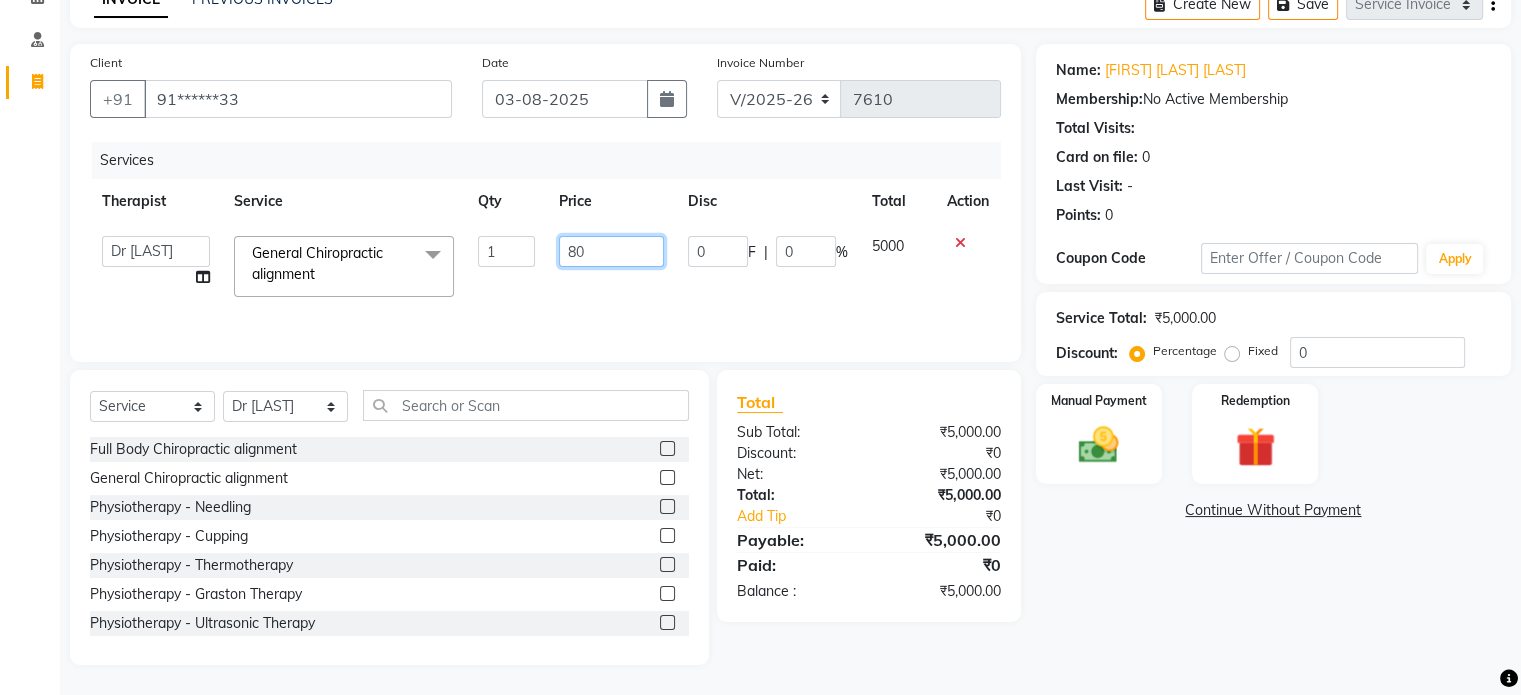 type on "800" 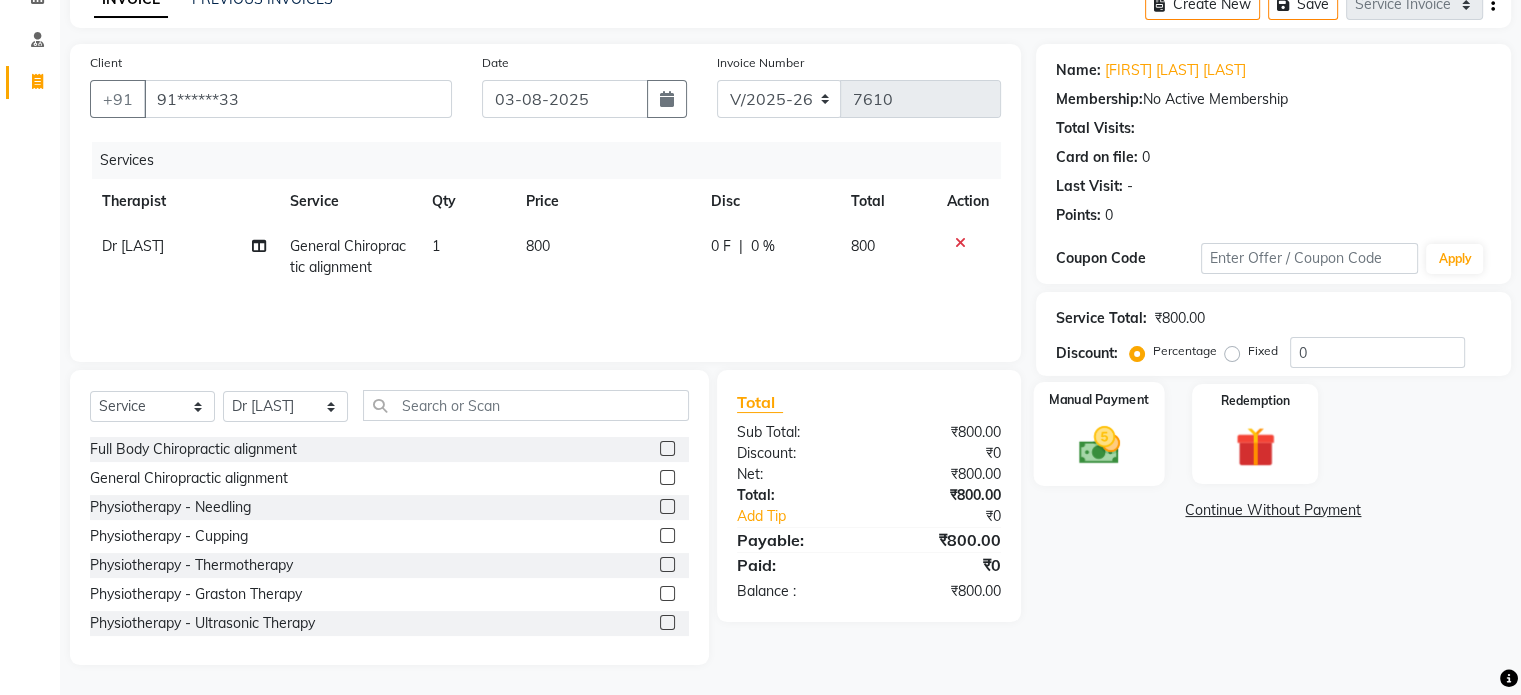 click 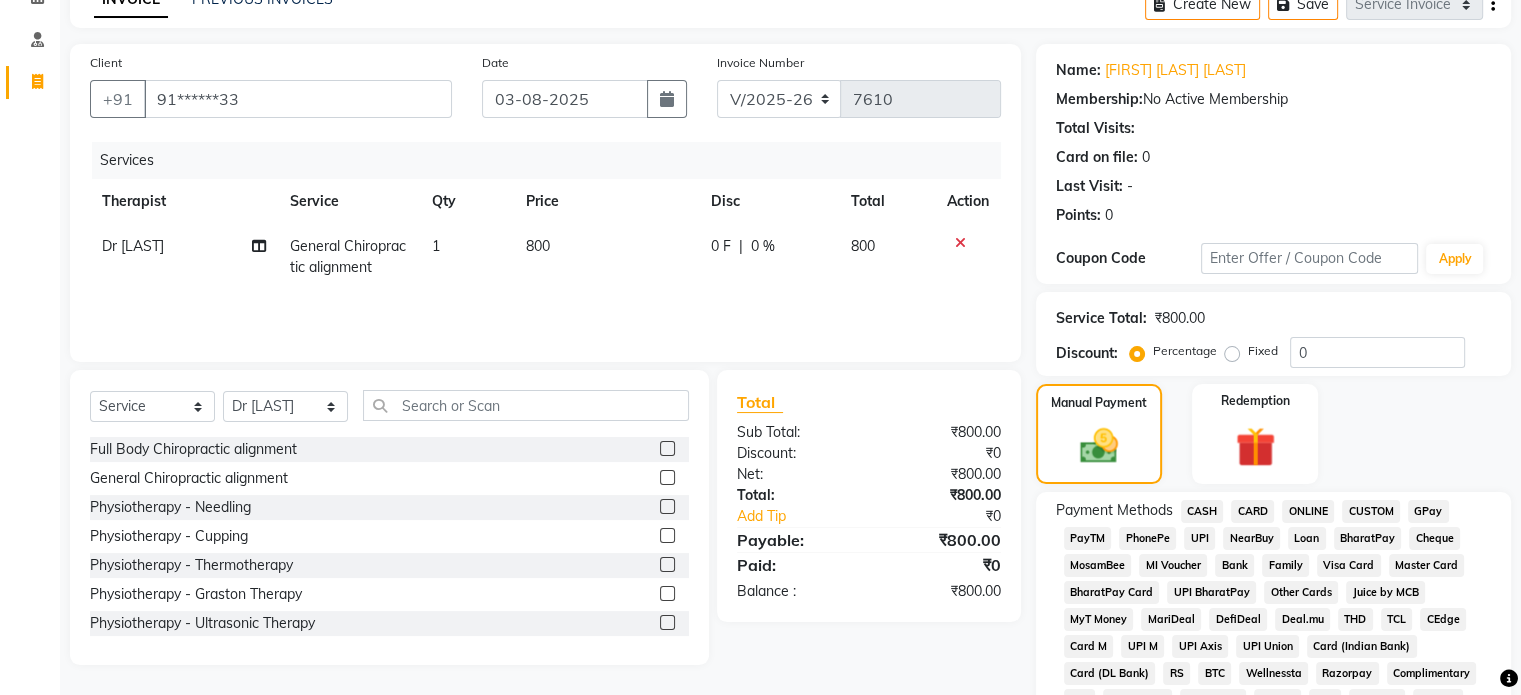 click on "UPI" 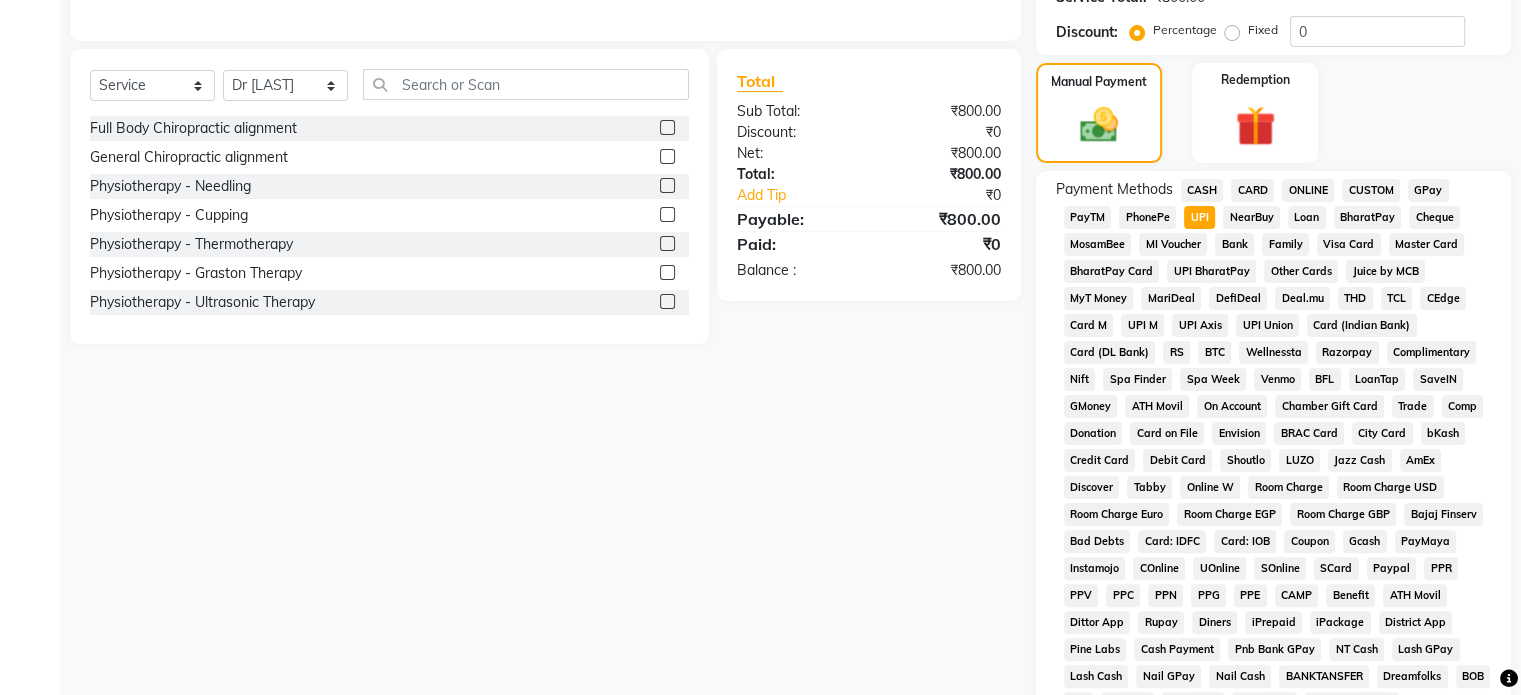 scroll, scrollTop: 652, scrollLeft: 0, axis: vertical 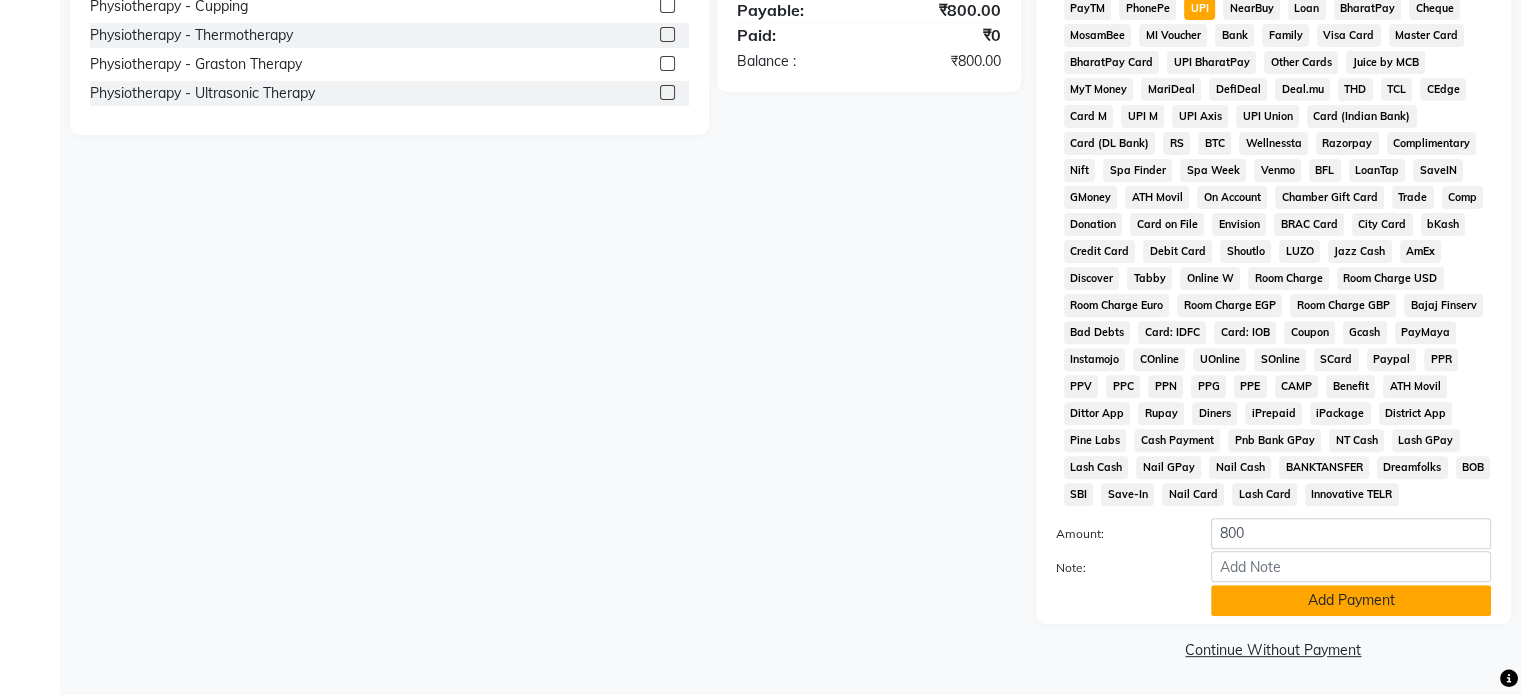 click on "Add Payment" 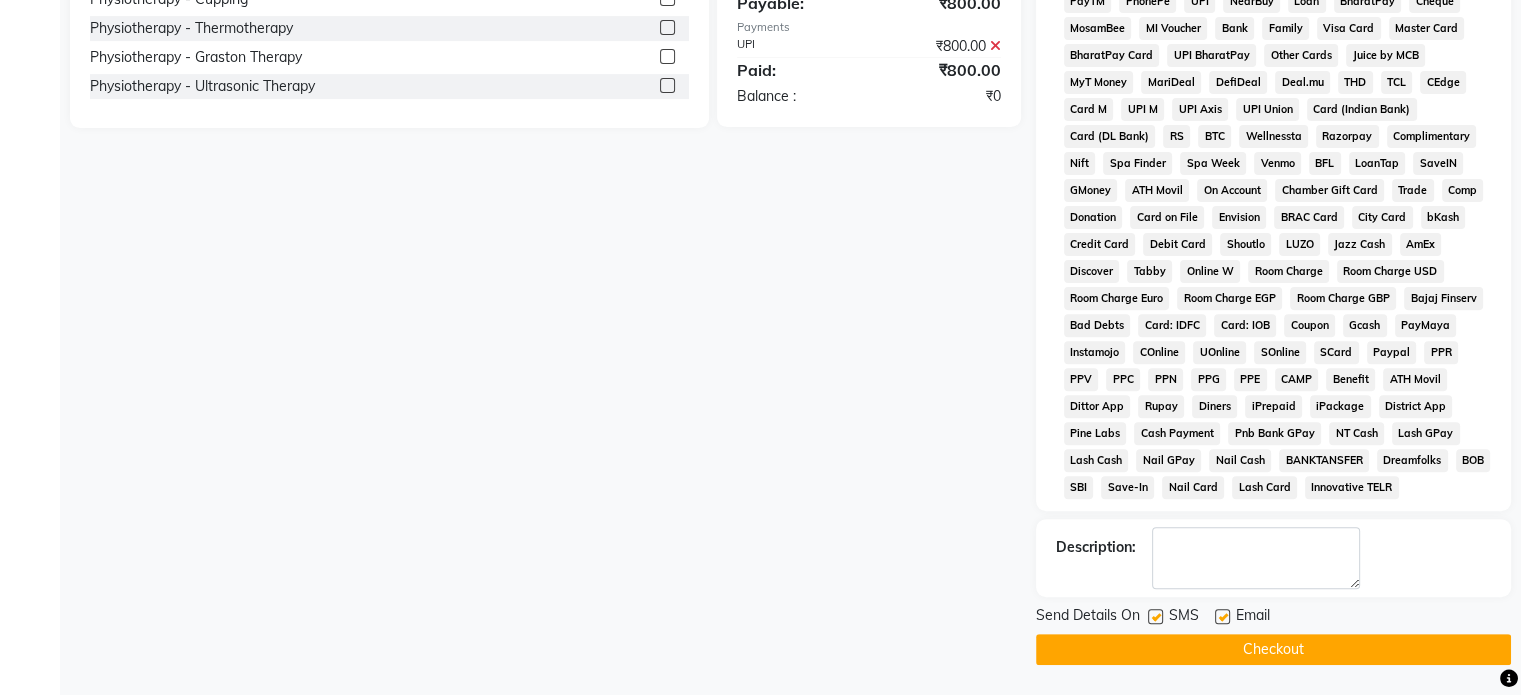 click 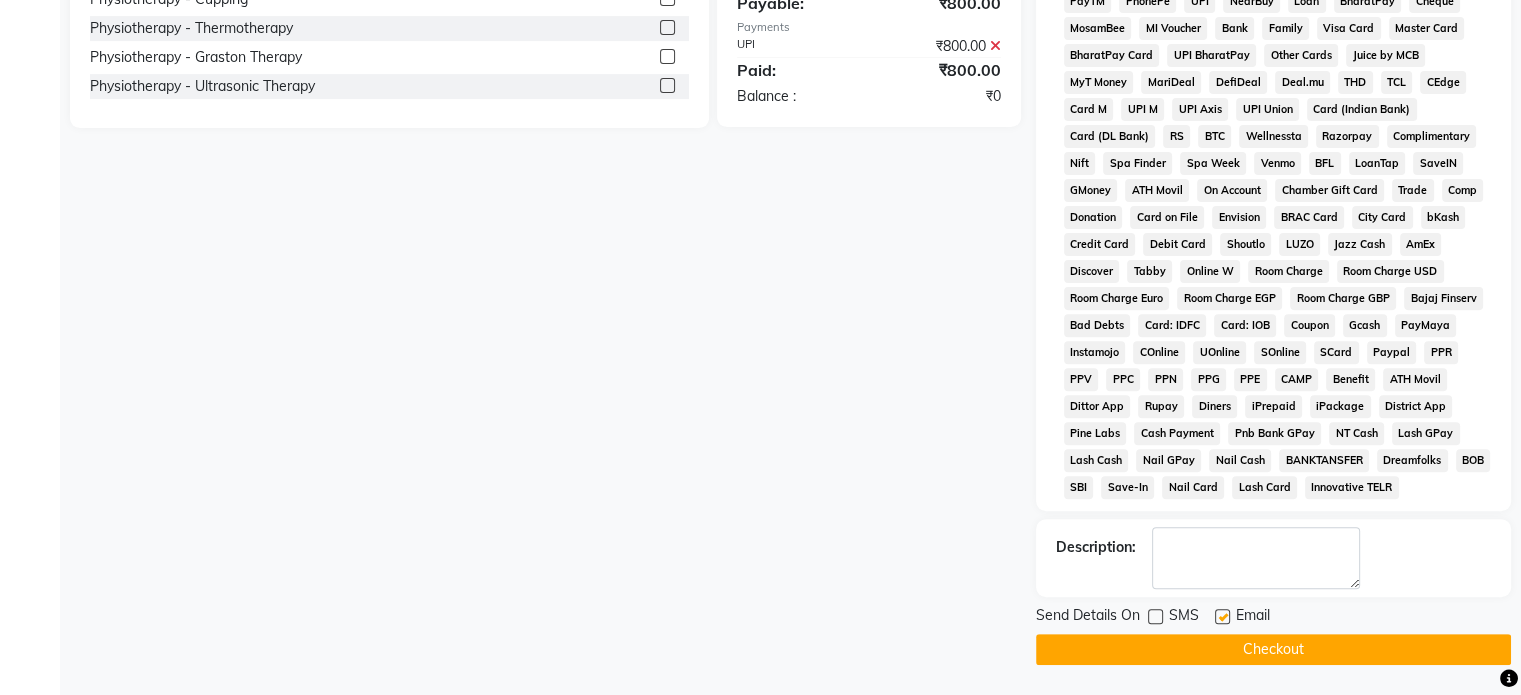 click 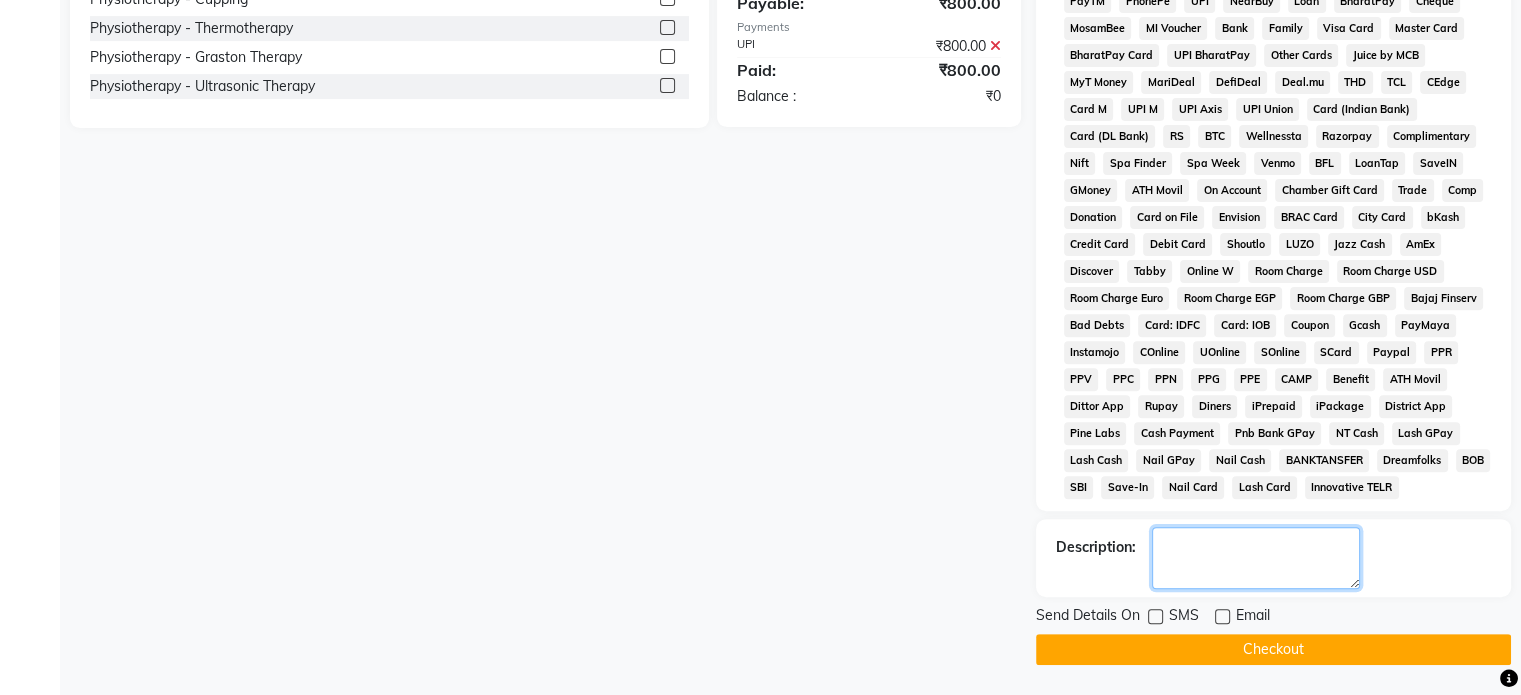 click 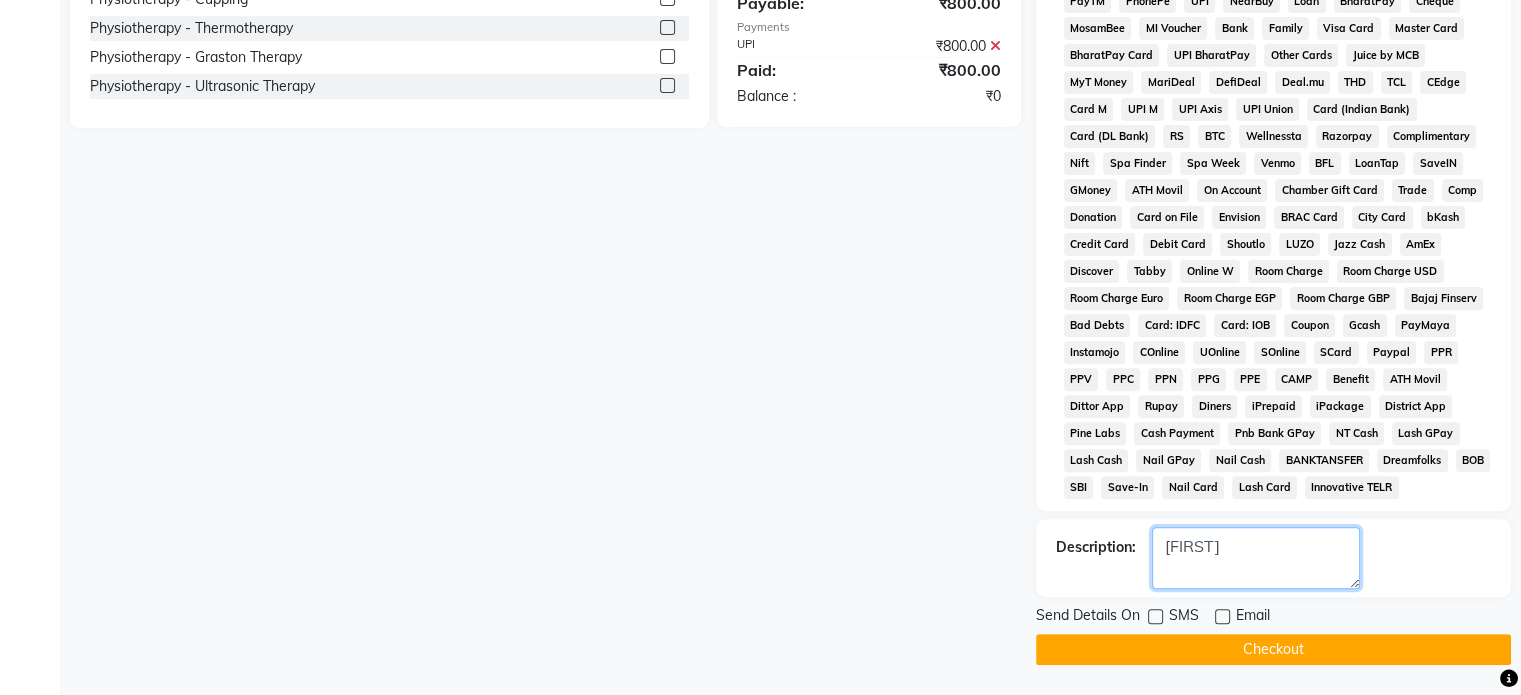 type on "[FIRST]" 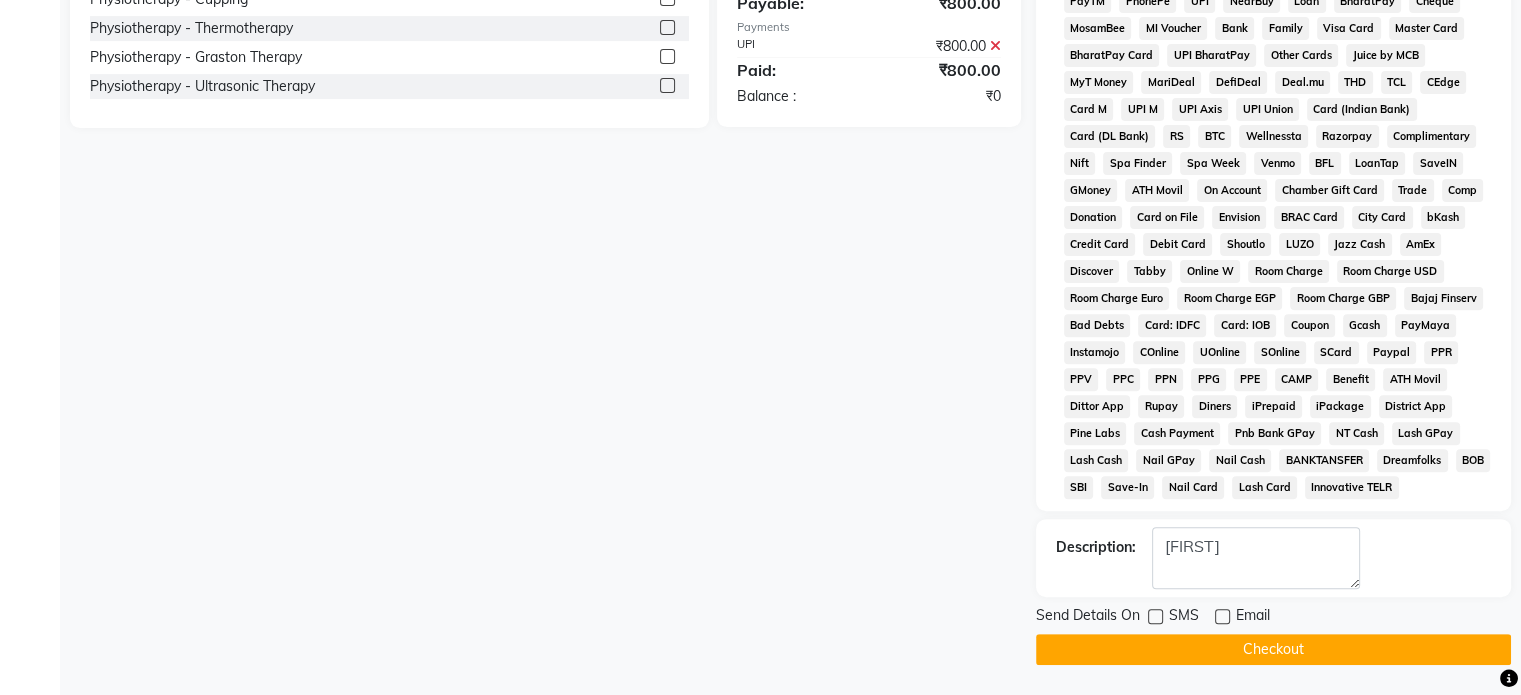 click on "Checkout" 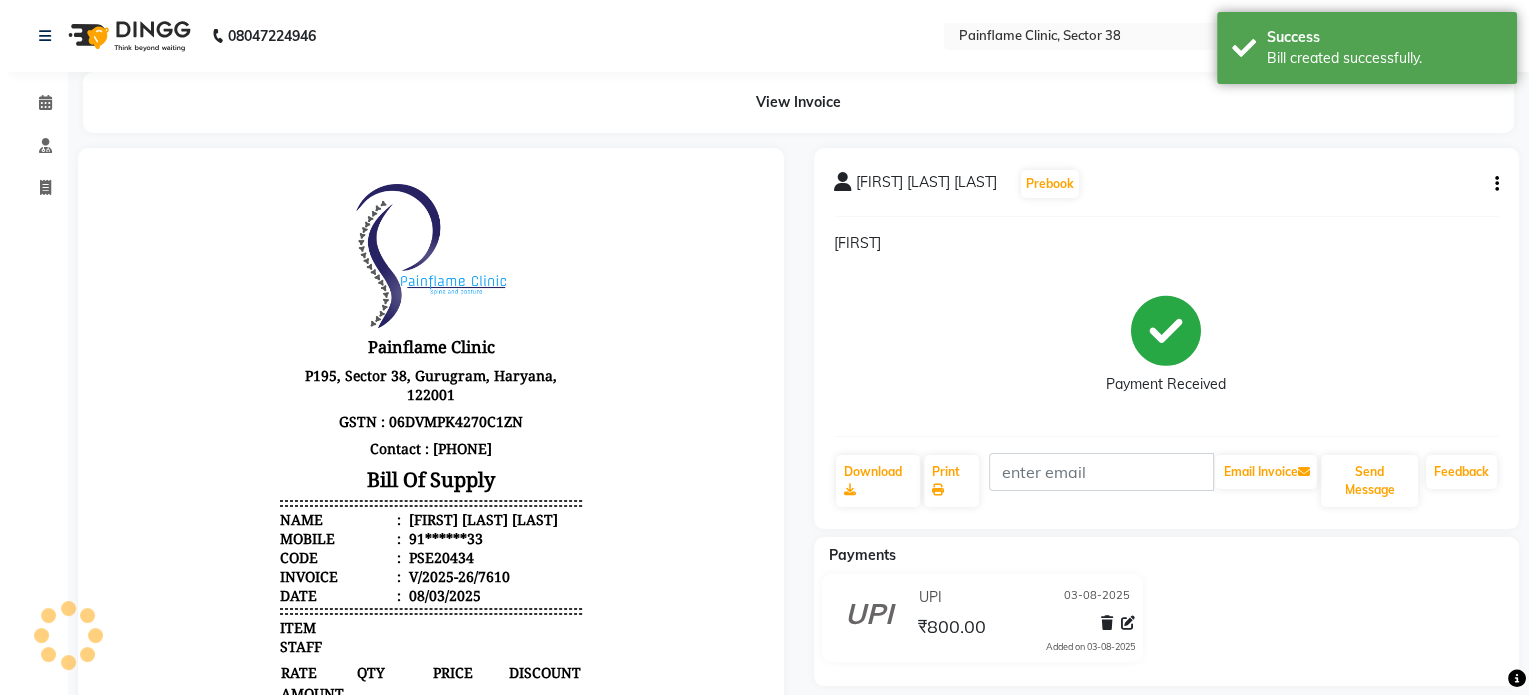 scroll, scrollTop: 0, scrollLeft: 0, axis: both 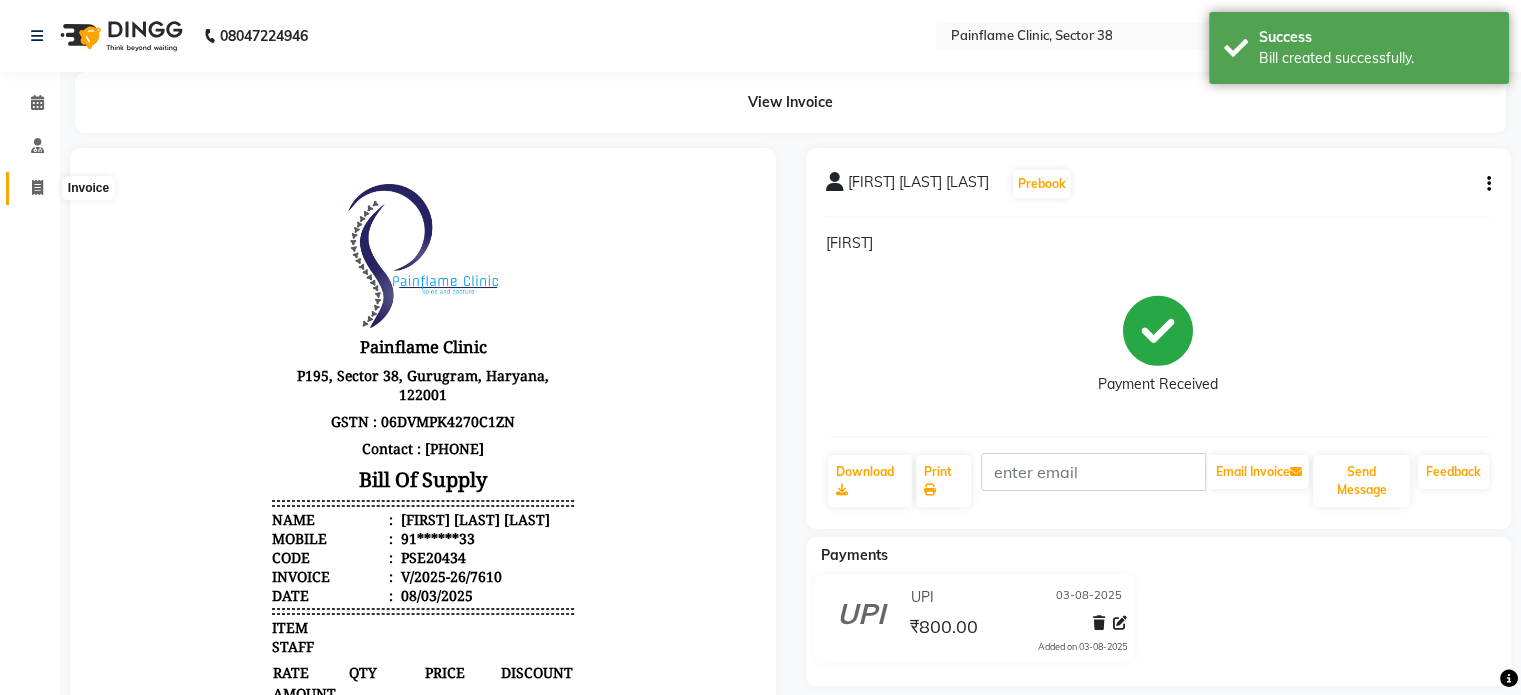 click 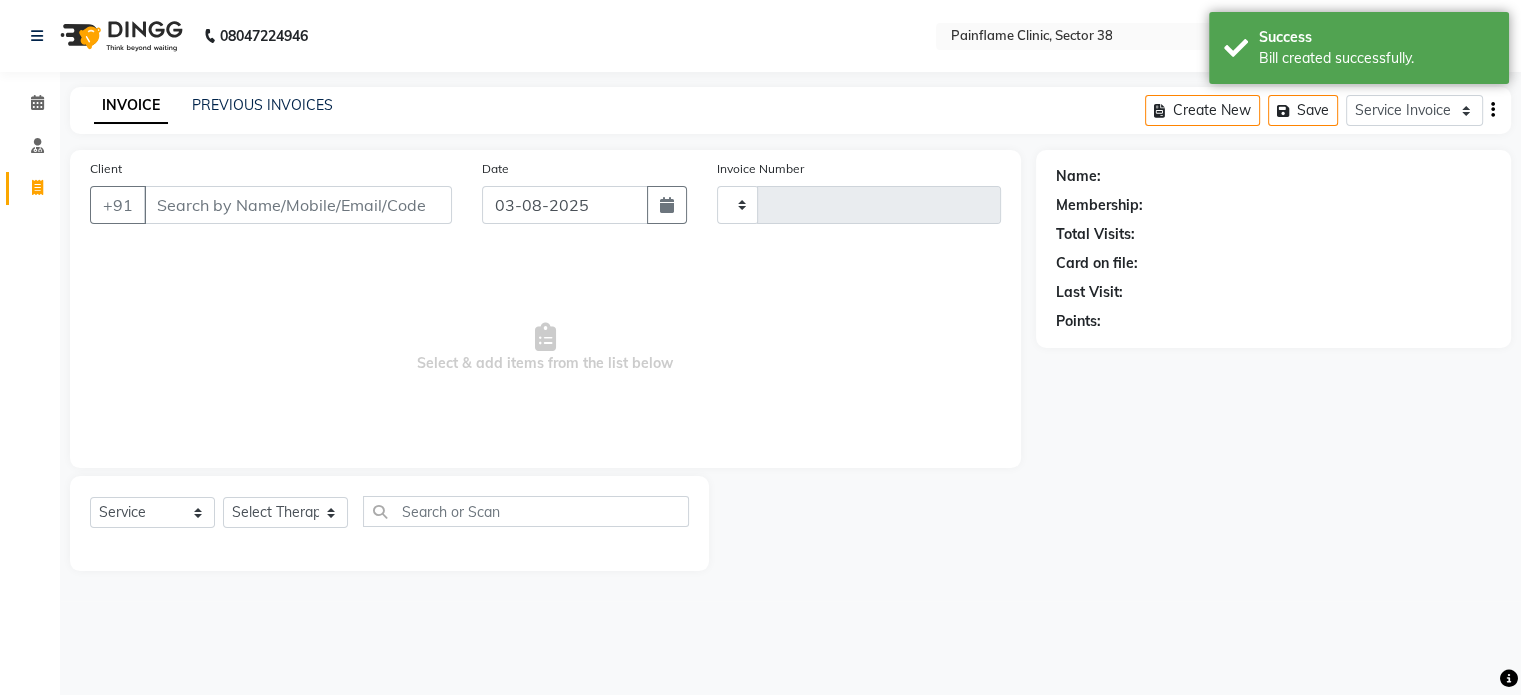 type on "7611" 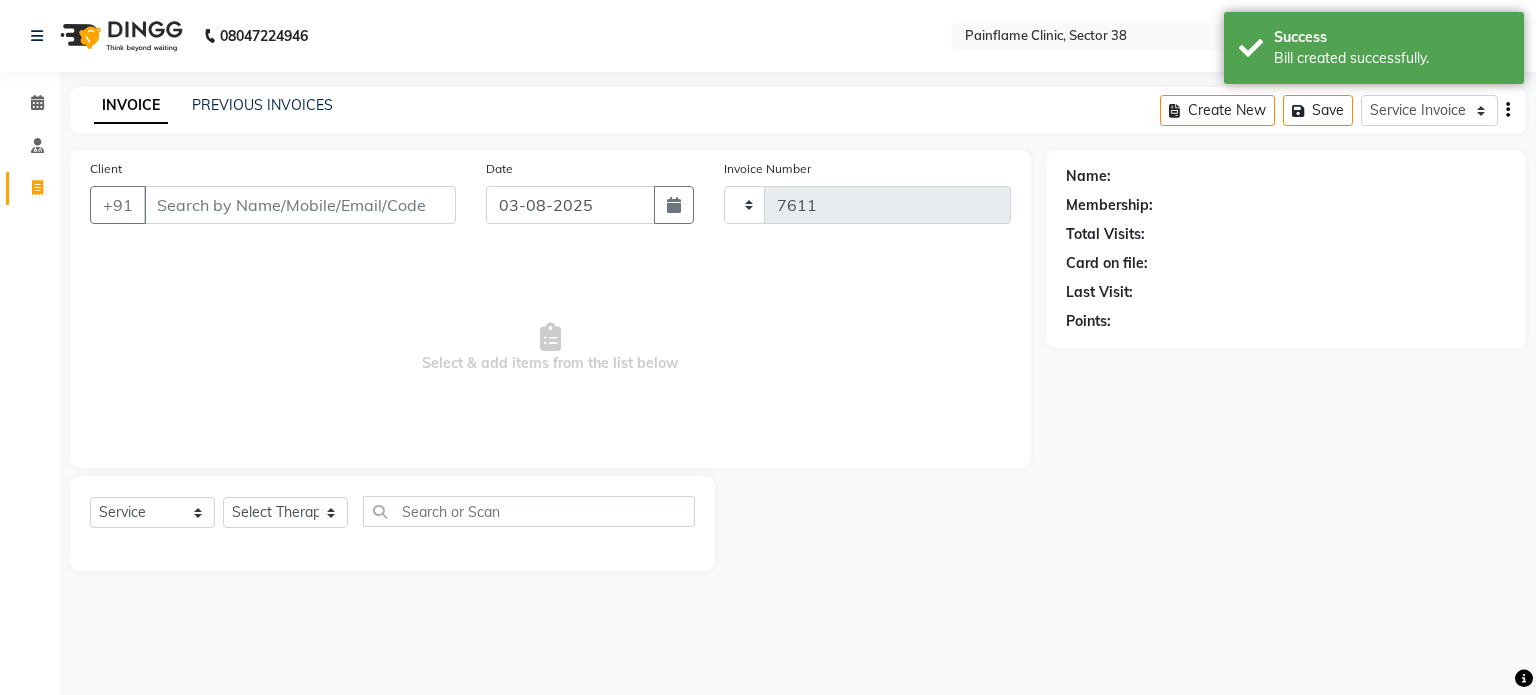 select on "3964" 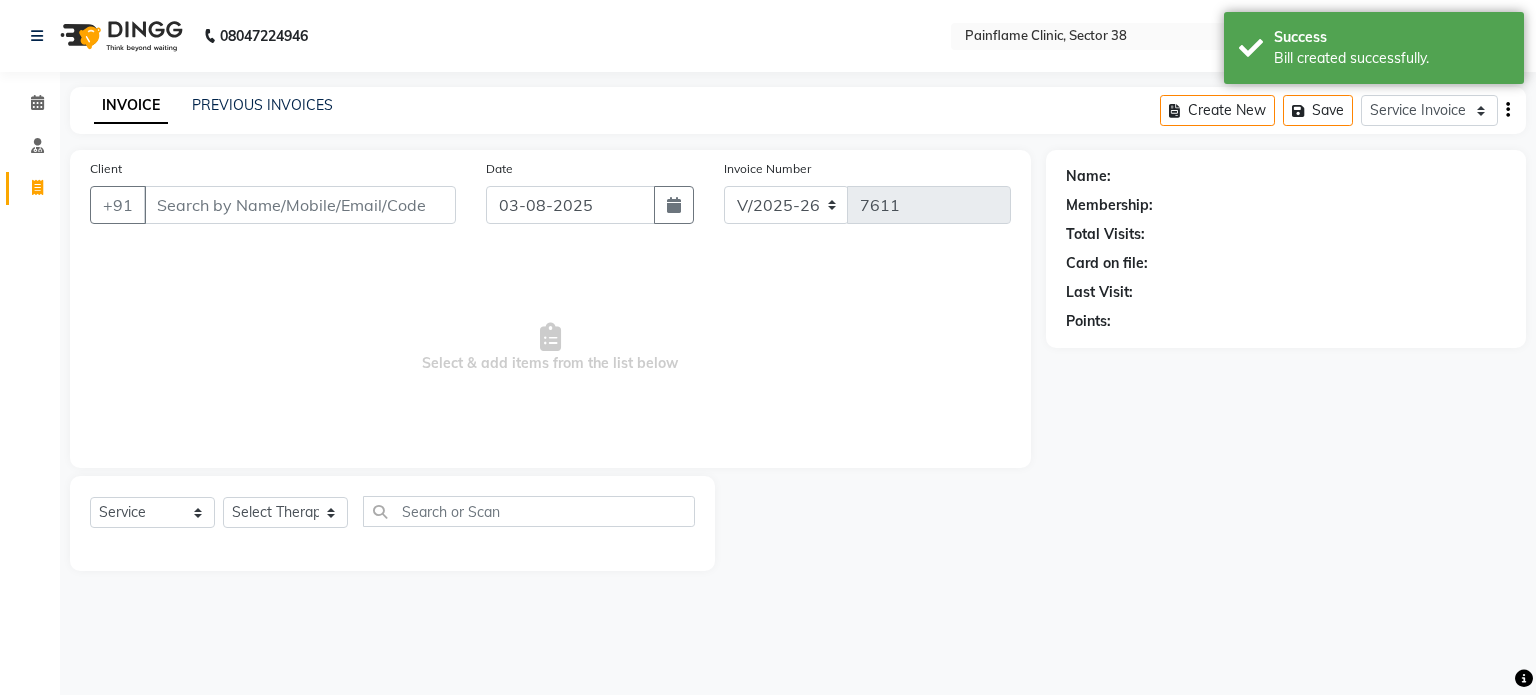 click on "Client" at bounding box center [300, 205] 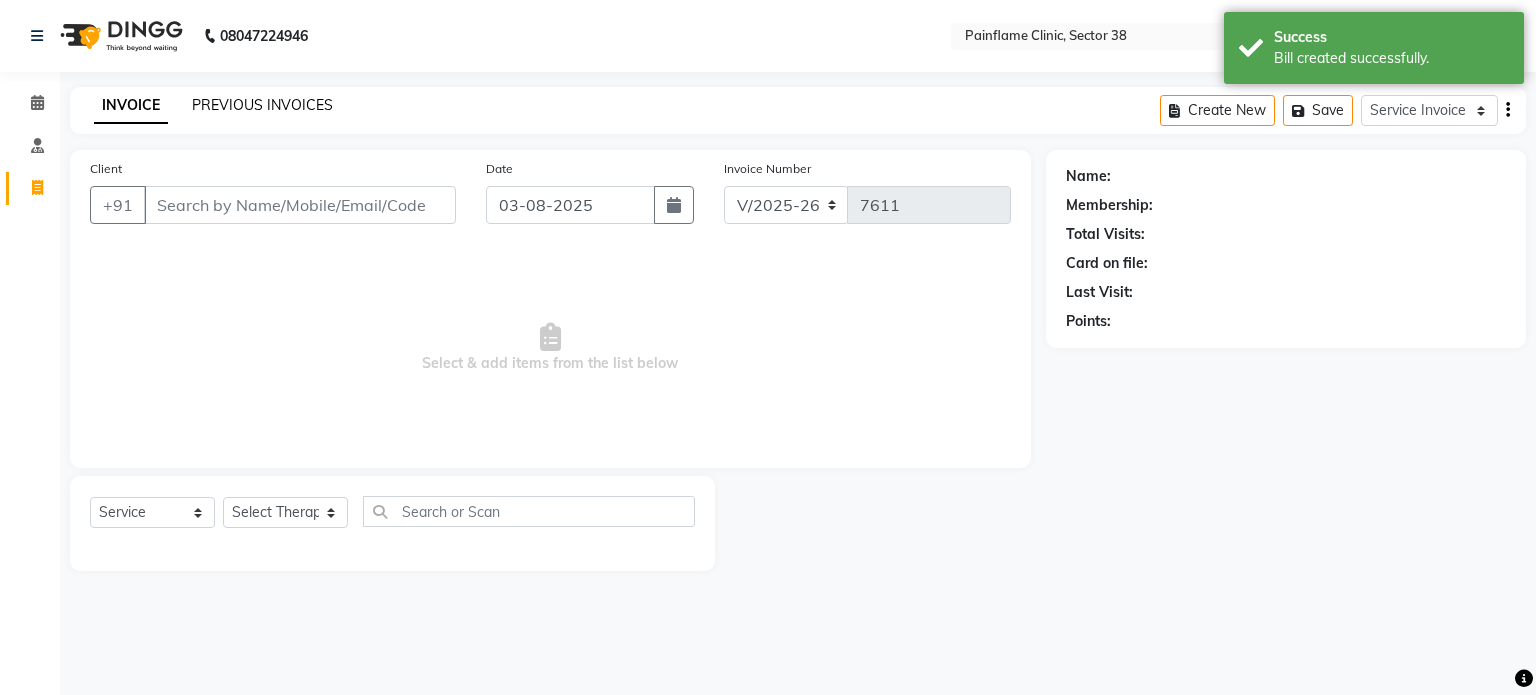 click on "PREVIOUS INVOICES" 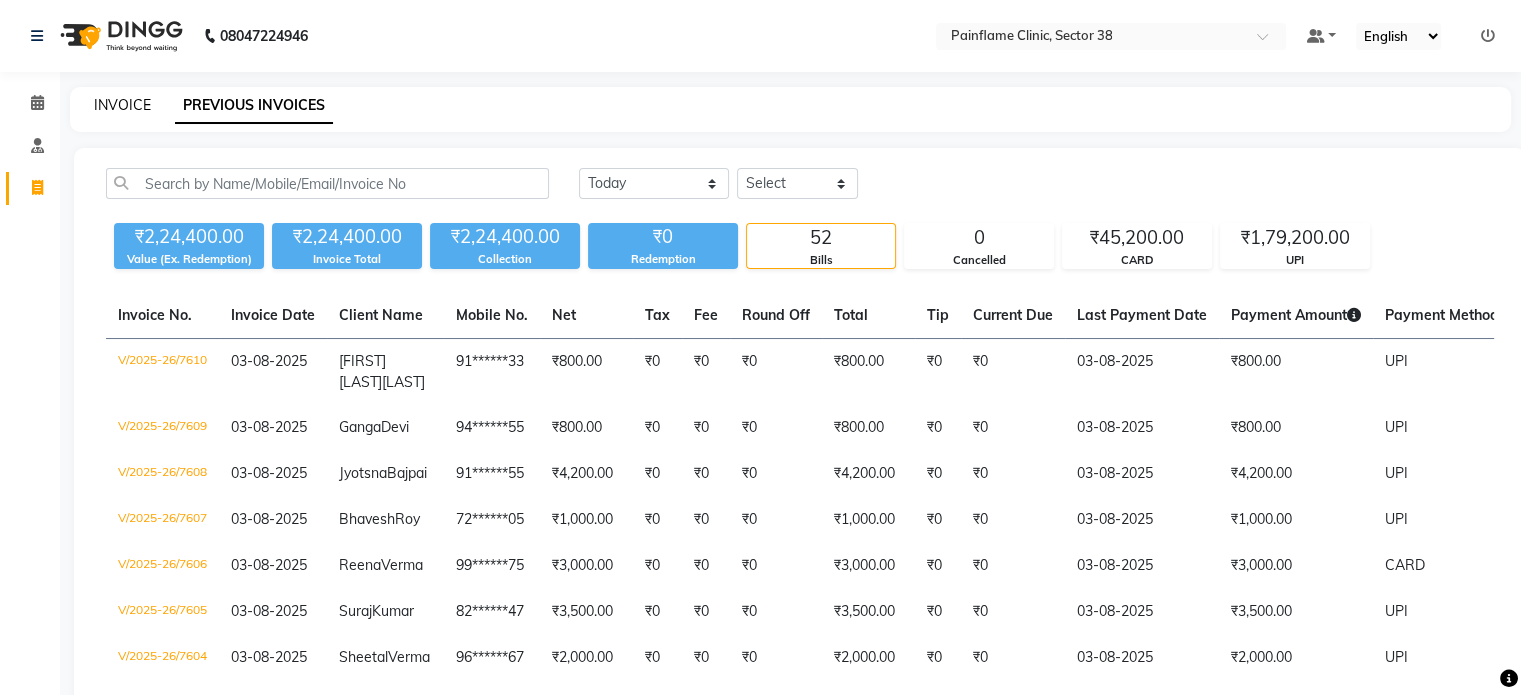 click on "INVOICE" 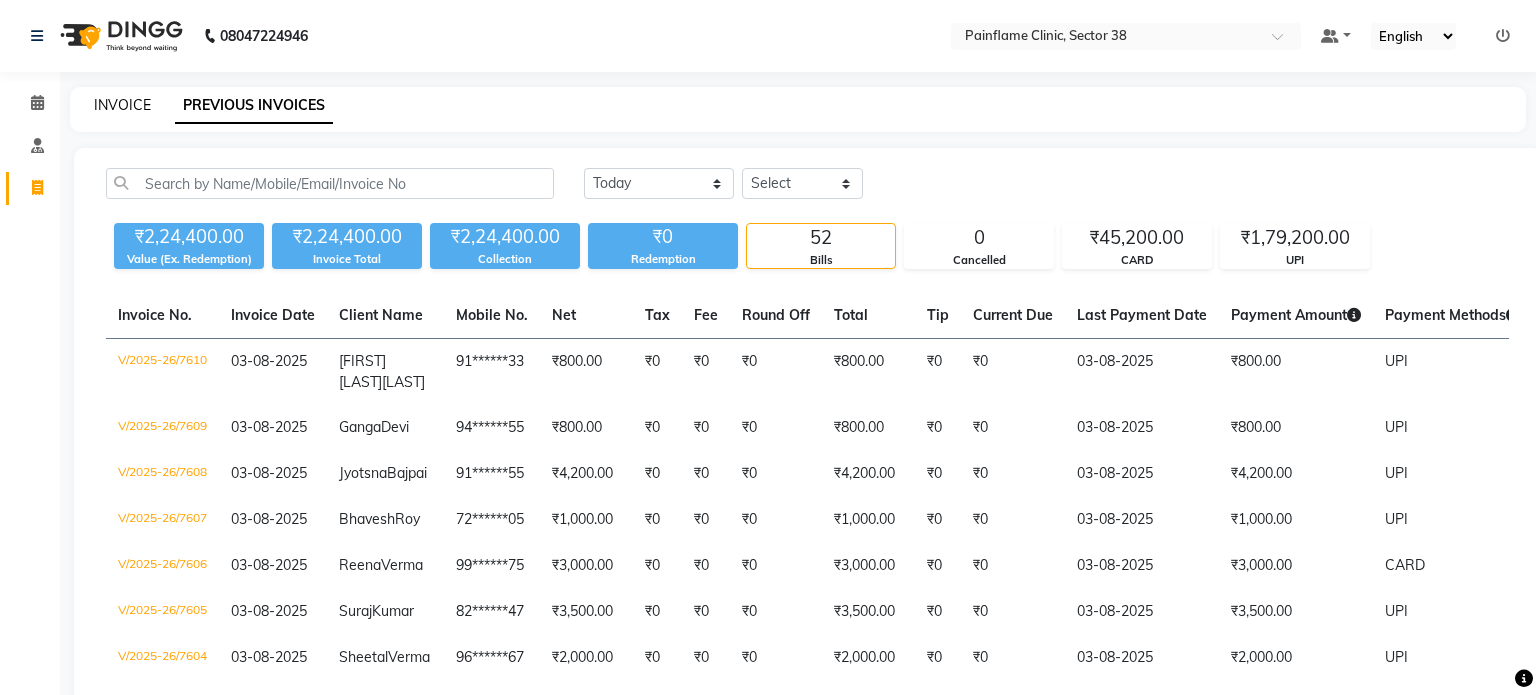 select on "service" 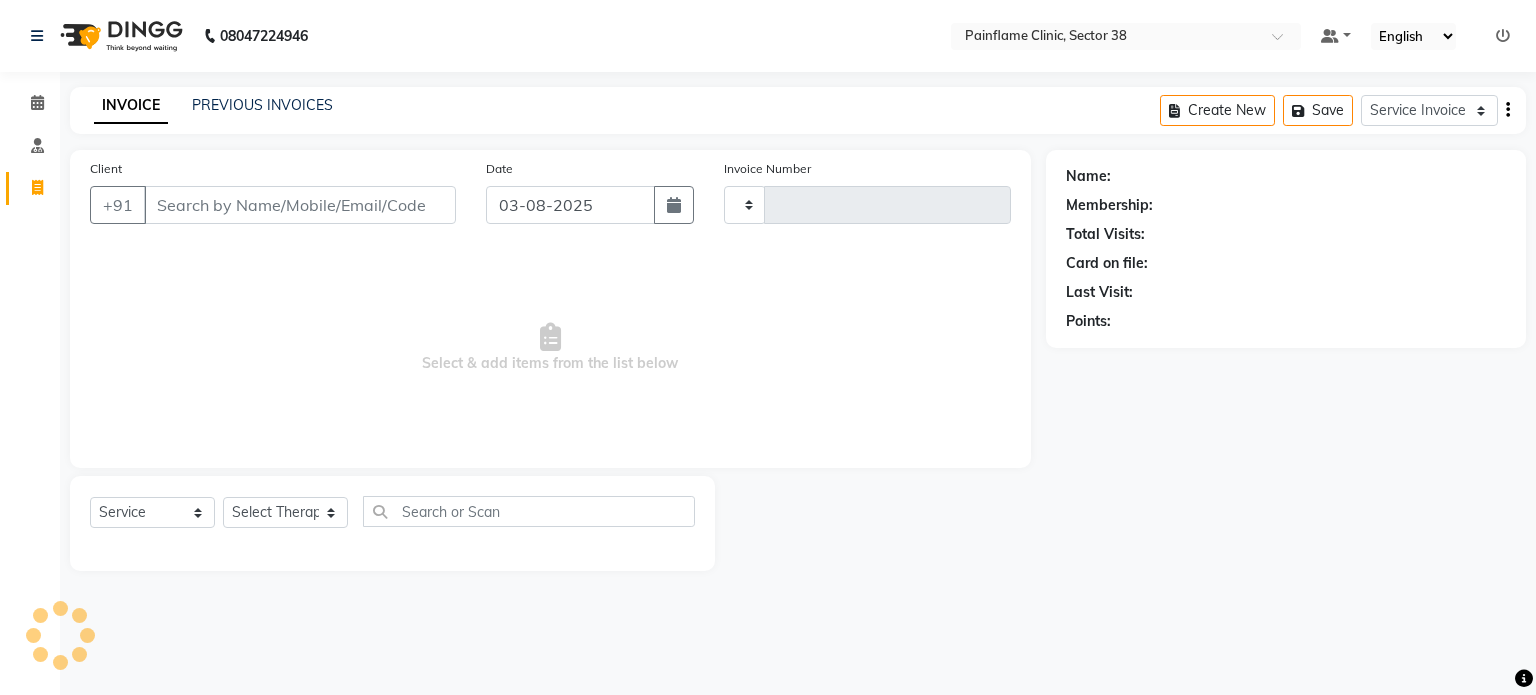 type on "7611" 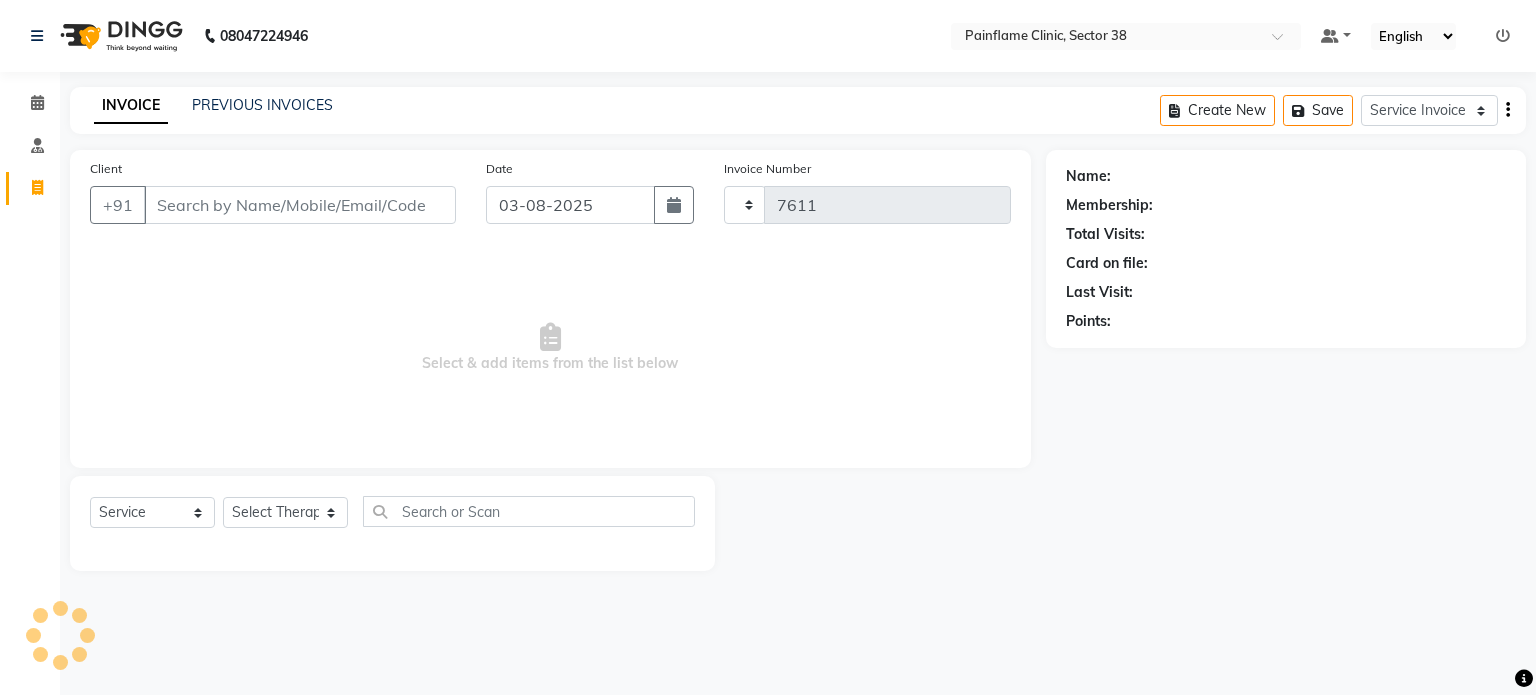 select on "3964" 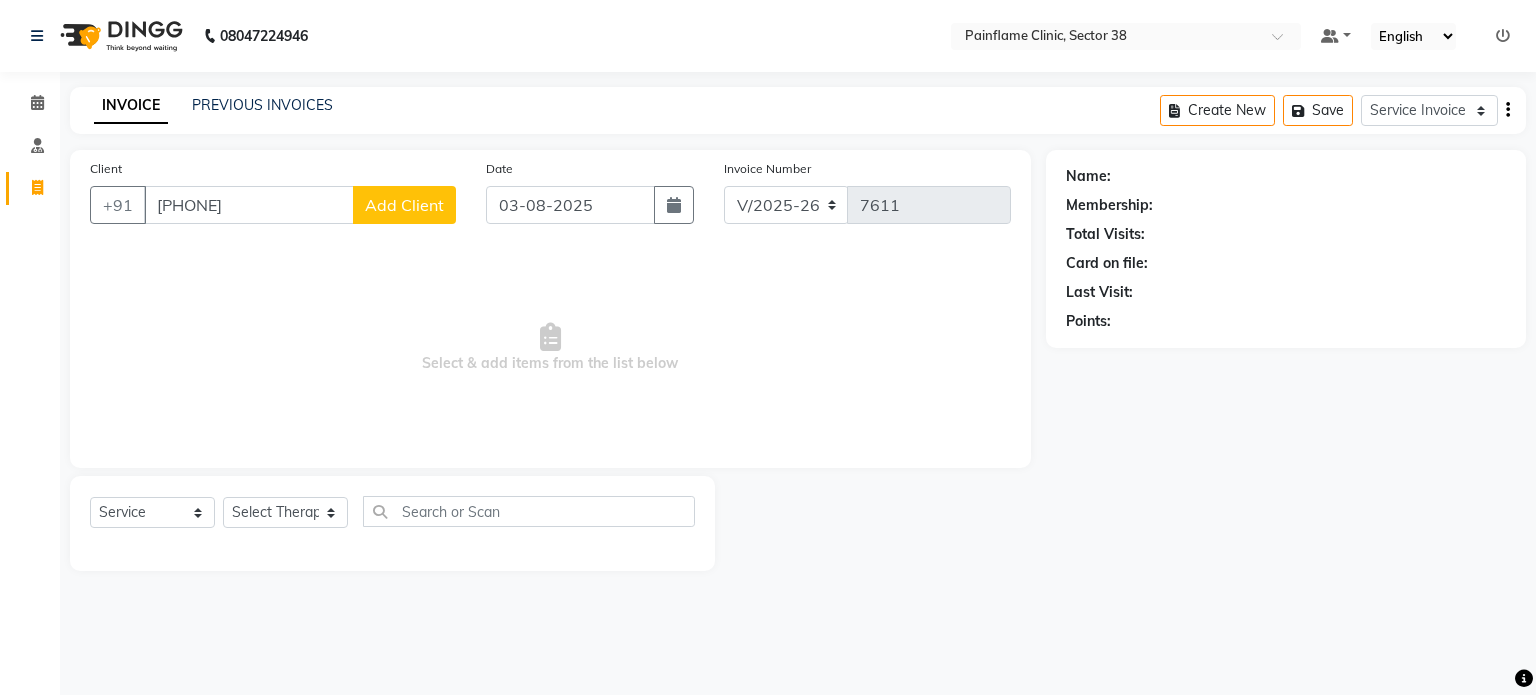 type on "[PHONE]" 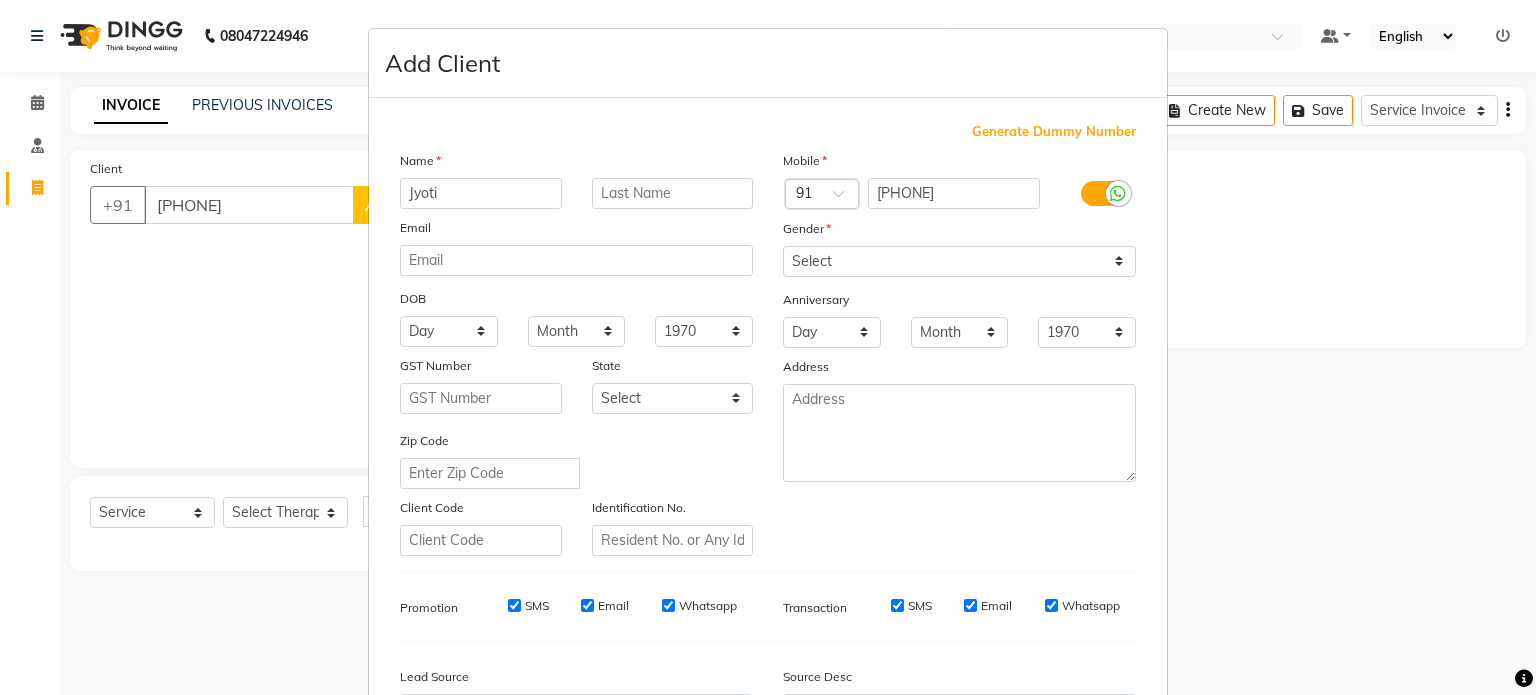 type on "Jyoti" 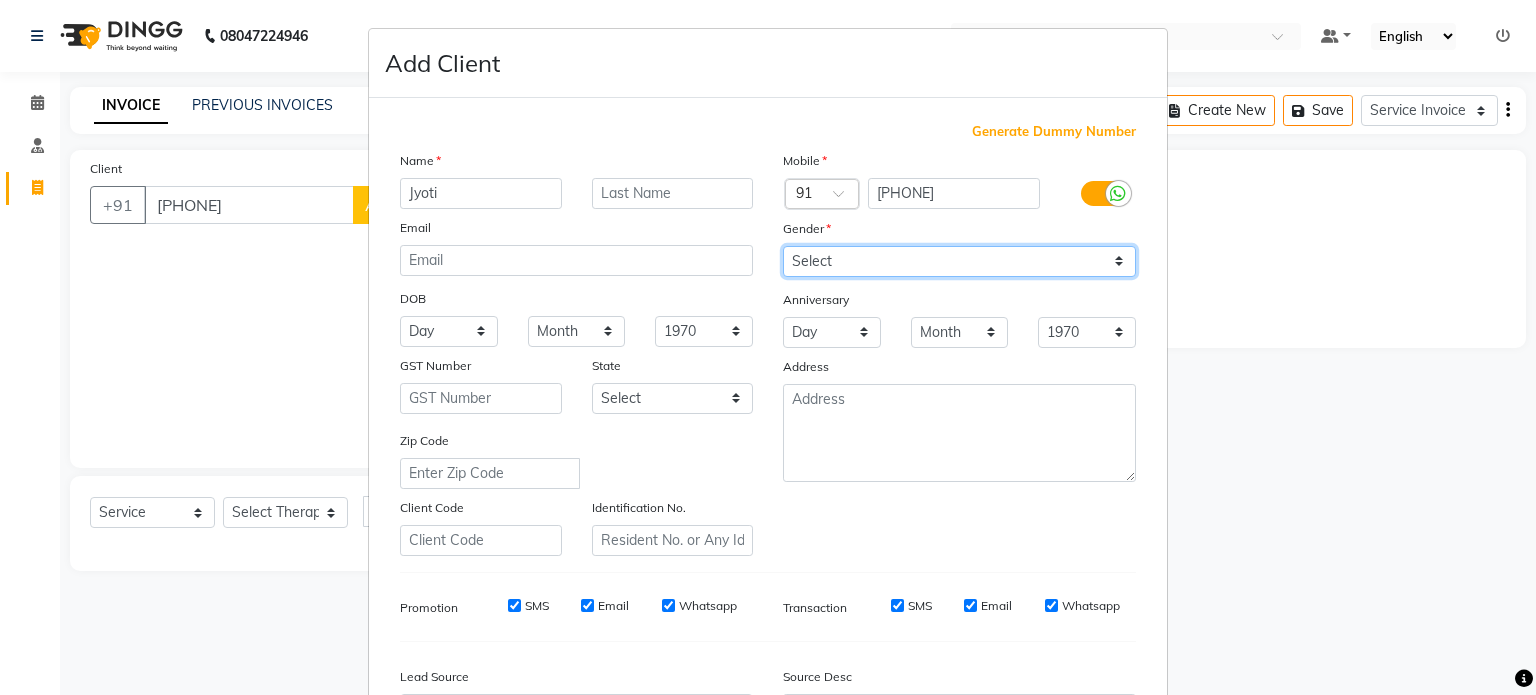 click on "Select Male Female Other Prefer Not To Say" at bounding box center [959, 261] 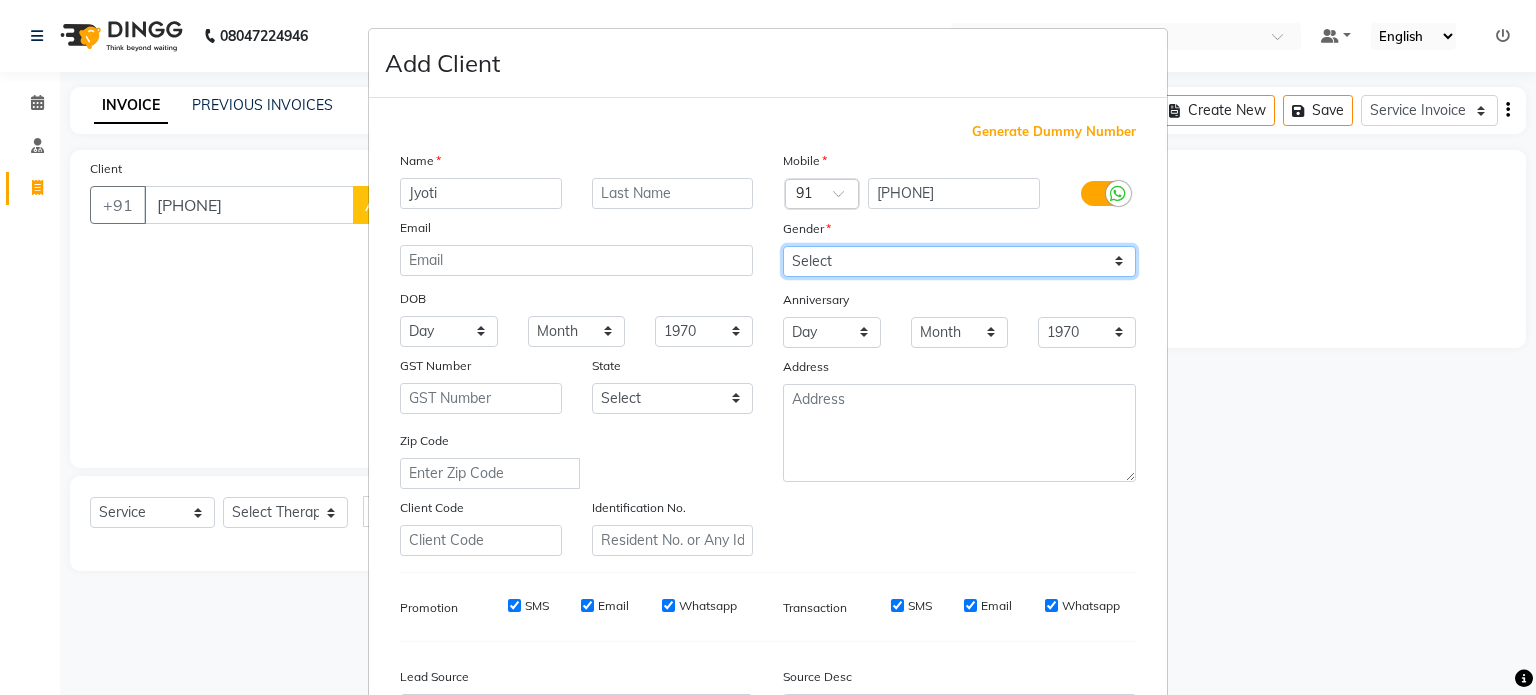 select on "female" 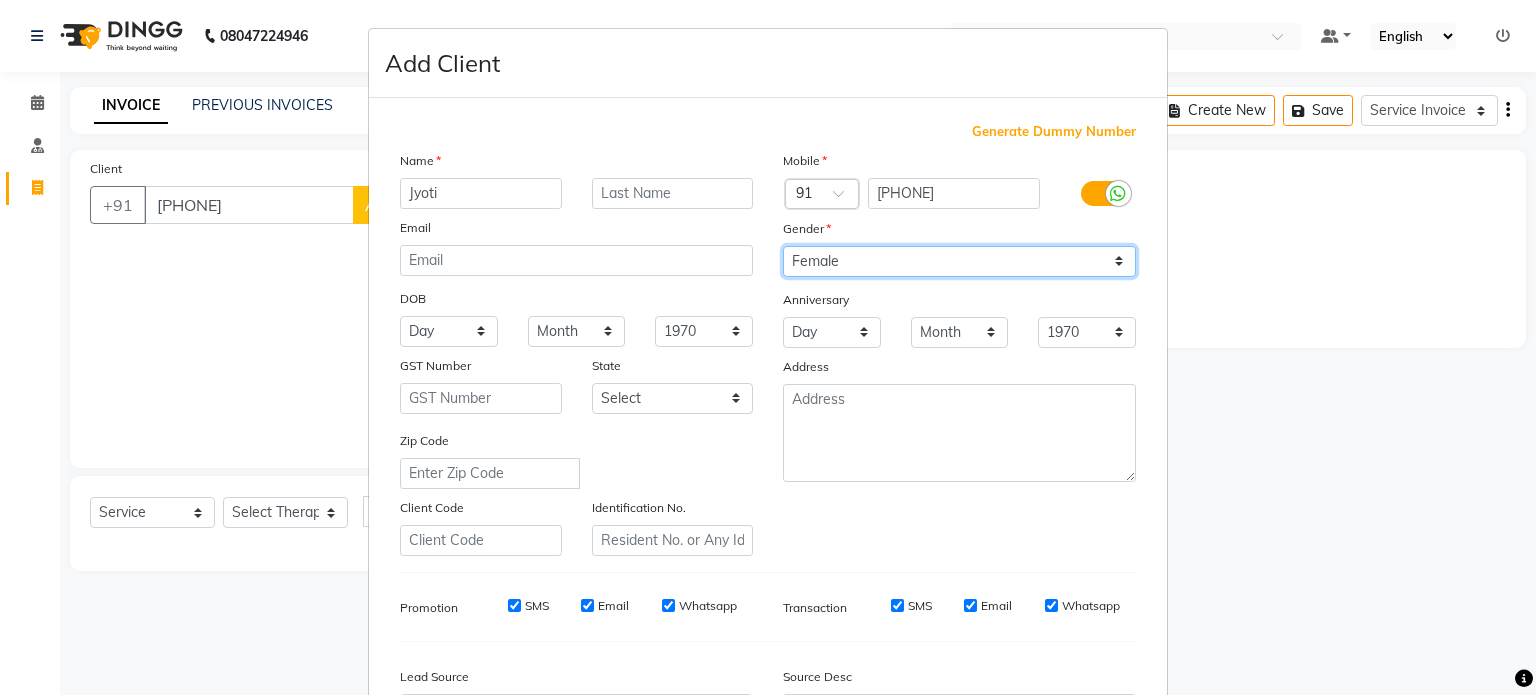 click on "Select Male Female Other Prefer Not To Say" at bounding box center [959, 261] 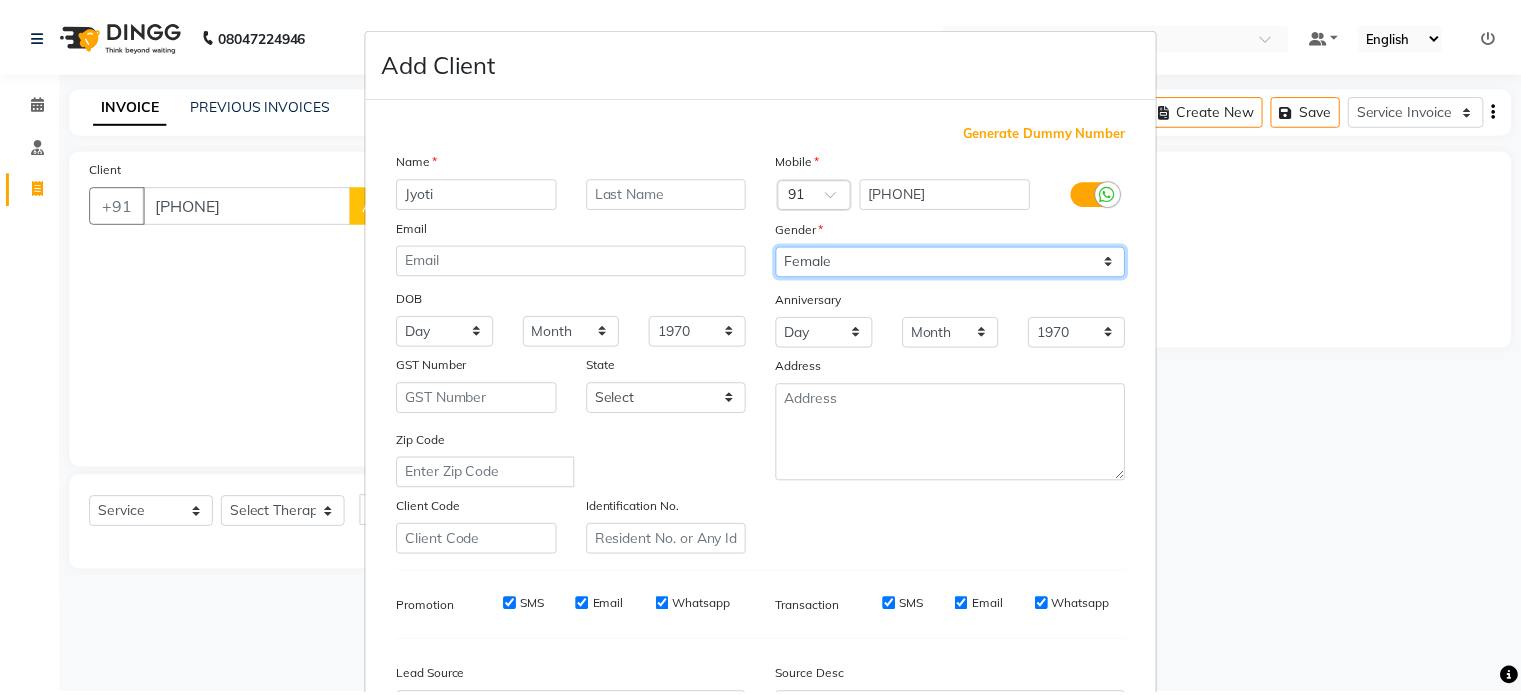 scroll, scrollTop: 237, scrollLeft: 0, axis: vertical 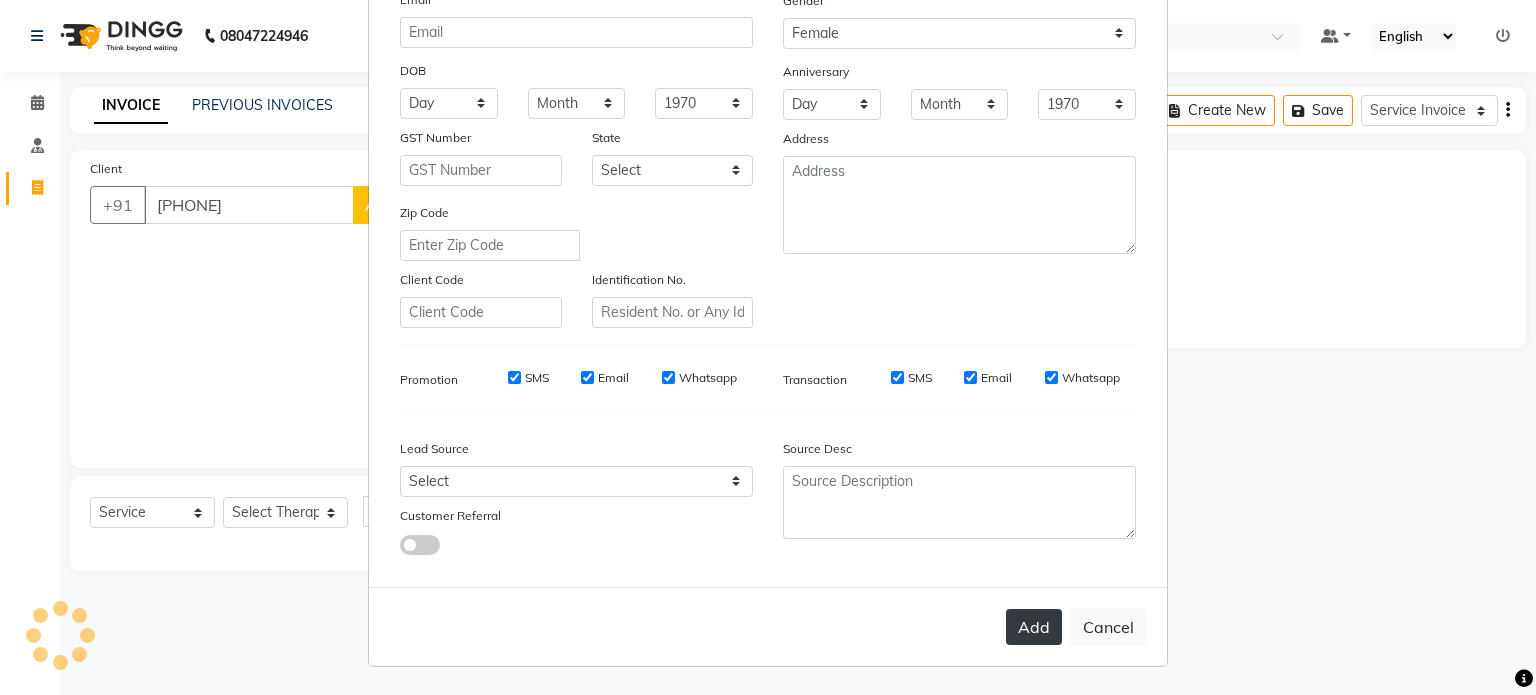 click on "Add" at bounding box center [1034, 627] 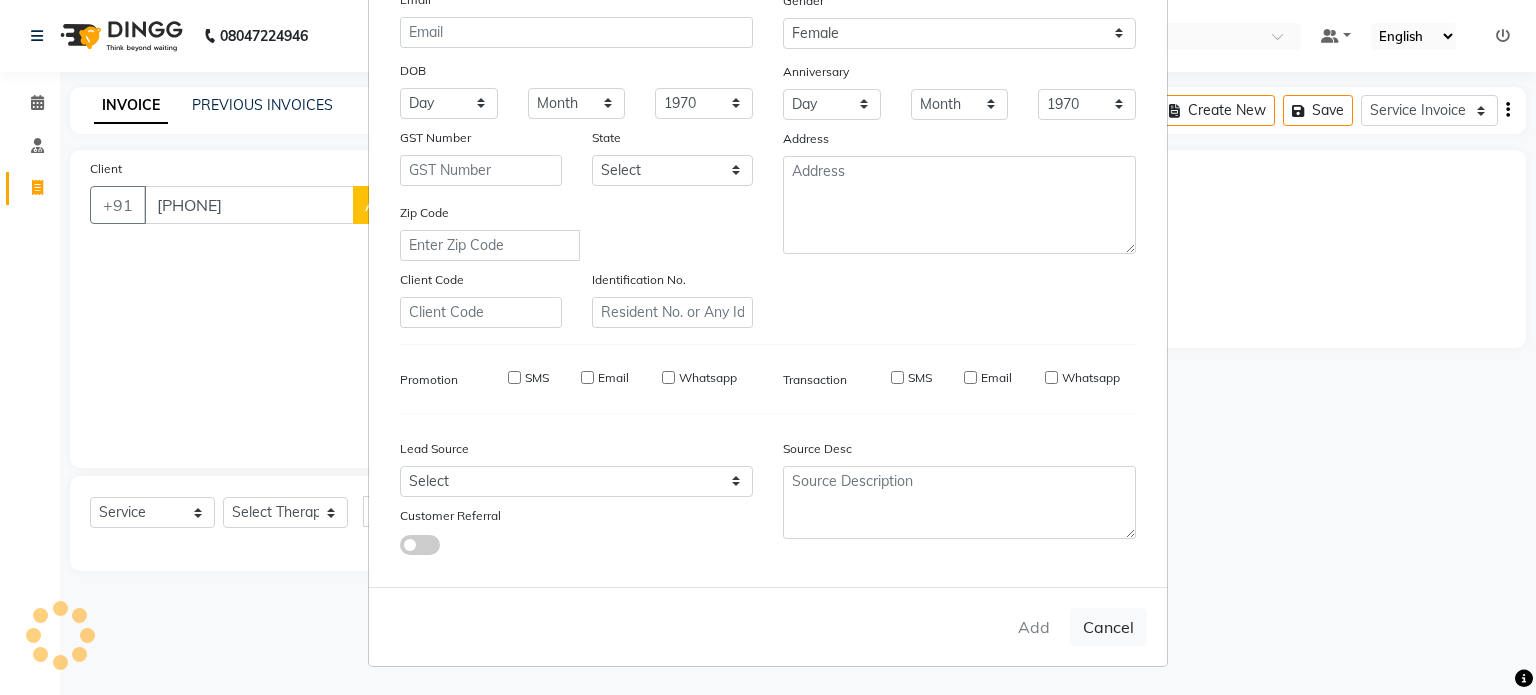 type on "[PHONE]" 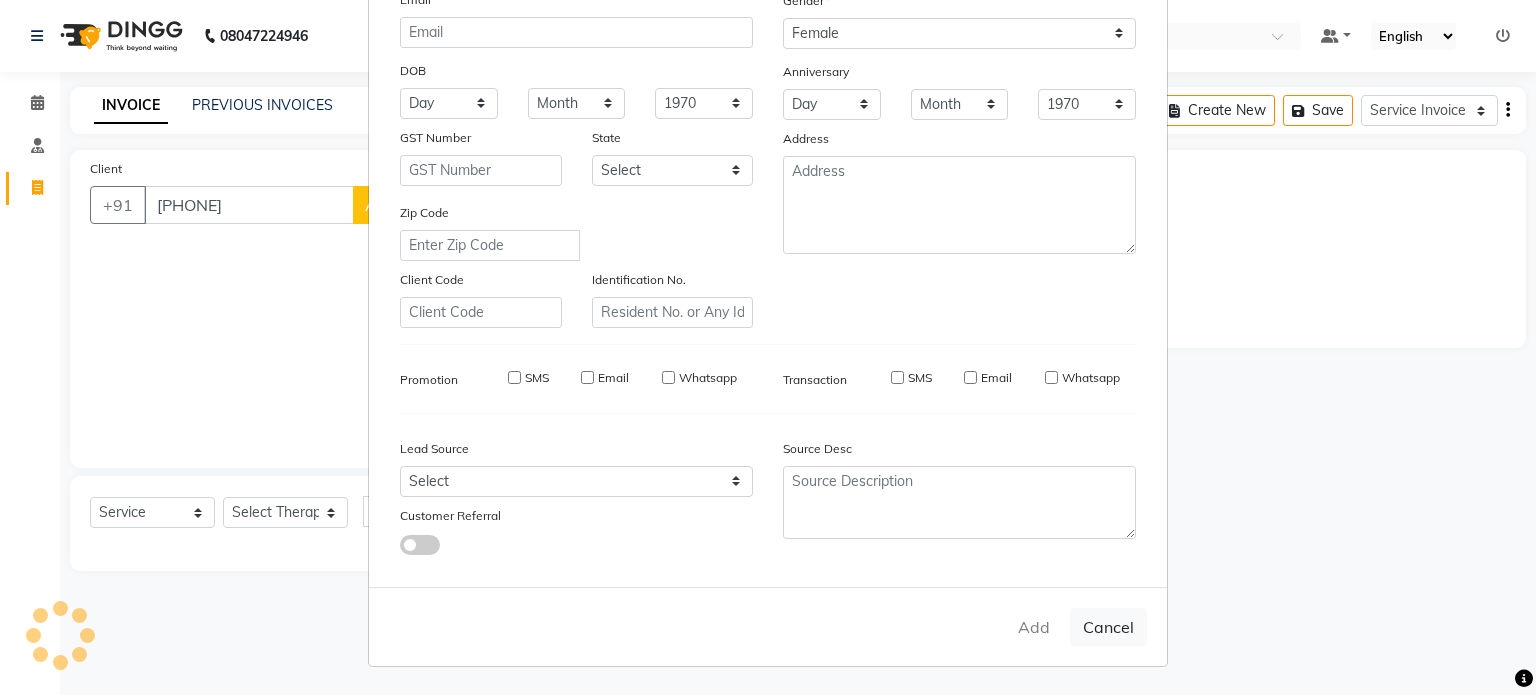 type 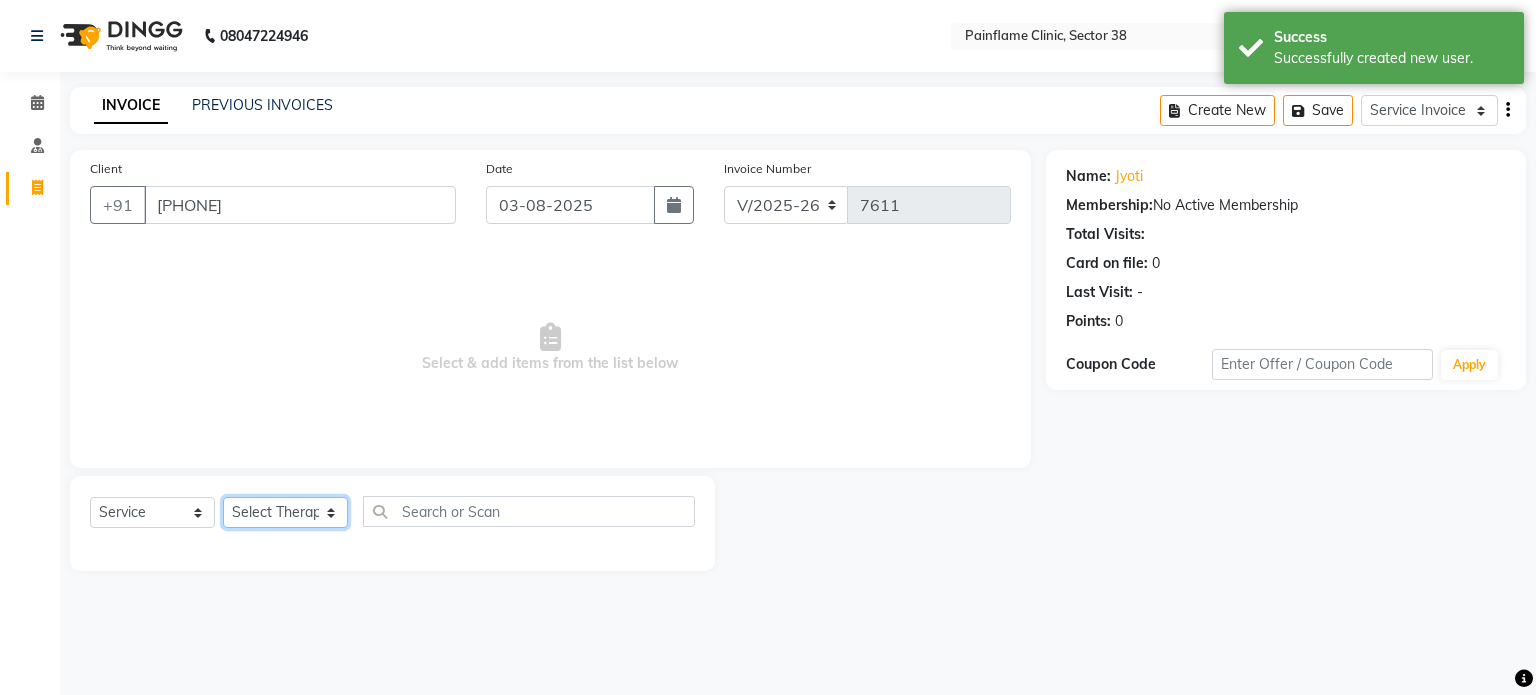 click on "Select Therapist Dr [LAST] Dr [LAST] Dr [LAST] Dr [LAST] Dr. [LAST] Dr. [LAST] [FIRST] [LAST] [FIRST] [LAST] [FIRST] [LAST] Reception 1 Reception 2 Reception 3" 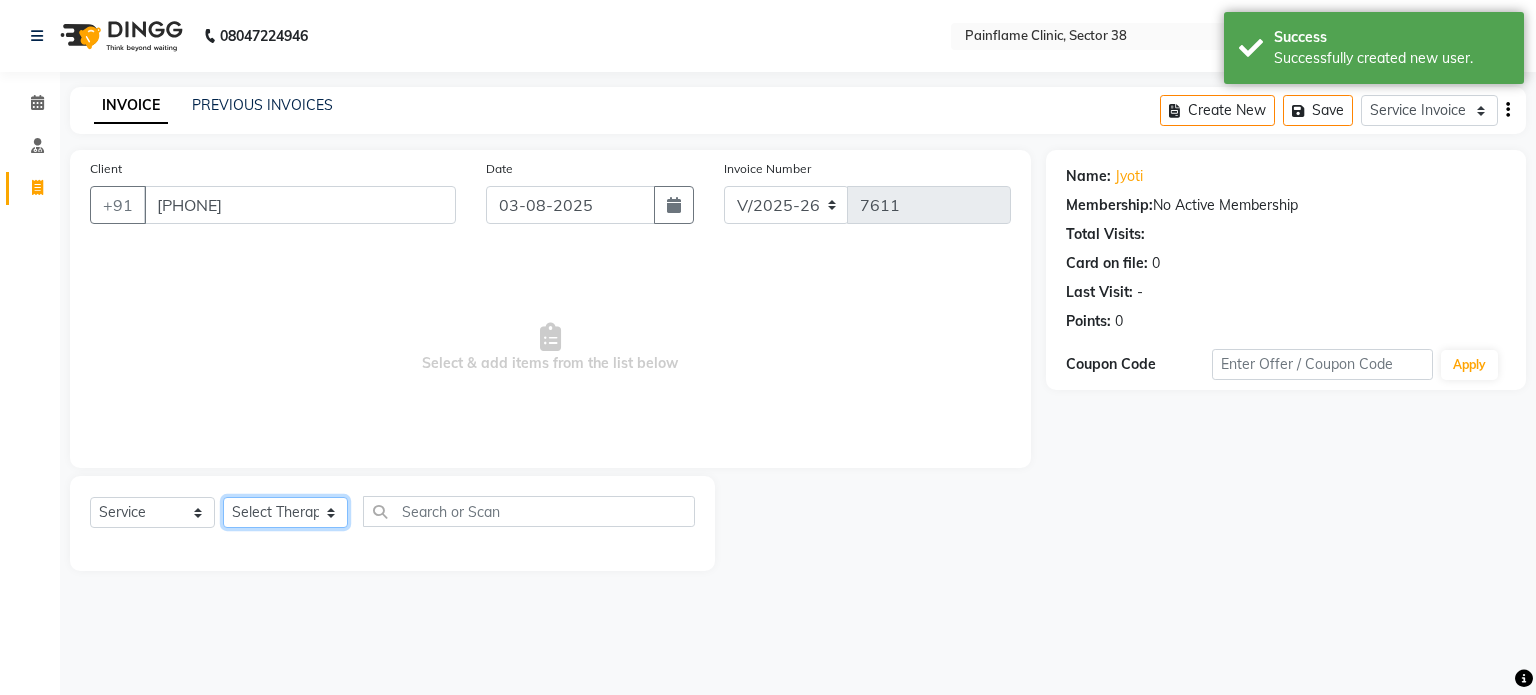 select on "20214" 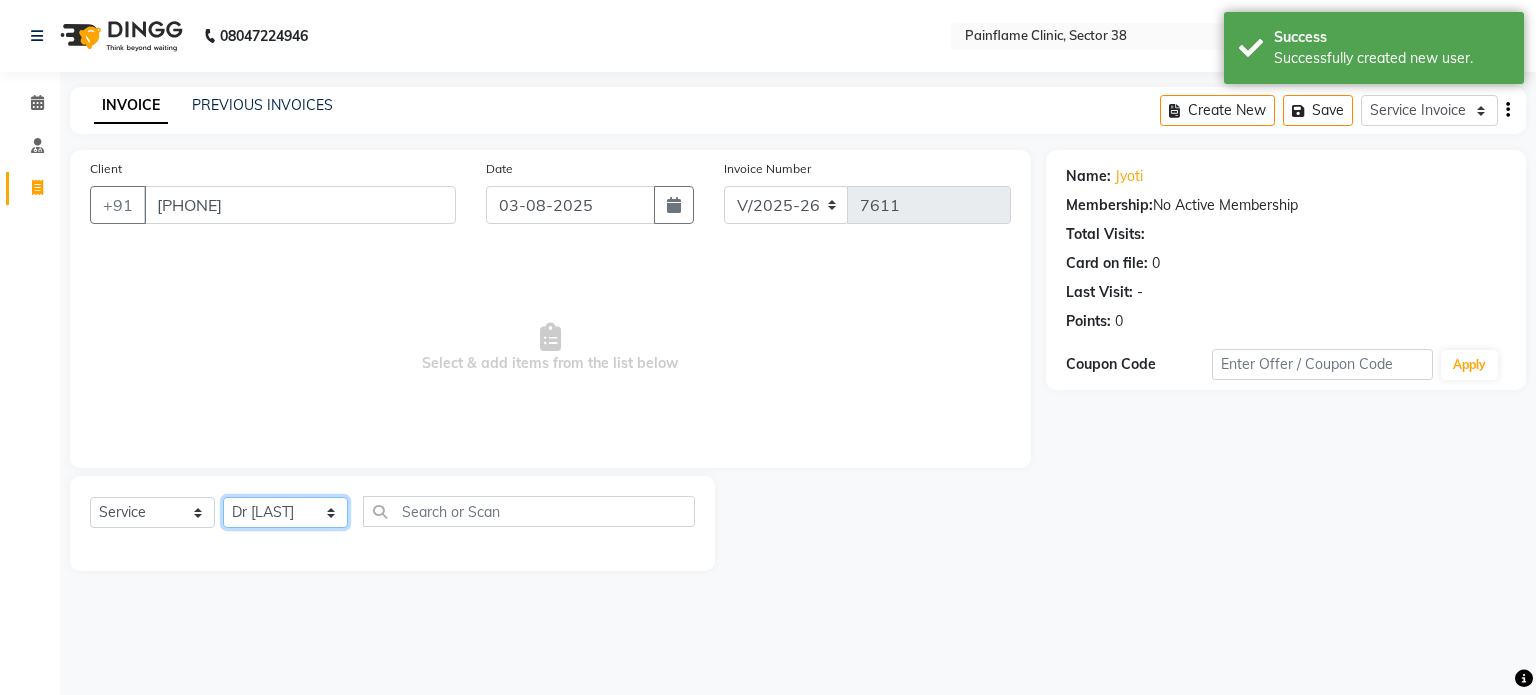 click on "Select Therapist Dr [LAST] Dr [LAST] Dr [LAST] Dr [LAST] Dr. [LAST] Dr. [LAST] [FIRST] [LAST] [FIRST] [LAST] [FIRST] [LAST] Reception 1 Reception 2 Reception 3" 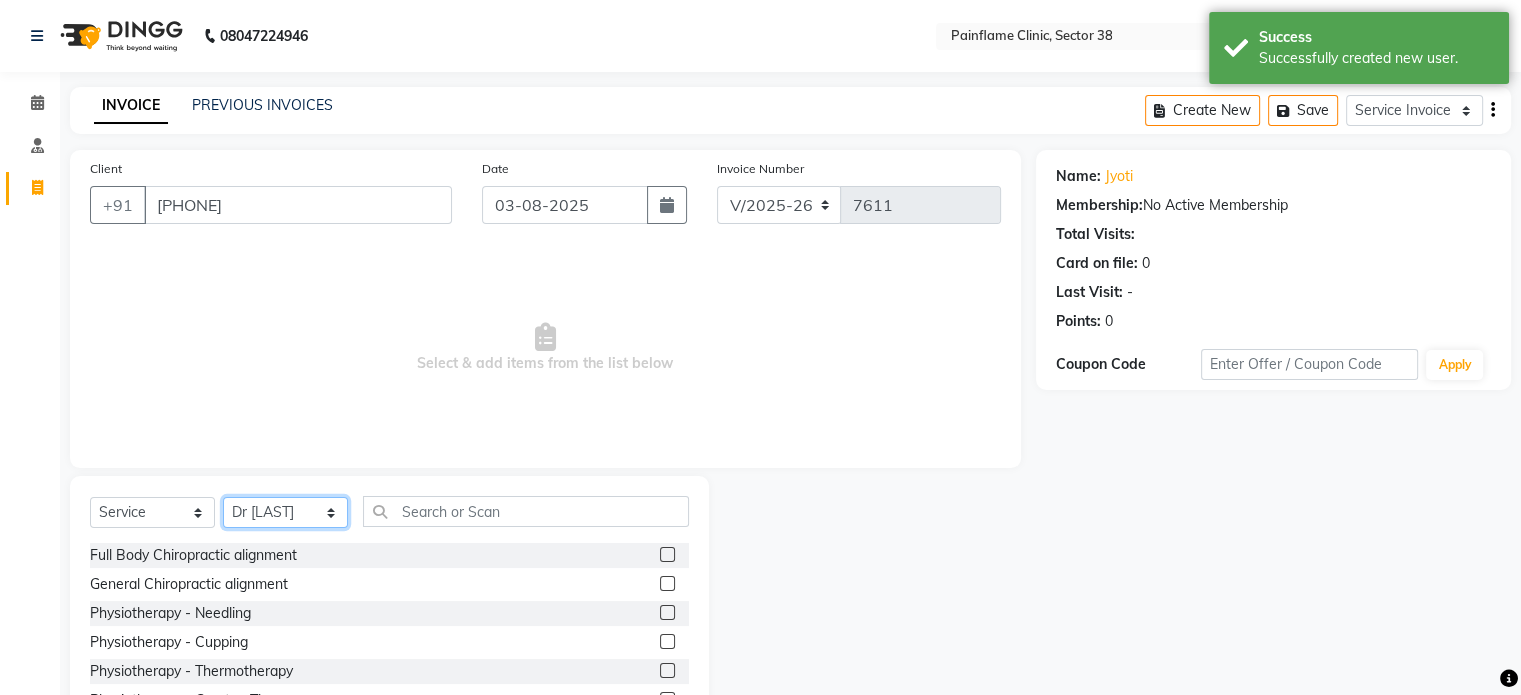 scroll, scrollTop: 119, scrollLeft: 0, axis: vertical 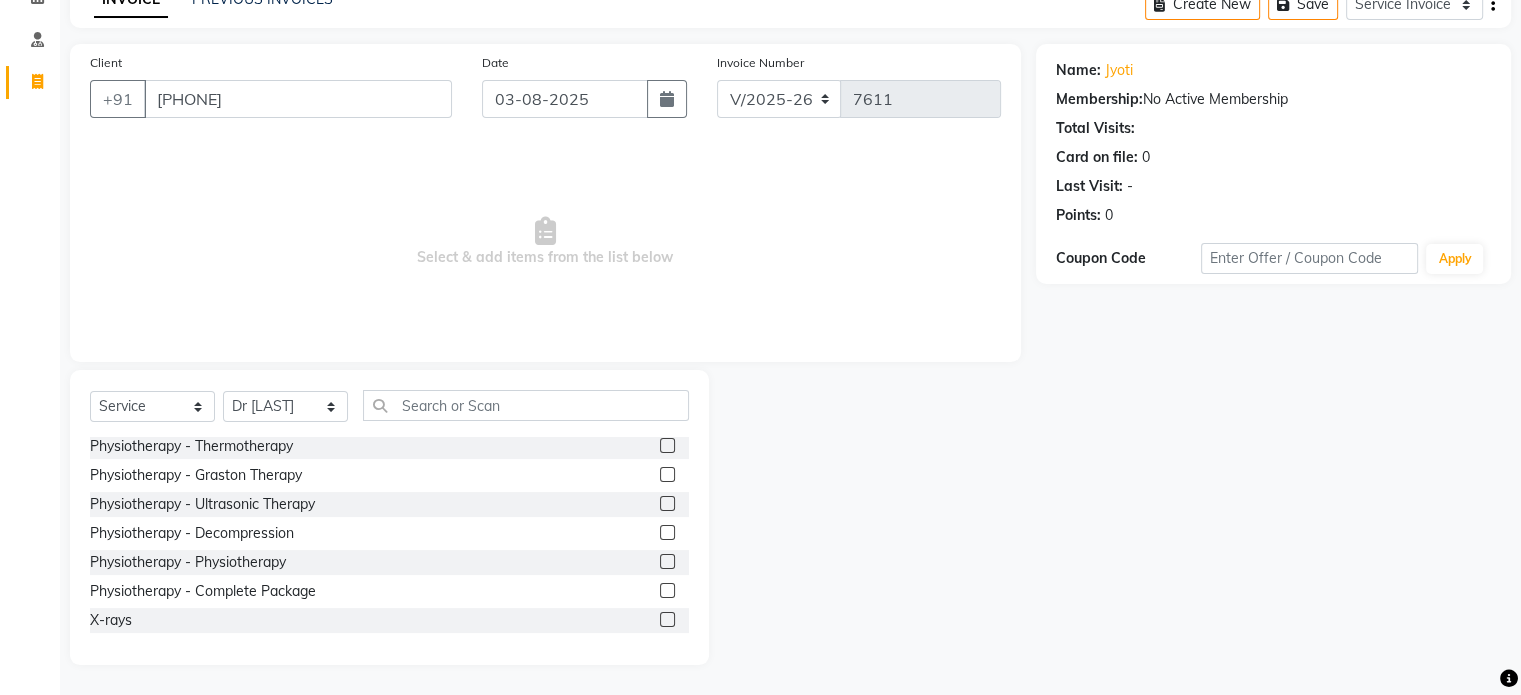 click 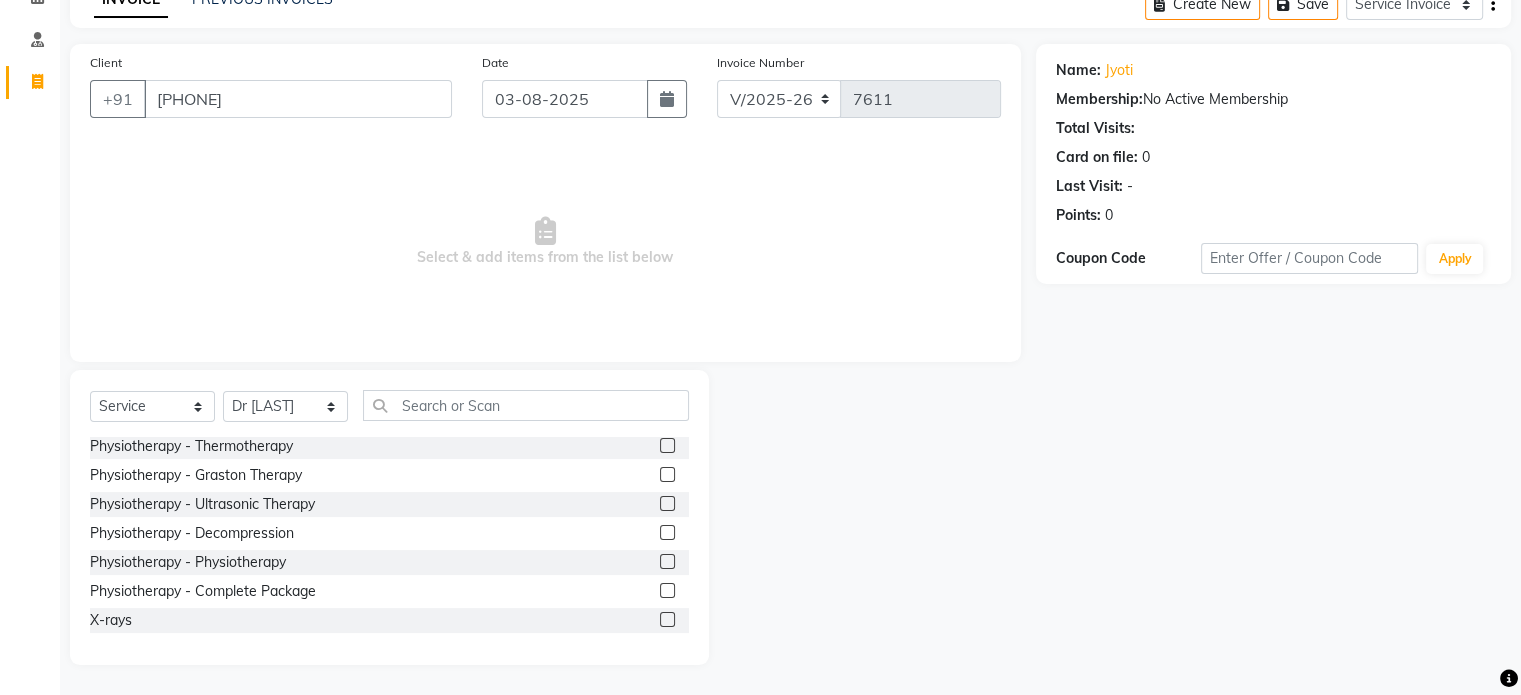 click at bounding box center (666, 562) 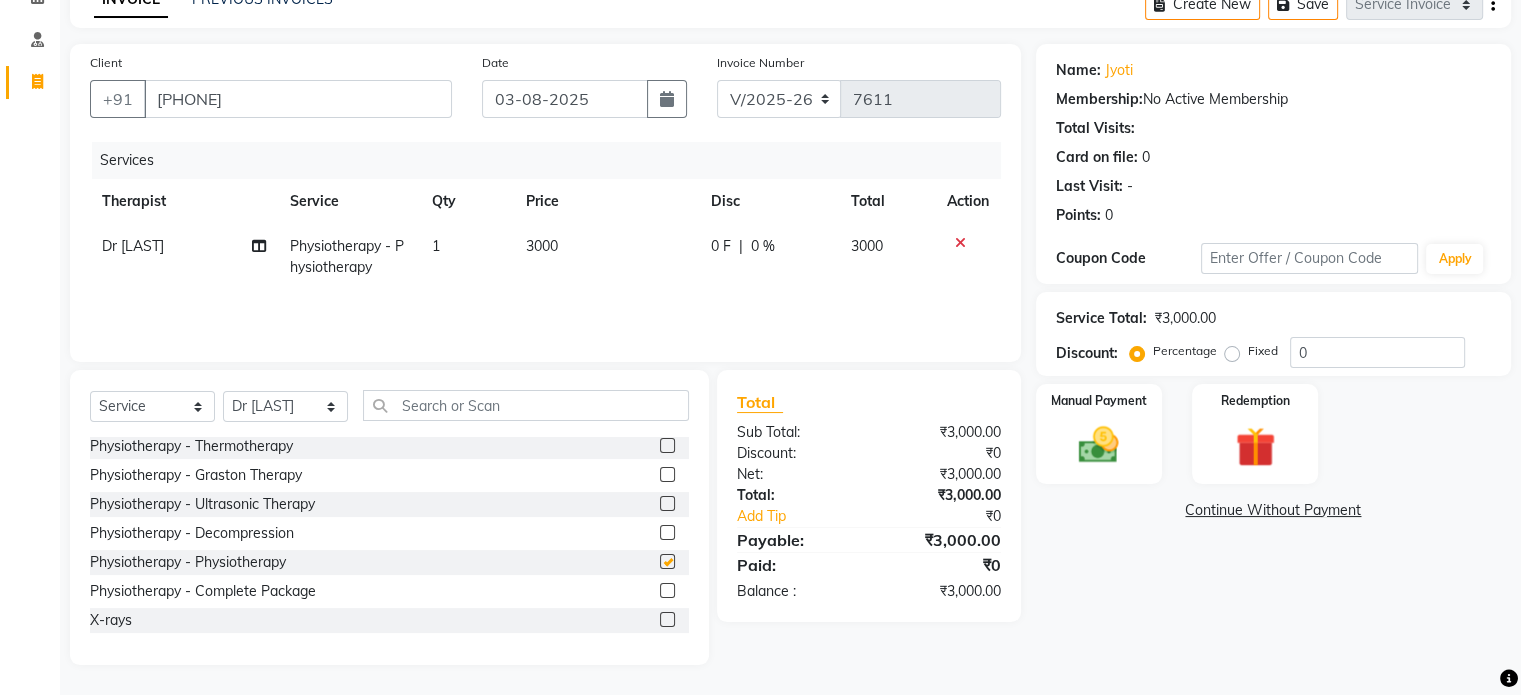 checkbox on "false" 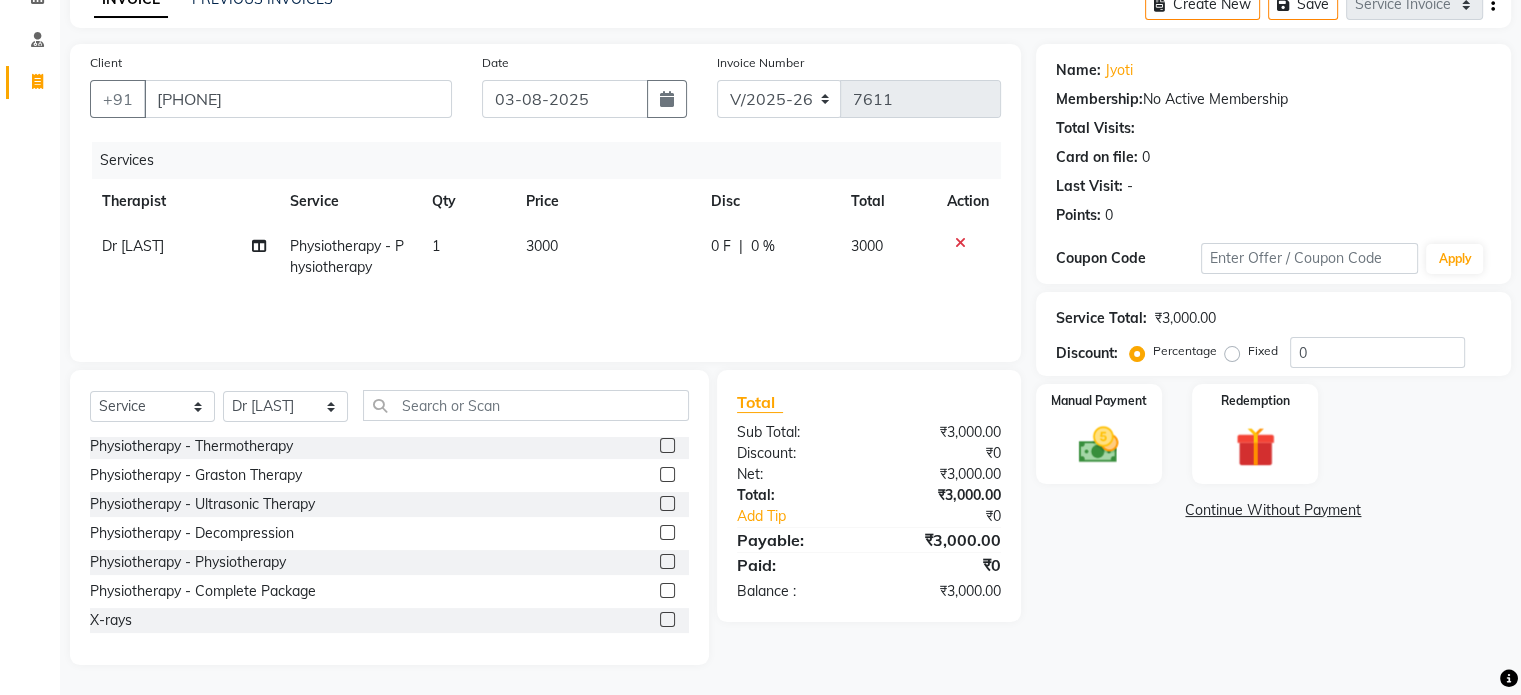 scroll, scrollTop: 0, scrollLeft: 0, axis: both 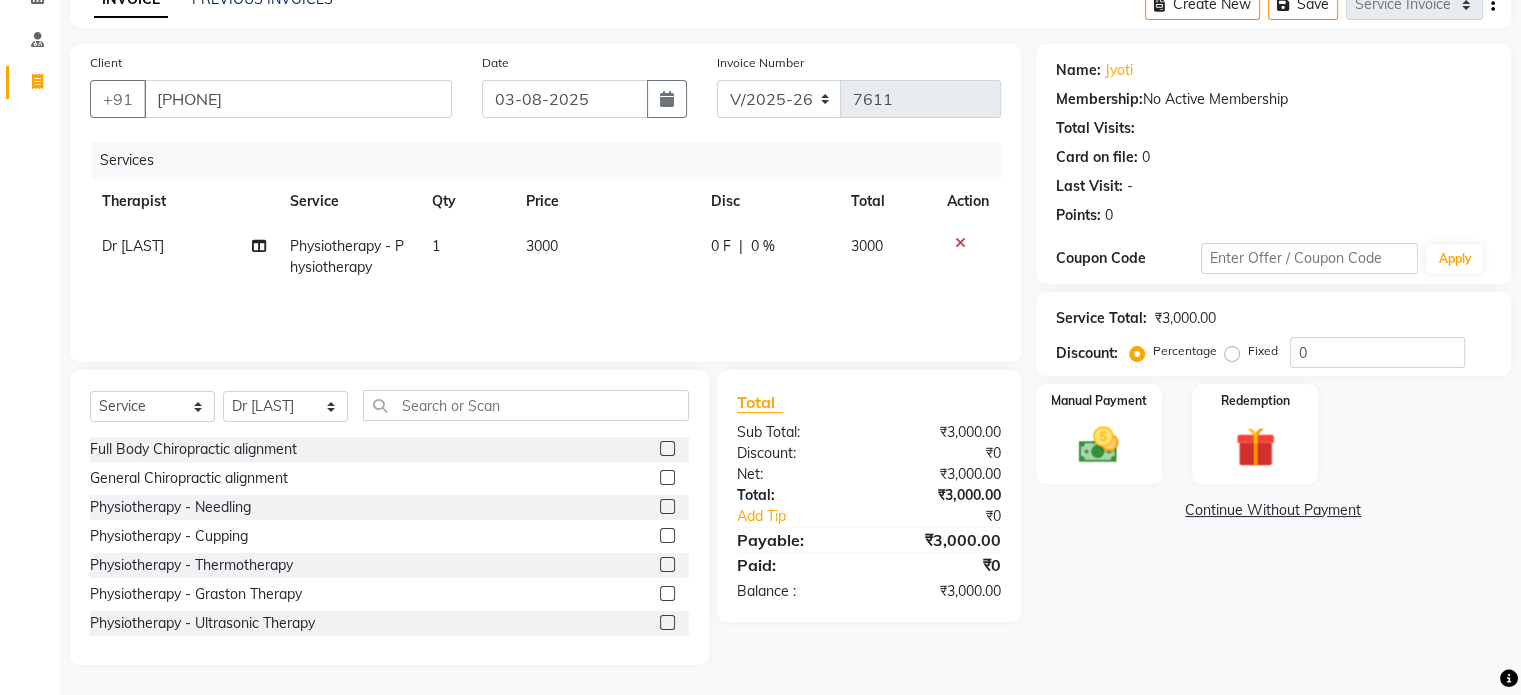 click 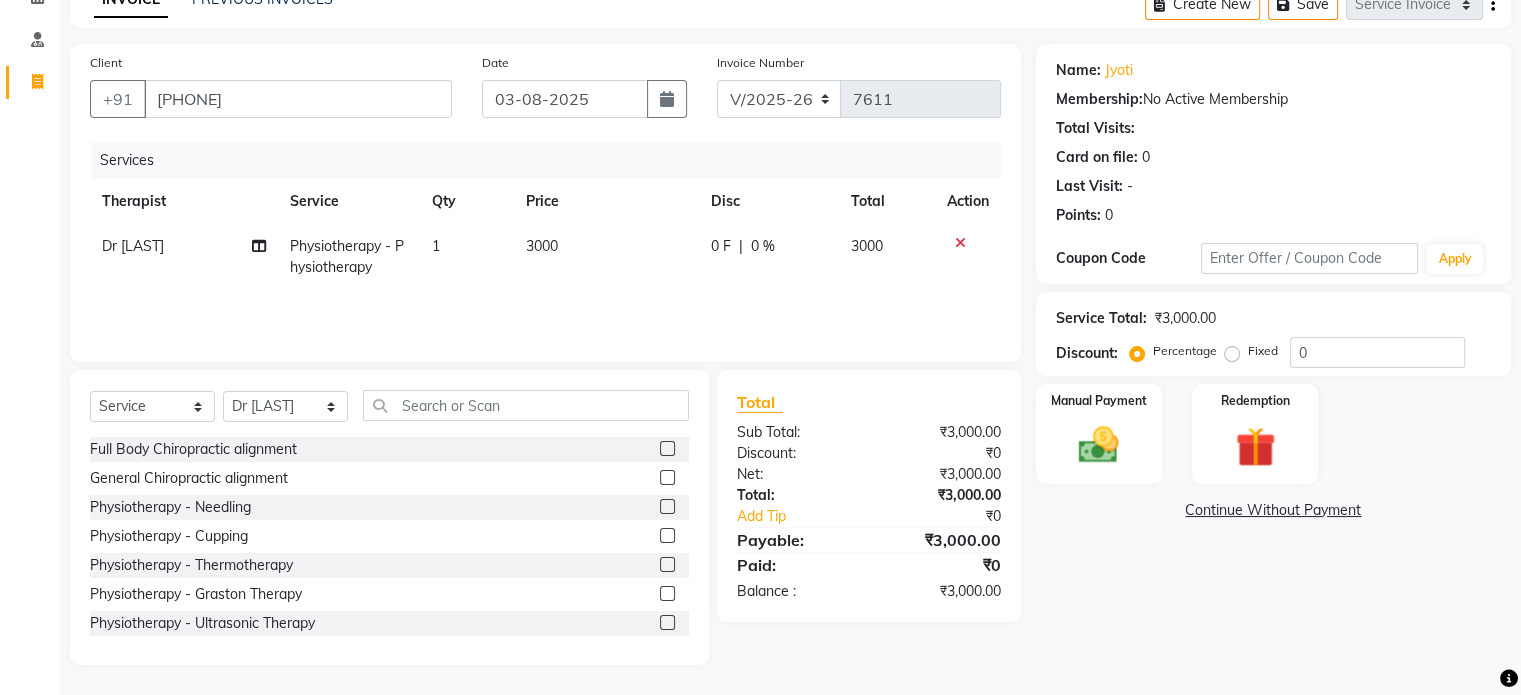 click at bounding box center [666, 478] 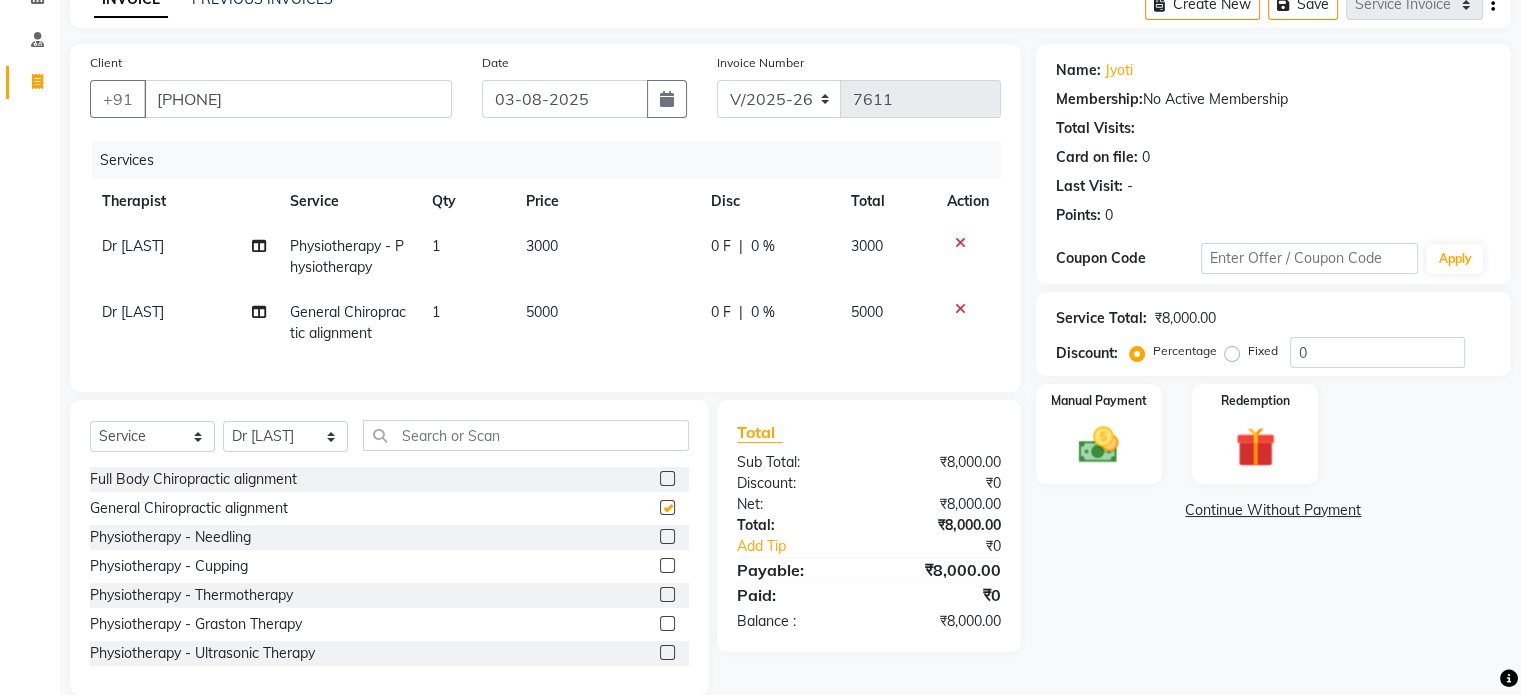 checkbox on "false" 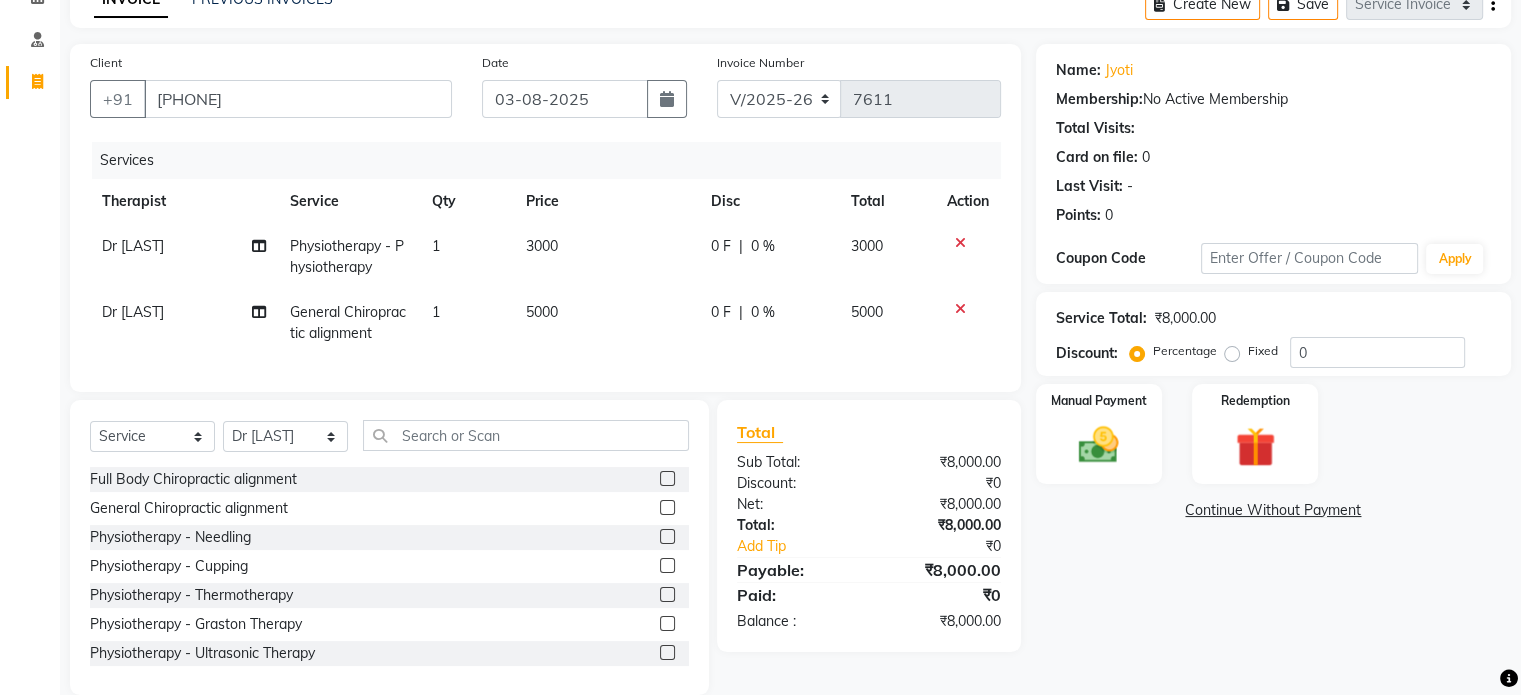 click 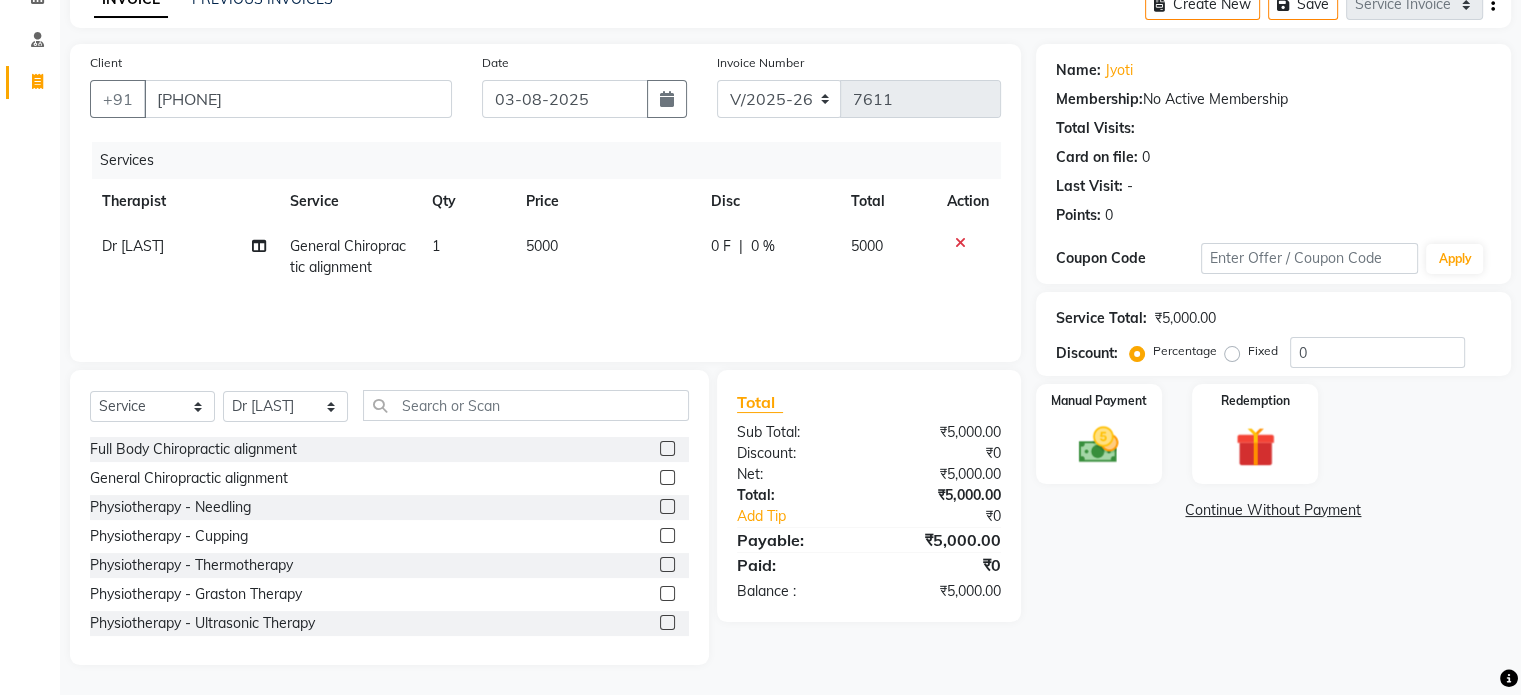 click on "5000" 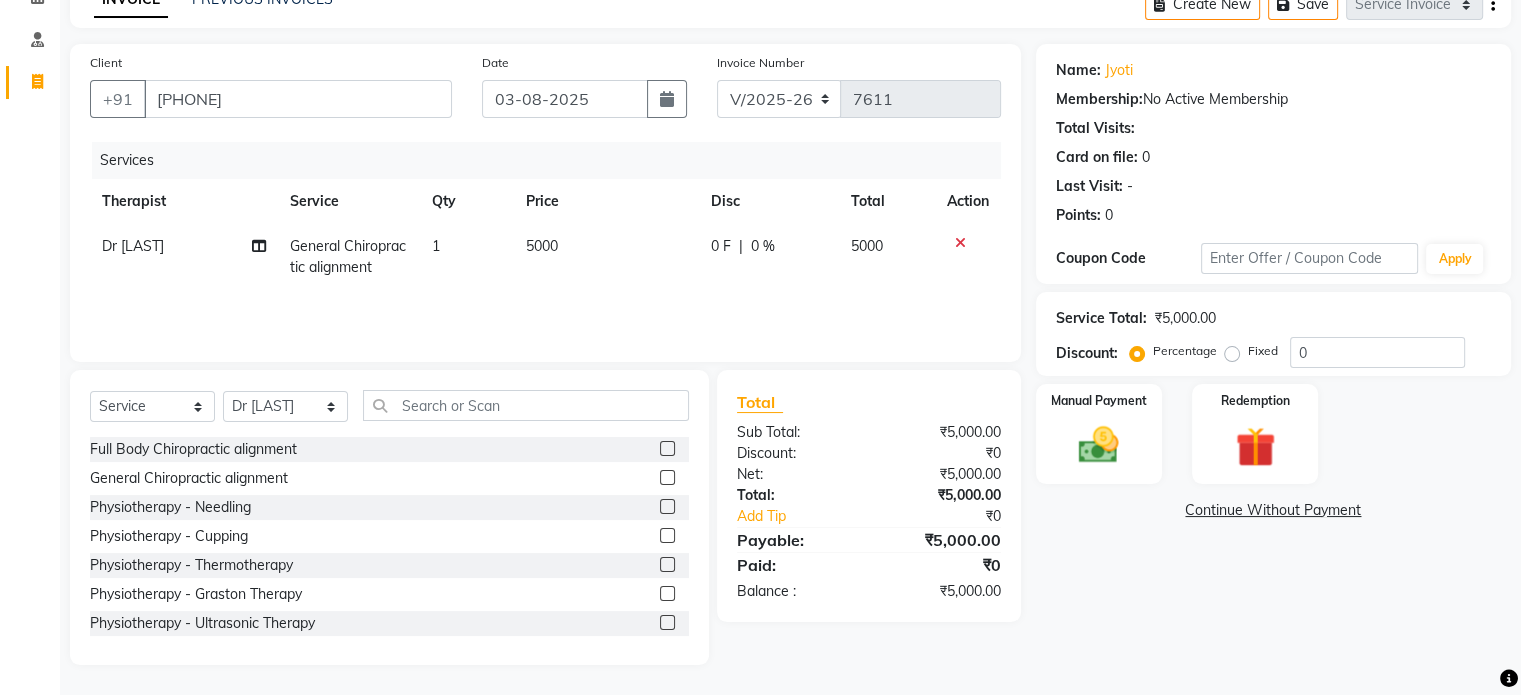 select on "20214" 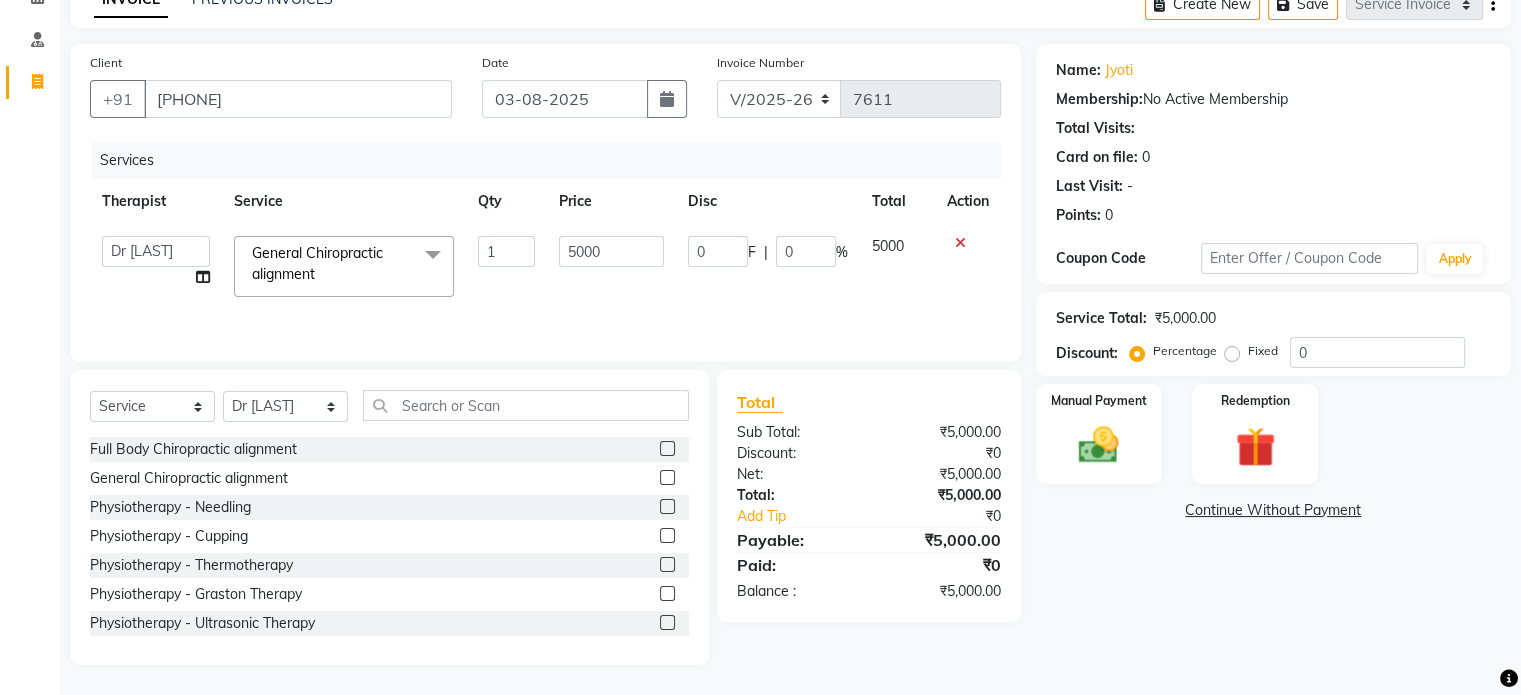 click on "5000" 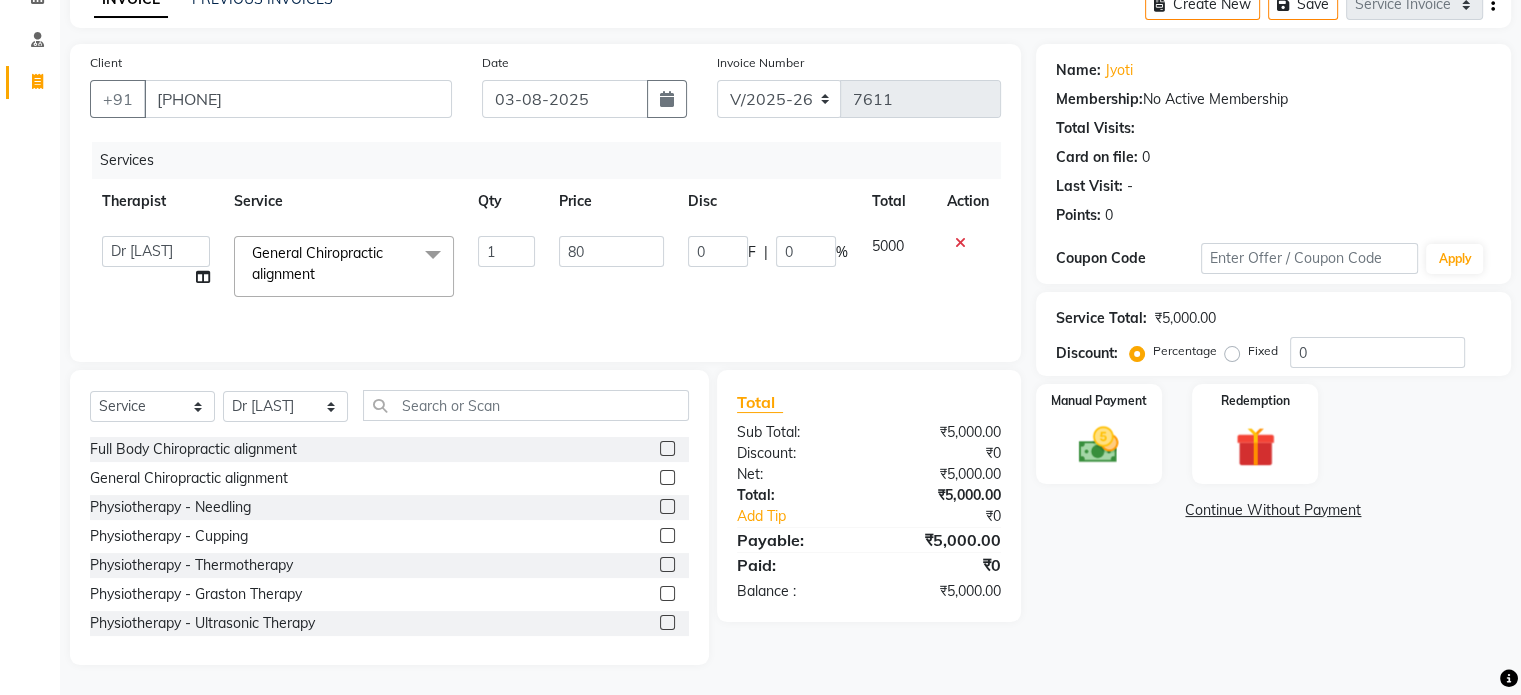 type on "800" 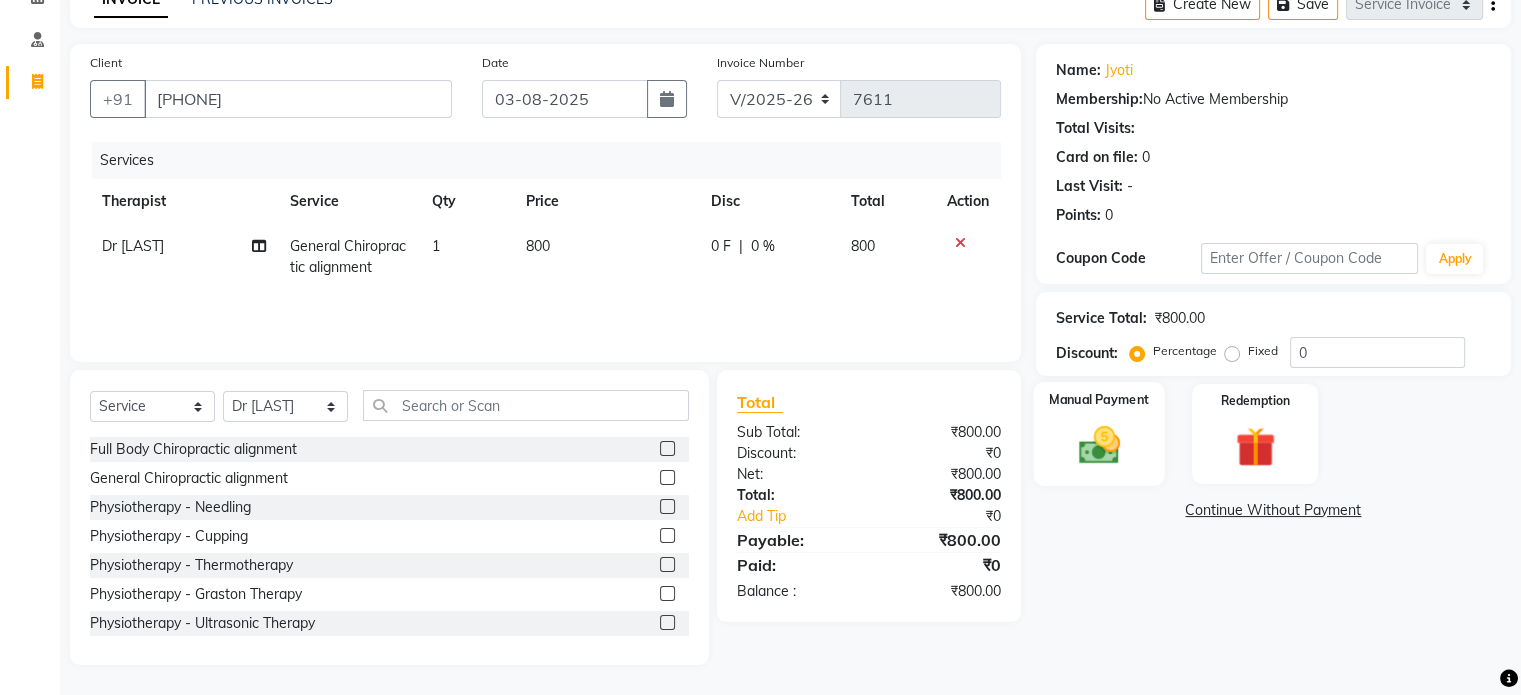 click on "Manual Payment" 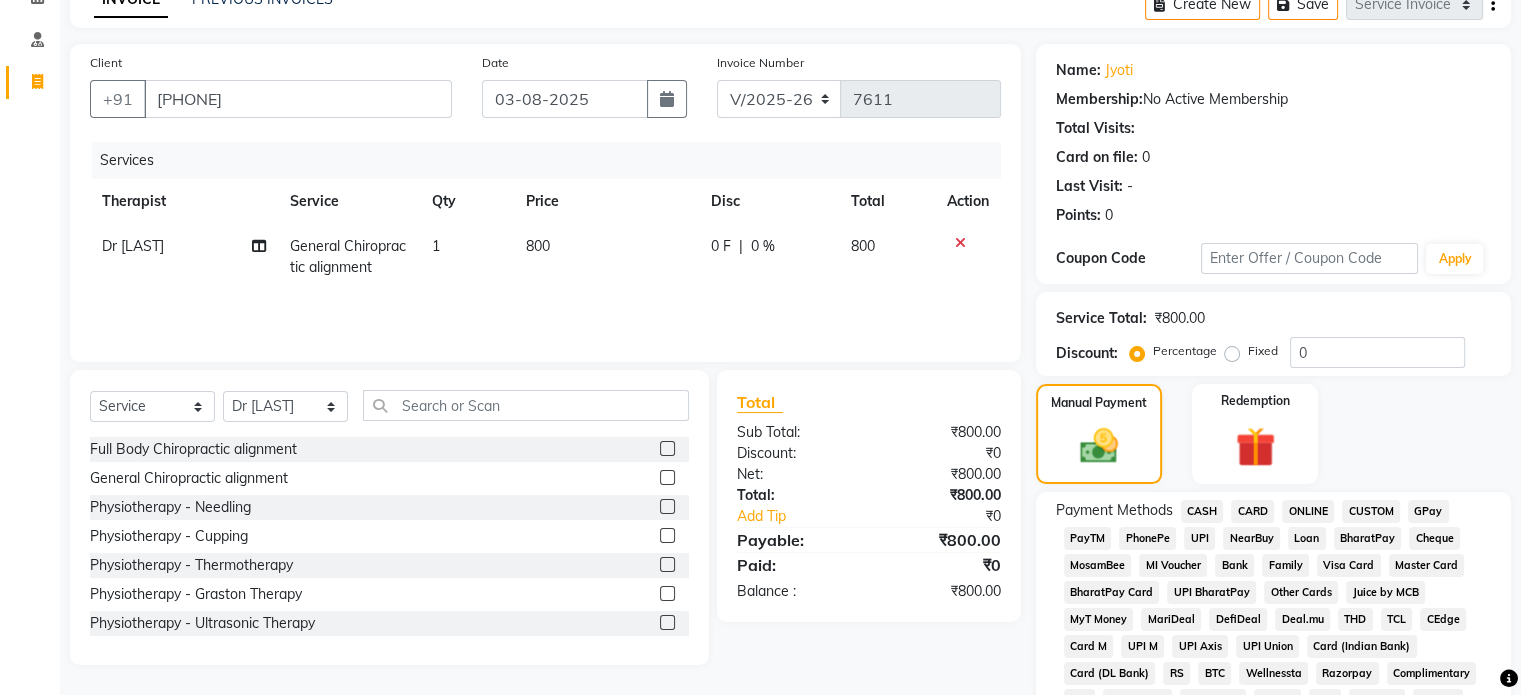 click on "UPI" 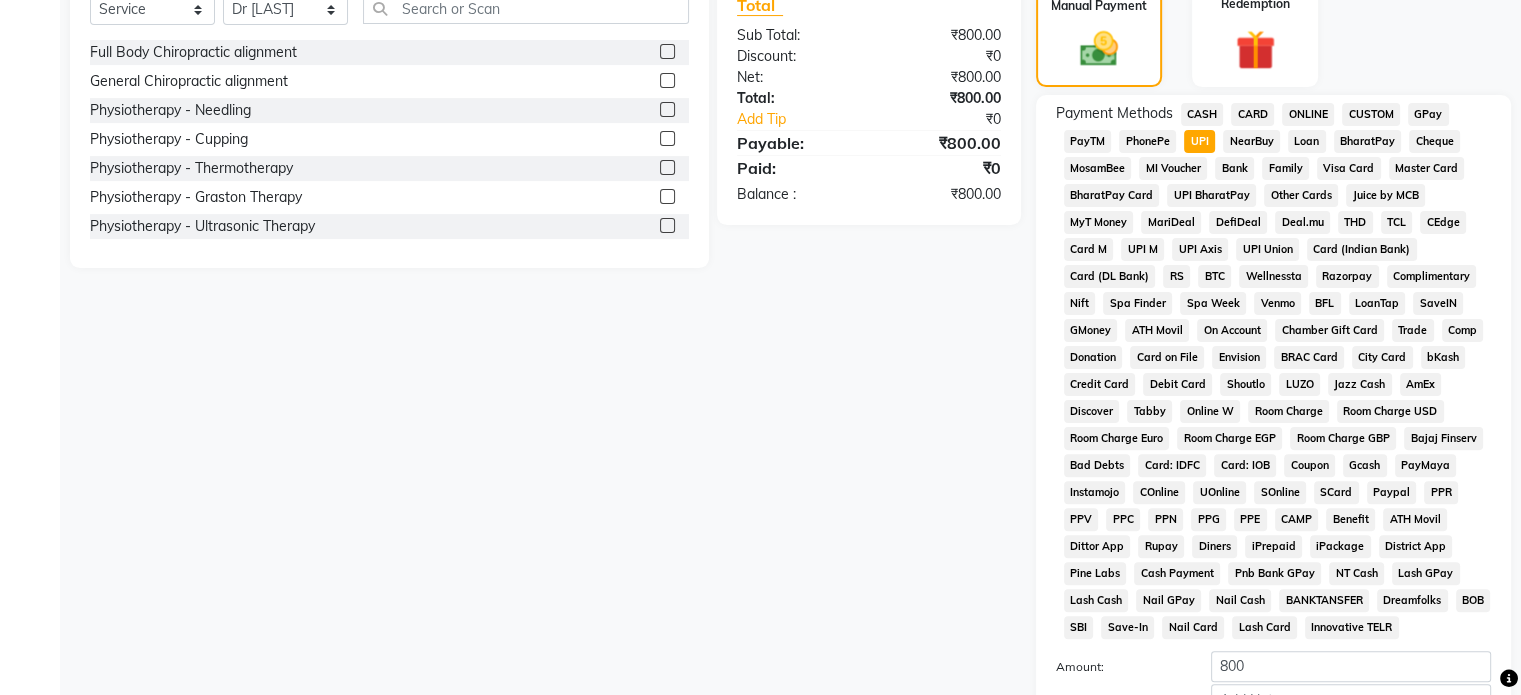 scroll, scrollTop: 652, scrollLeft: 0, axis: vertical 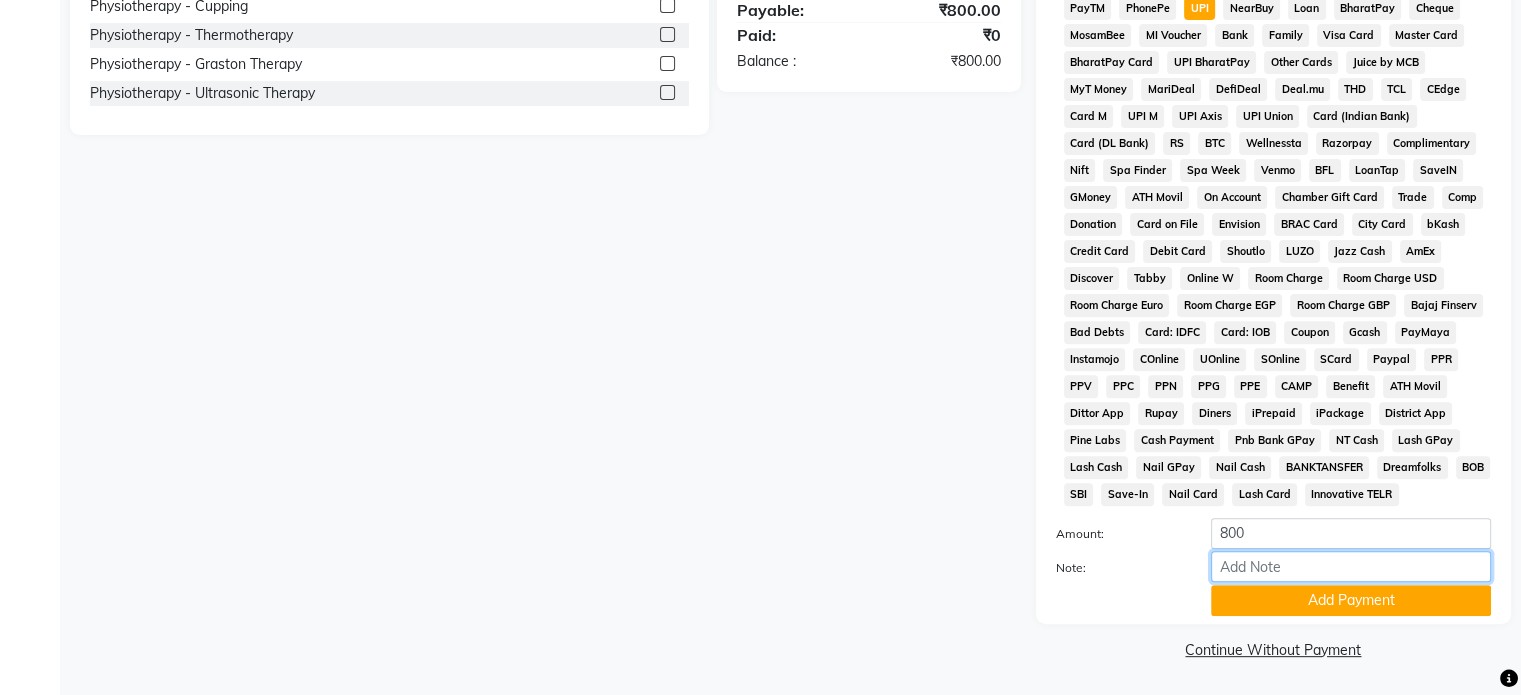 click on "Note:" at bounding box center (1351, 566) 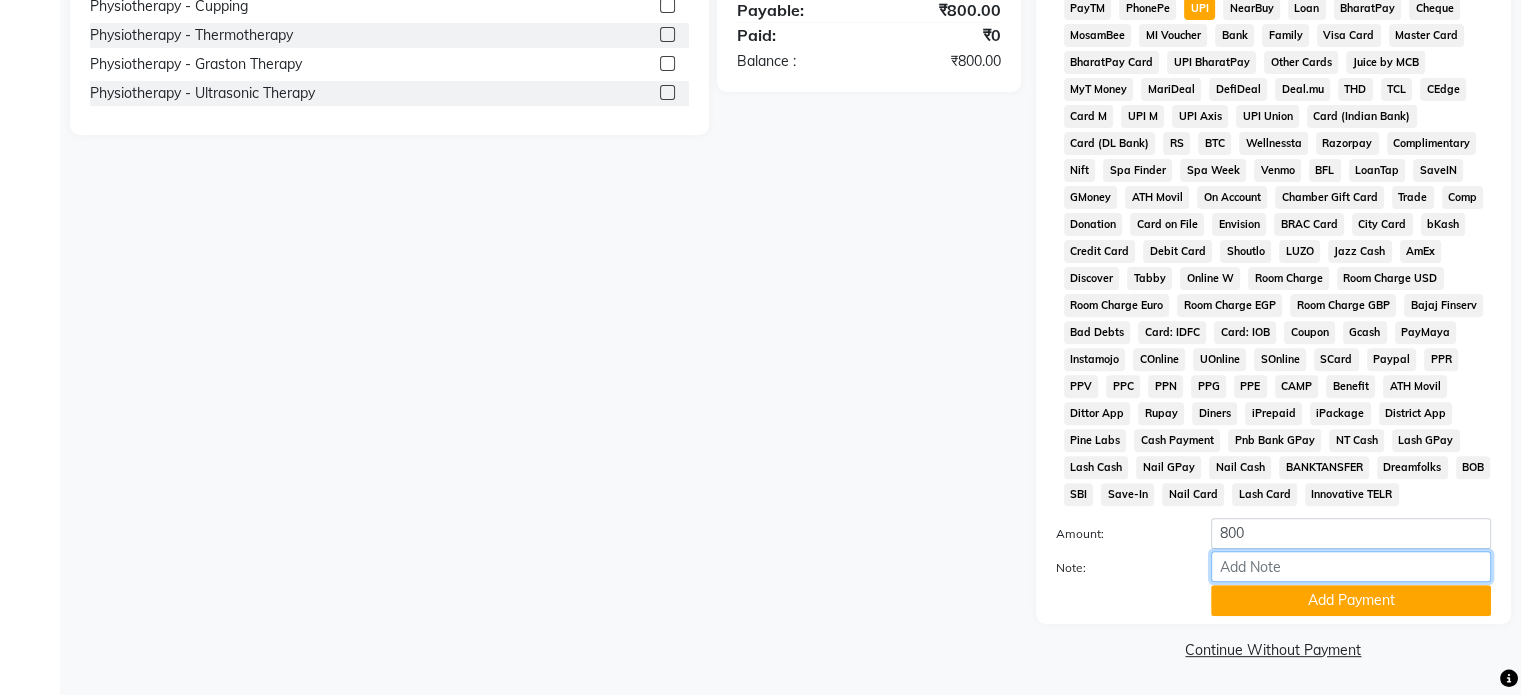 type on "Online Consultation fee" 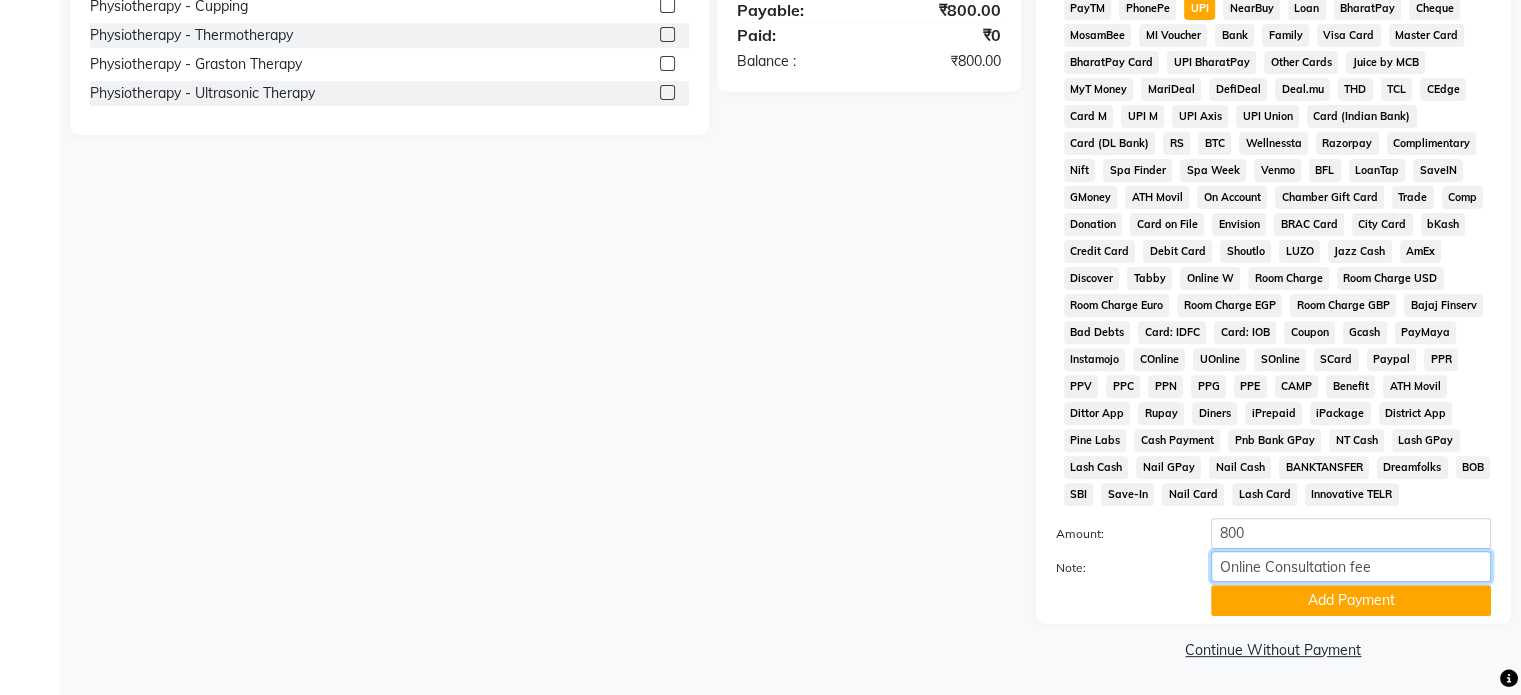 drag, startPoint x: 1414, startPoint y: 569, endPoint x: 1011, endPoint y: 608, distance: 404.8827 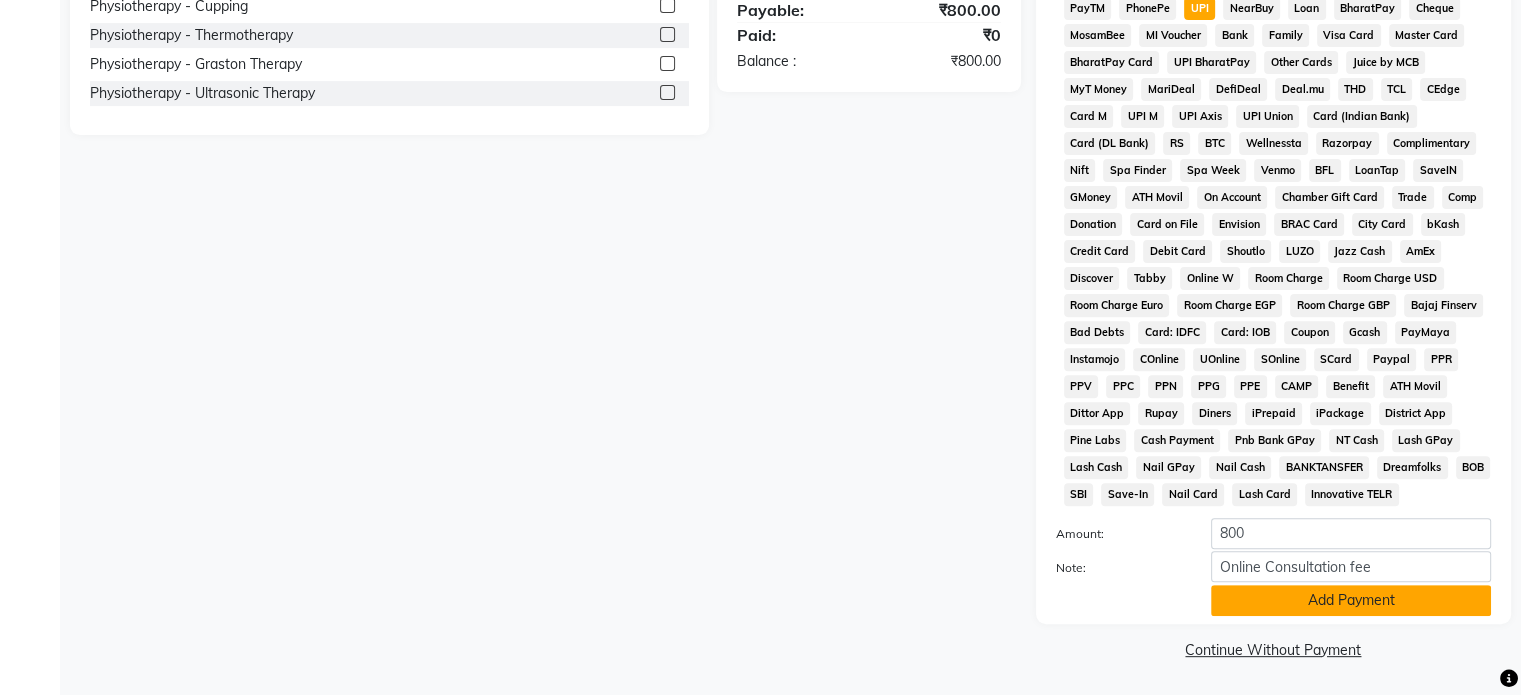 click on "Add Payment" 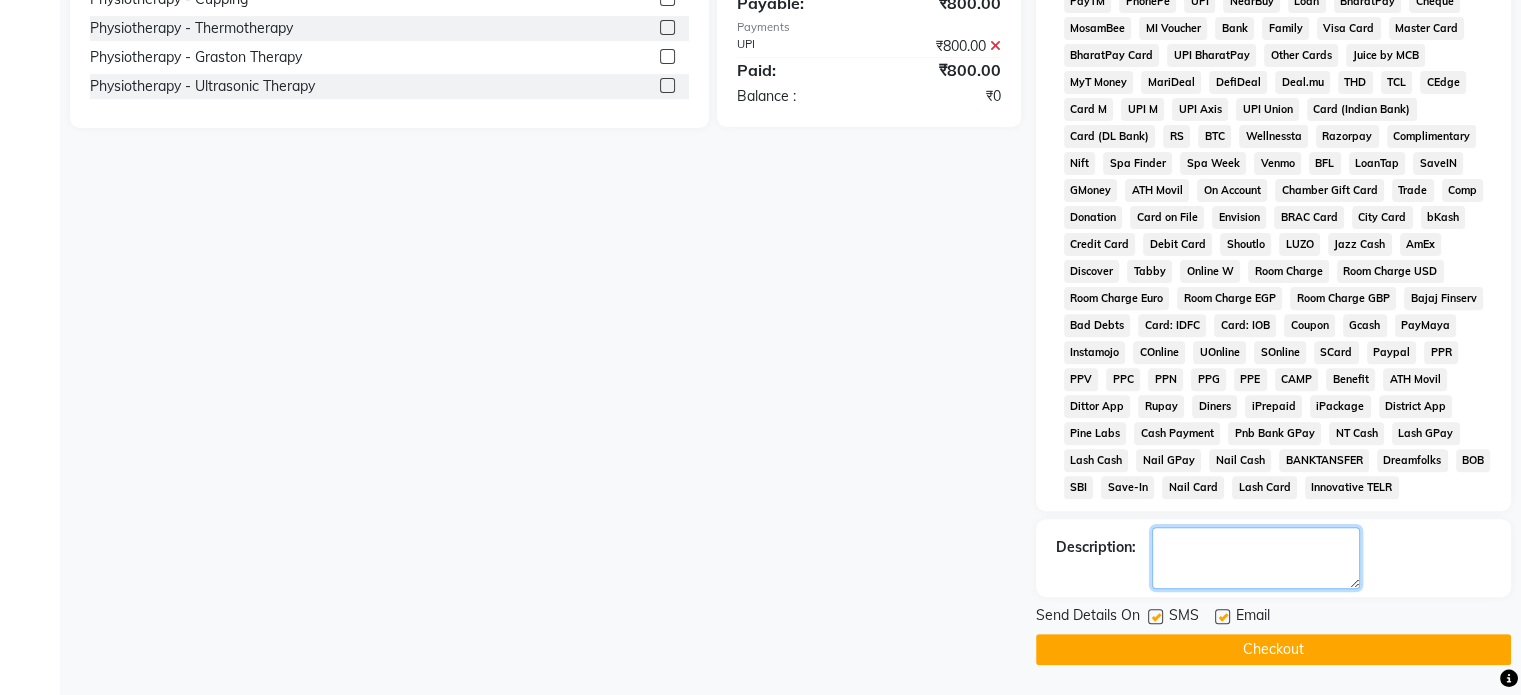 click 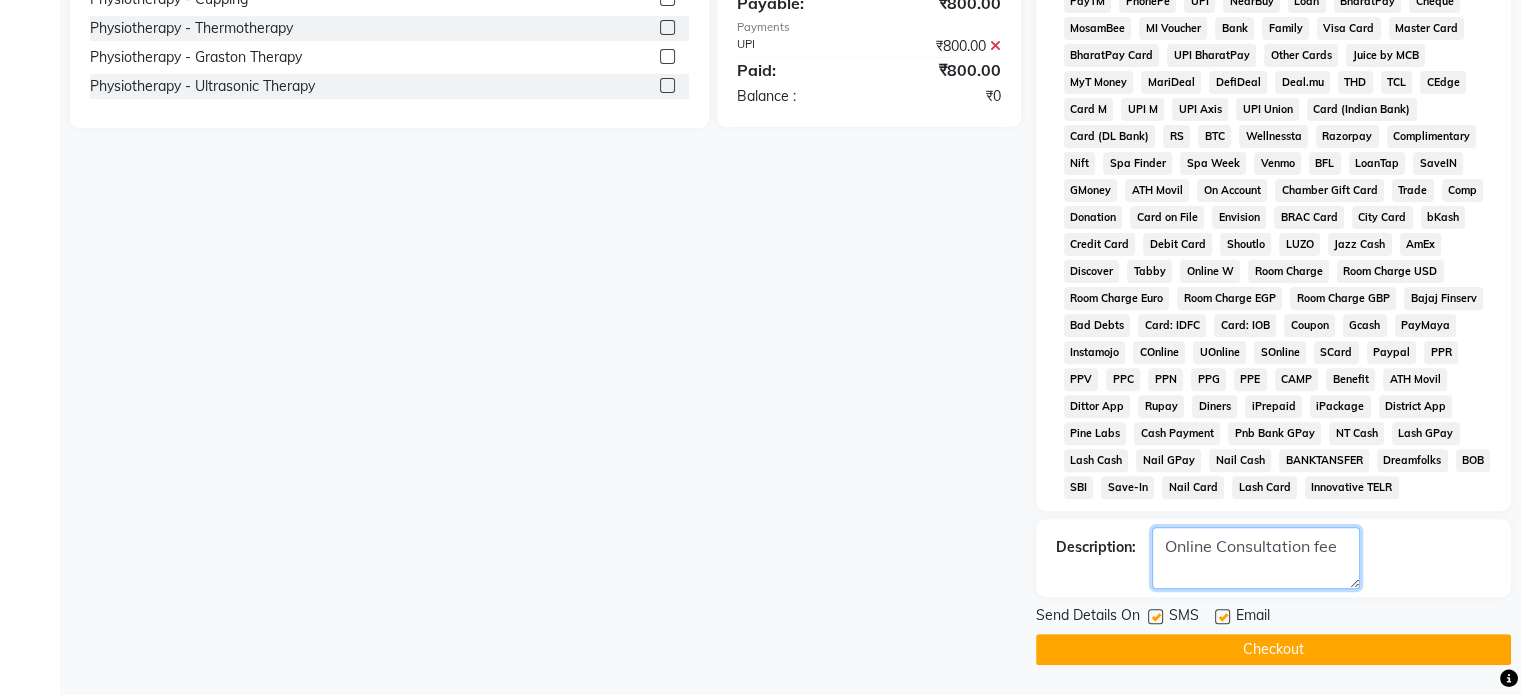 type on "Online Consultation fee" 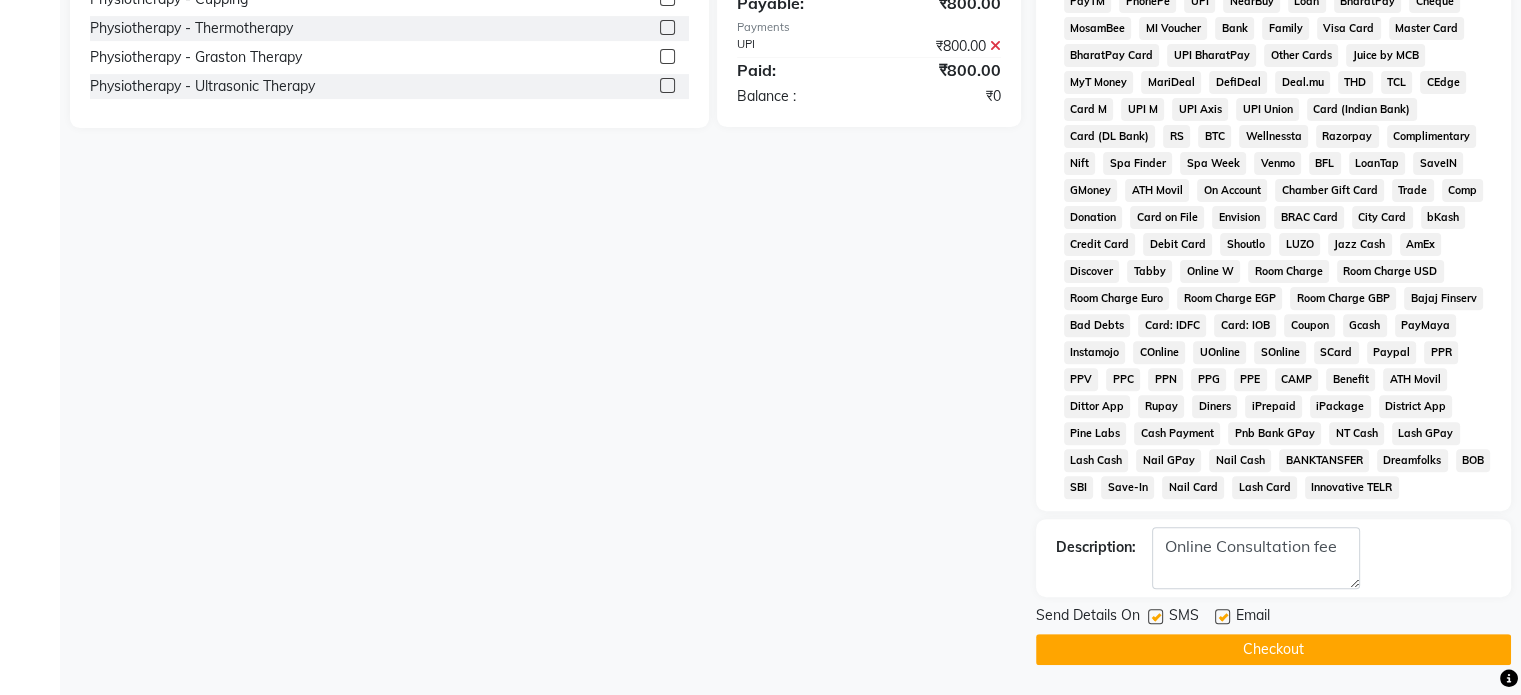 click 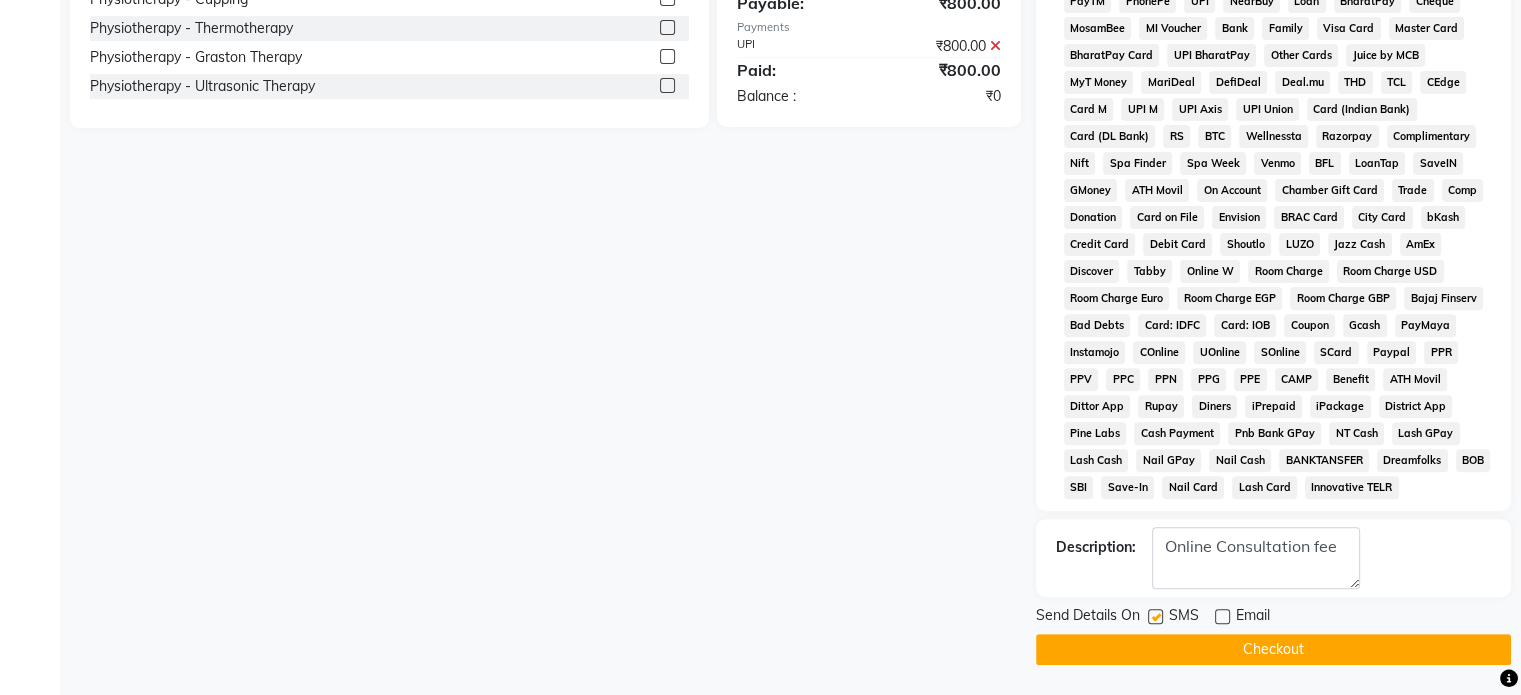 click 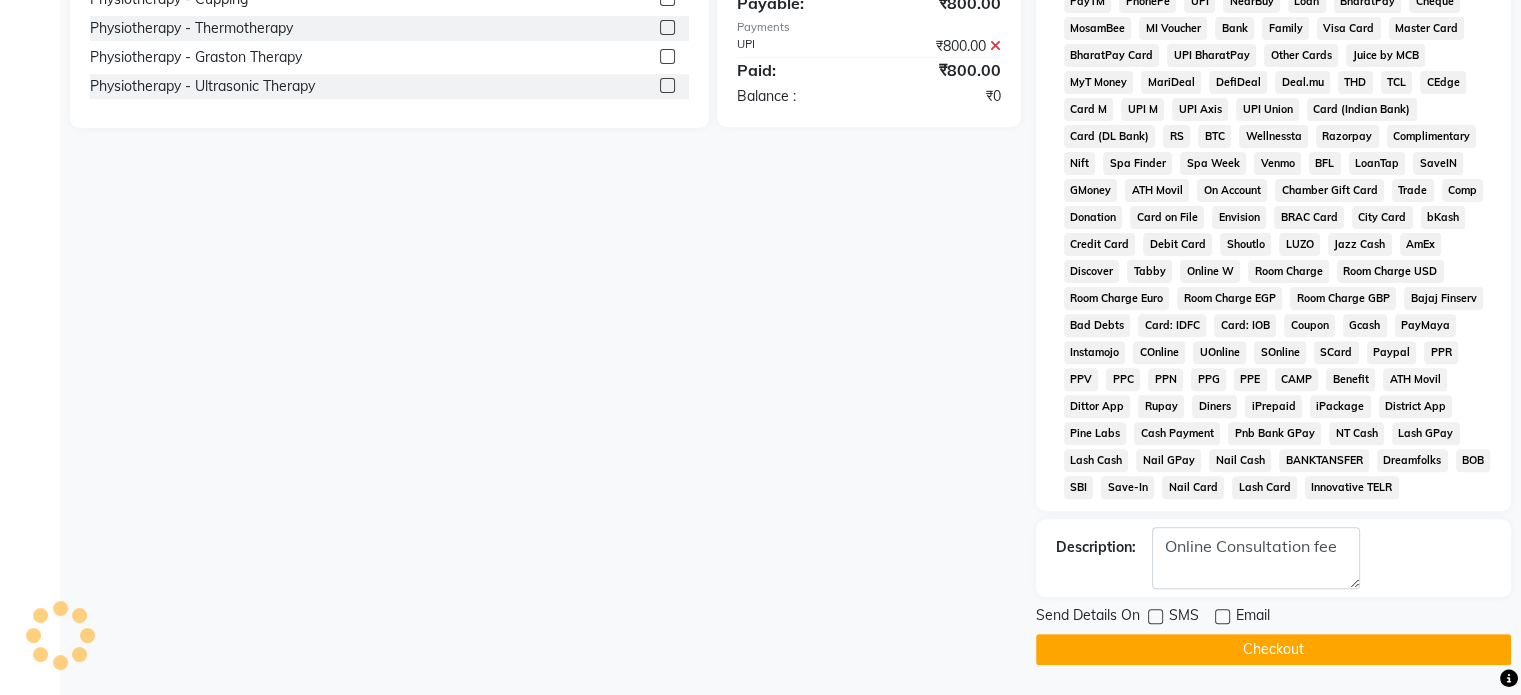 click on "Checkout" 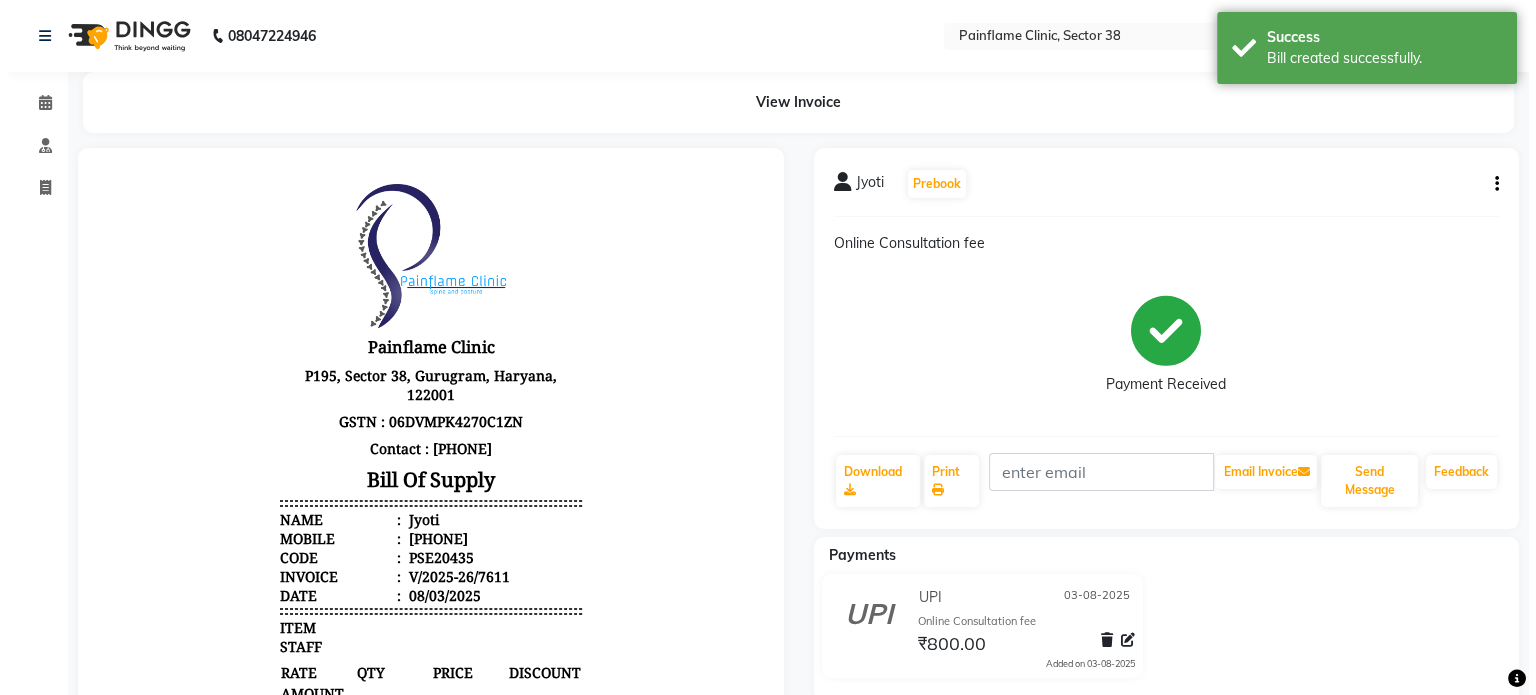 scroll, scrollTop: 0, scrollLeft: 0, axis: both 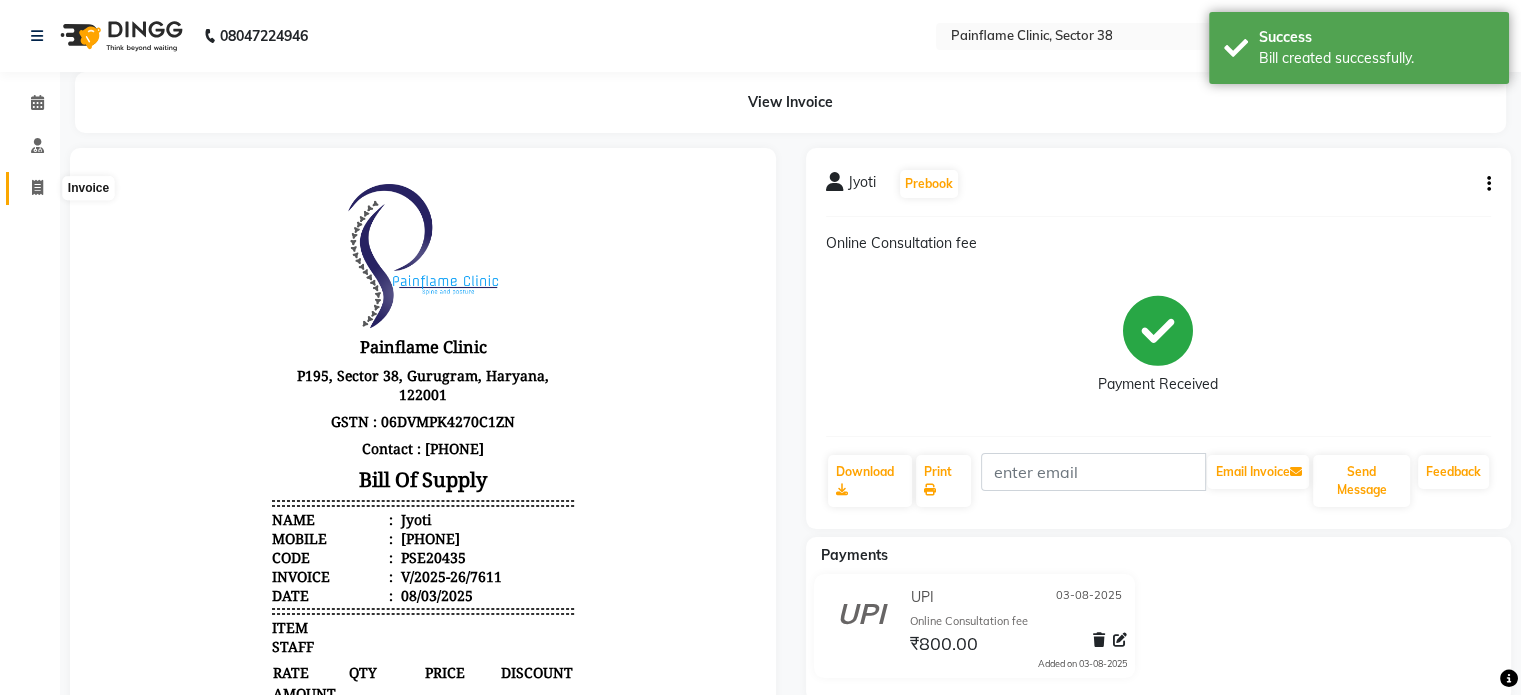 click 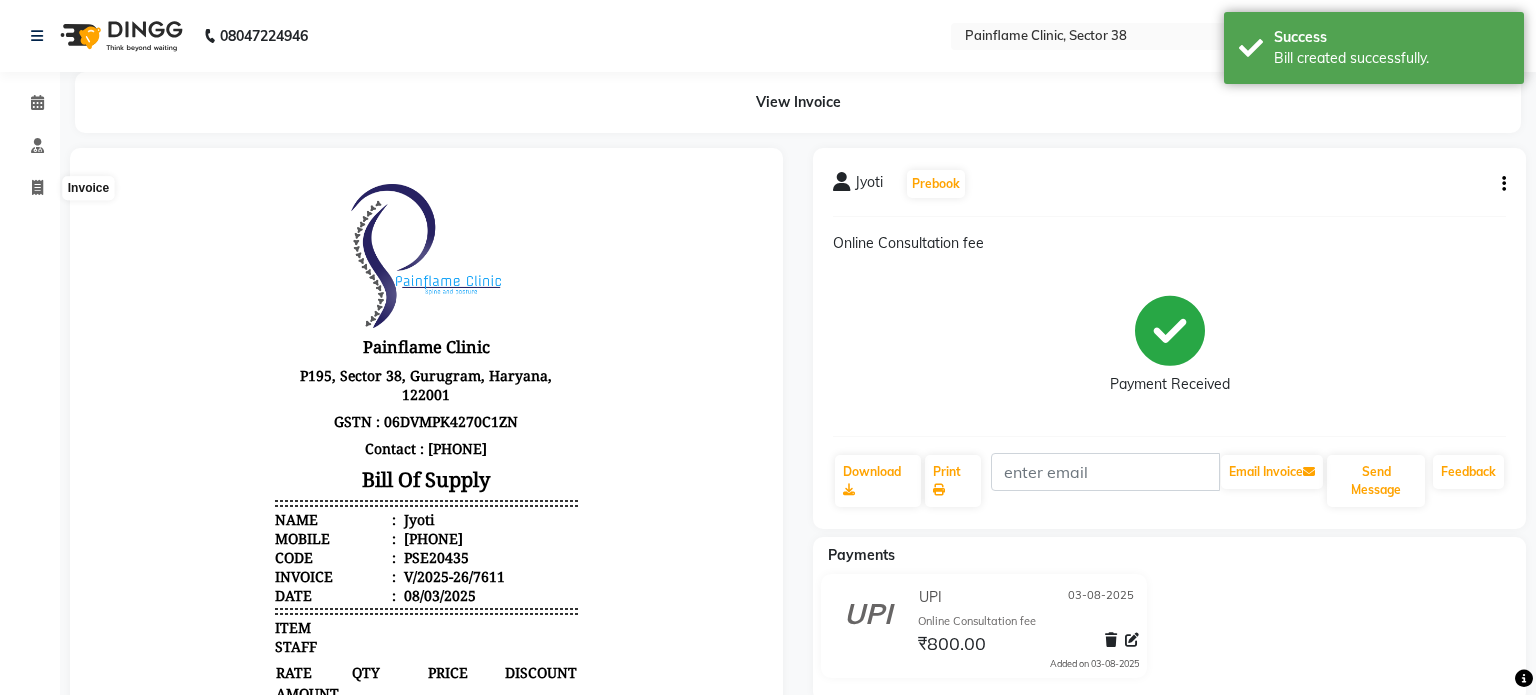 select on "3964" 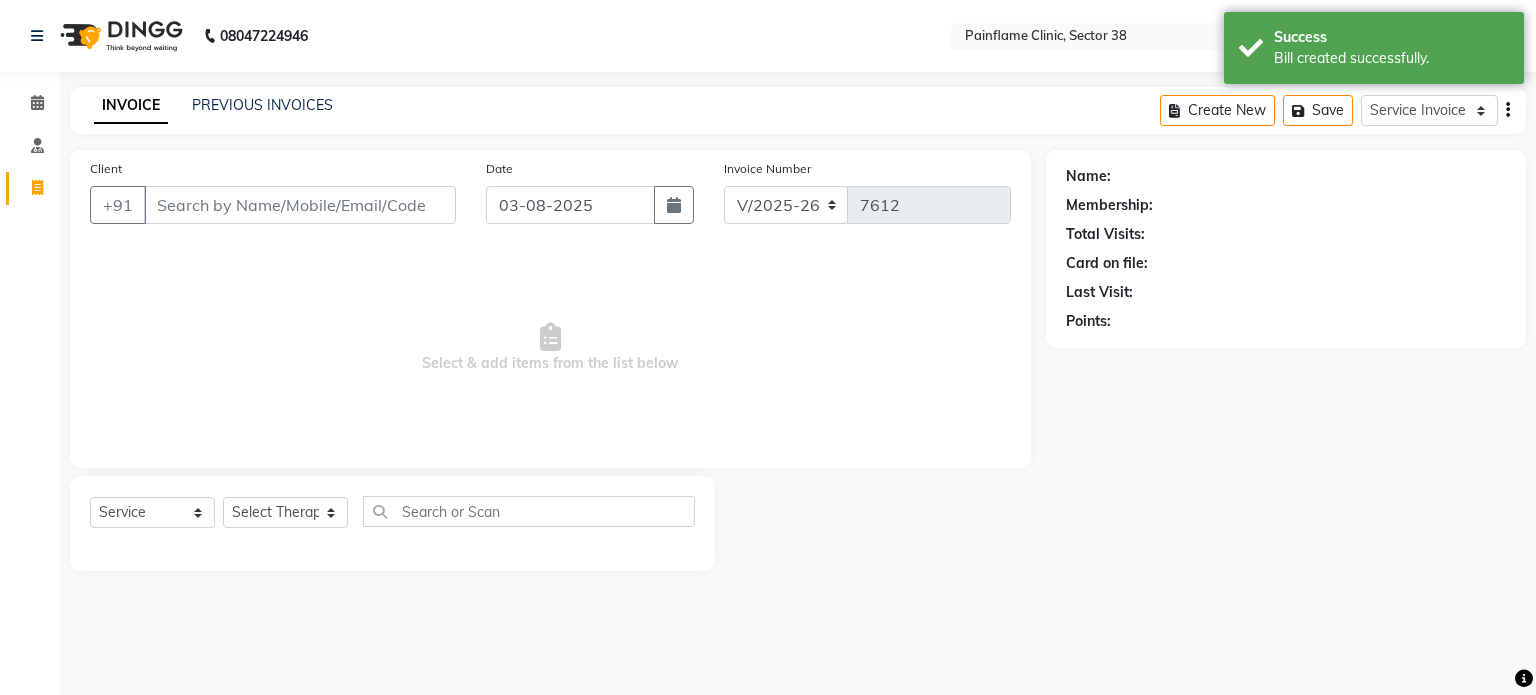 click on "Client" at bounding box center (300, 205) 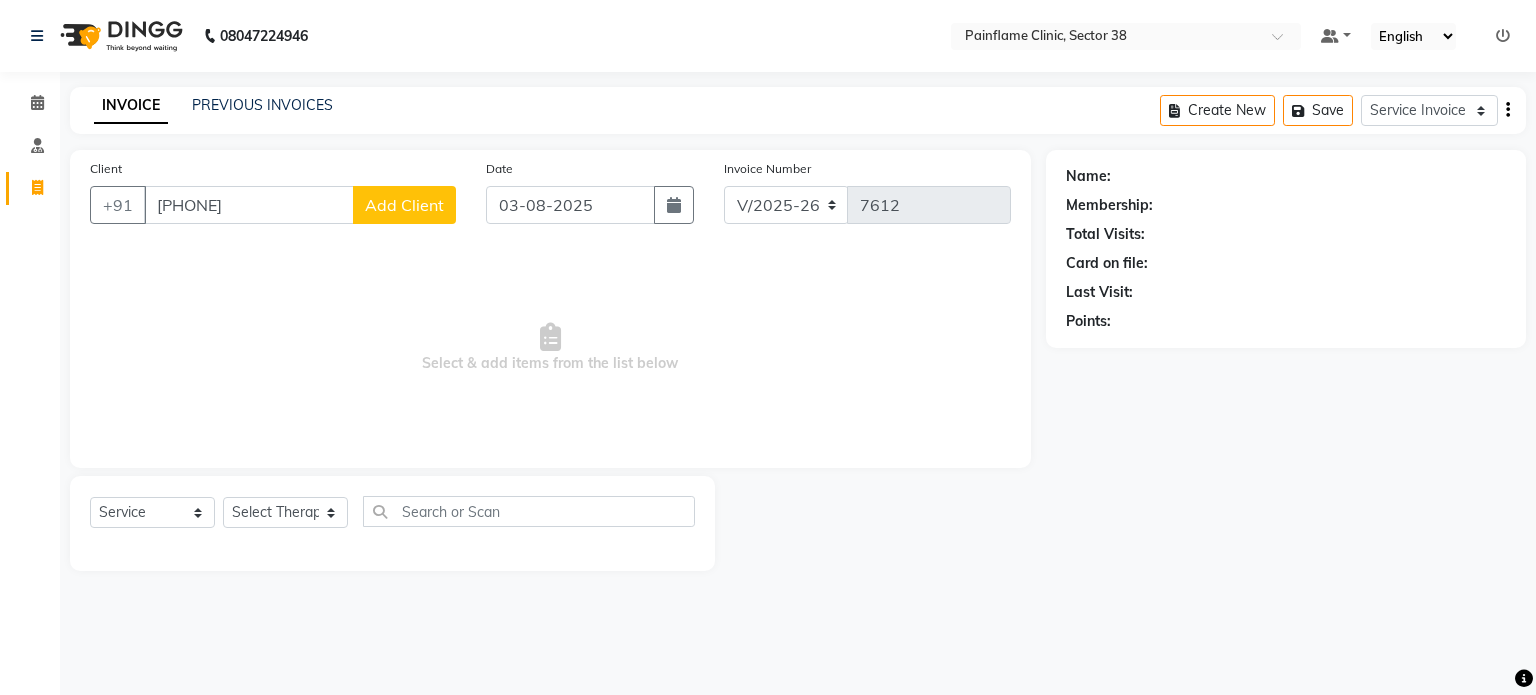 click on "[PHONE]" at bounding box center (249, 205) 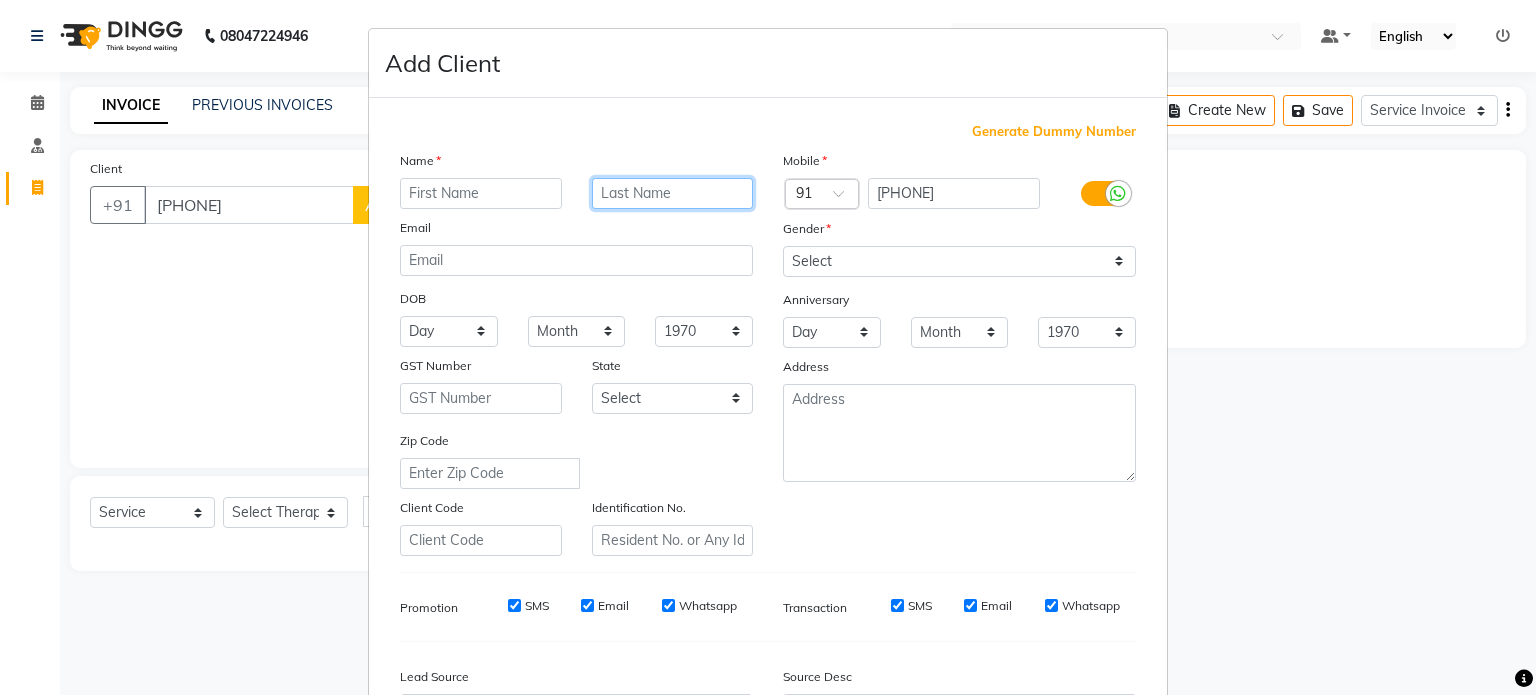 click at bounding box center [673, 193] 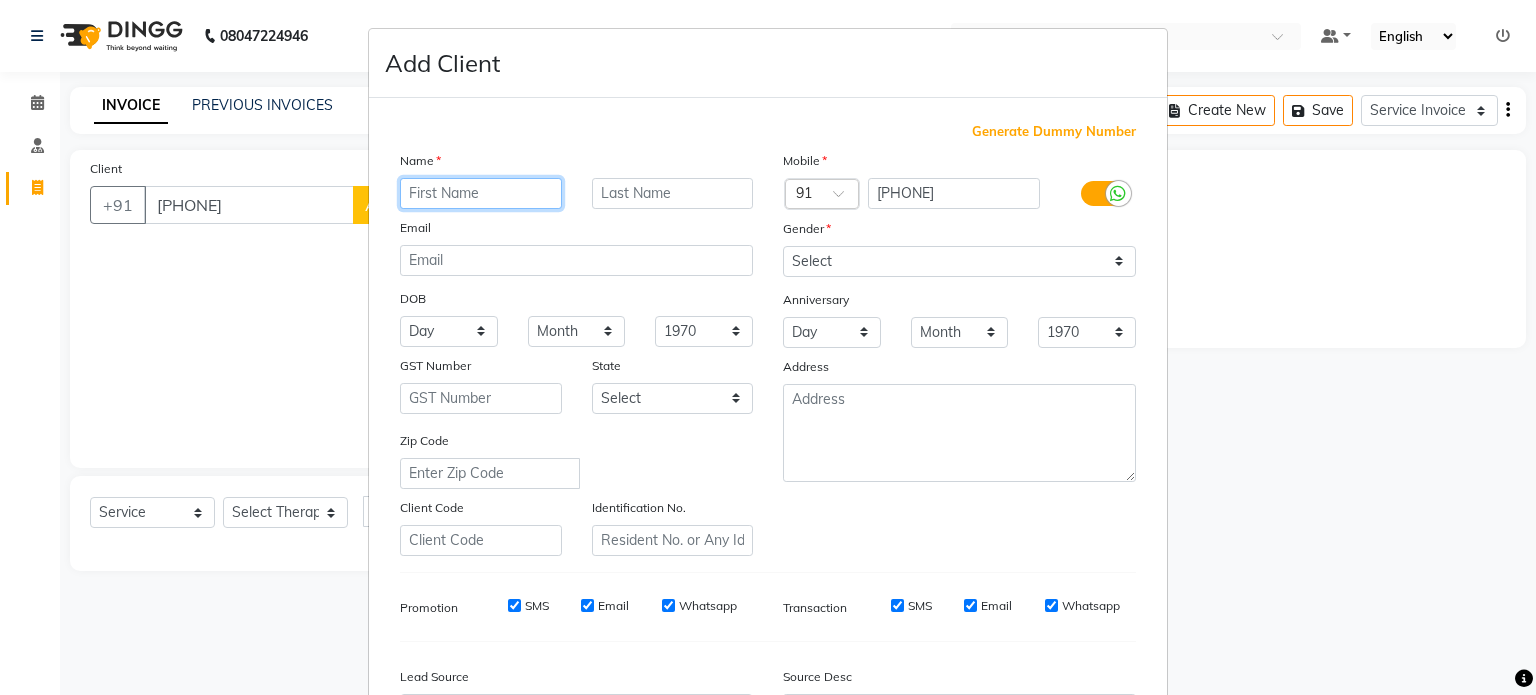 click at bounding box center (481, 193) 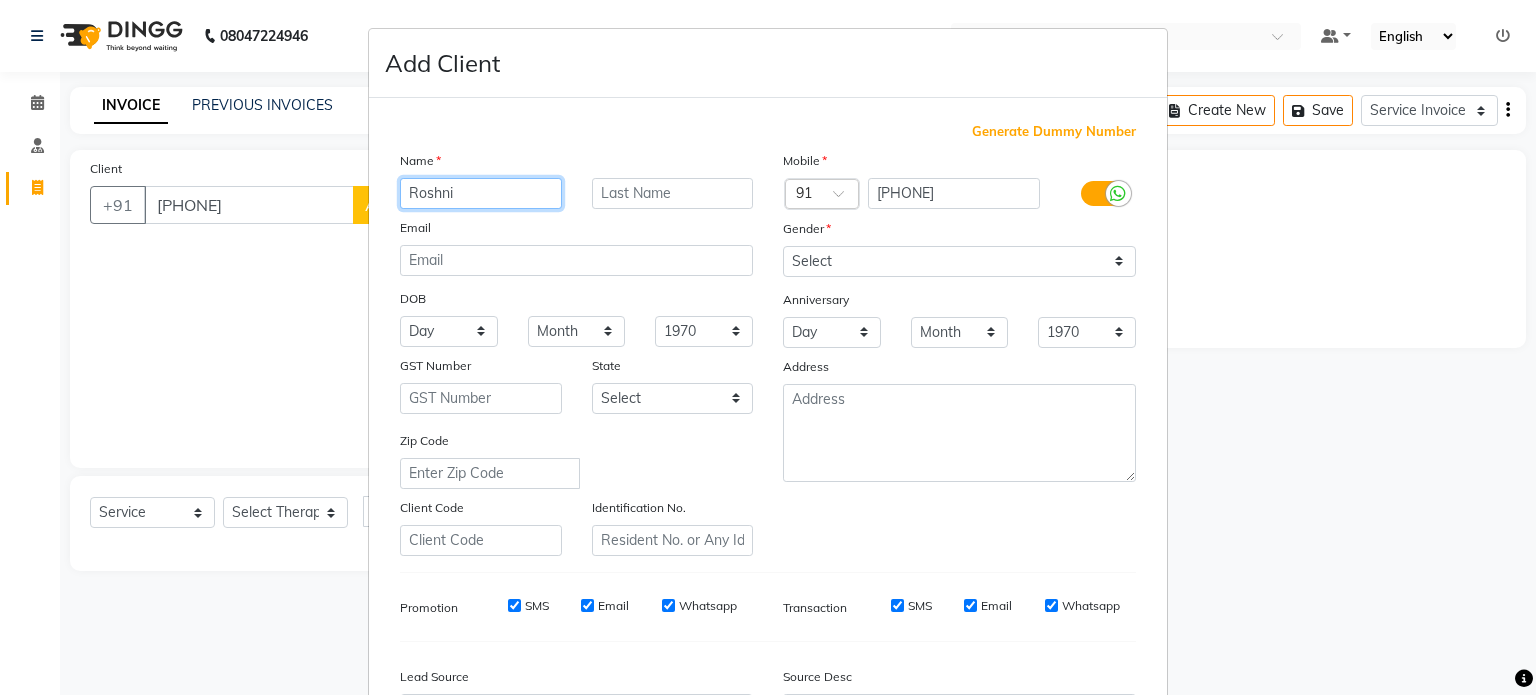 type on "Roshni" 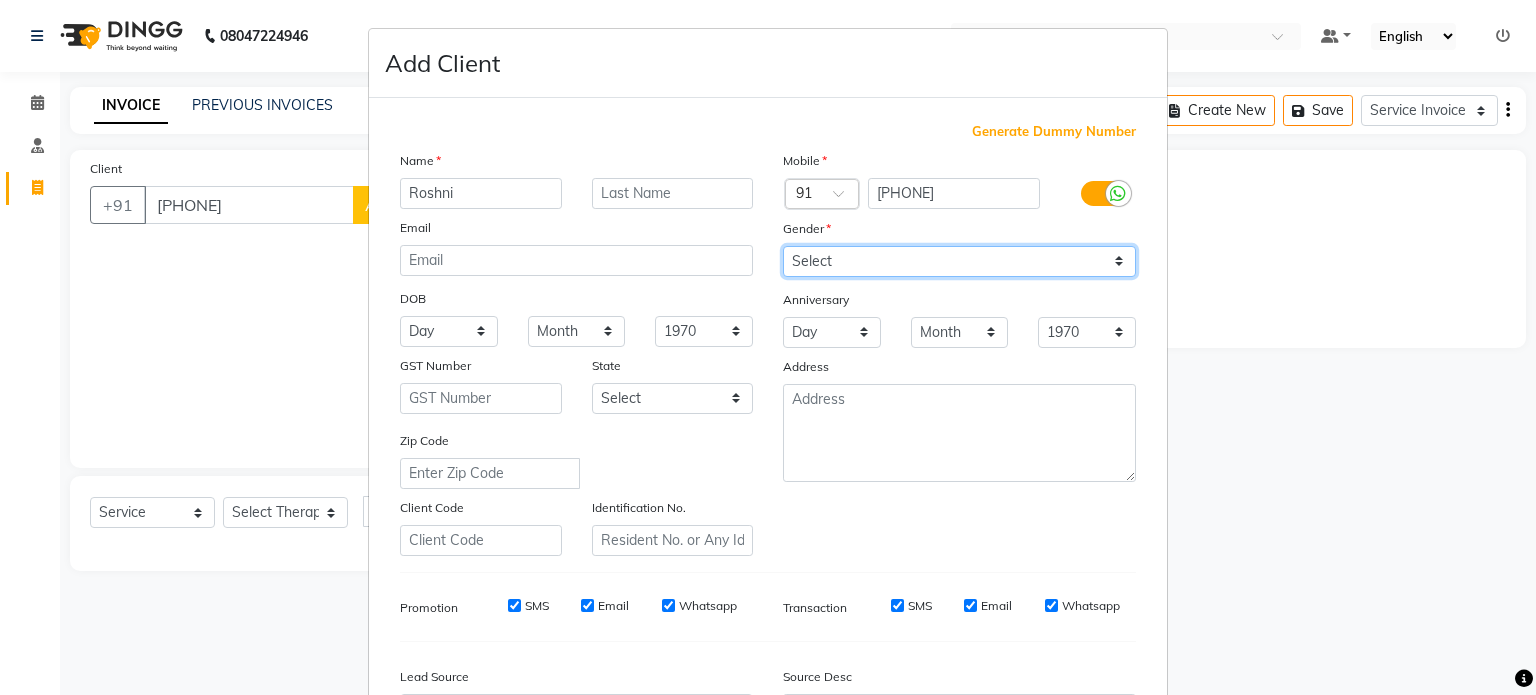click on "Select Male Female Other Prefer Not To Say" at bounding box center (959, 261) 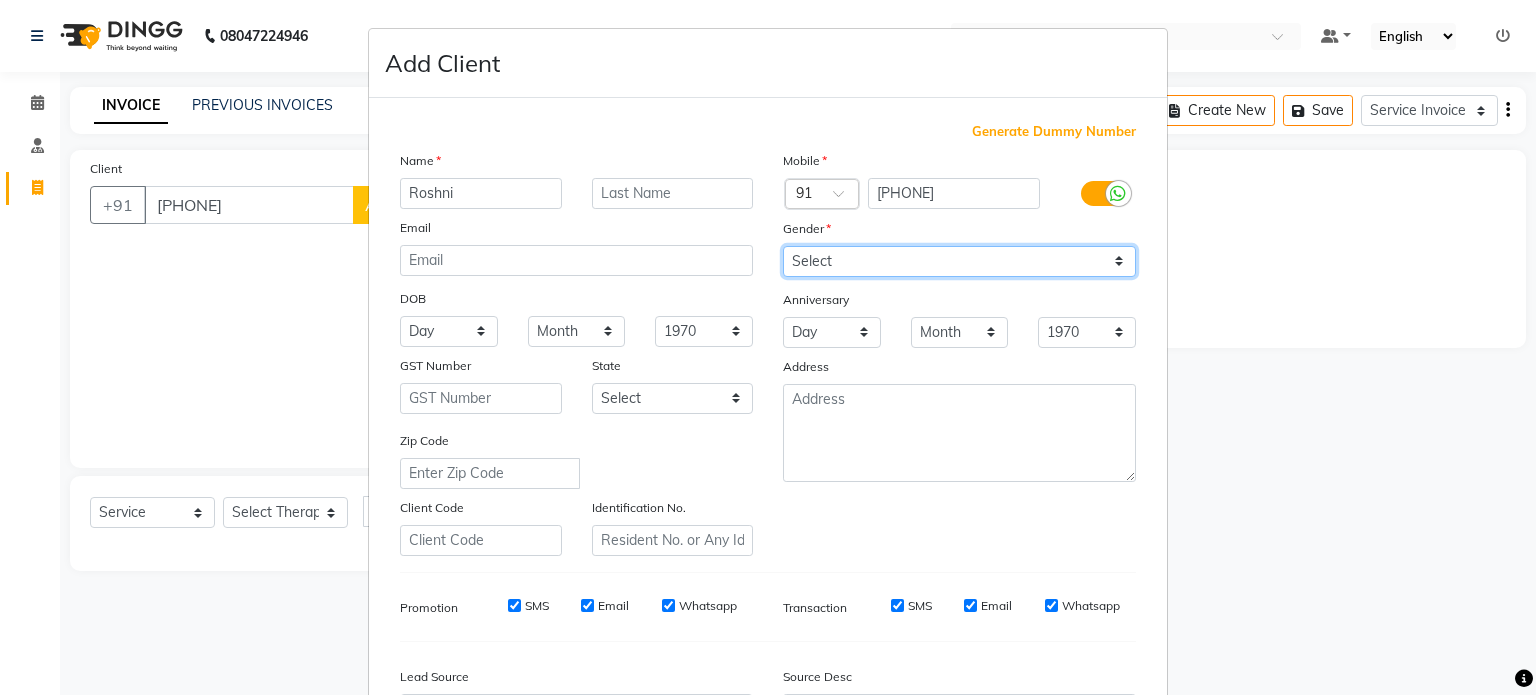 select on "male" 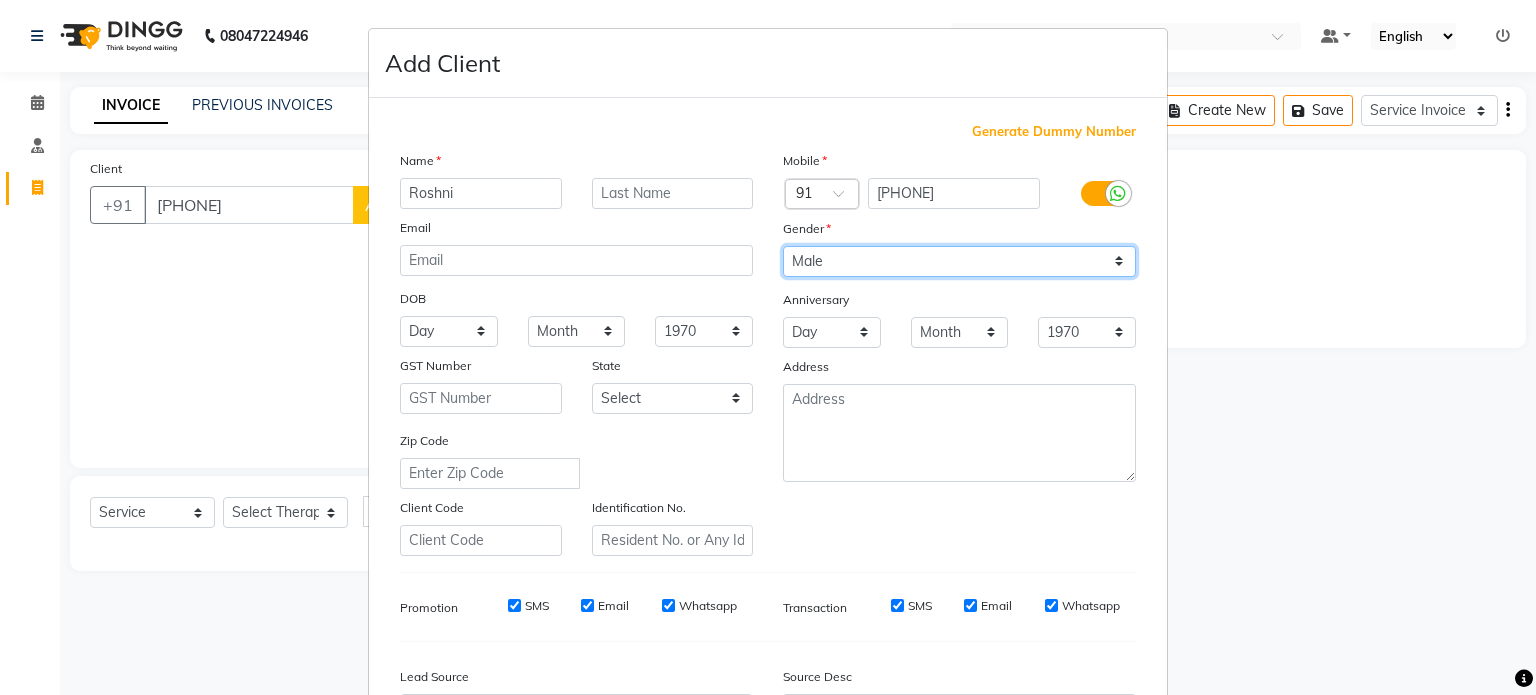 click on "Select Male Female Other Prefer Not To Say" at bounding box center [959, 261] 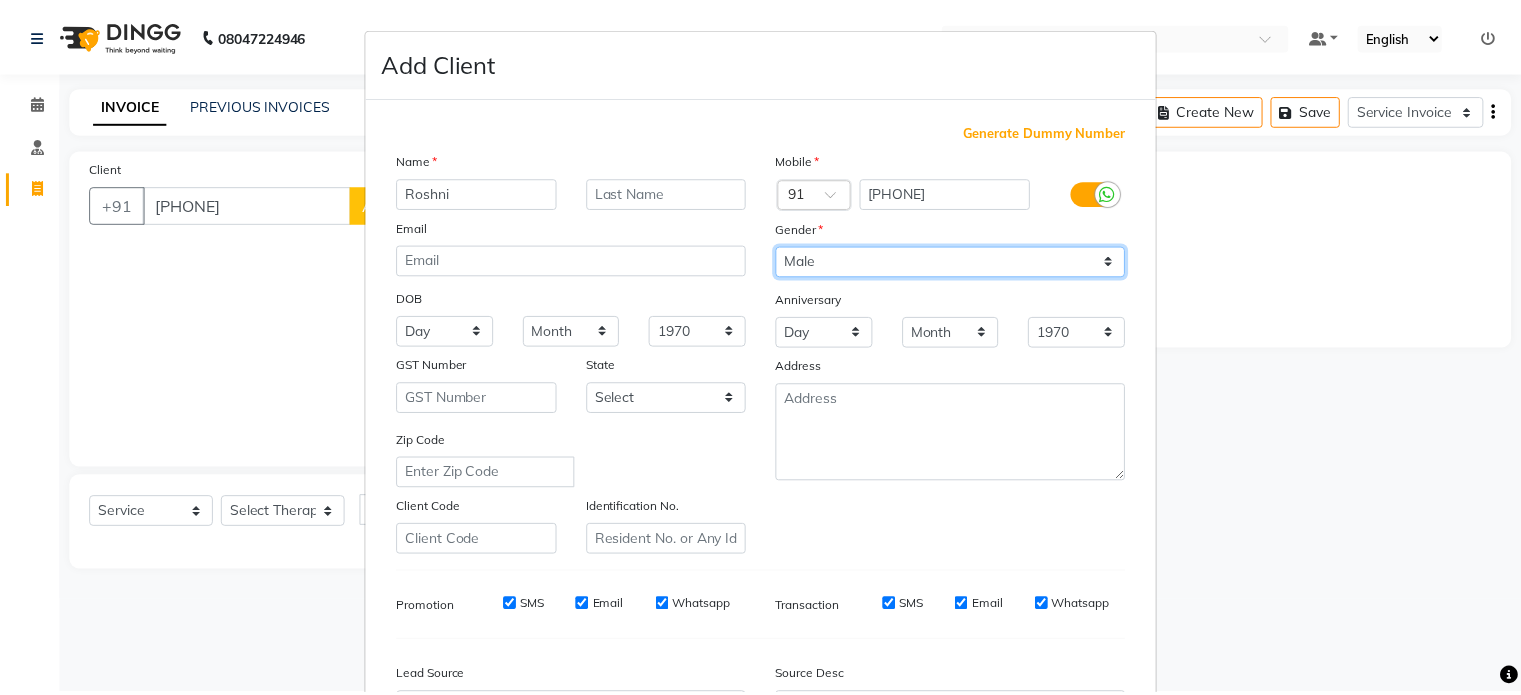 scroll, scrollTop: 237, scrollLeft: 0, axis: vertical 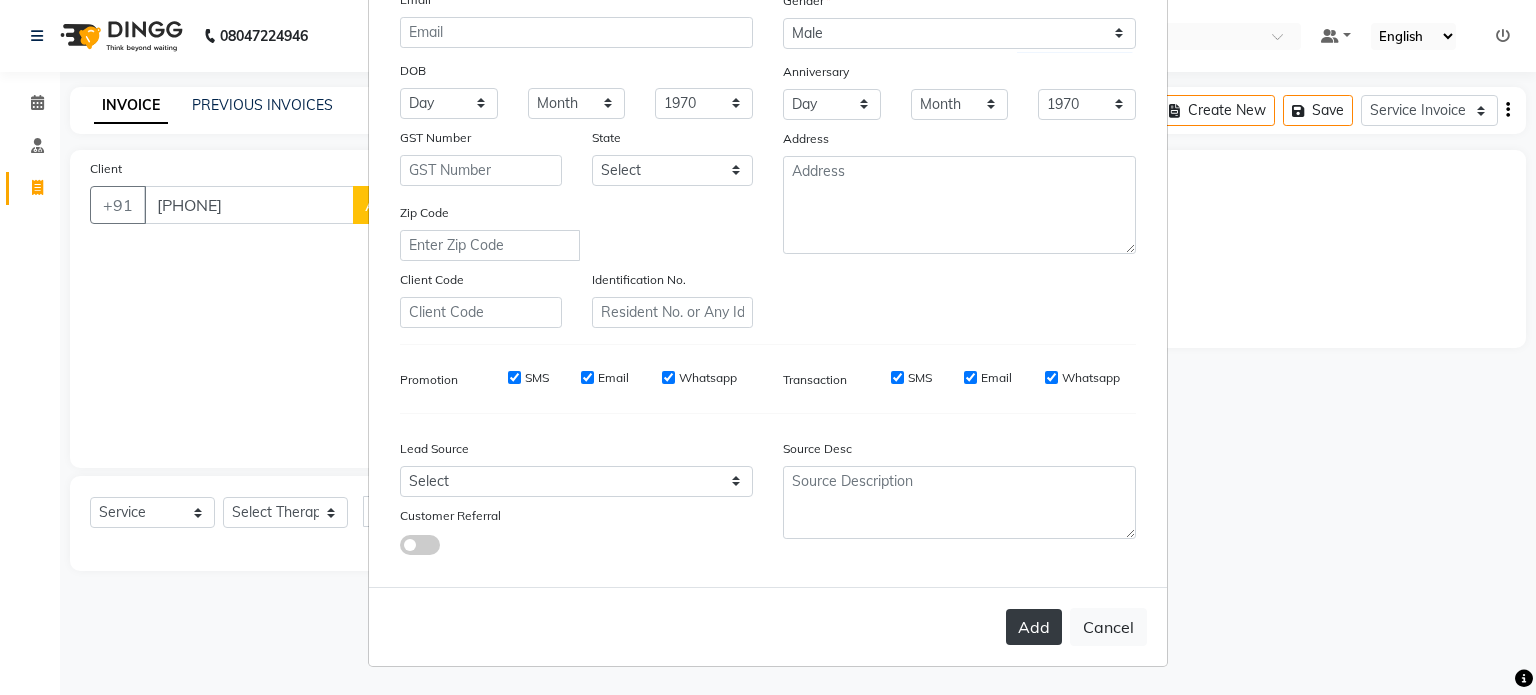 click on "Add" at bounding box center (1034, 627) 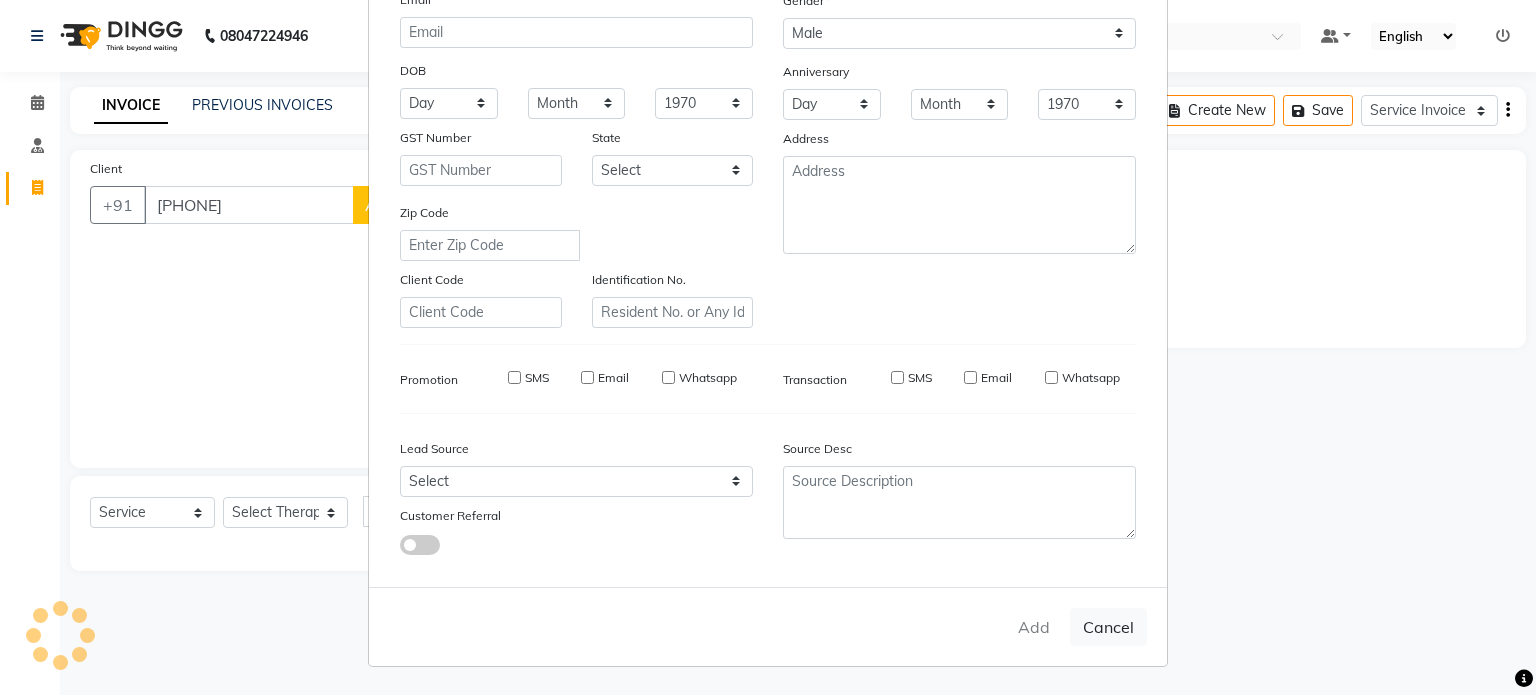 type on "89******80" 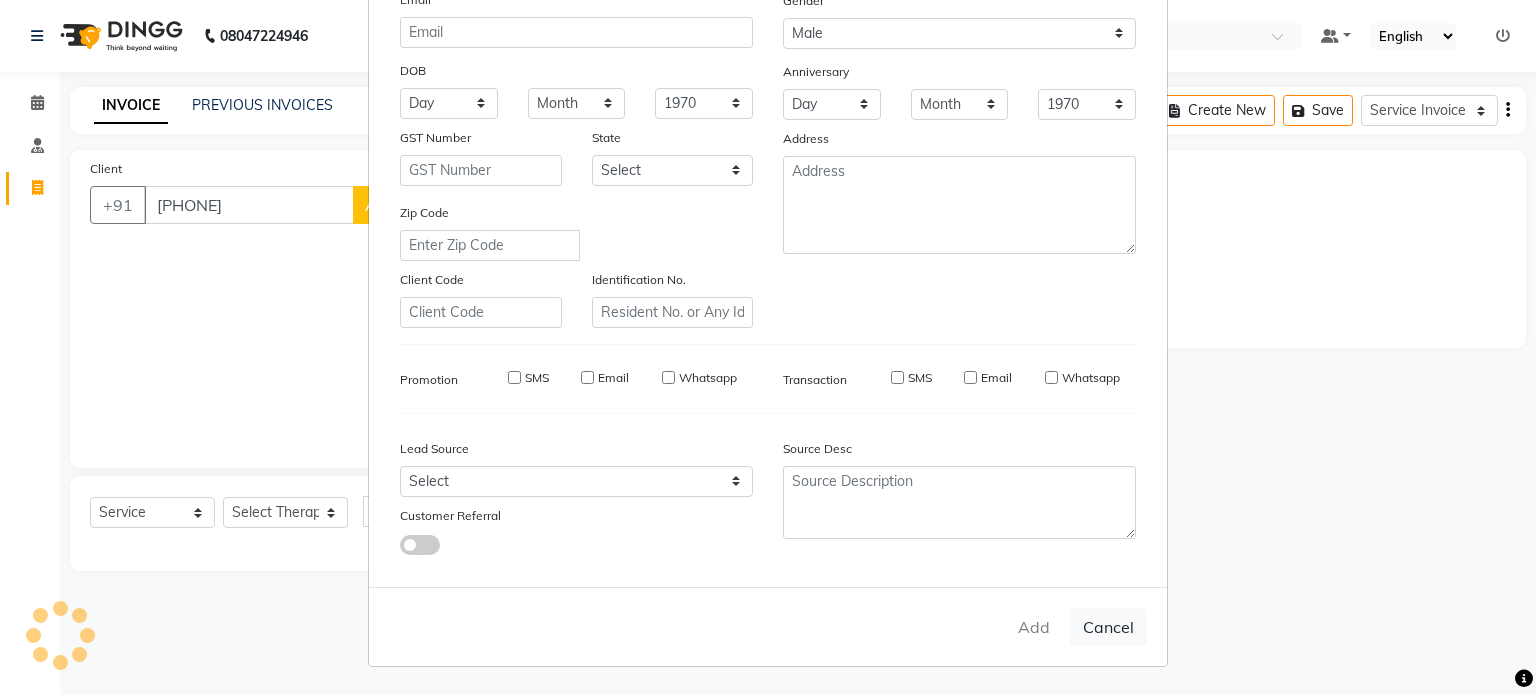 type 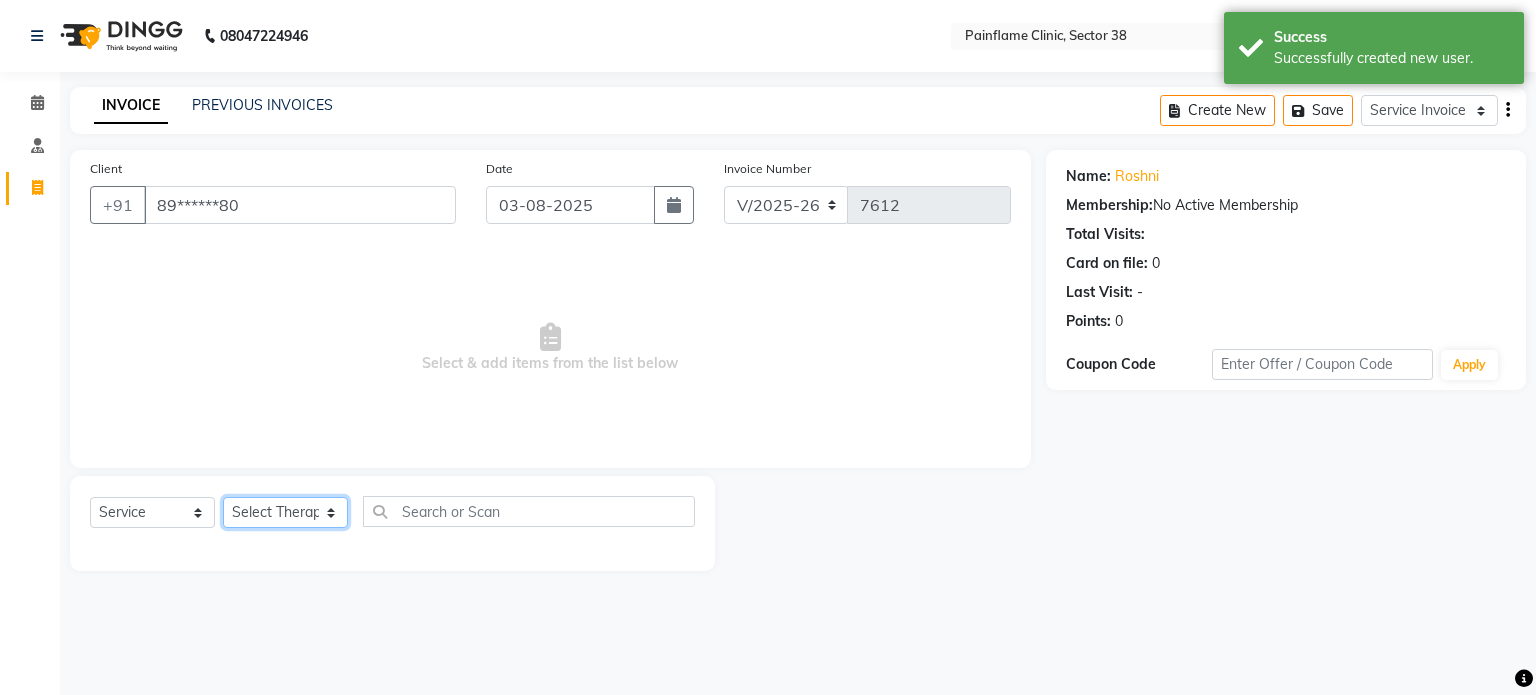 click on "Select Therapist Dr [LAST] Dr [LAST] Dr [LAST] Dr [LAST] Dr. [LAST] Dr. [LAST] [FIRST] [LAST] [FIRST] [LAST] [FIRST] [LAST] Reception 1 Reception 2 Reception 3" 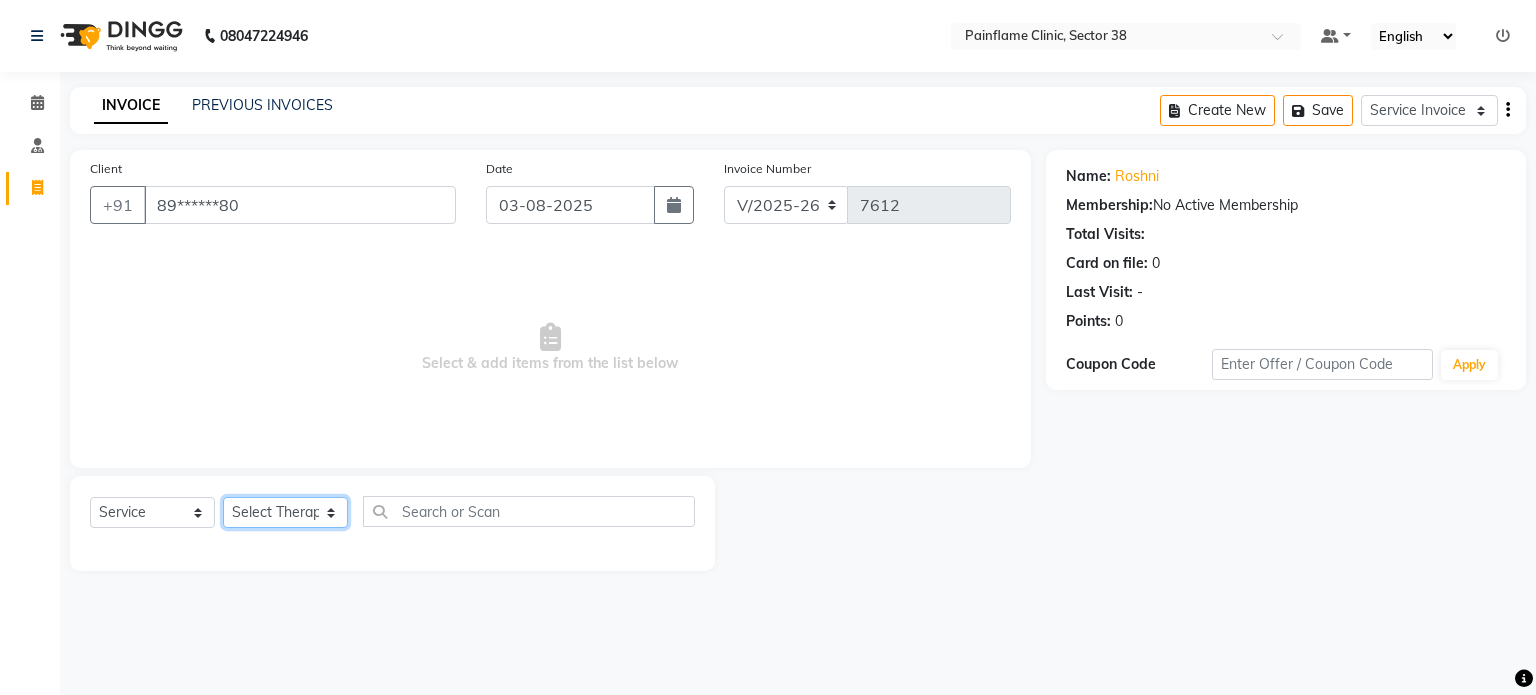 select on "20214" 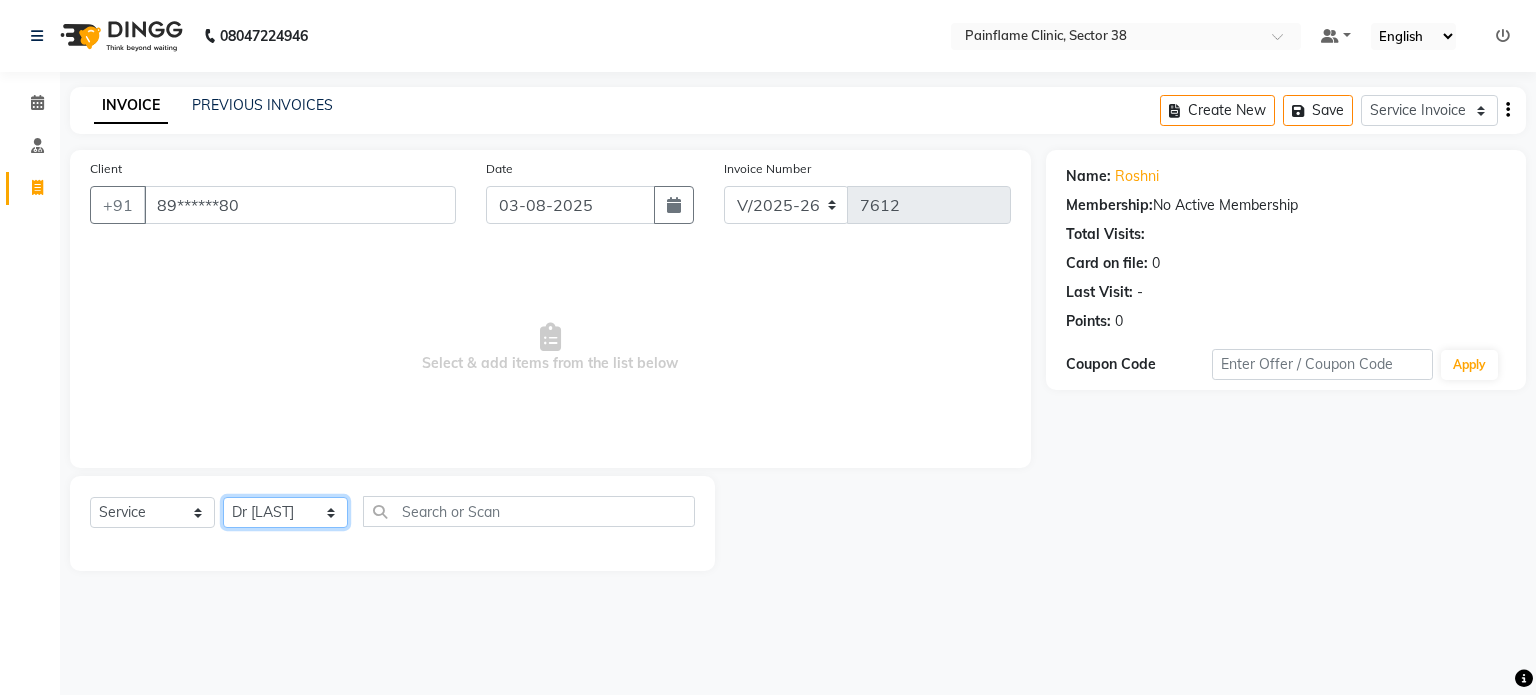 click on "Select Therapist Dr [LAST] Dr [LAST] Dr [LAST] Dr [LAST] Dr. [LAST] Dr. [LAST] [FIRST] [LAST] [FIRST] [LAST] [FIRST] [LAST] Reception 1 Reception 2 Reception 3" 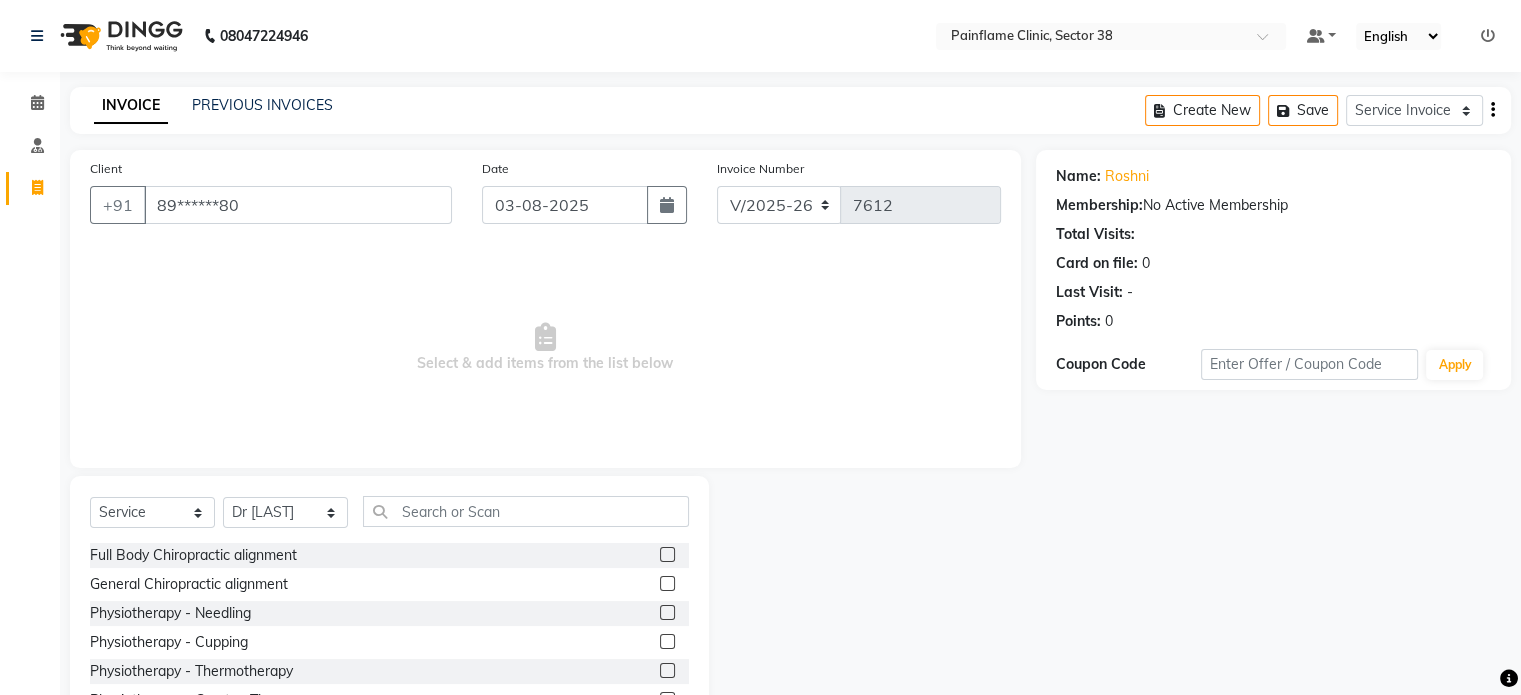 click 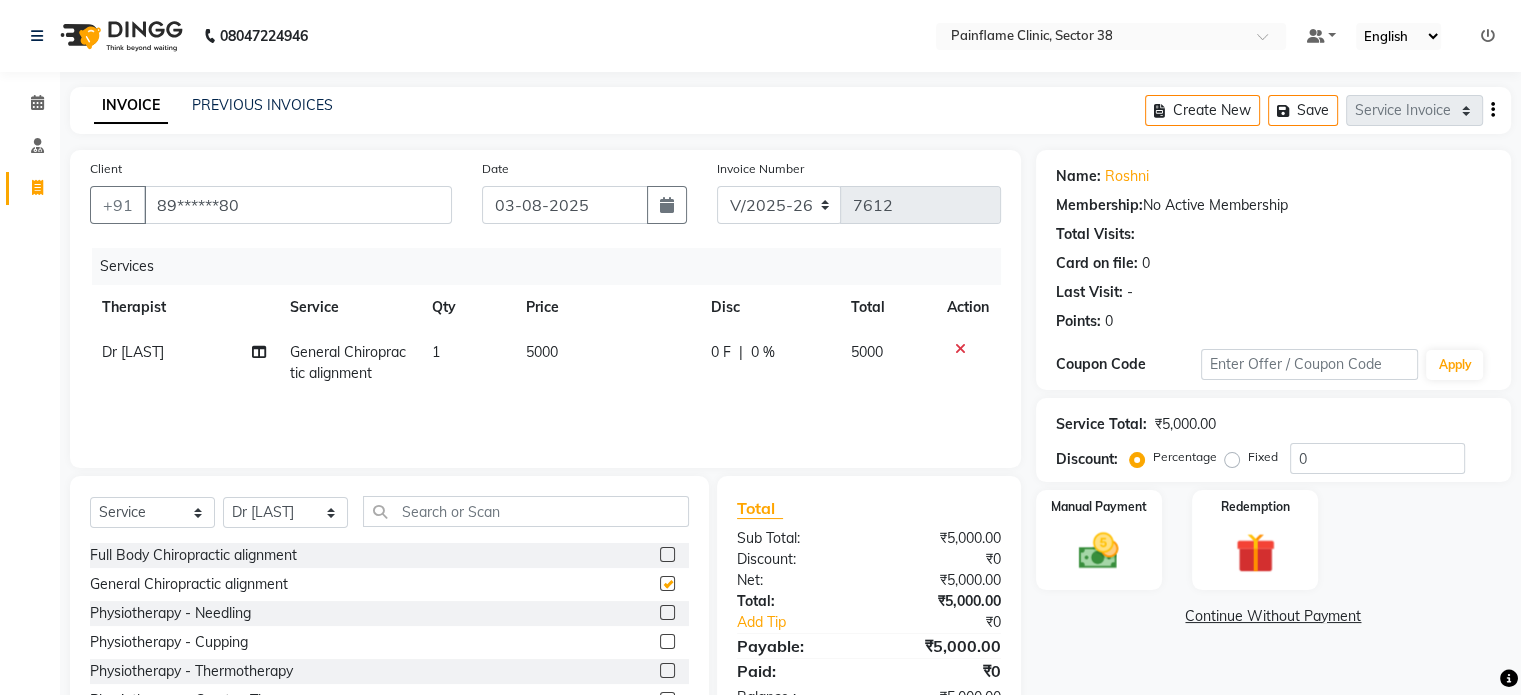 checkbox on "false" 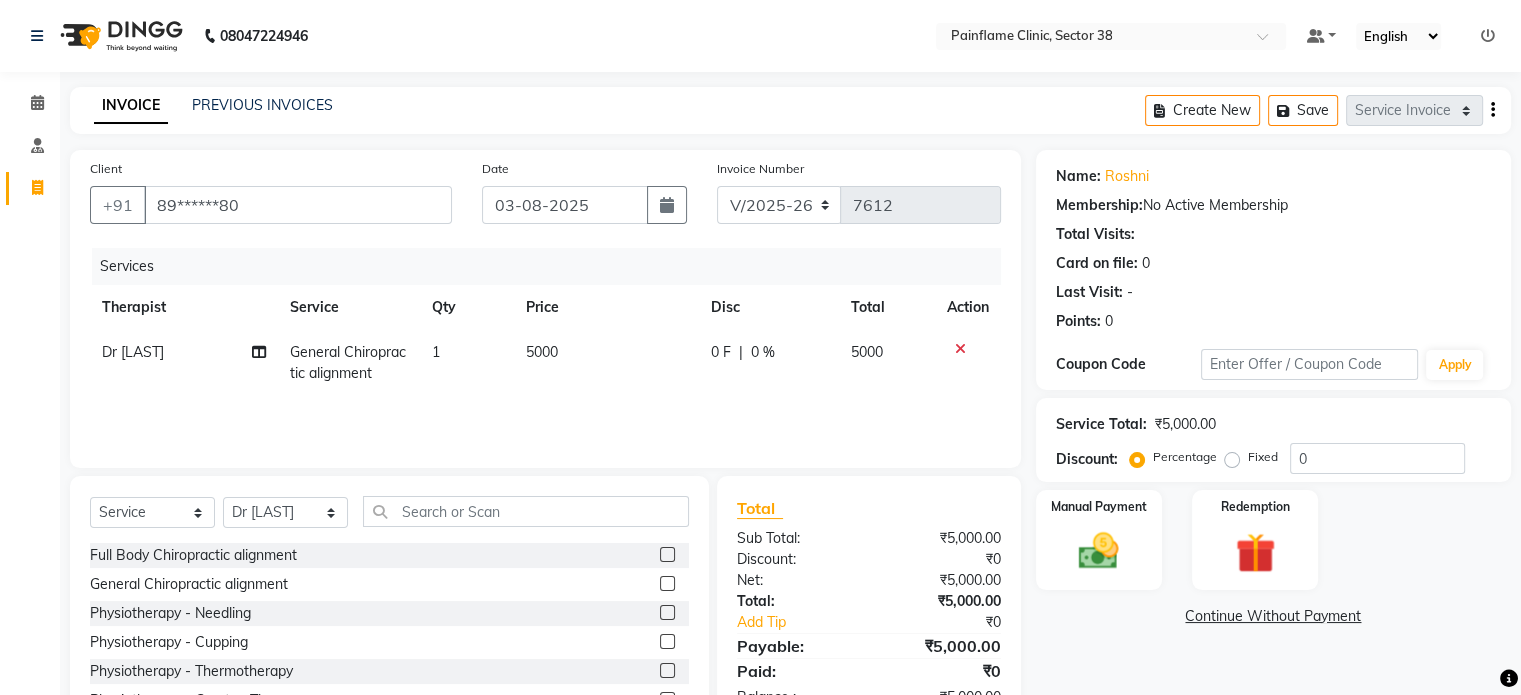 click on "5000" 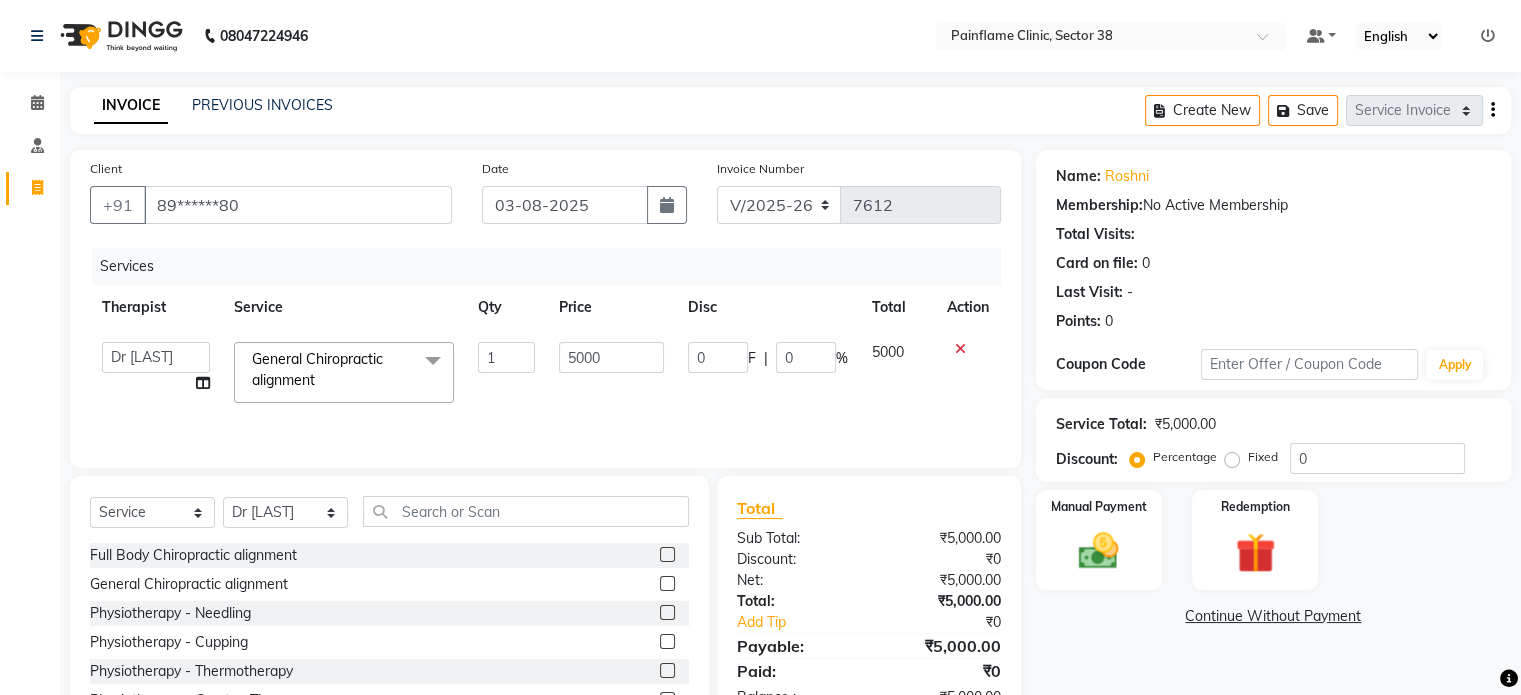click on "5000" 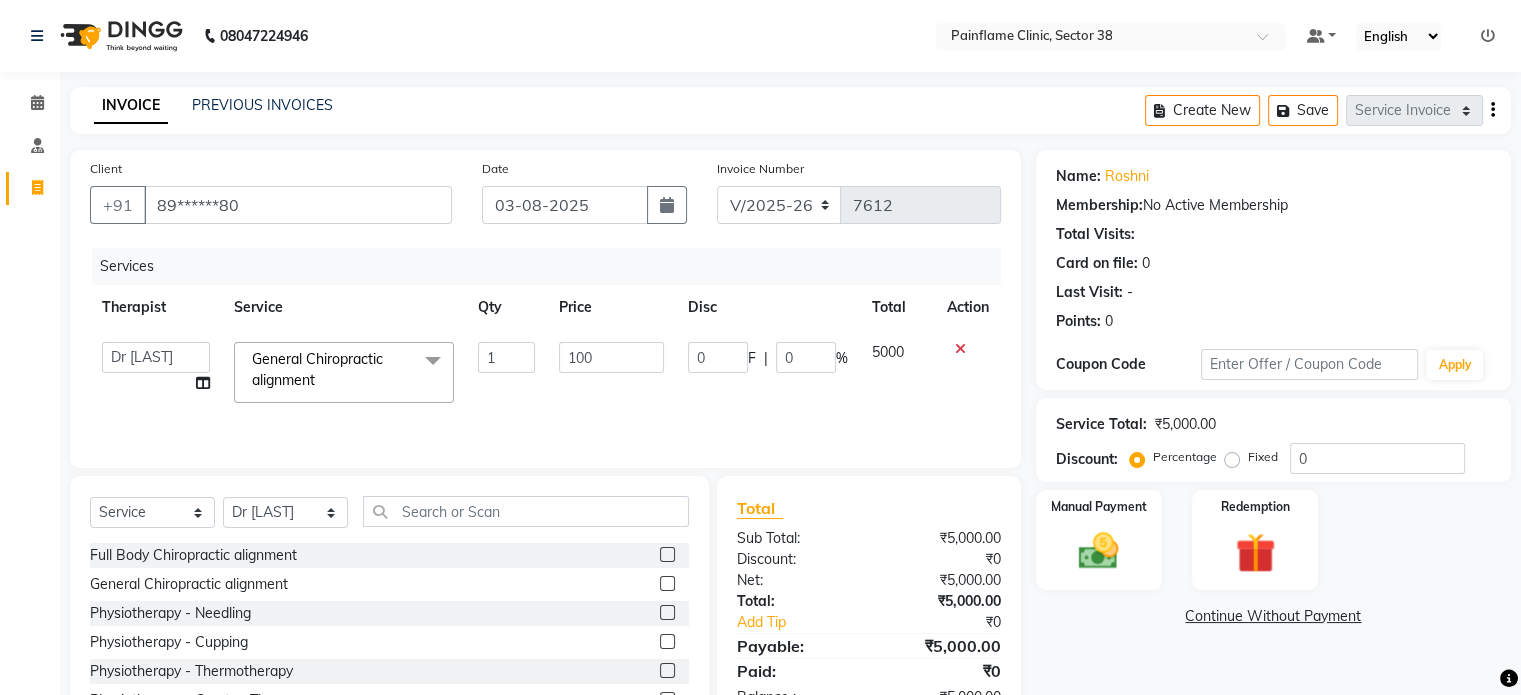 type on "1000" 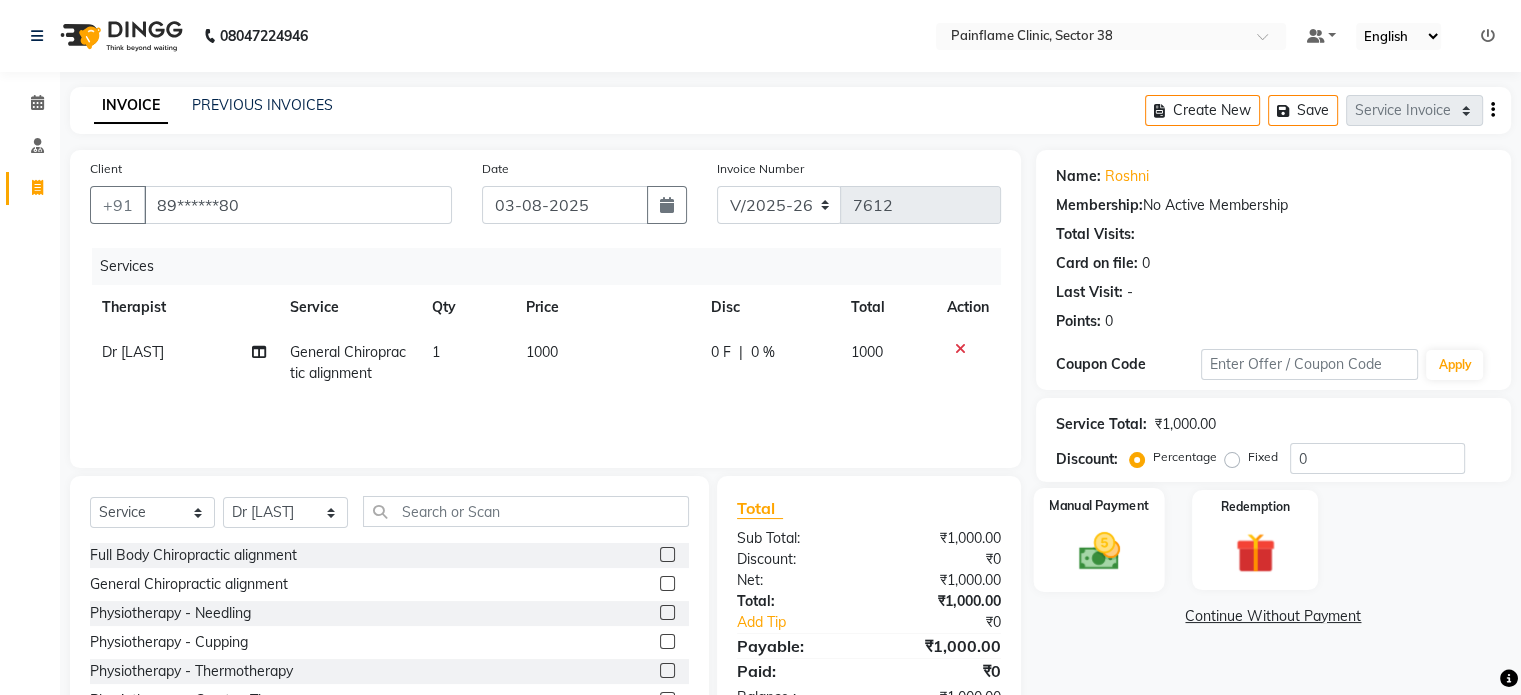 click 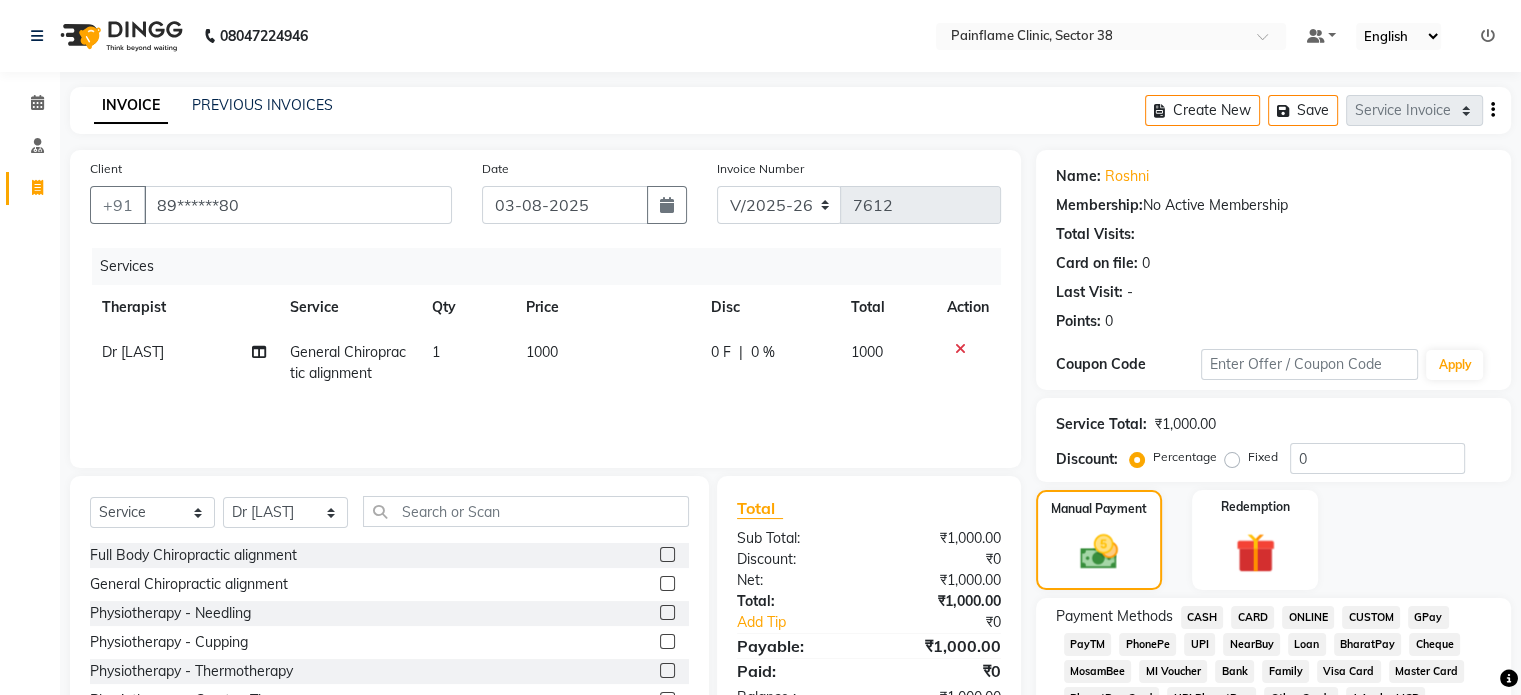 click on "1000" 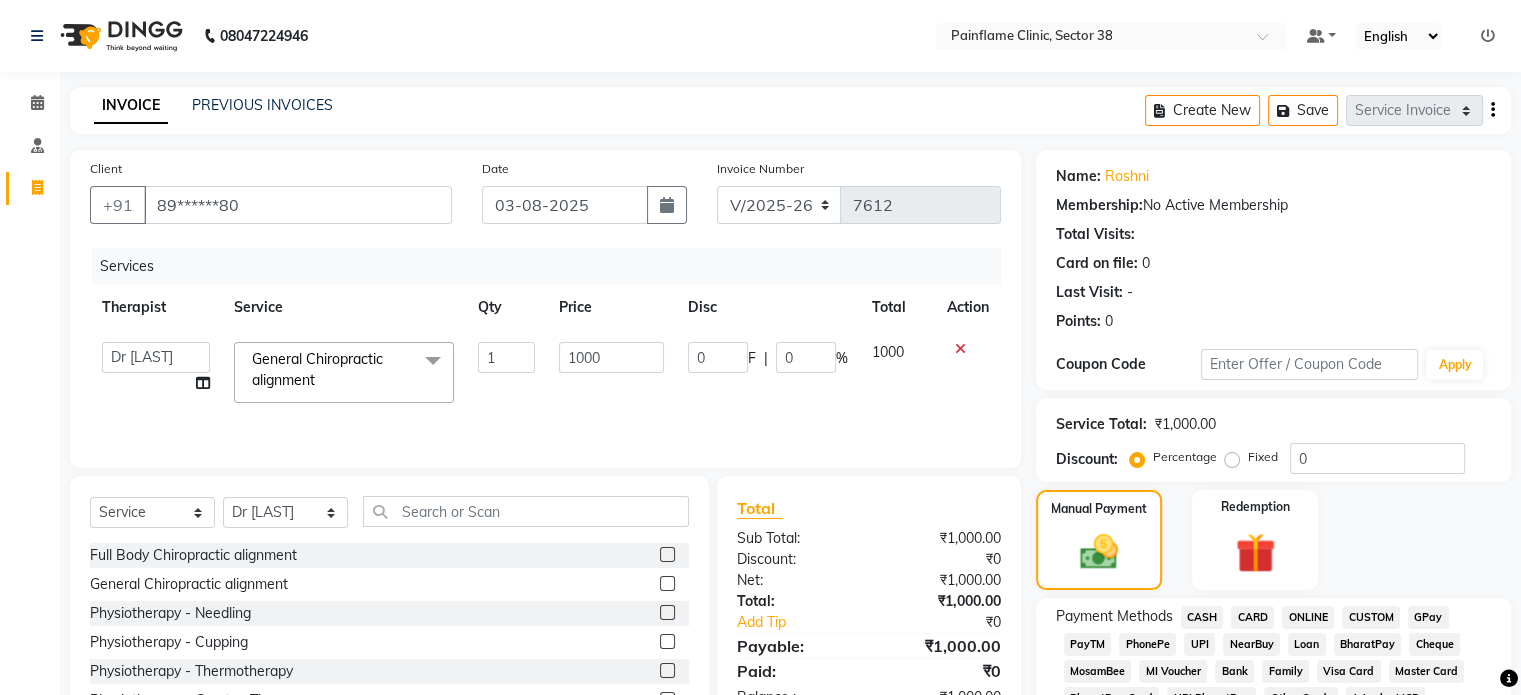 click on "1000" 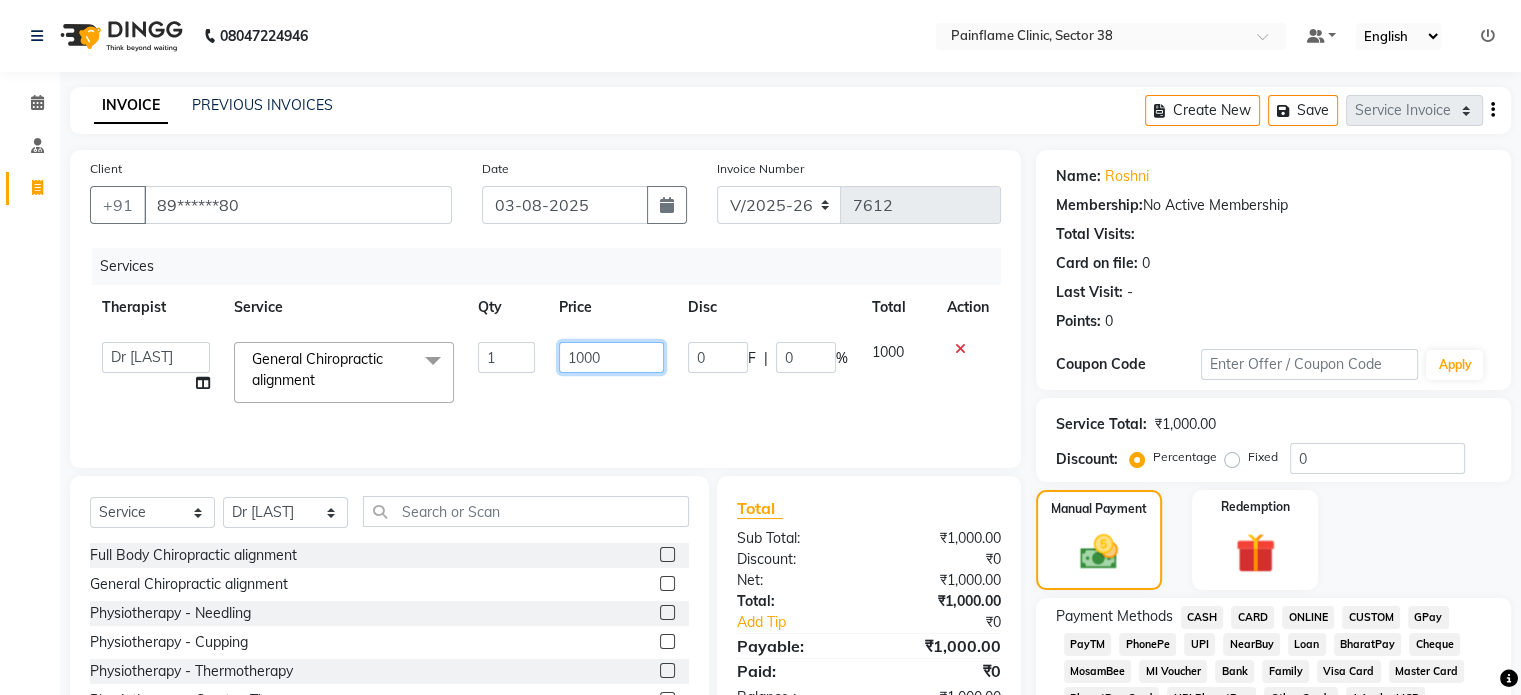 click on "1000" 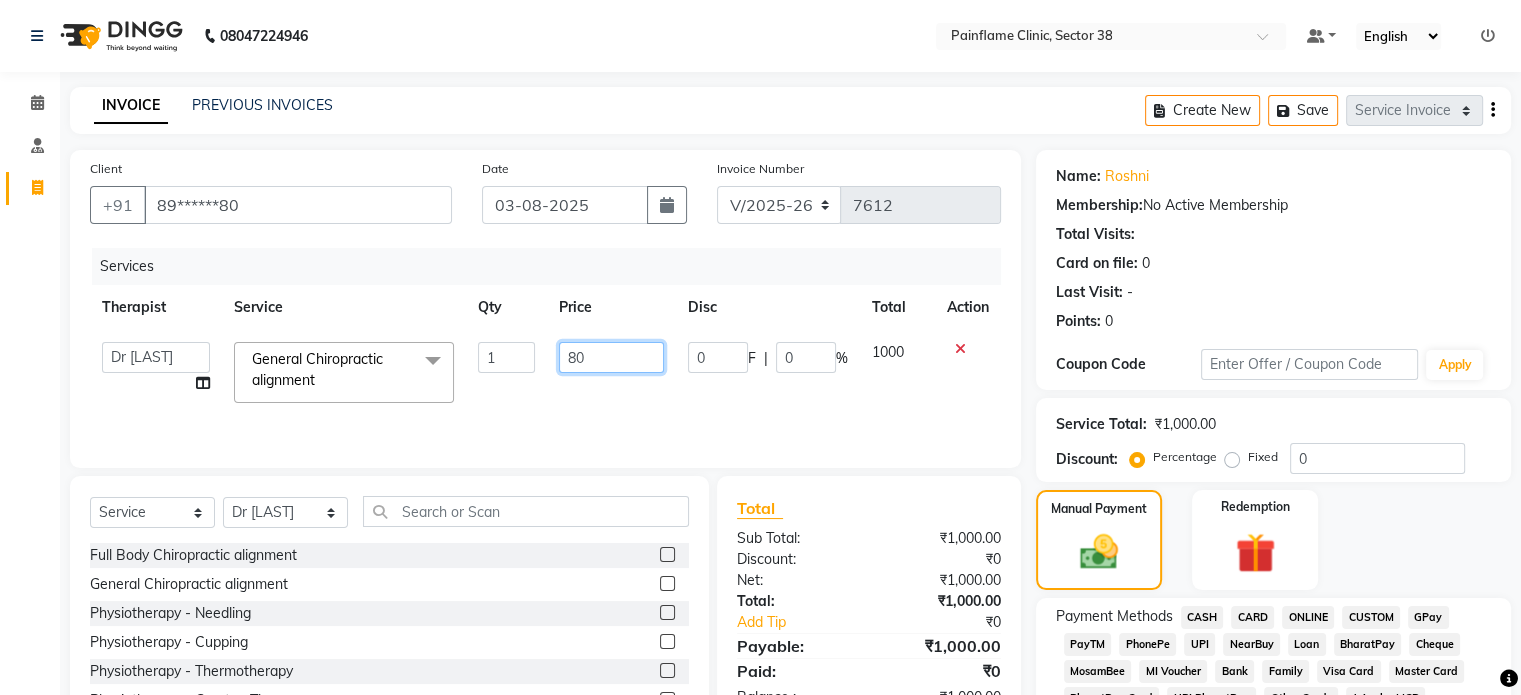 type on "800" 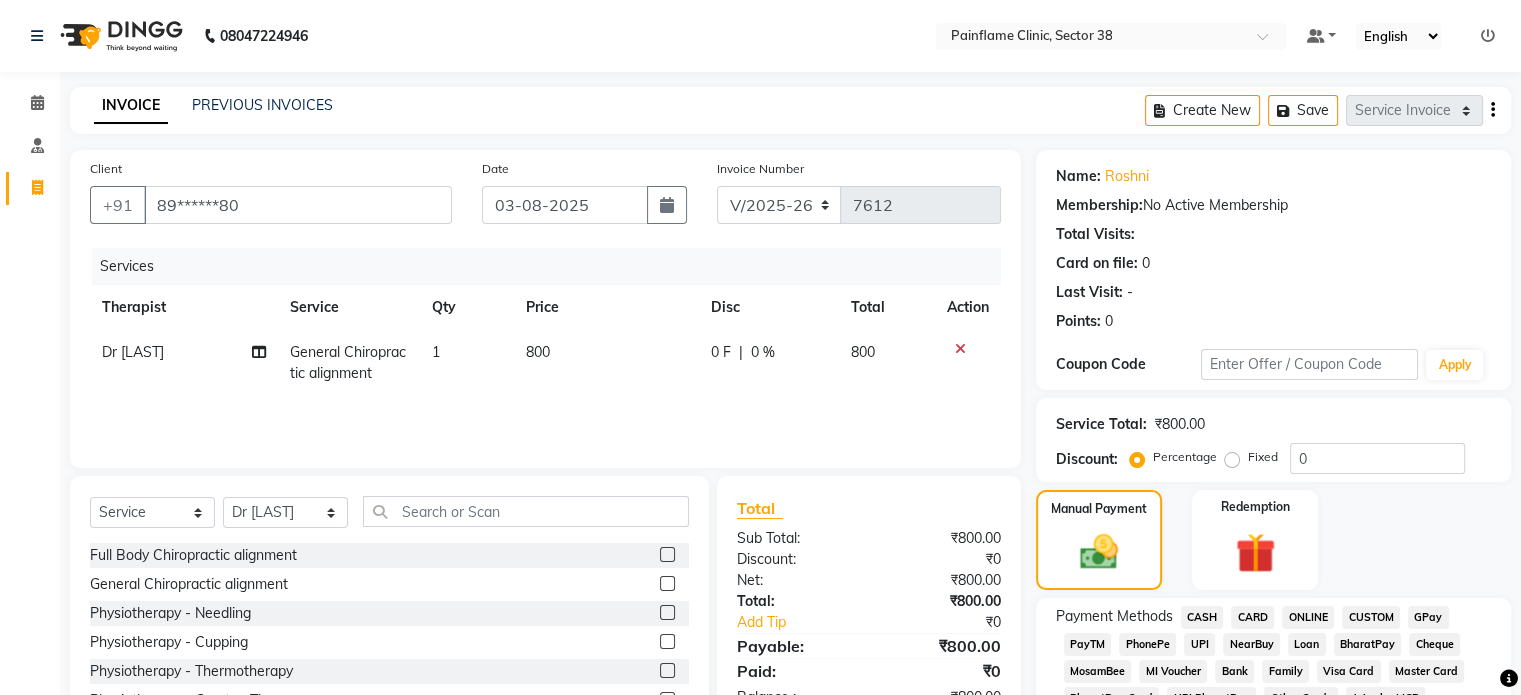 click on "Manual Payment Redemption" 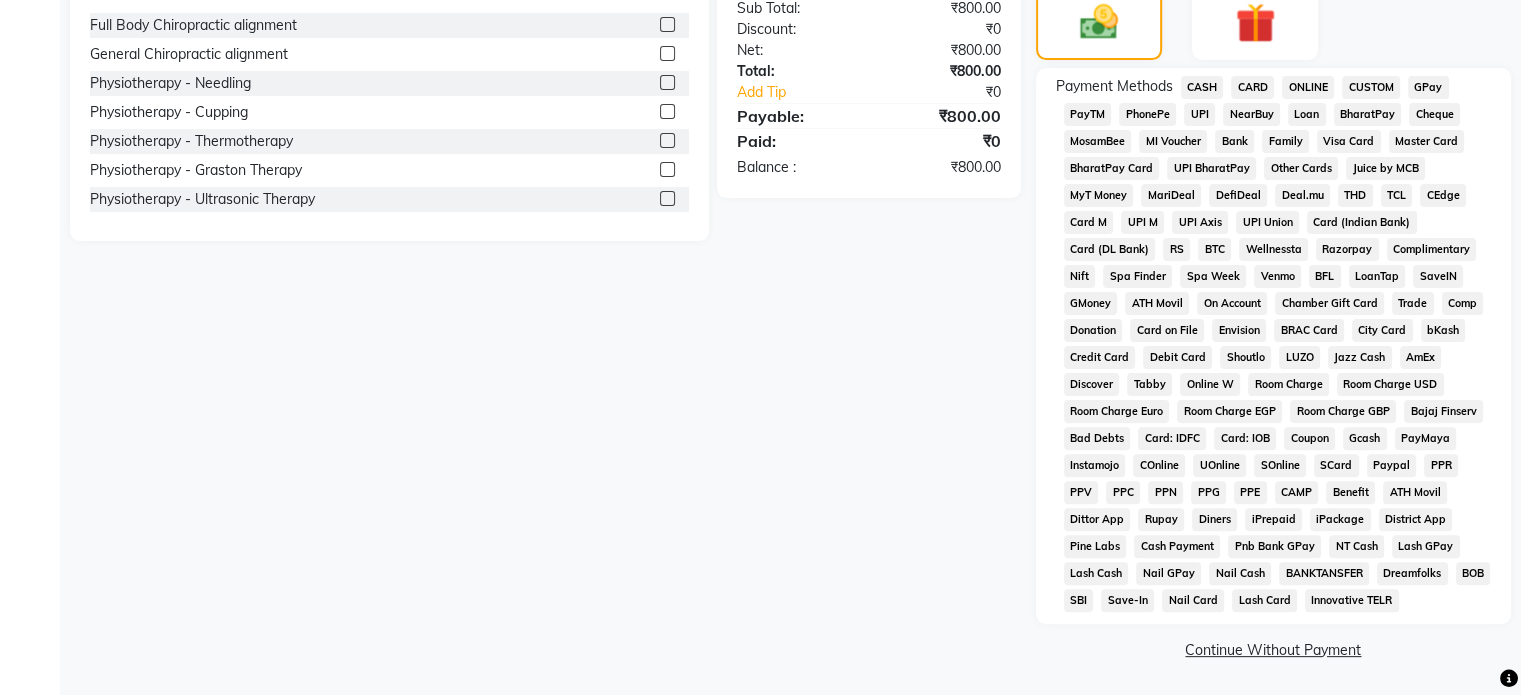 click on "UPI" 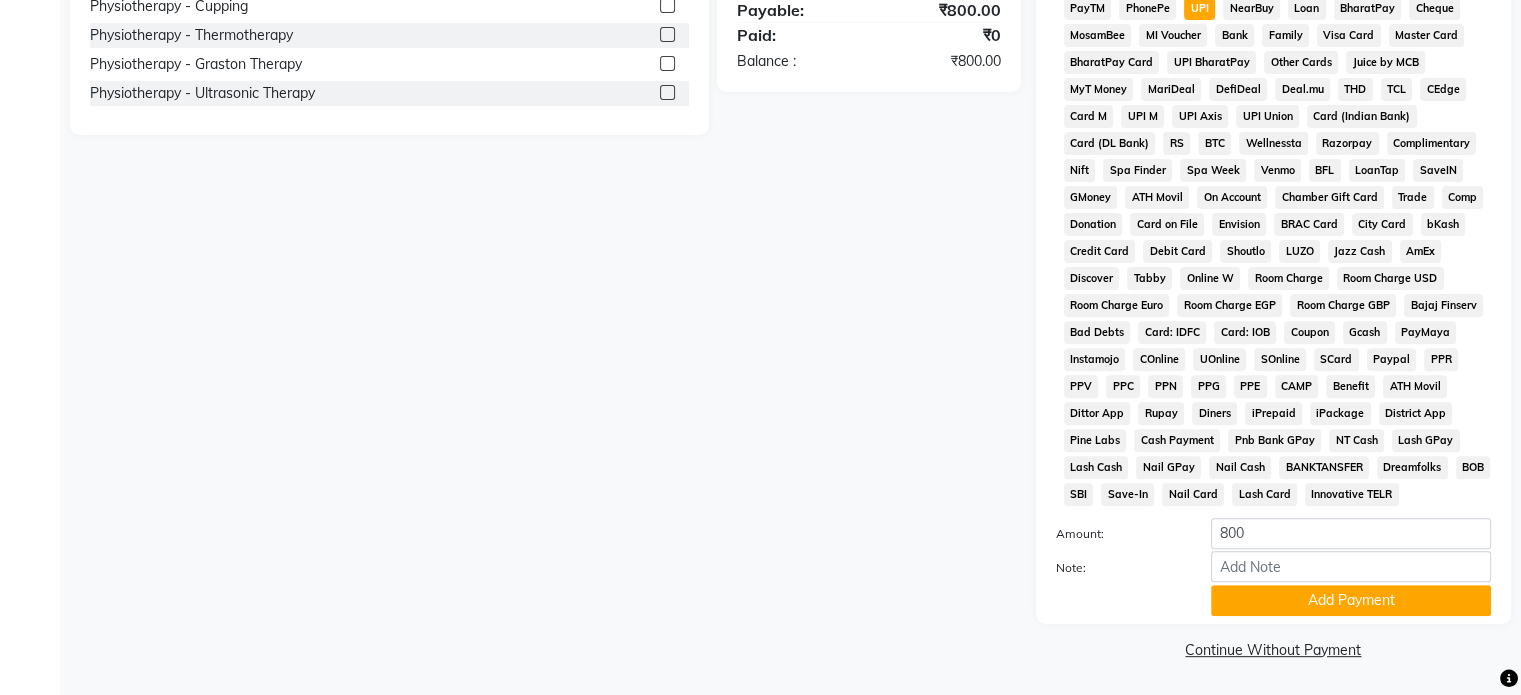 scroll, scrollTop: 652, scrollLeft: 0, axis: vertical 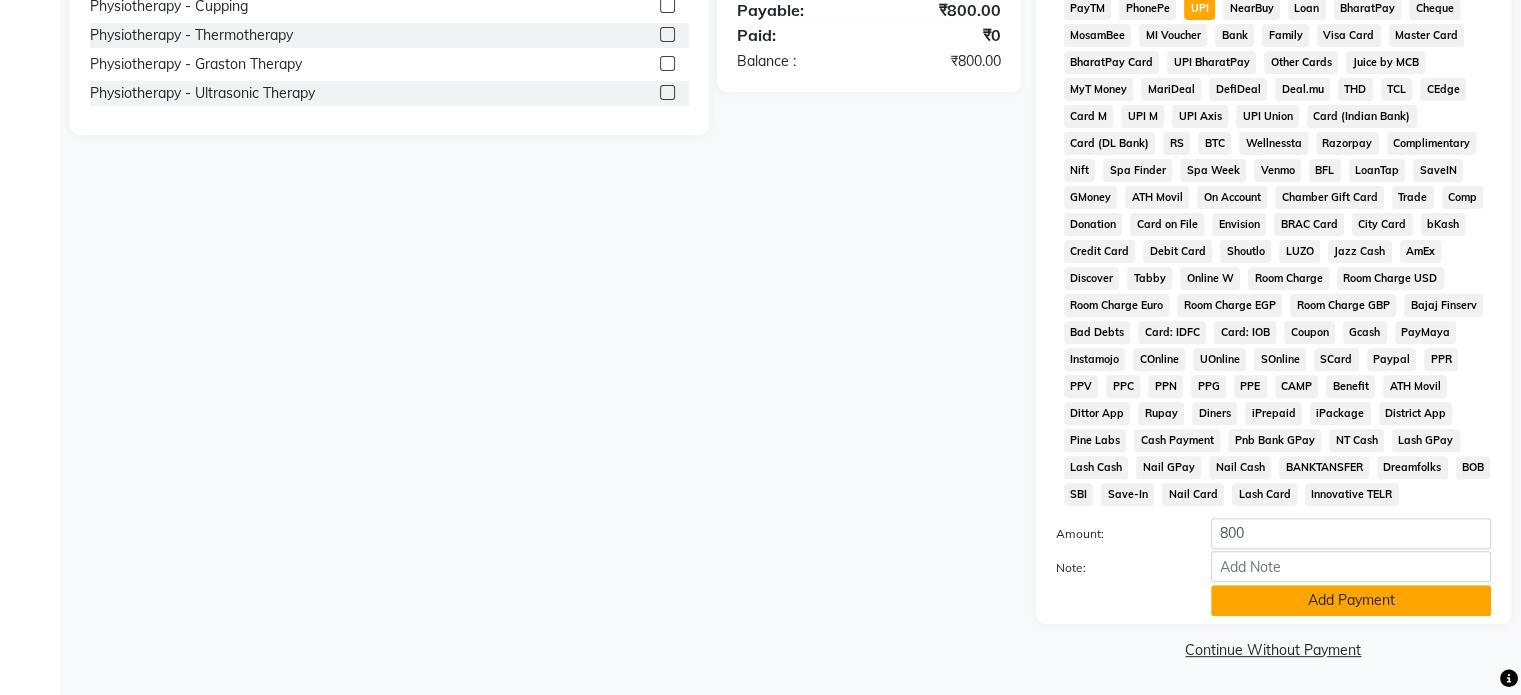 click on "Add Payment" 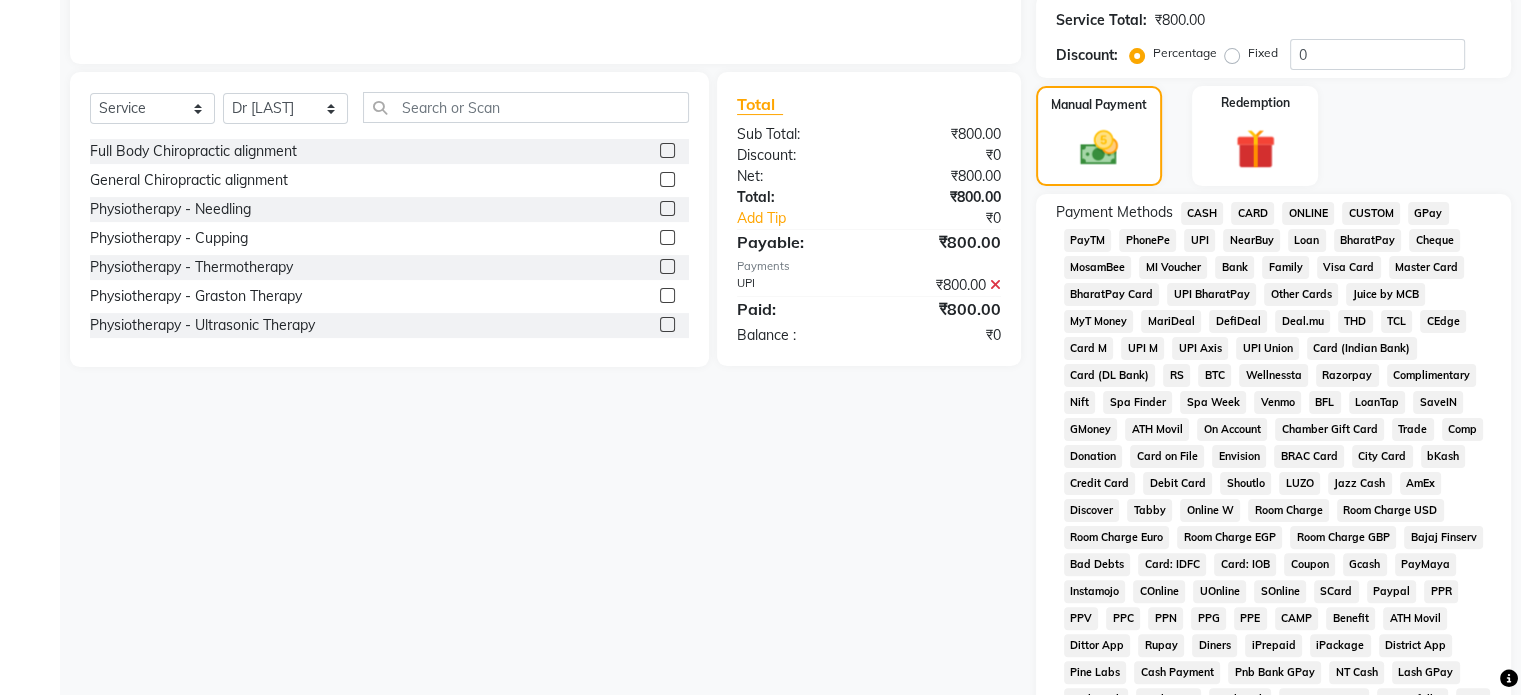 scroll, scrollTop: 358, scrollLeft: 0, axis: vertical 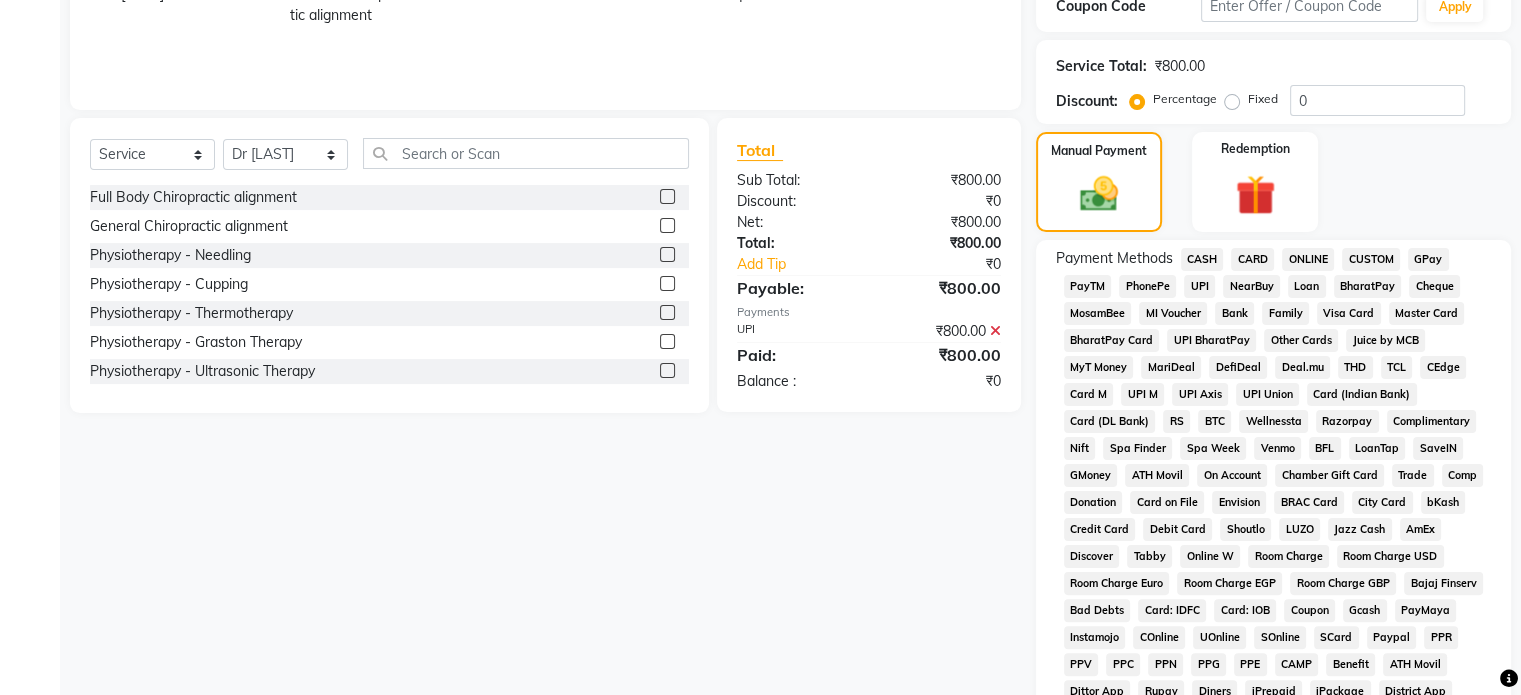 click 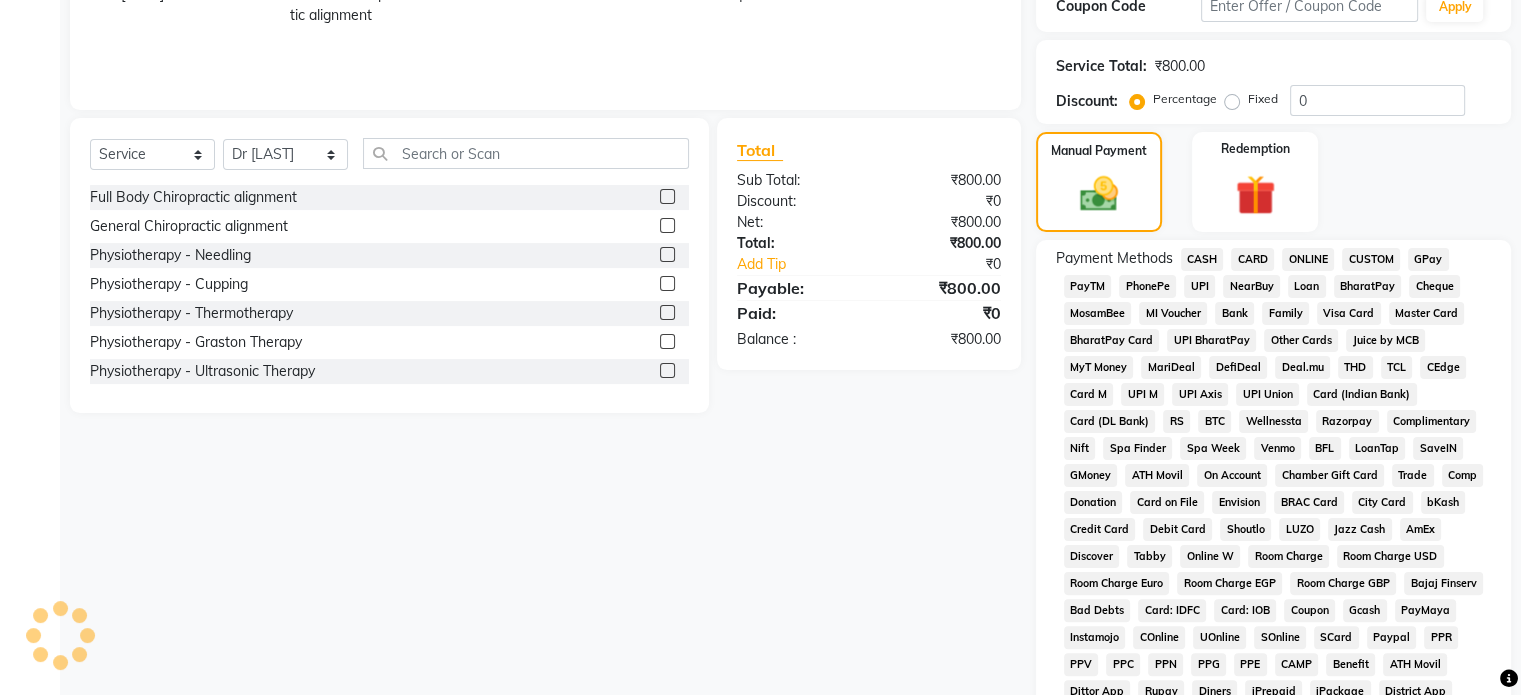 click on "UPI" 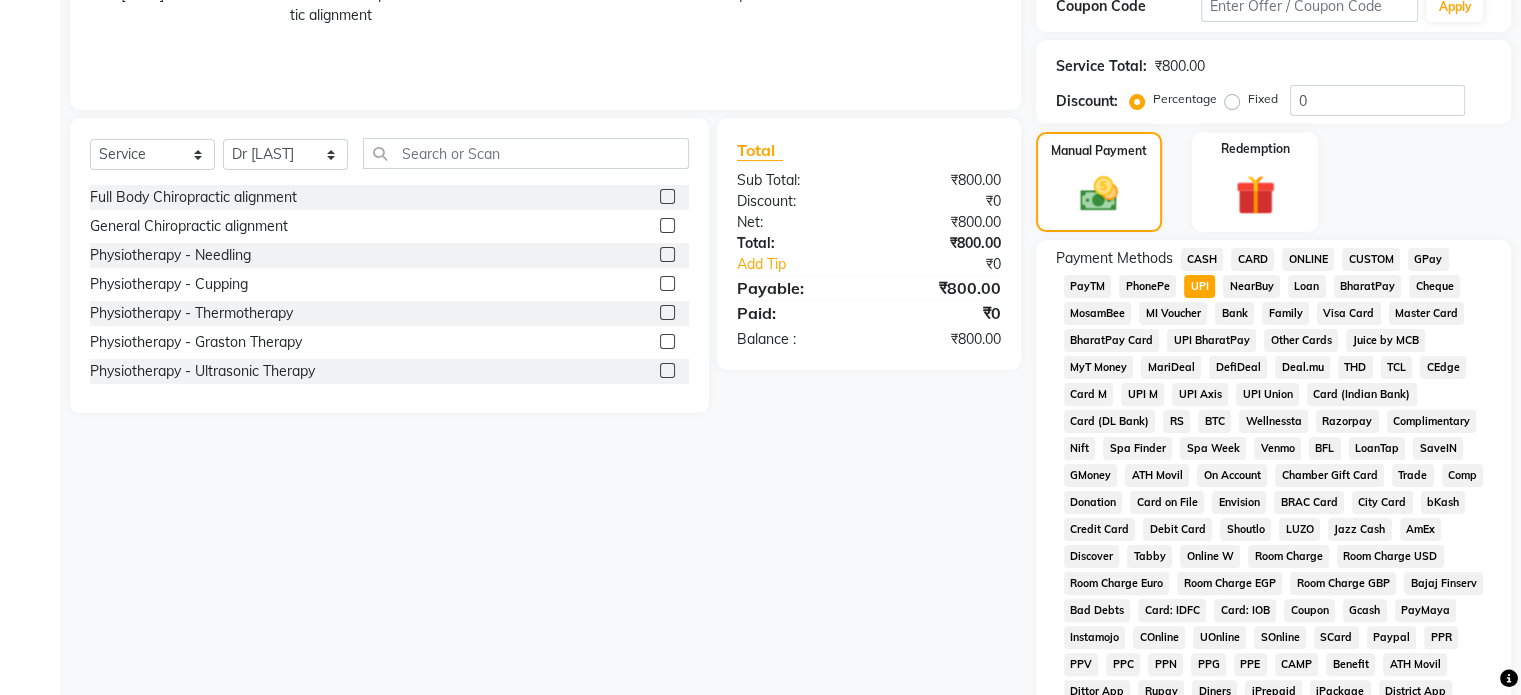 scroll, scrollTop: 652, scrollLeft: 0, axis: vertical 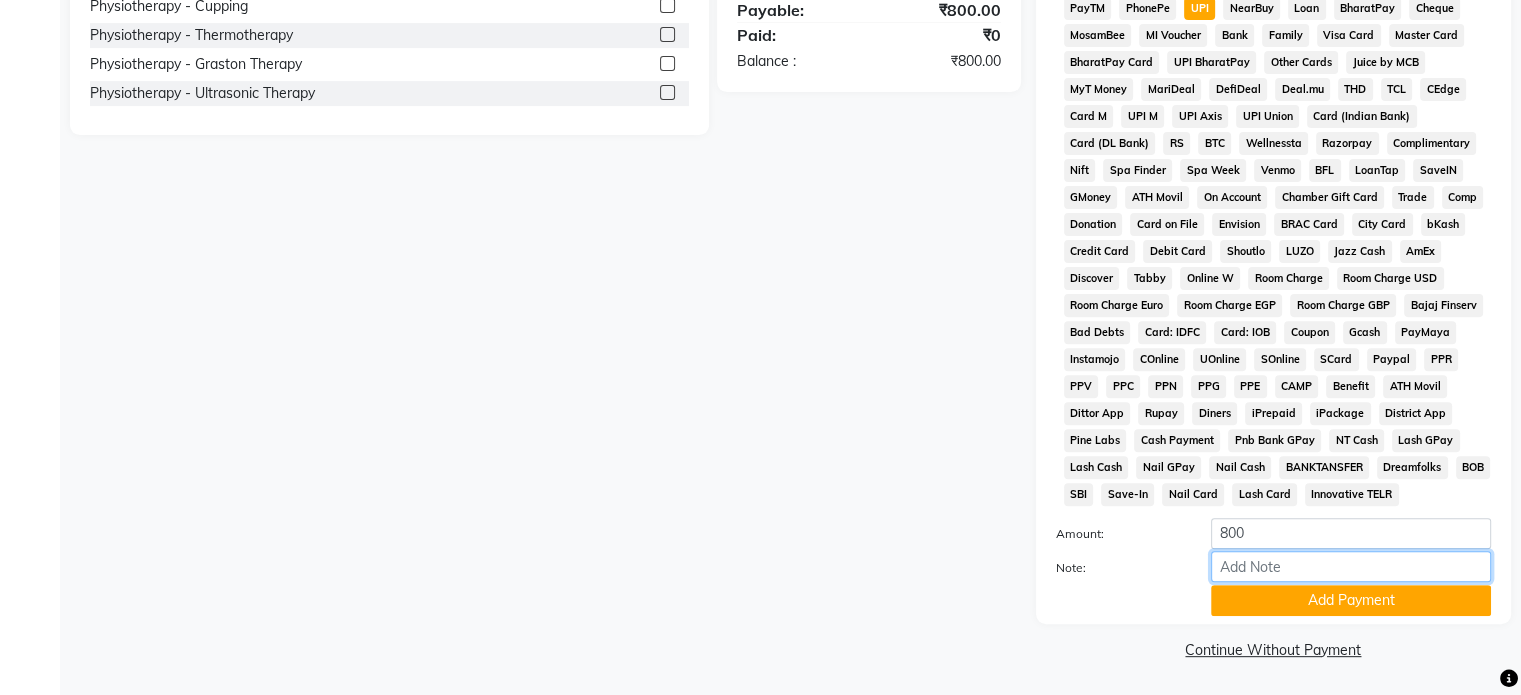 click on "Note:" at bounding box center [1351, 566] 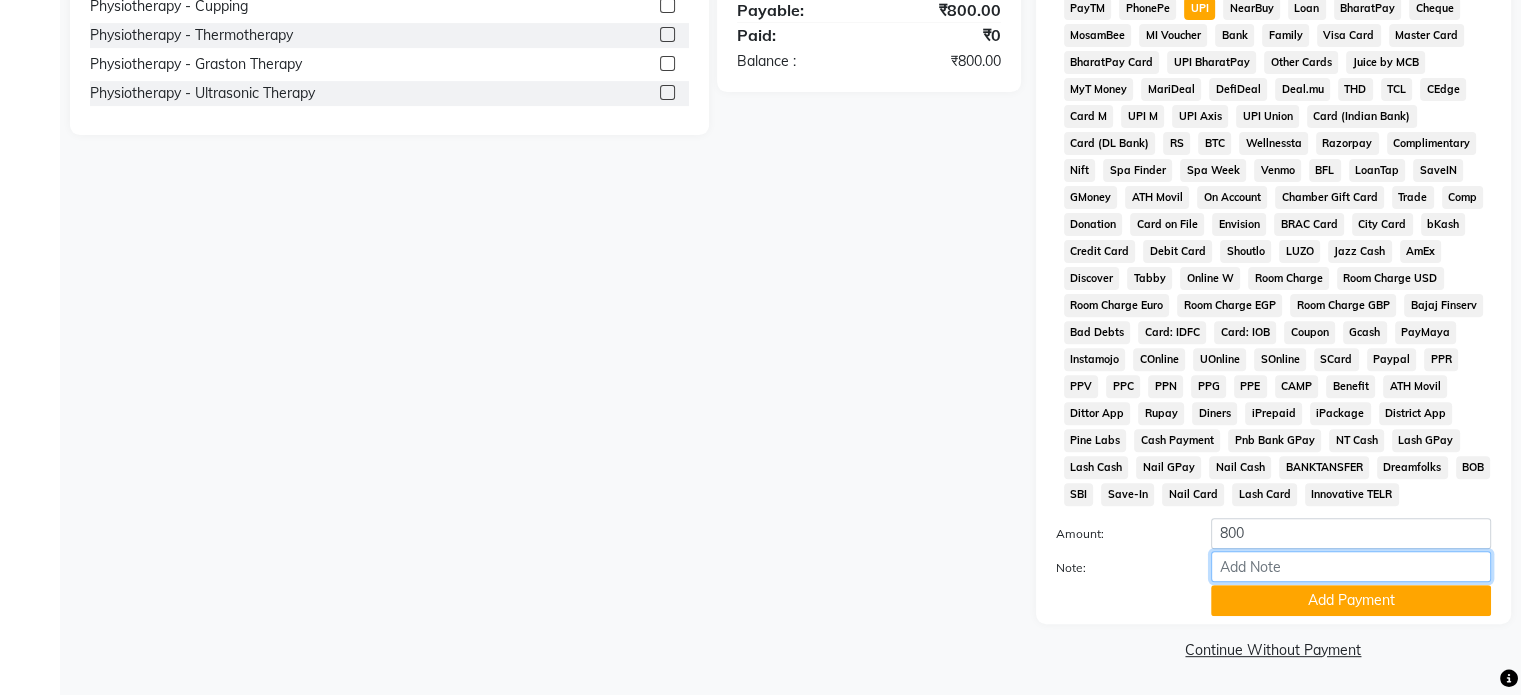 type on "Online Consultation fee" 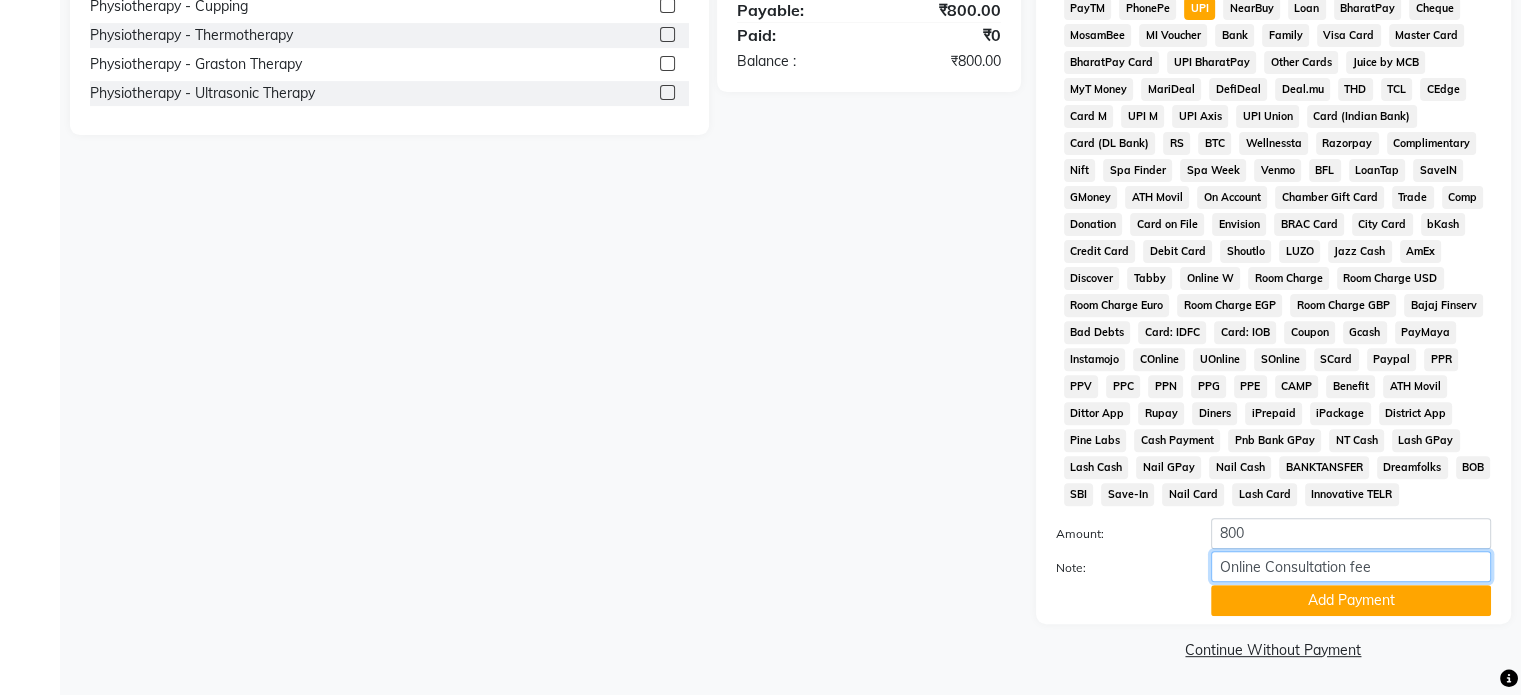 drag, startPoint x: 1396, startPoint y: 575, endPoint x: 1051, endPoint y: 620, distance: 347.9224 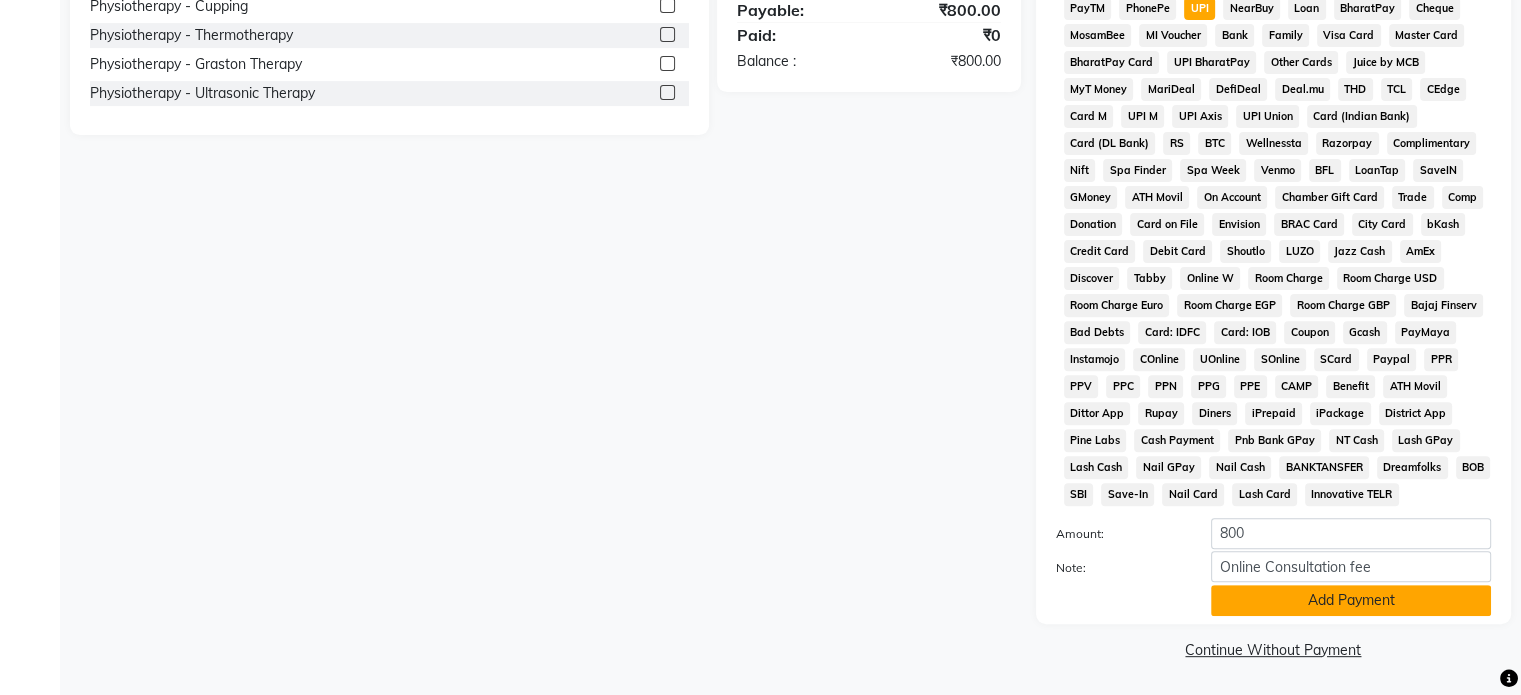 click on "Add Payment" 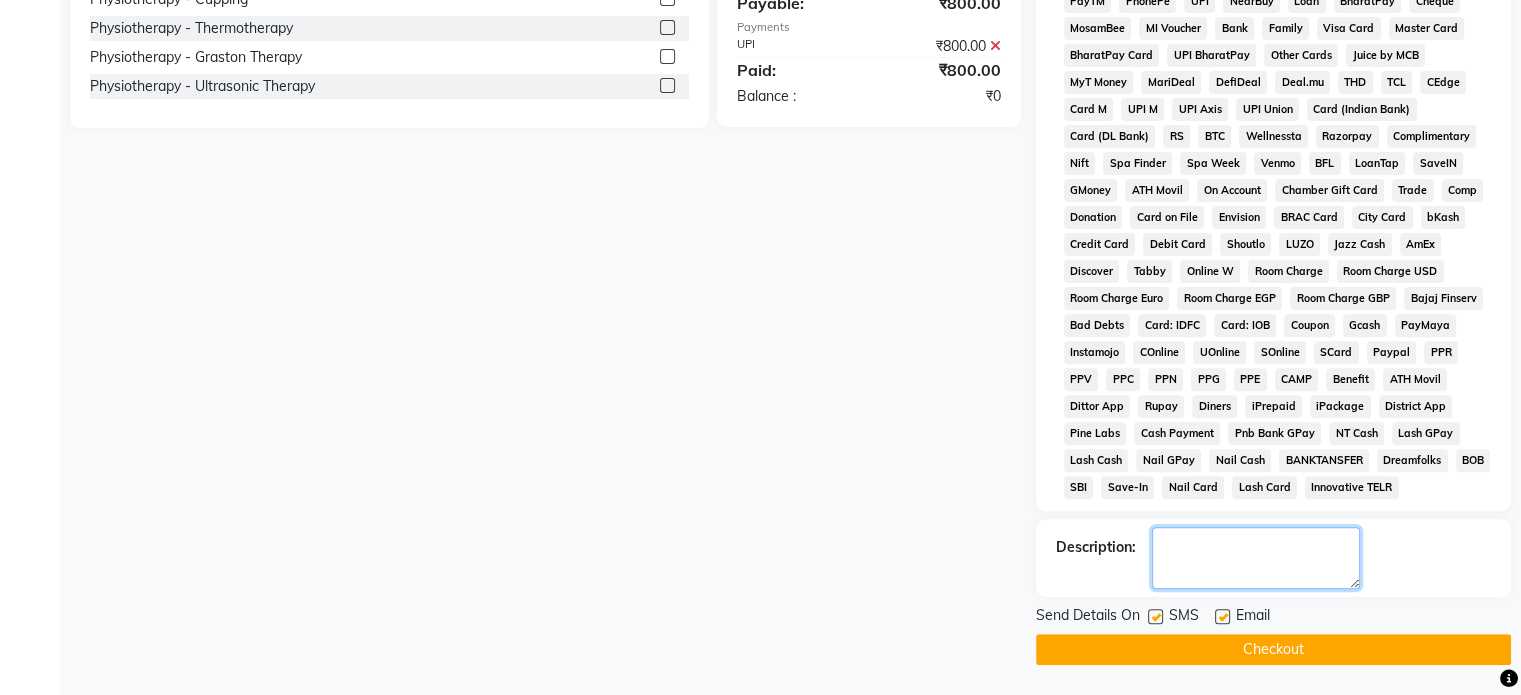 click 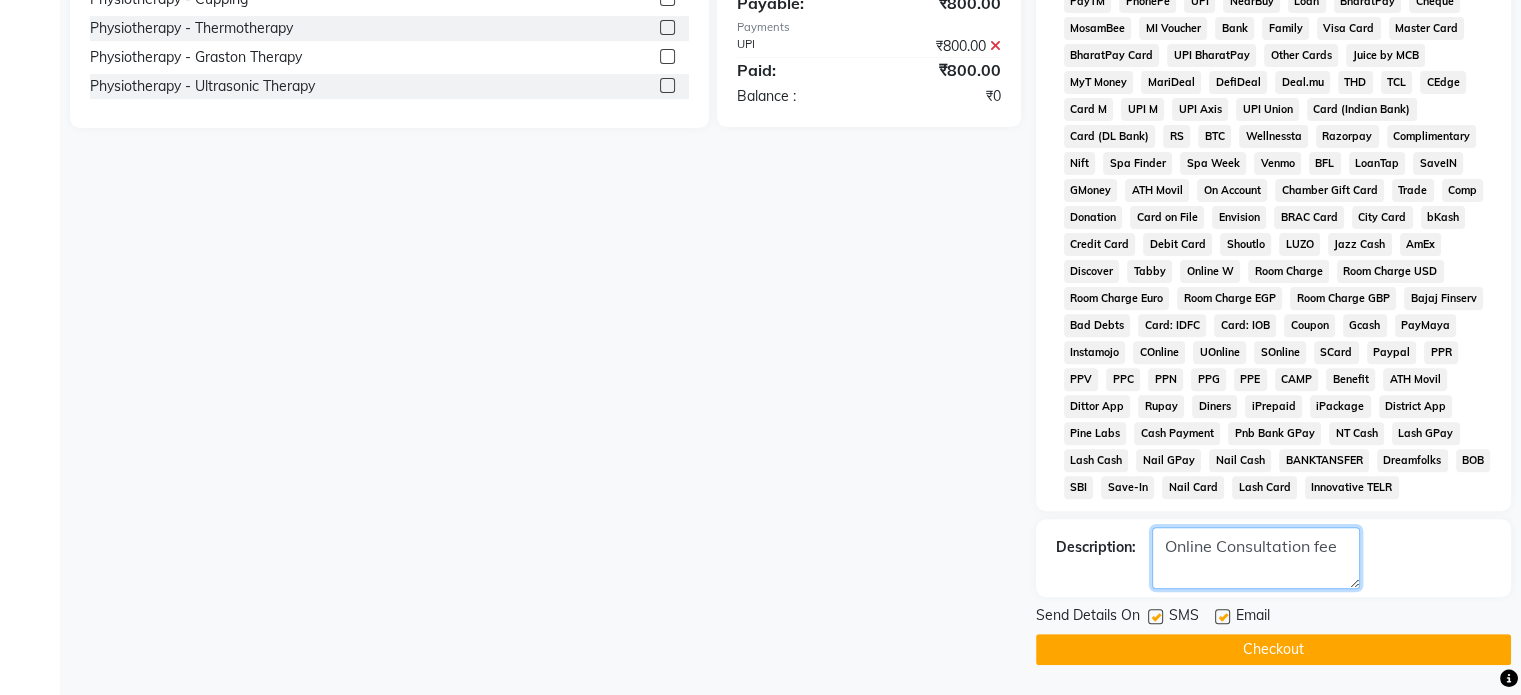 type on "Online Consultation fee" 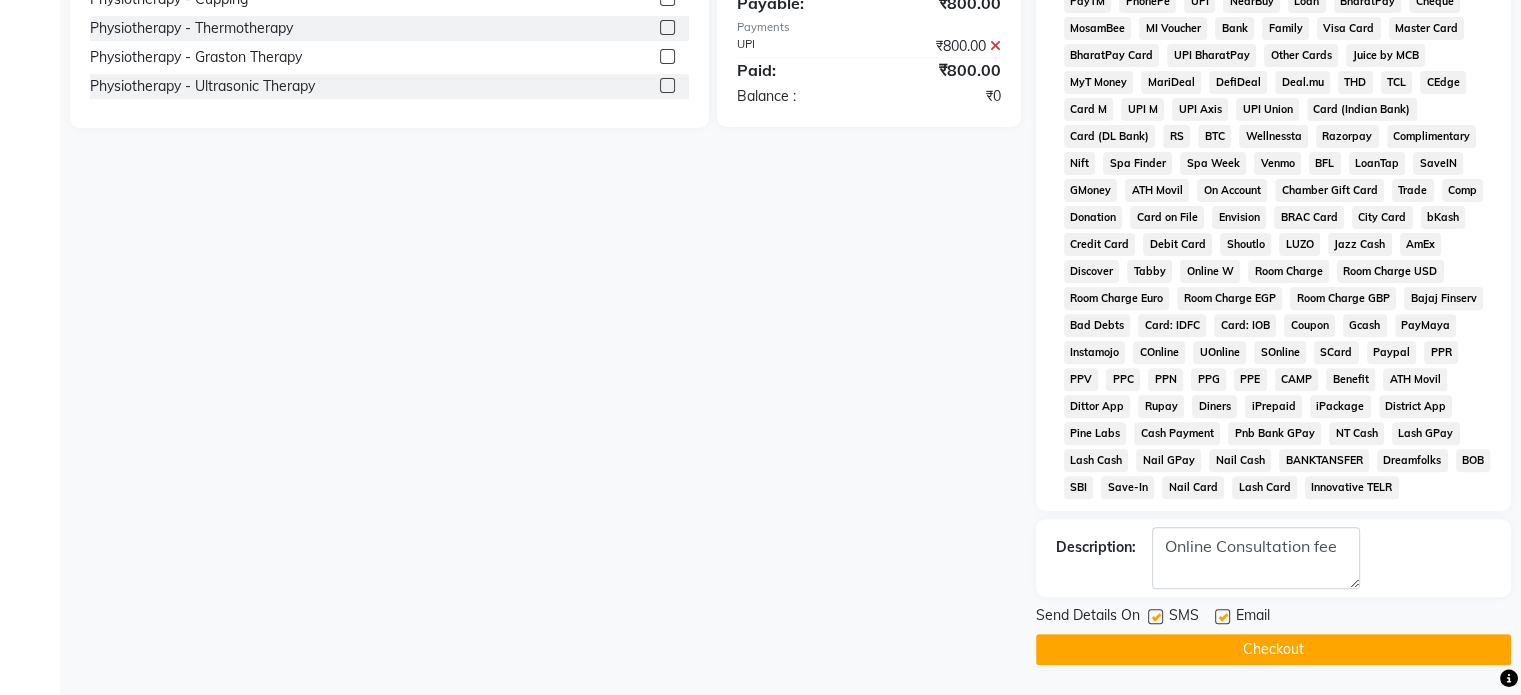 click on "Email" 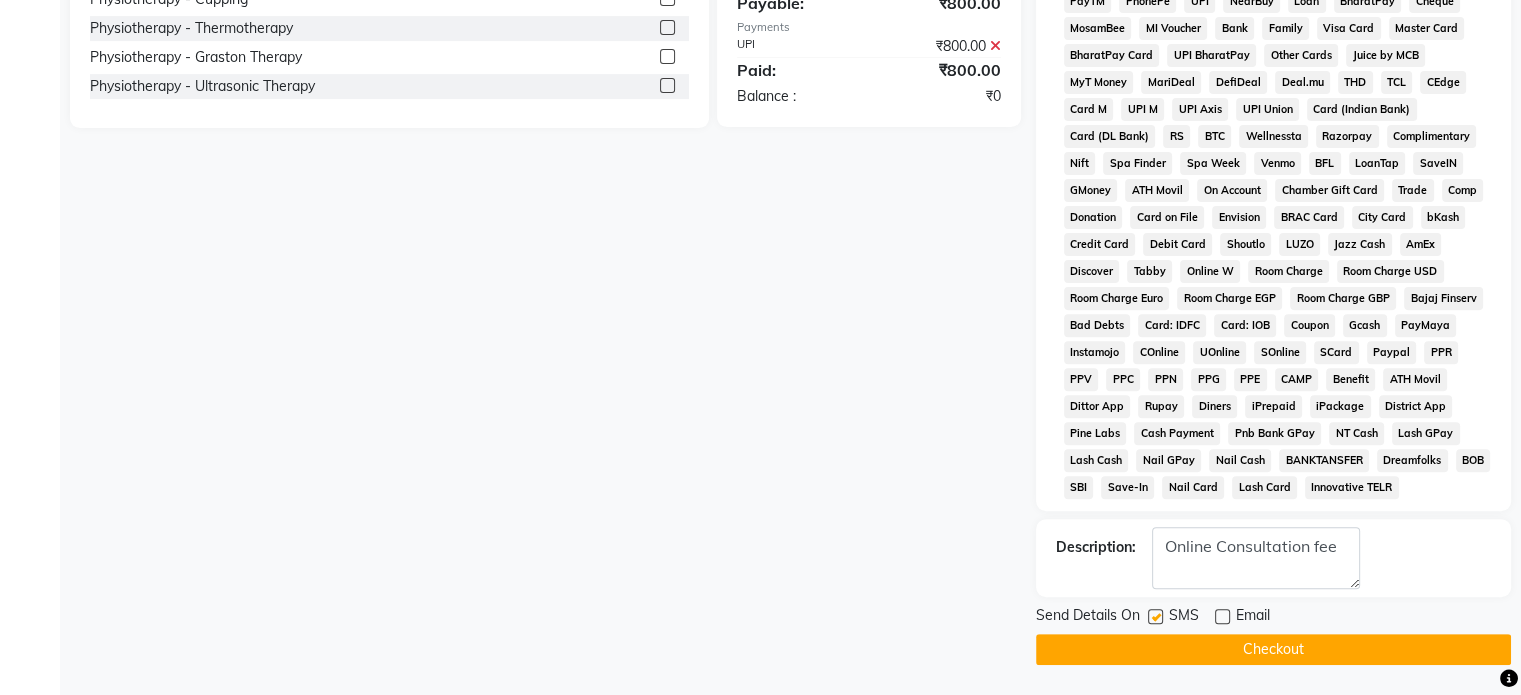 click 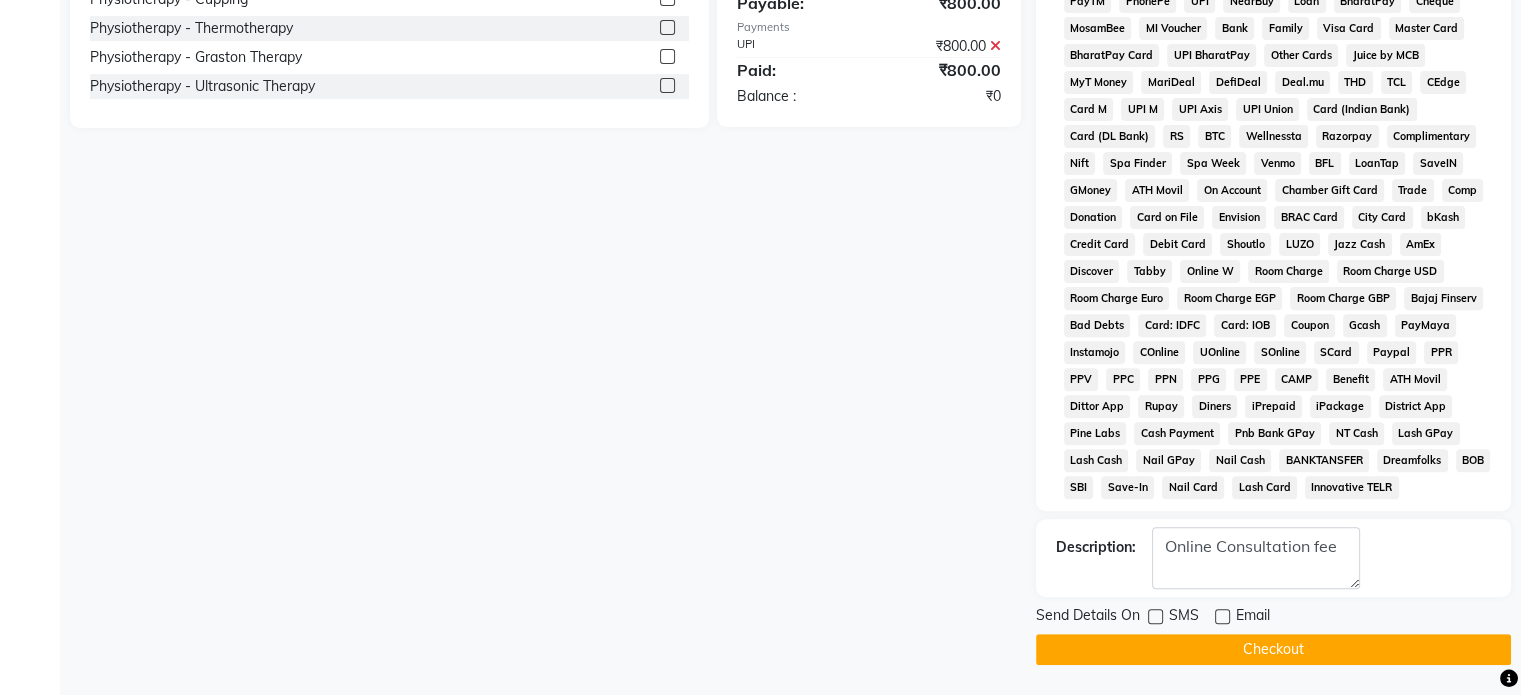 click on "Checkout" 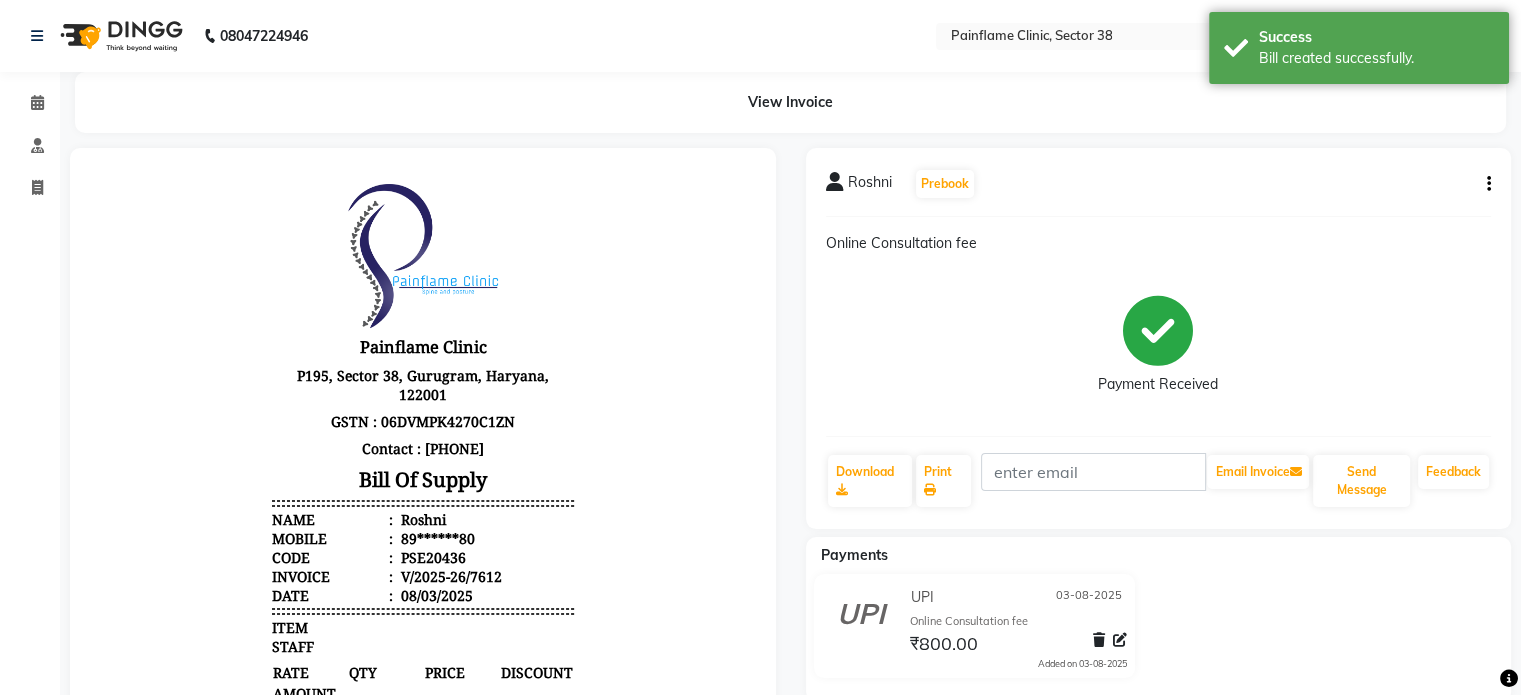 scroll, scrollTop: 0, scrollLeft: 0, axis: both 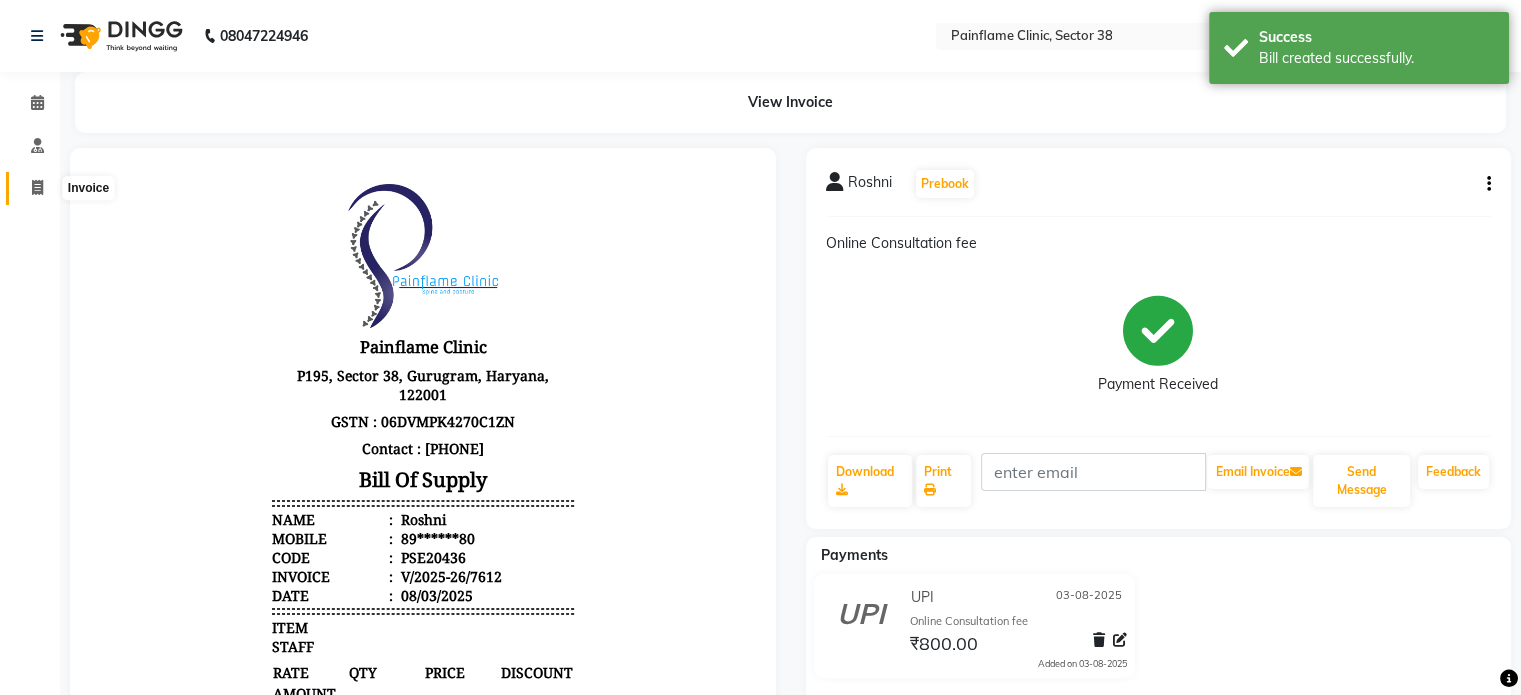 click 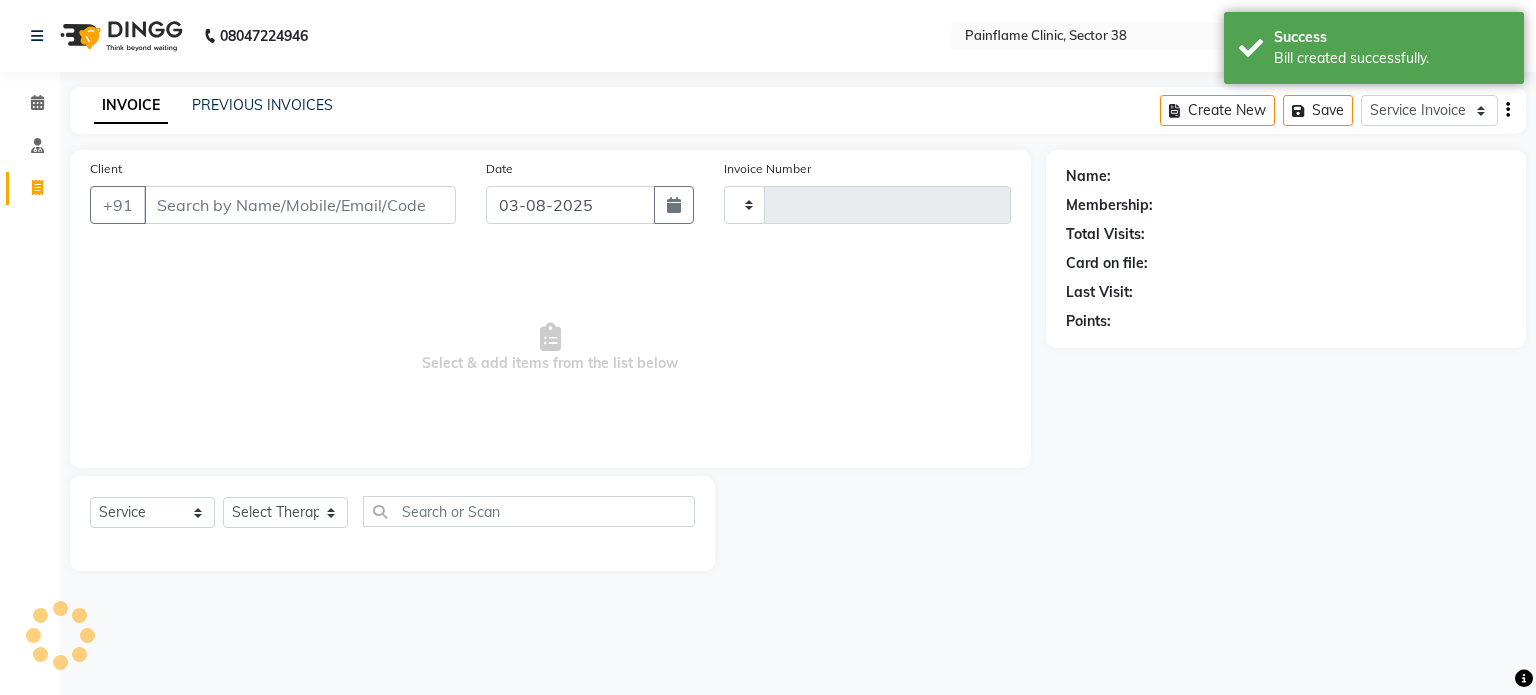type on "7613" 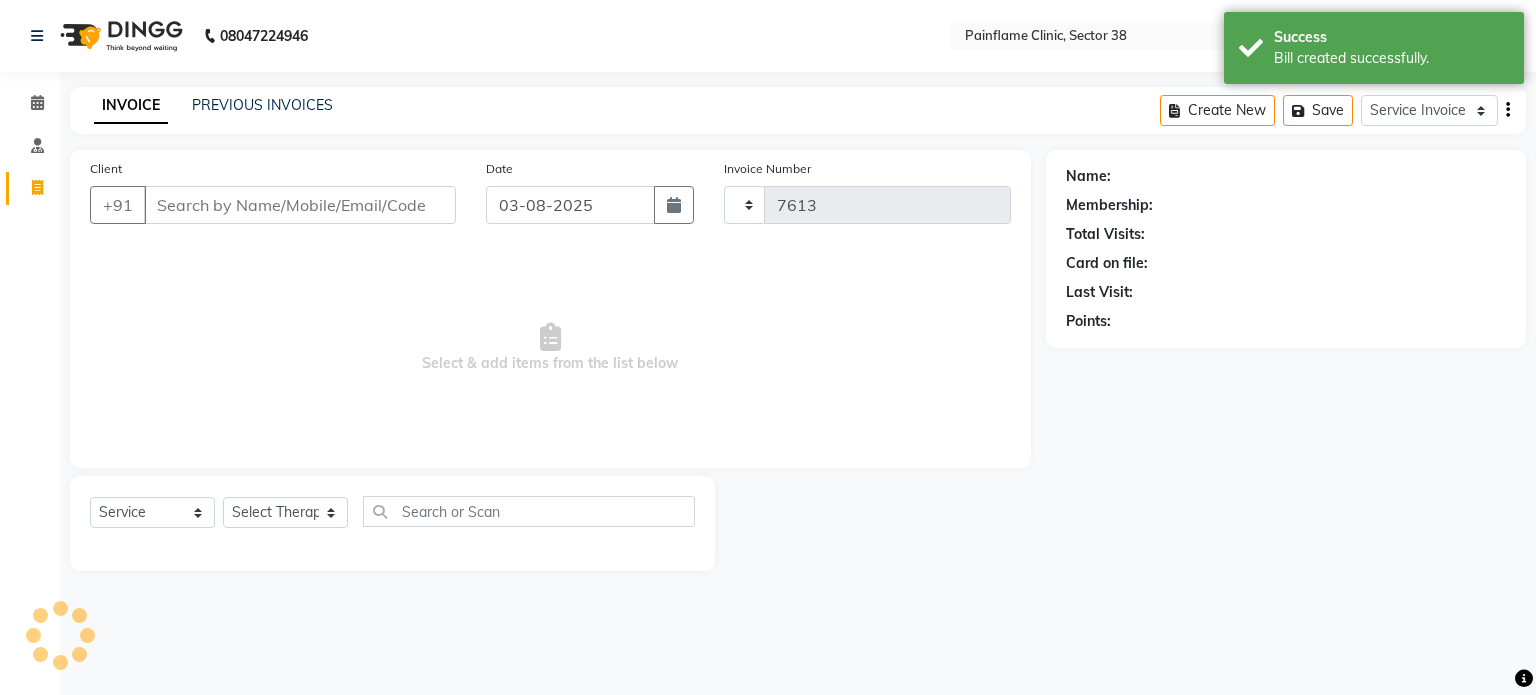 select on "3964" 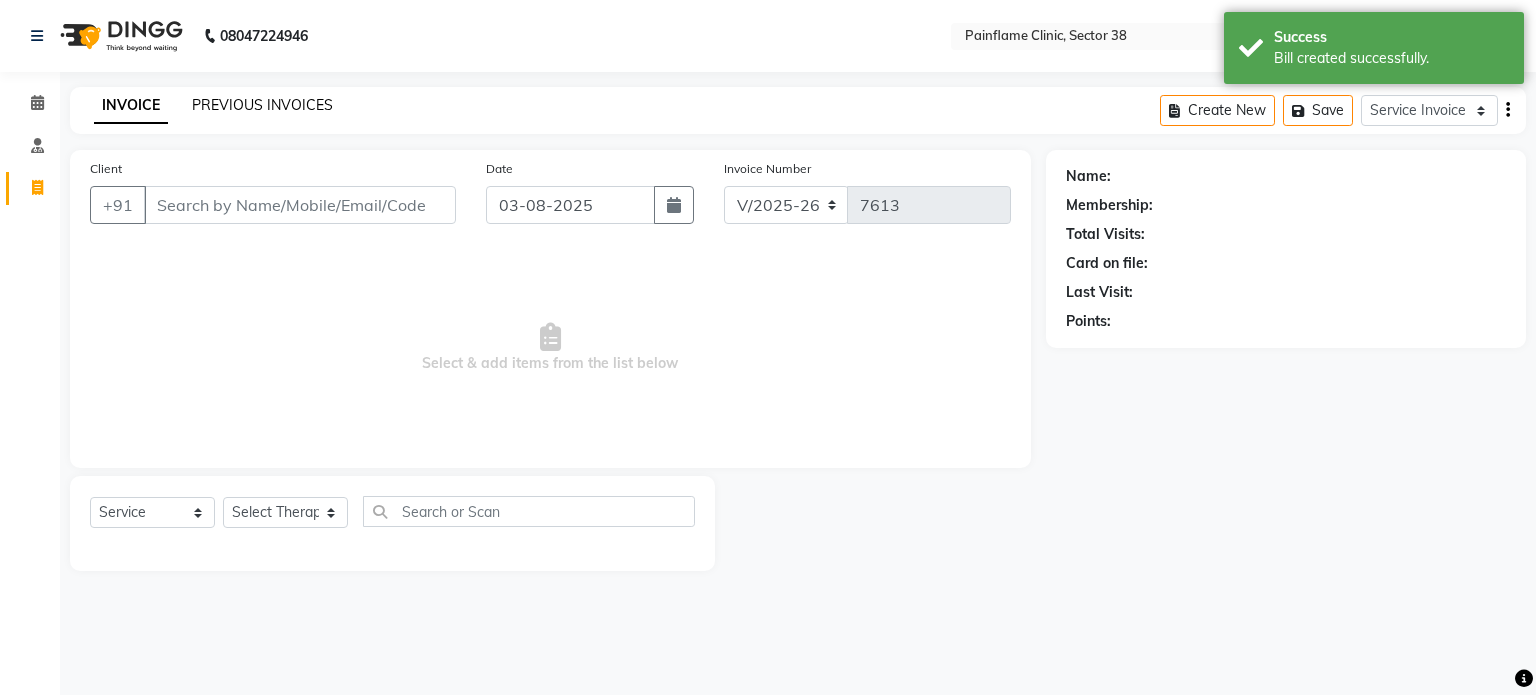 click on "PREVIOUS INVOICES" 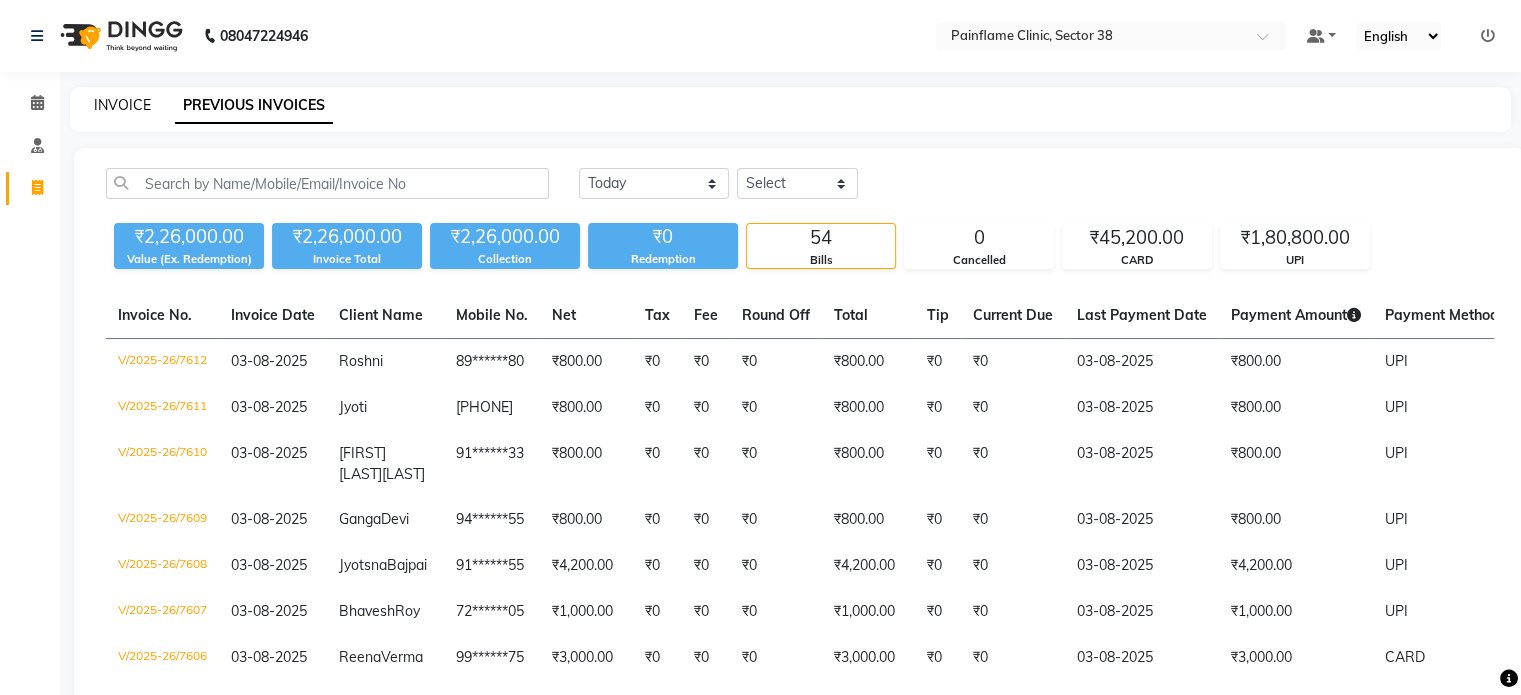 drag, startPoint x: 122, startPoint y: 118, endPoint x: 122, endPoint y: 98, distance: 20 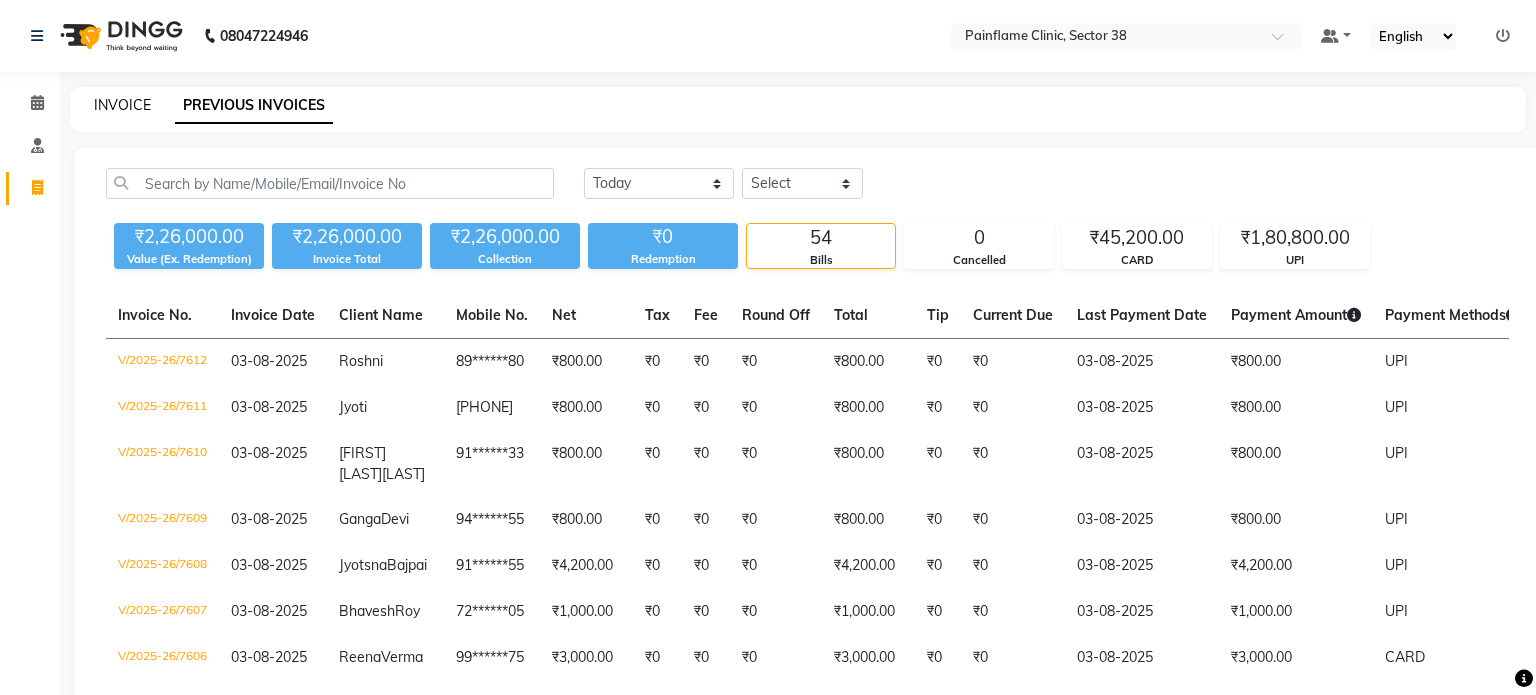 select on "3964" 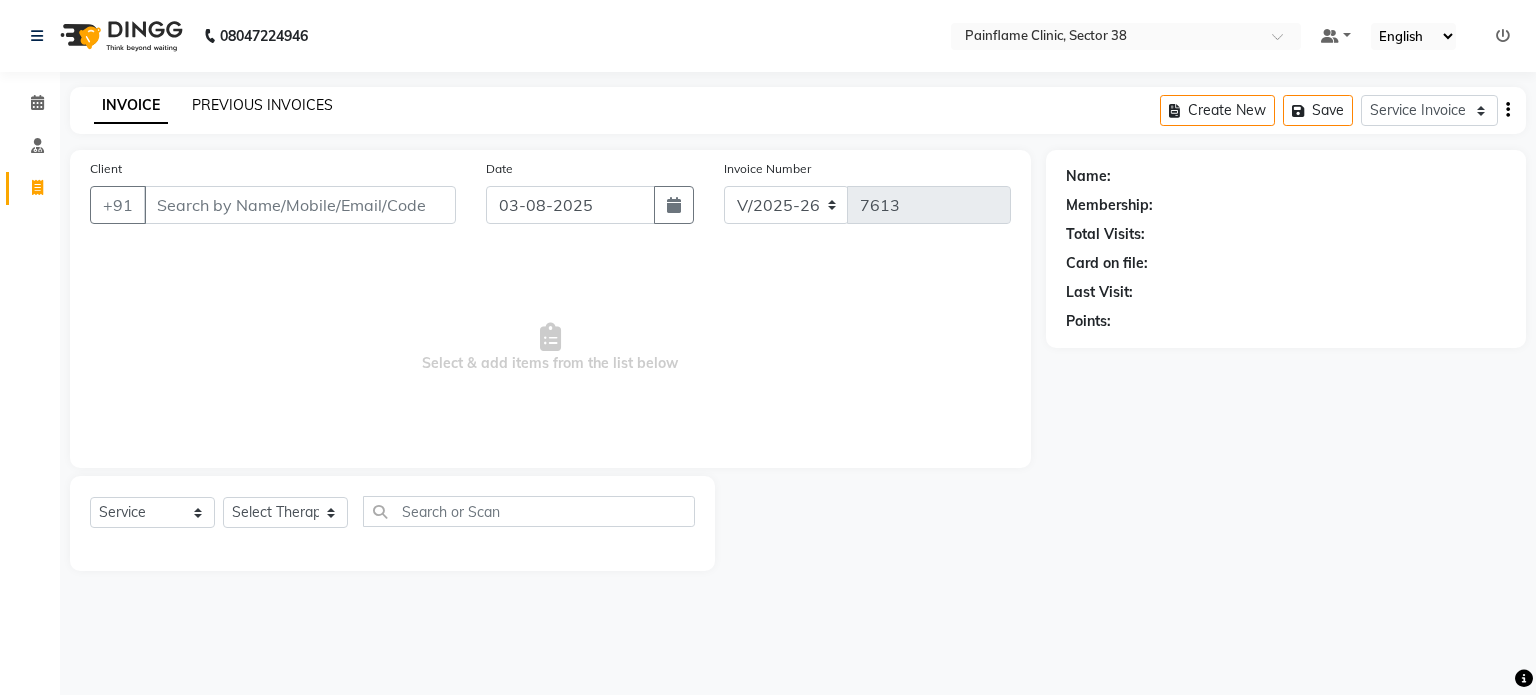 click on "PREVIOUS INVOICES" 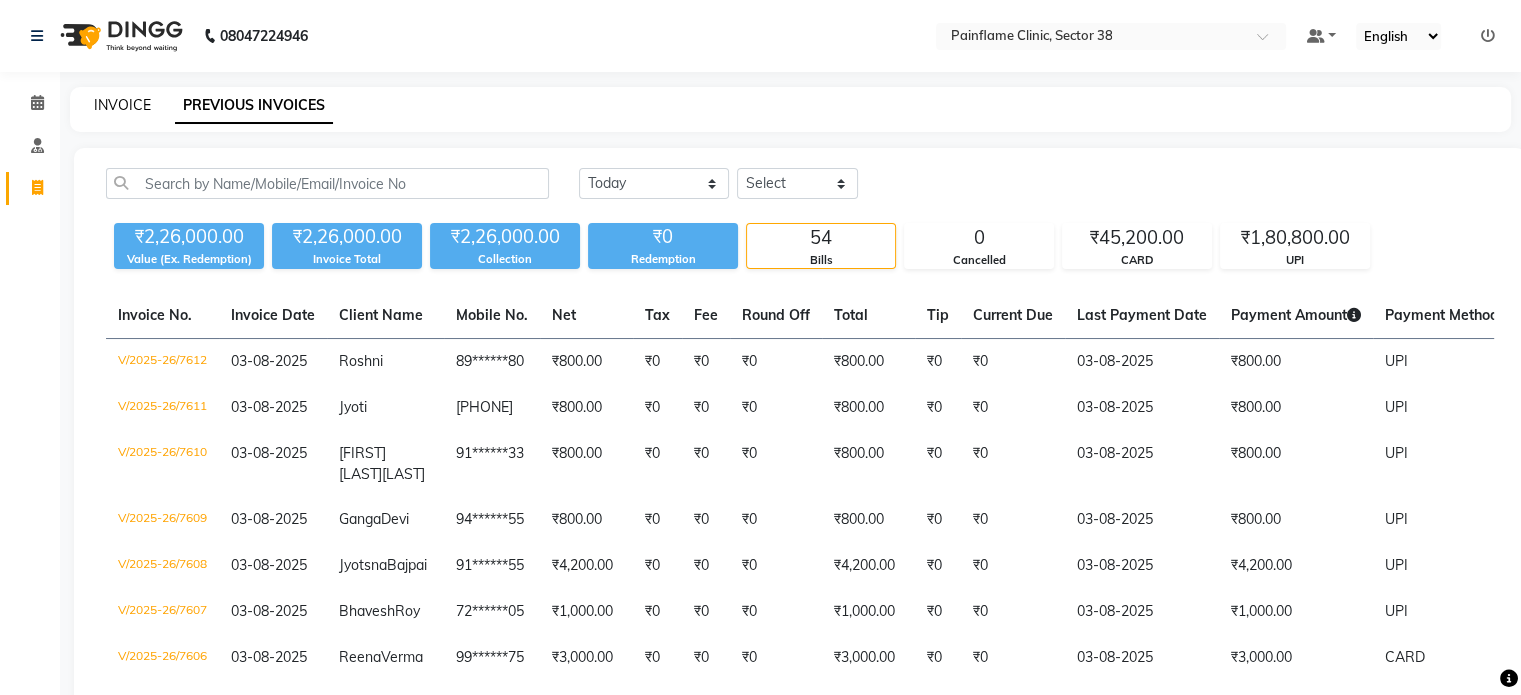 click on "INVOICE" 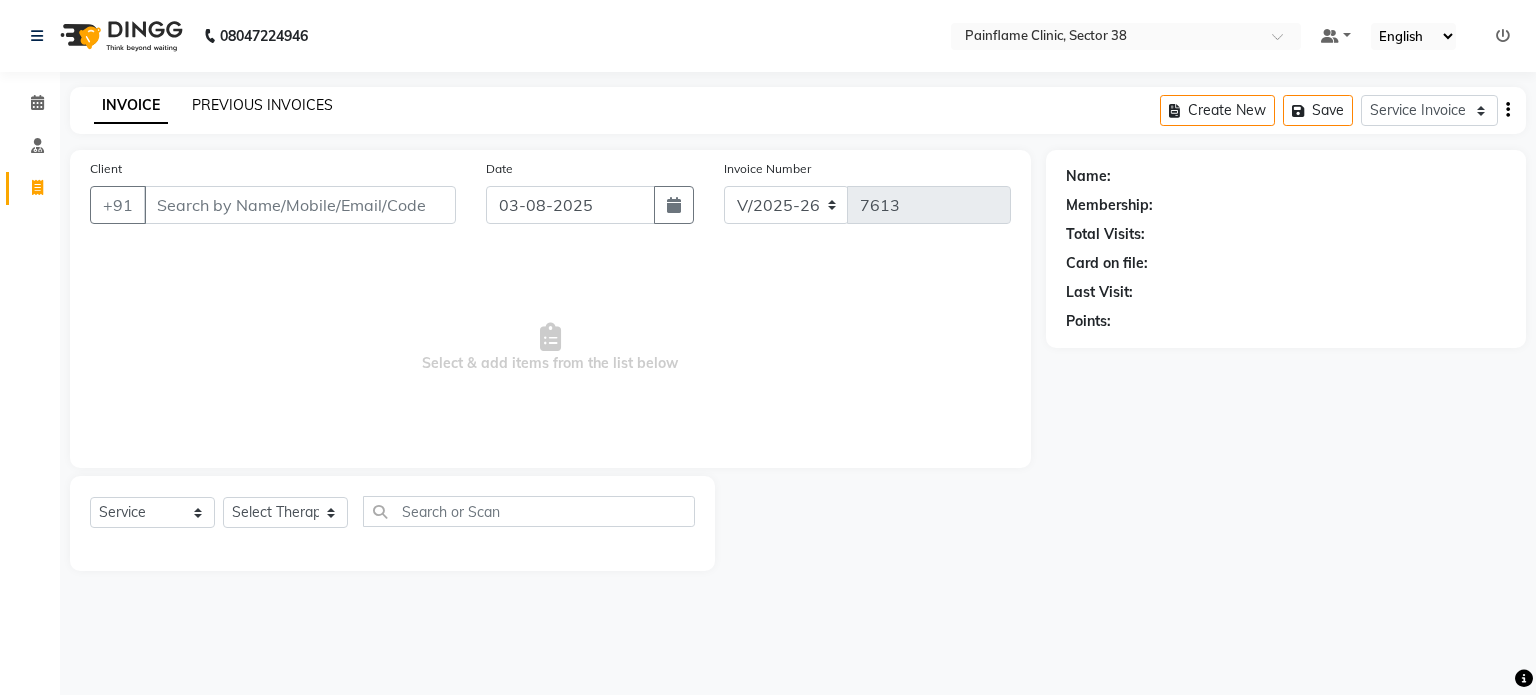 click on "PREVIOUS INVOICES" 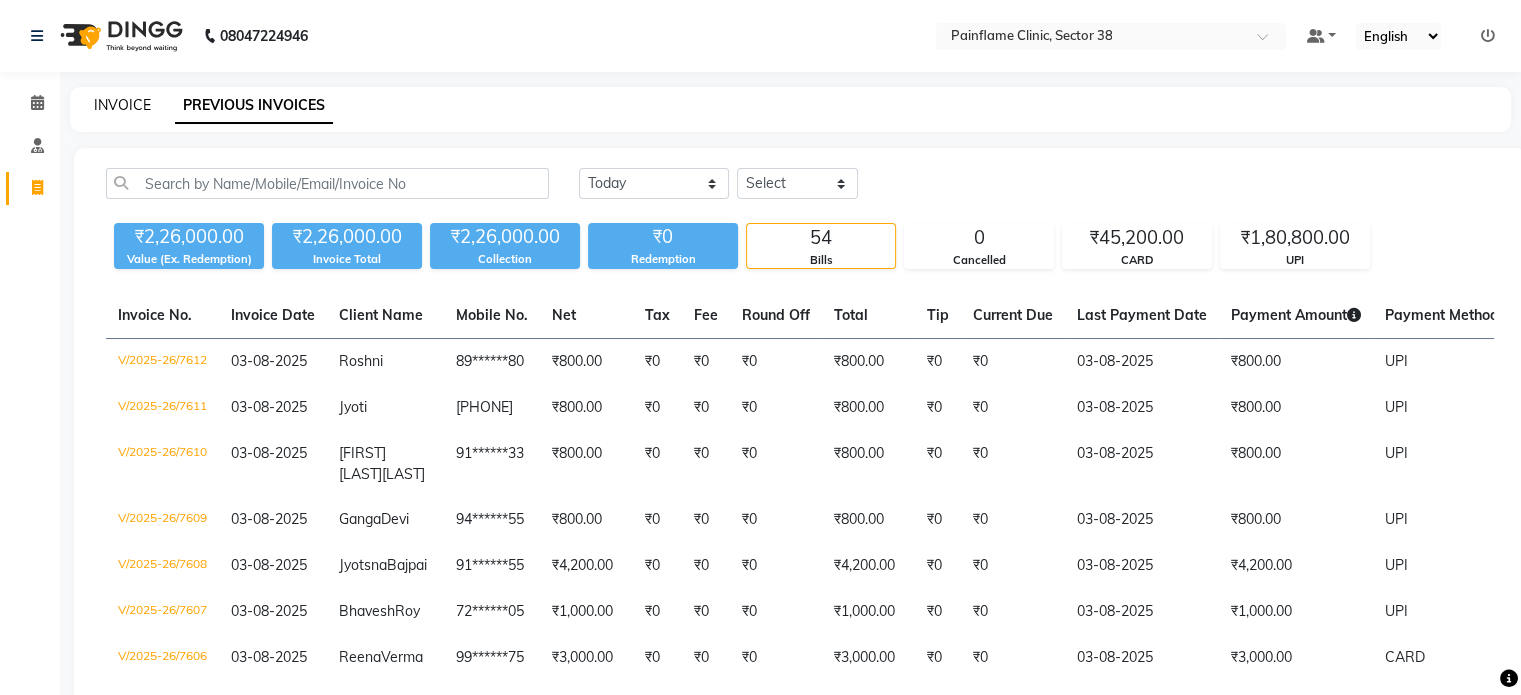 click on "INVOICE" 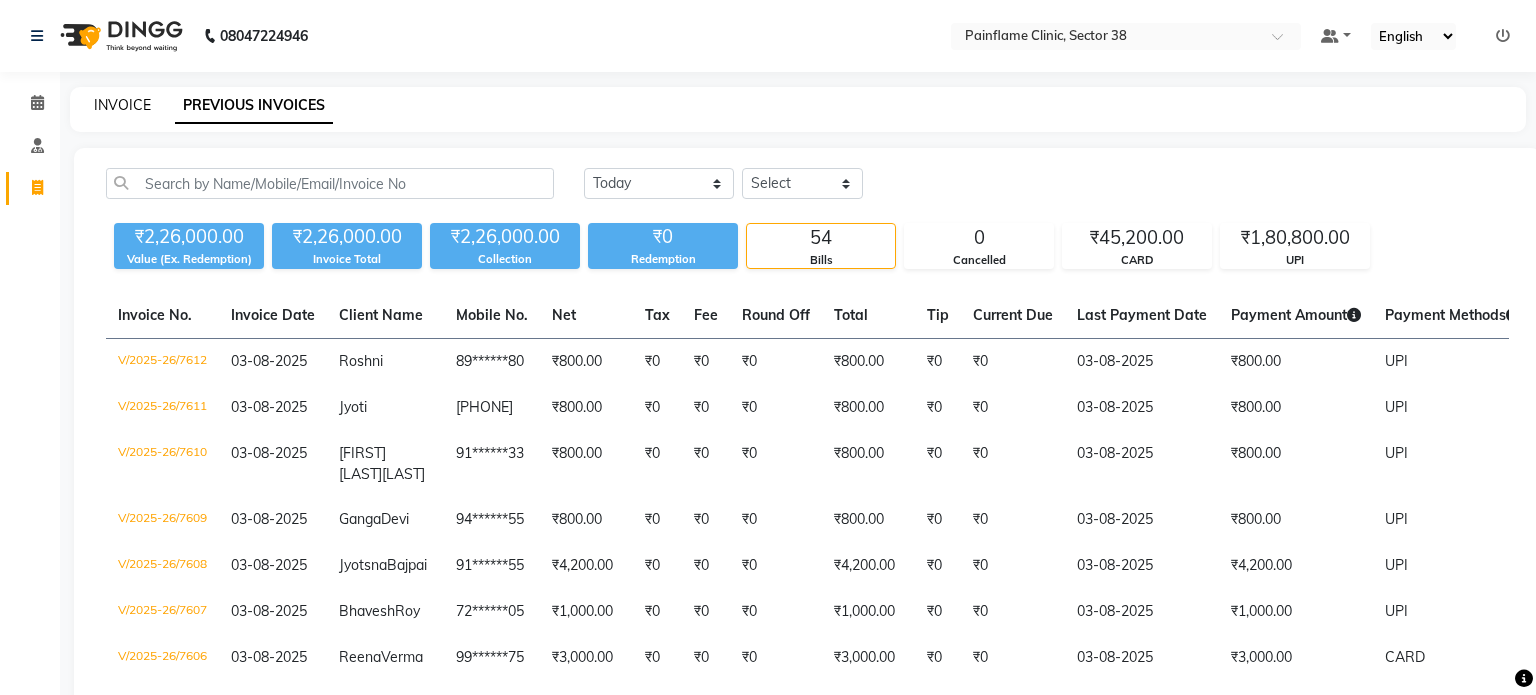 select on "3964" 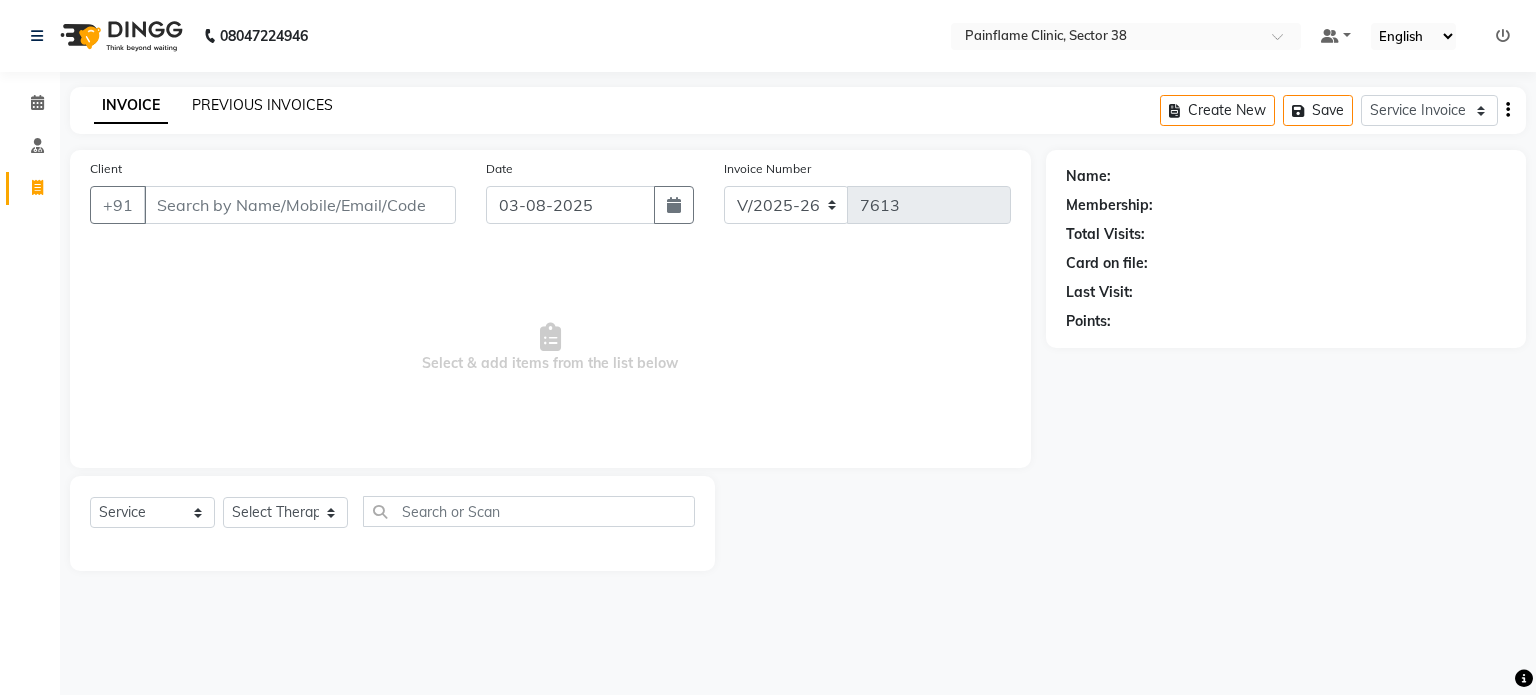 click on "PREVIOUS INVOICES" 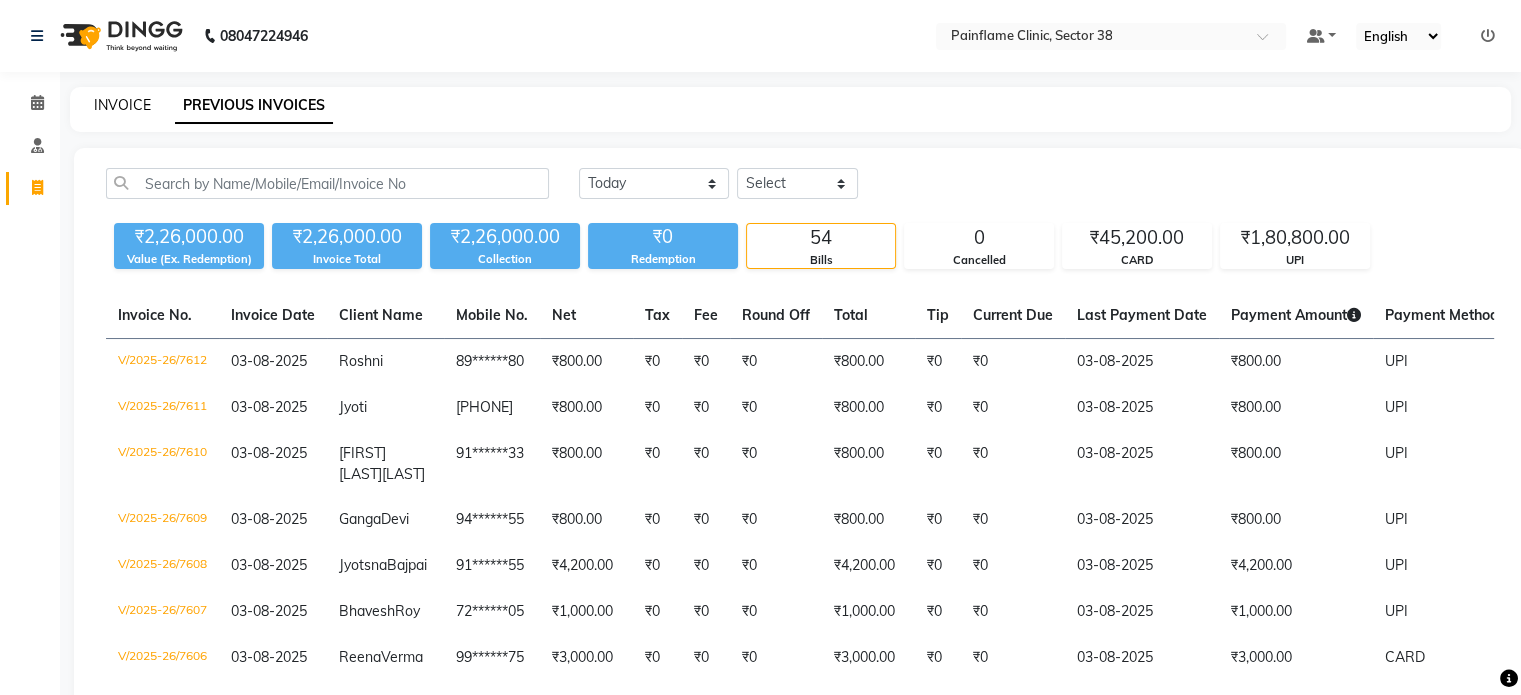 click on "INVOICE" 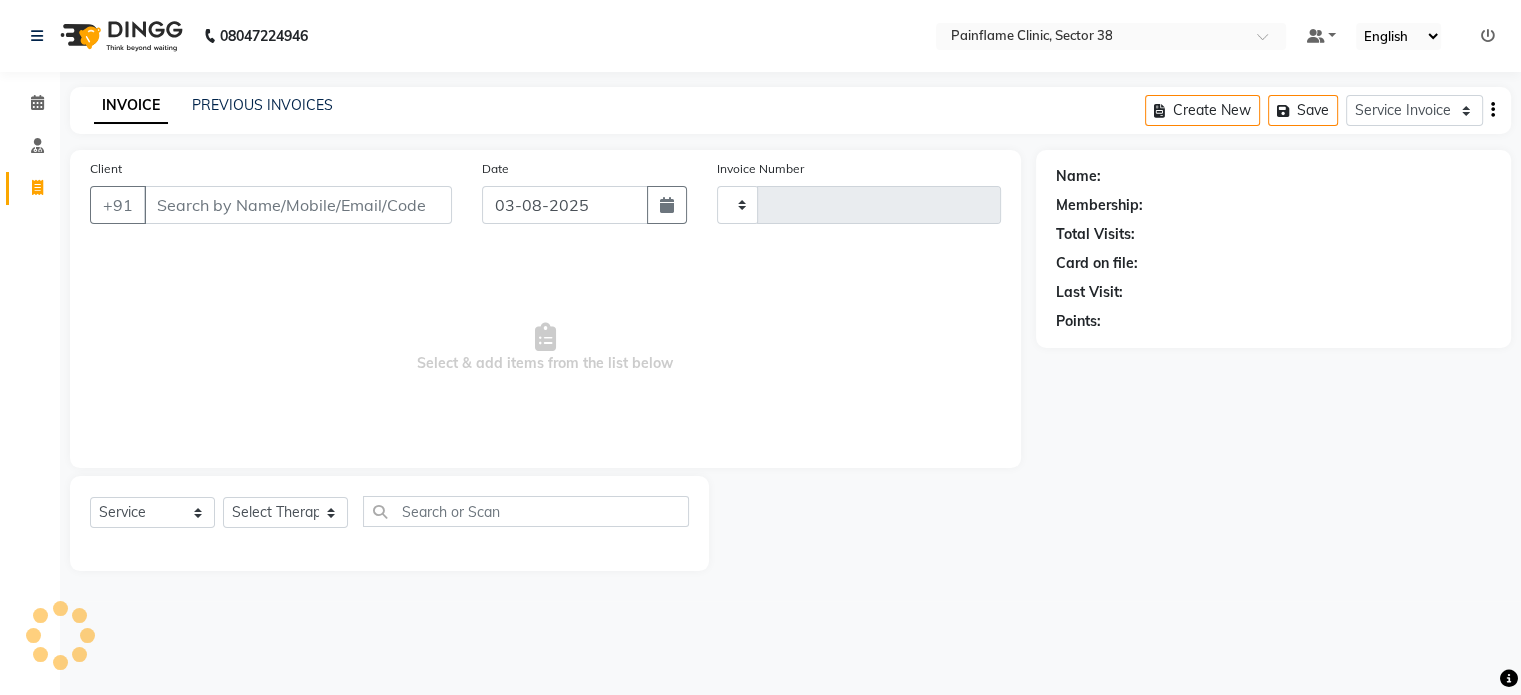 type on "7613" 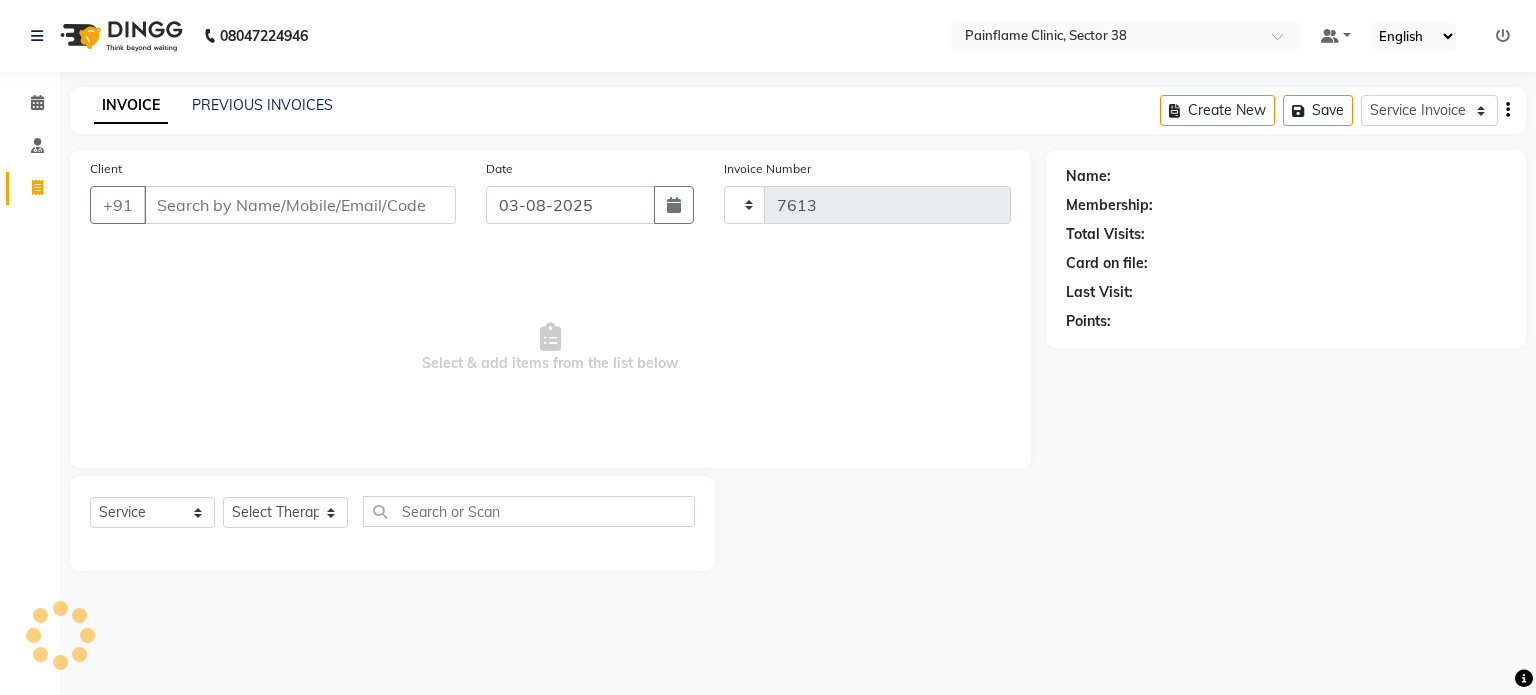 select on "3964" 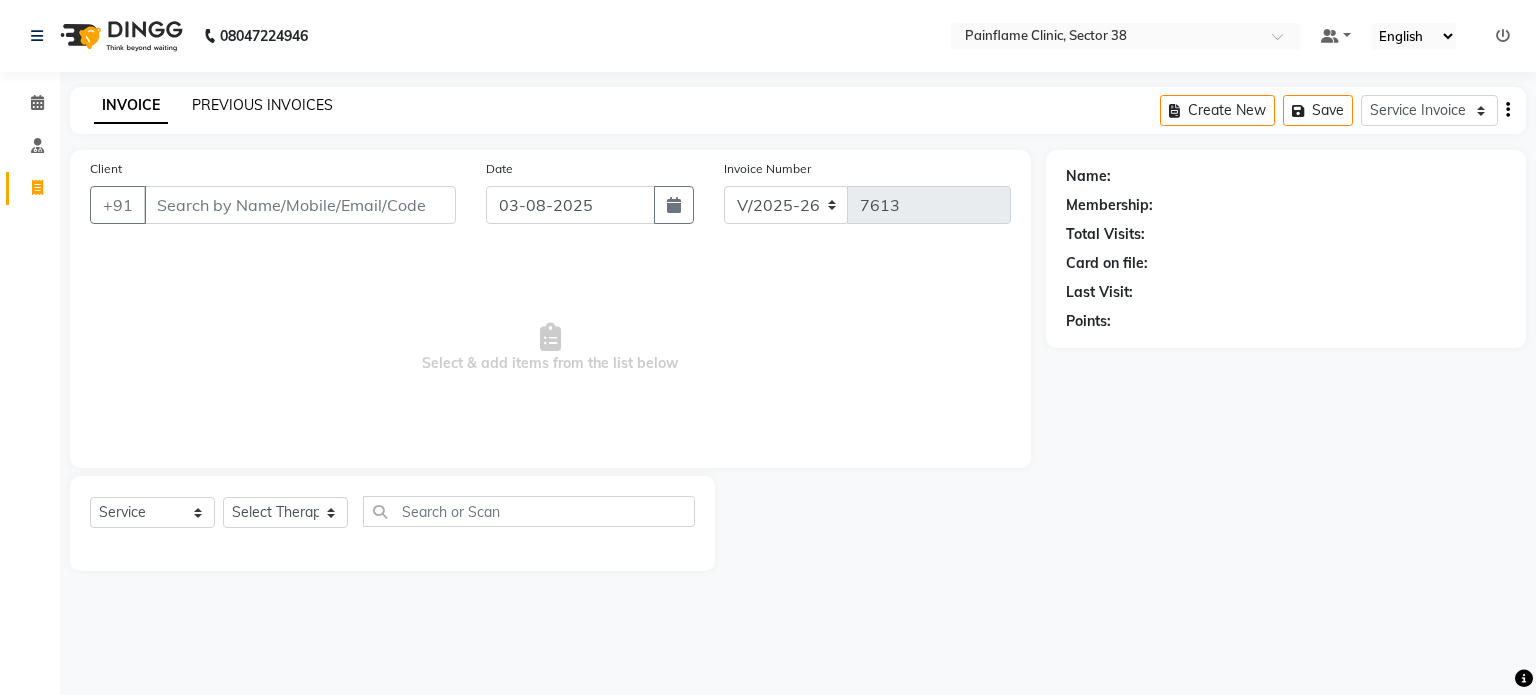 click on "PREVIOUS INVOICES" 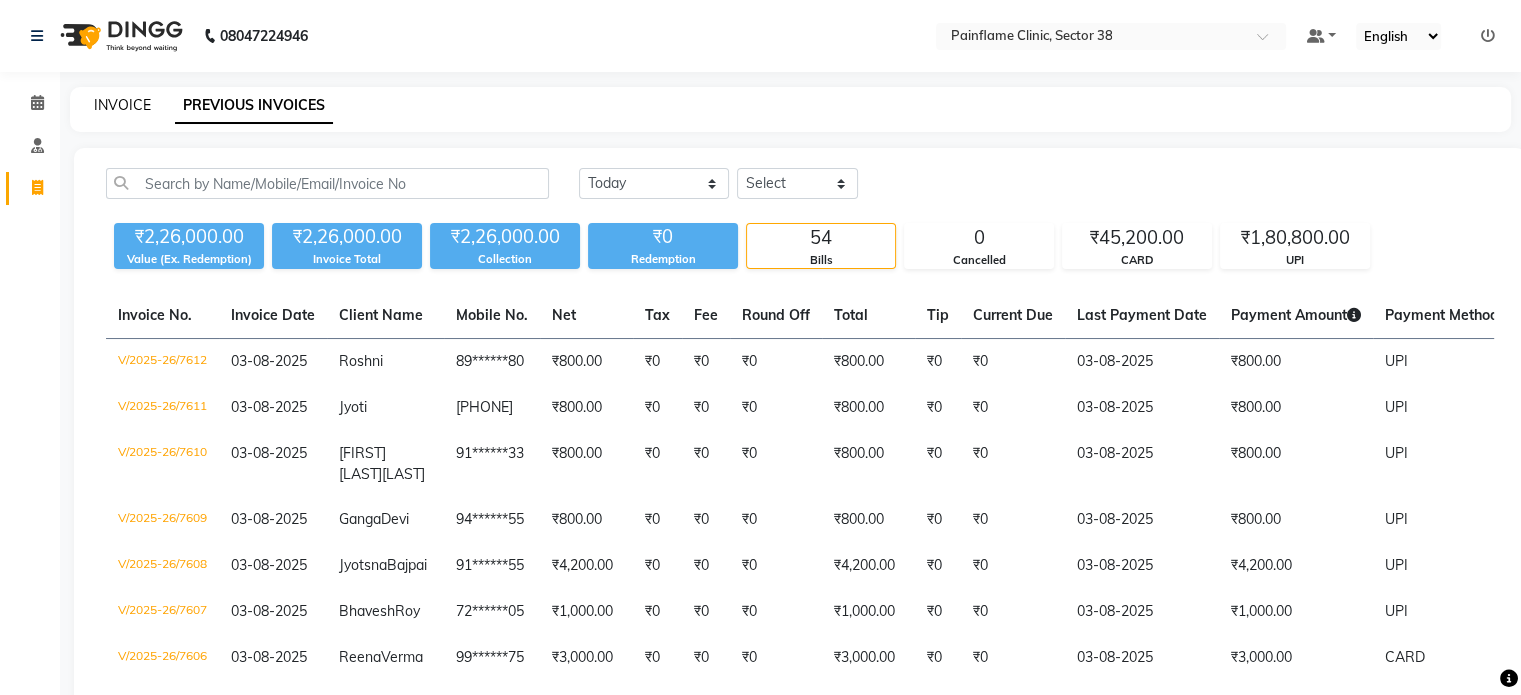 click on "INVOICE" 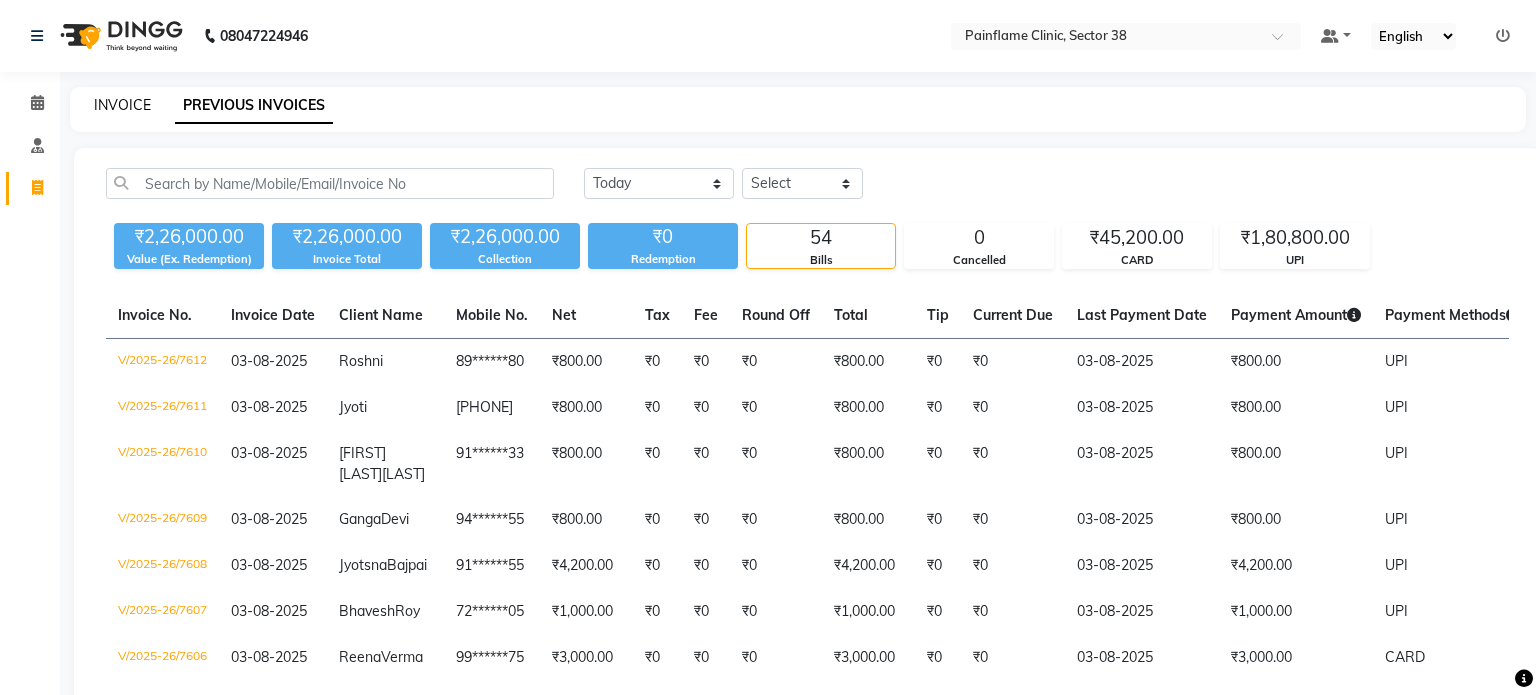 select on "service" 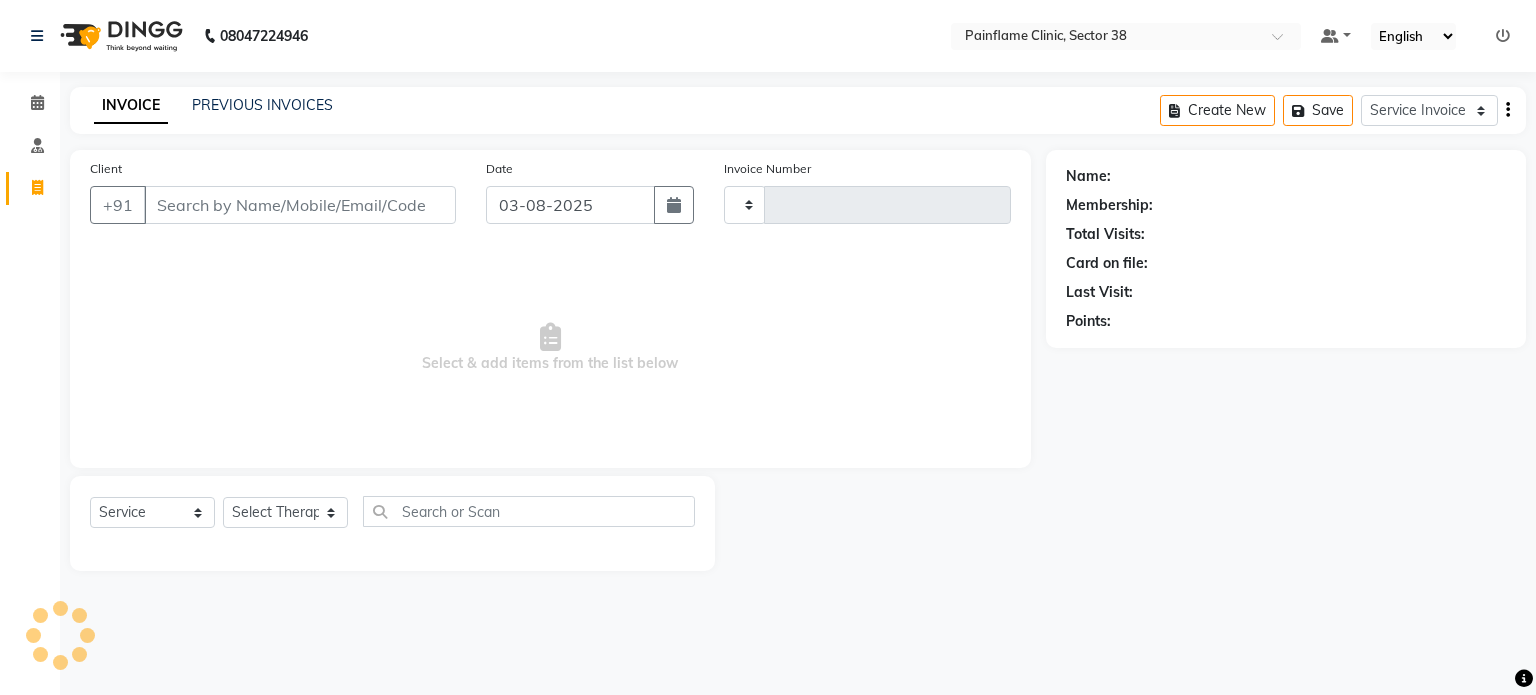 type on "7613" 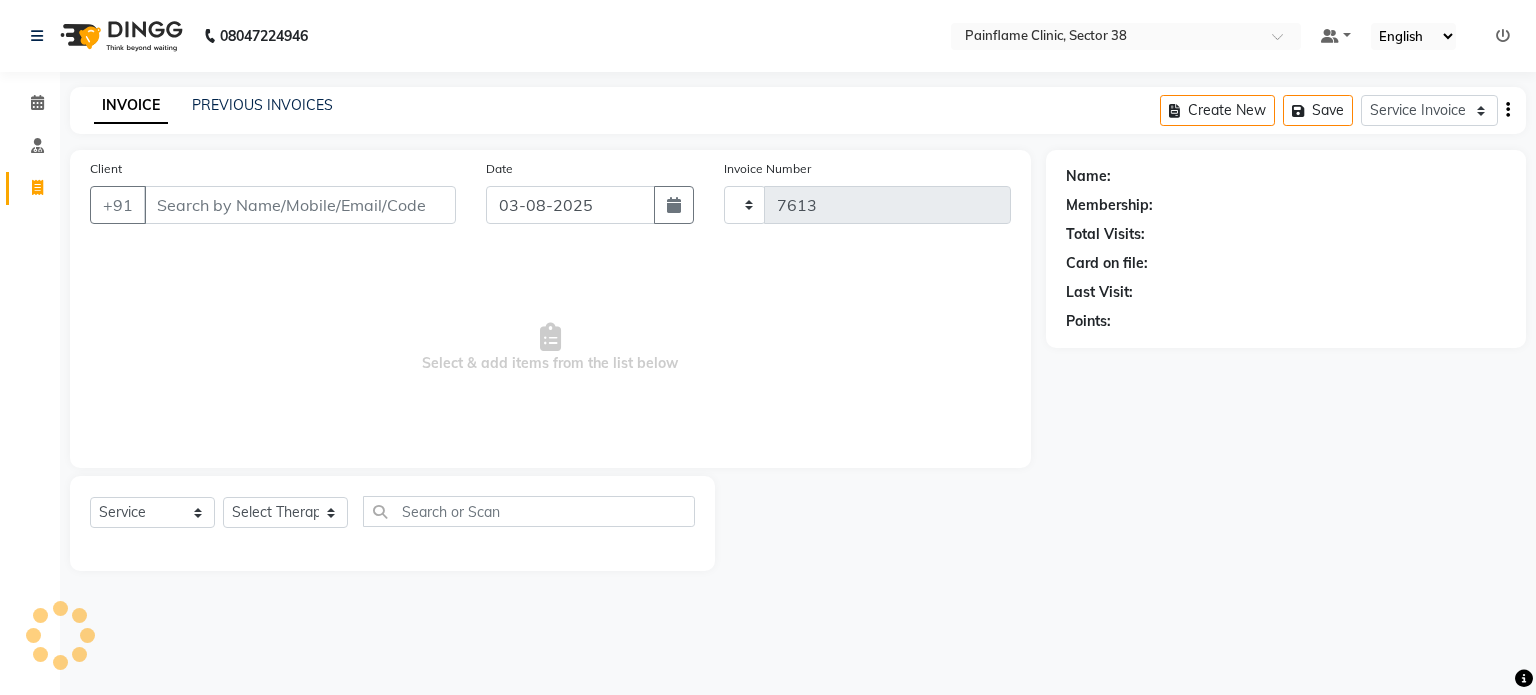 select on "3964" 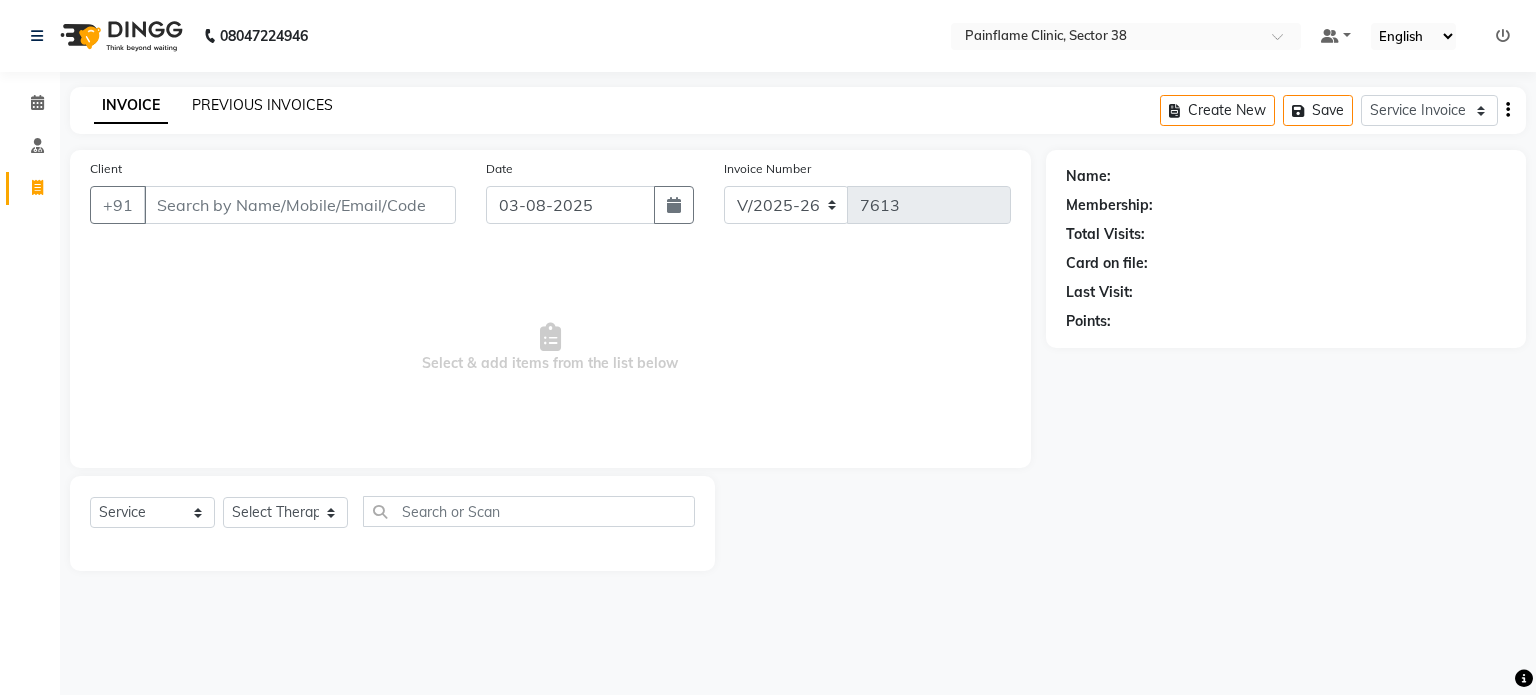 click on "PREVIOUS INVOICES" 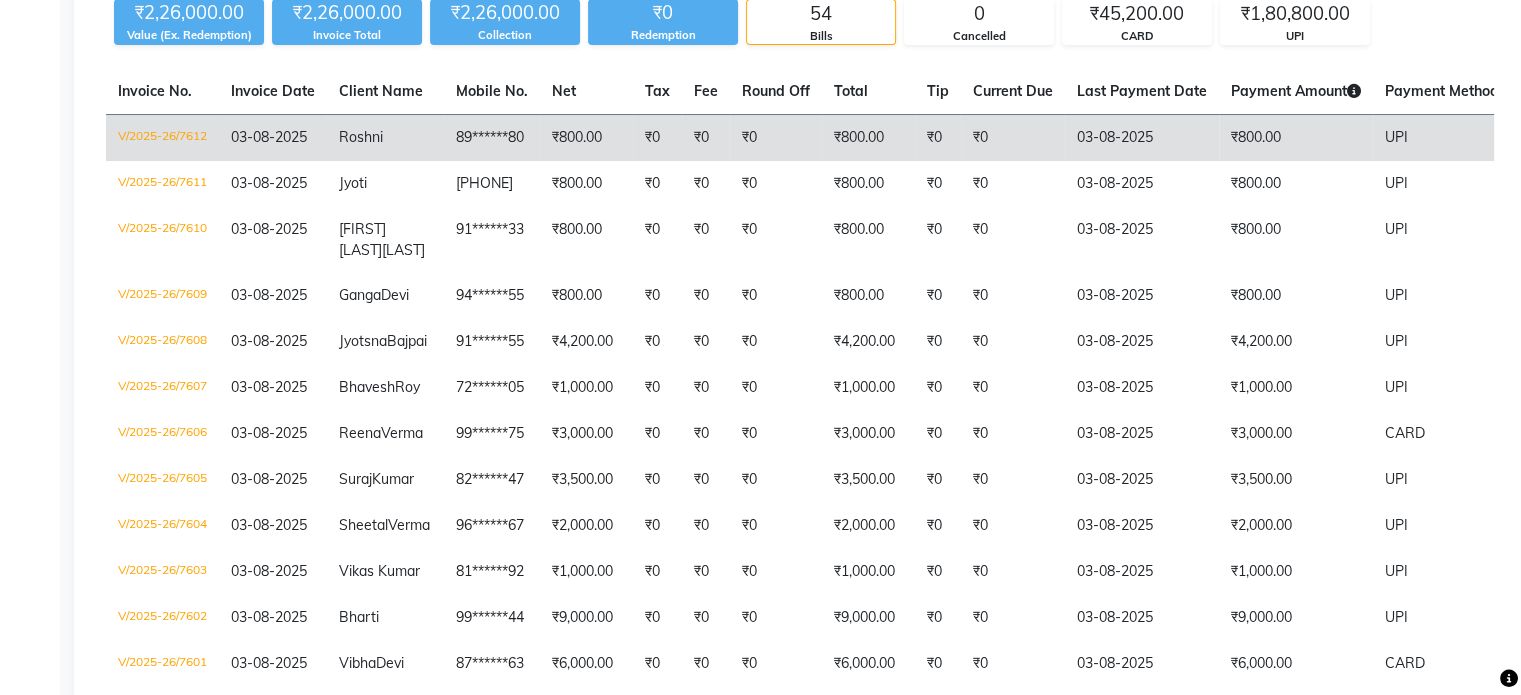 scroll, scrollTop: 0, scrollLeft: 0, axis: both 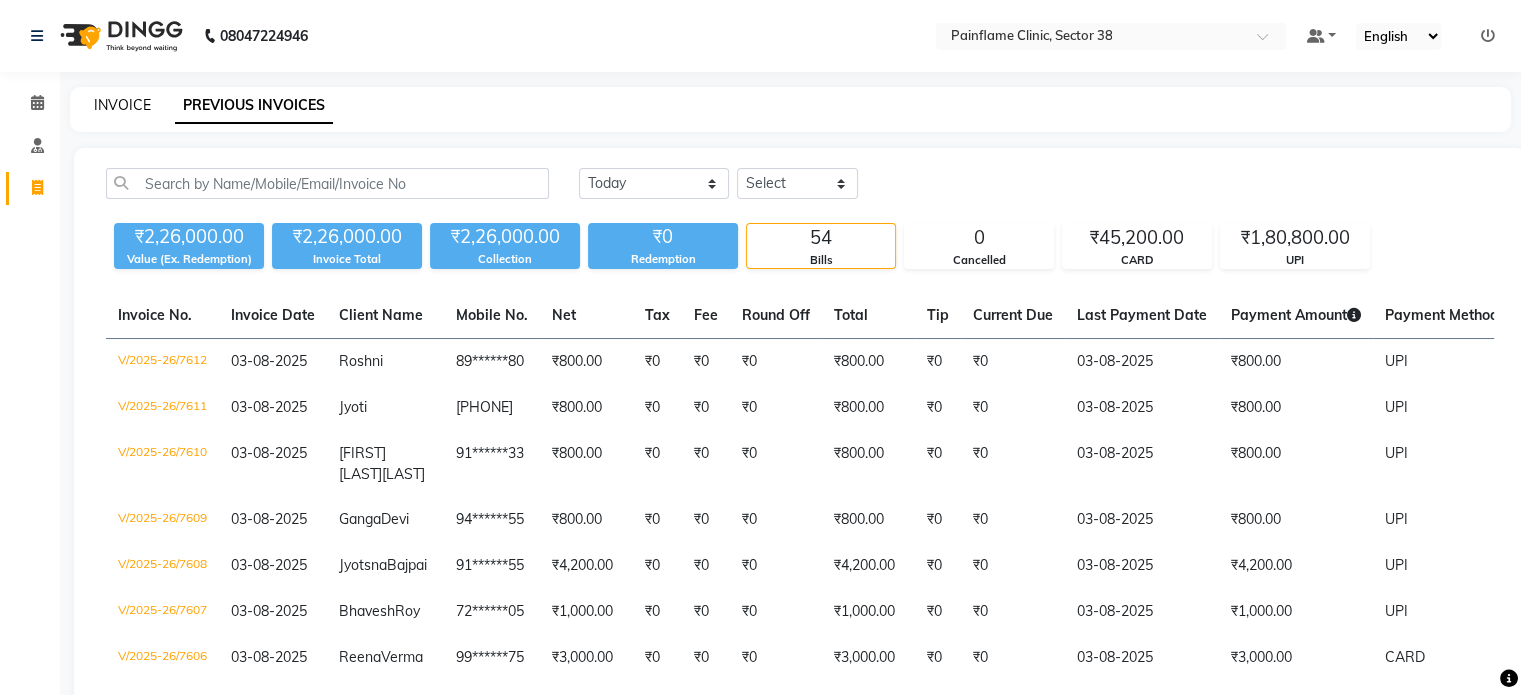click on "INVOICE" 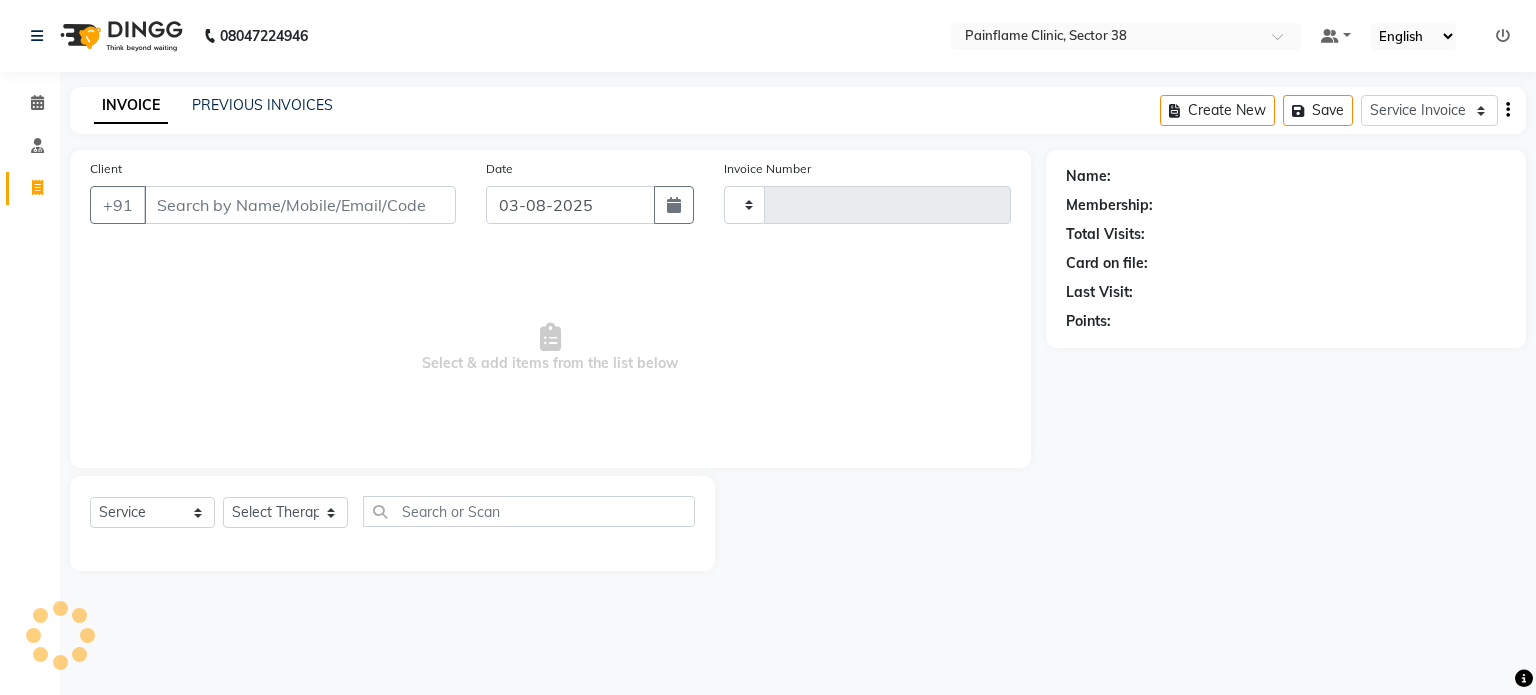 type on "7613" 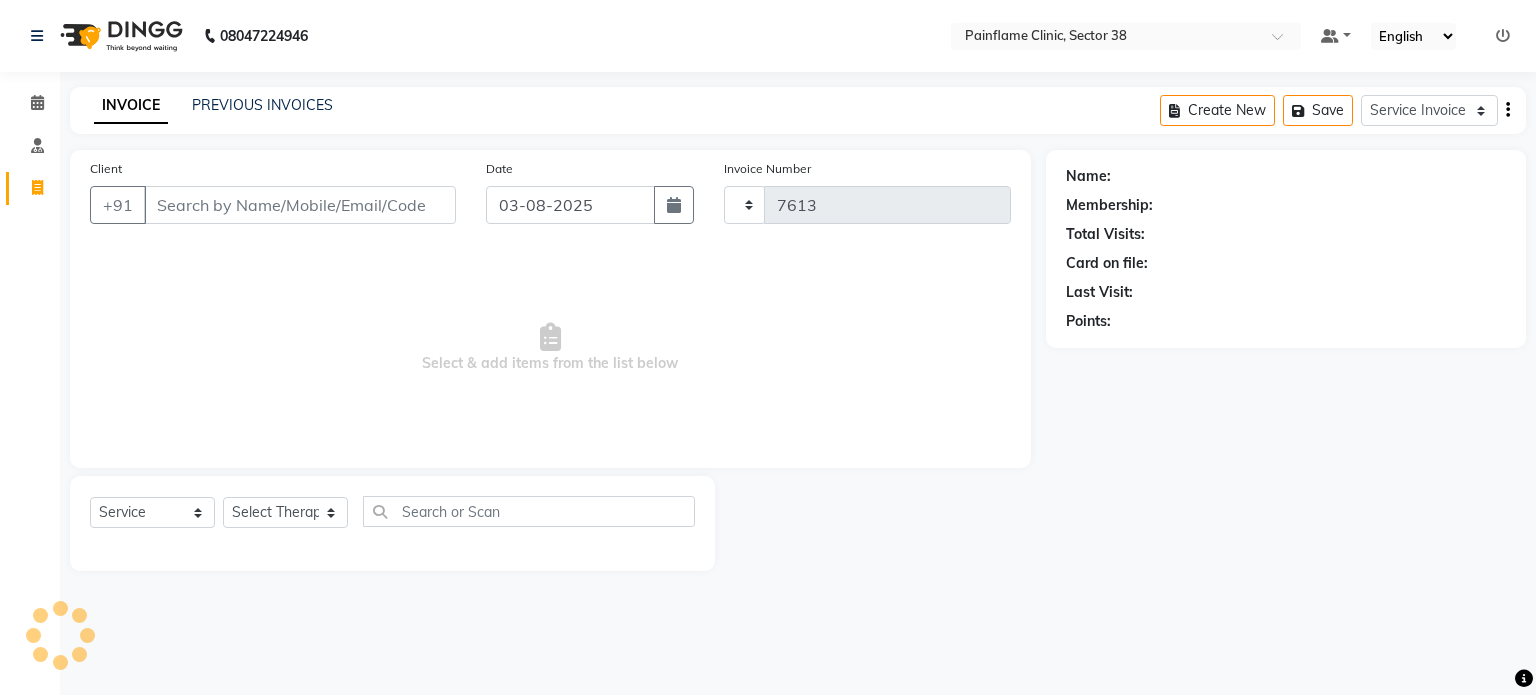 select on "3964" 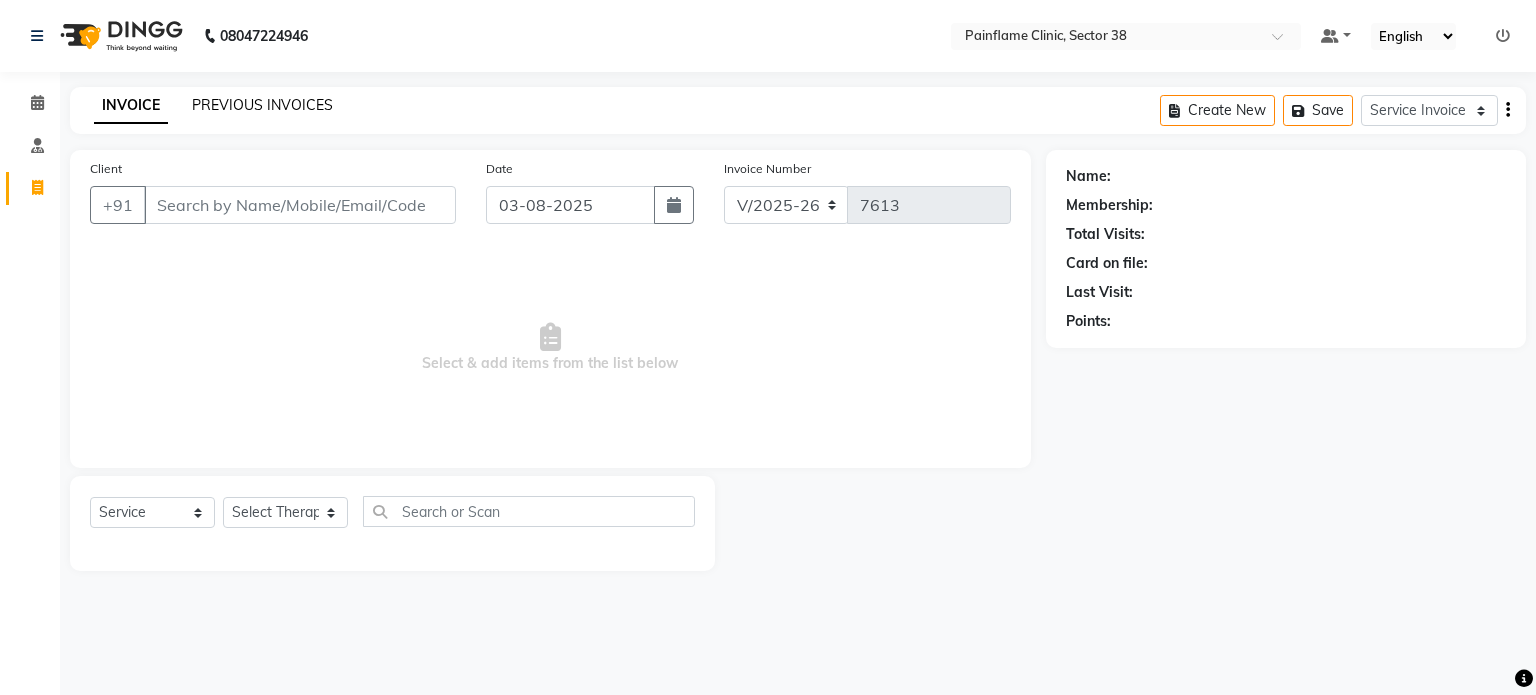 click on "PREVIOUS INVOICES" 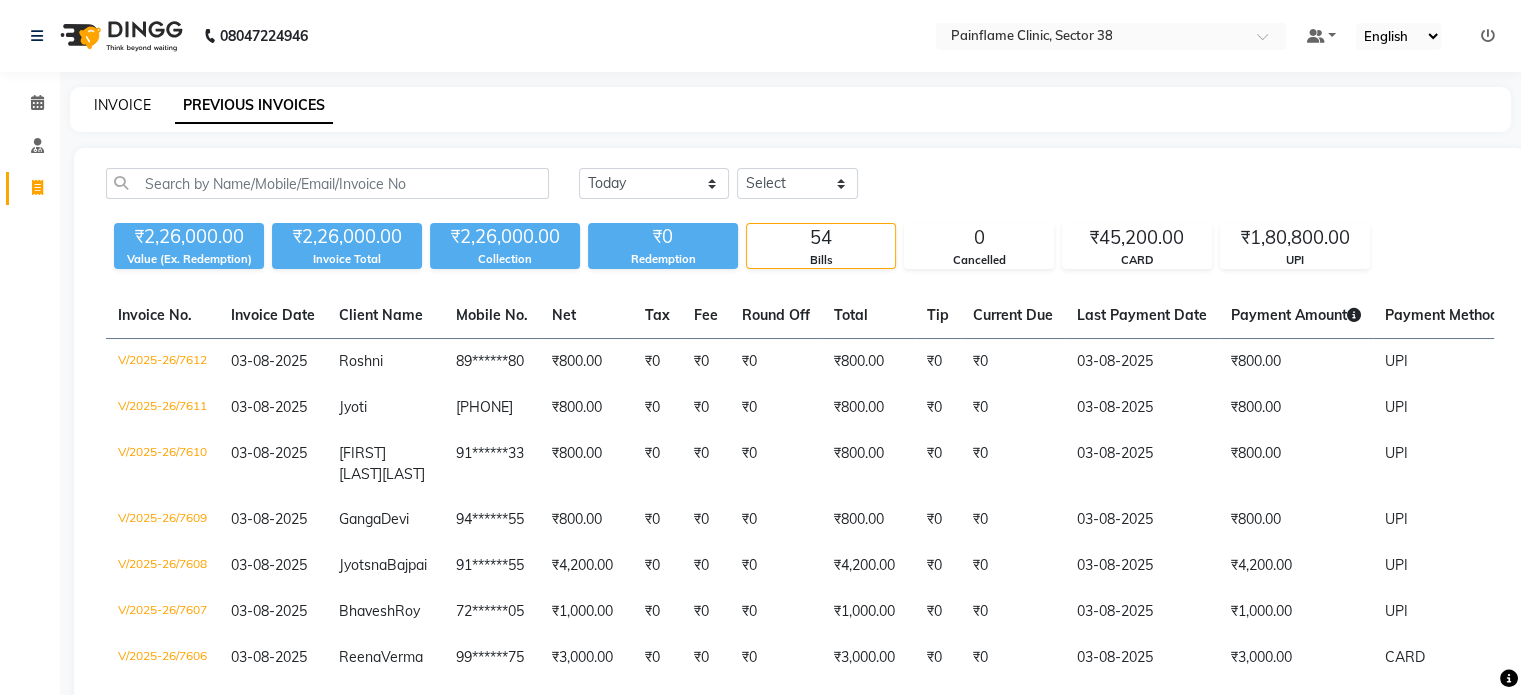 click on "INVOICE" 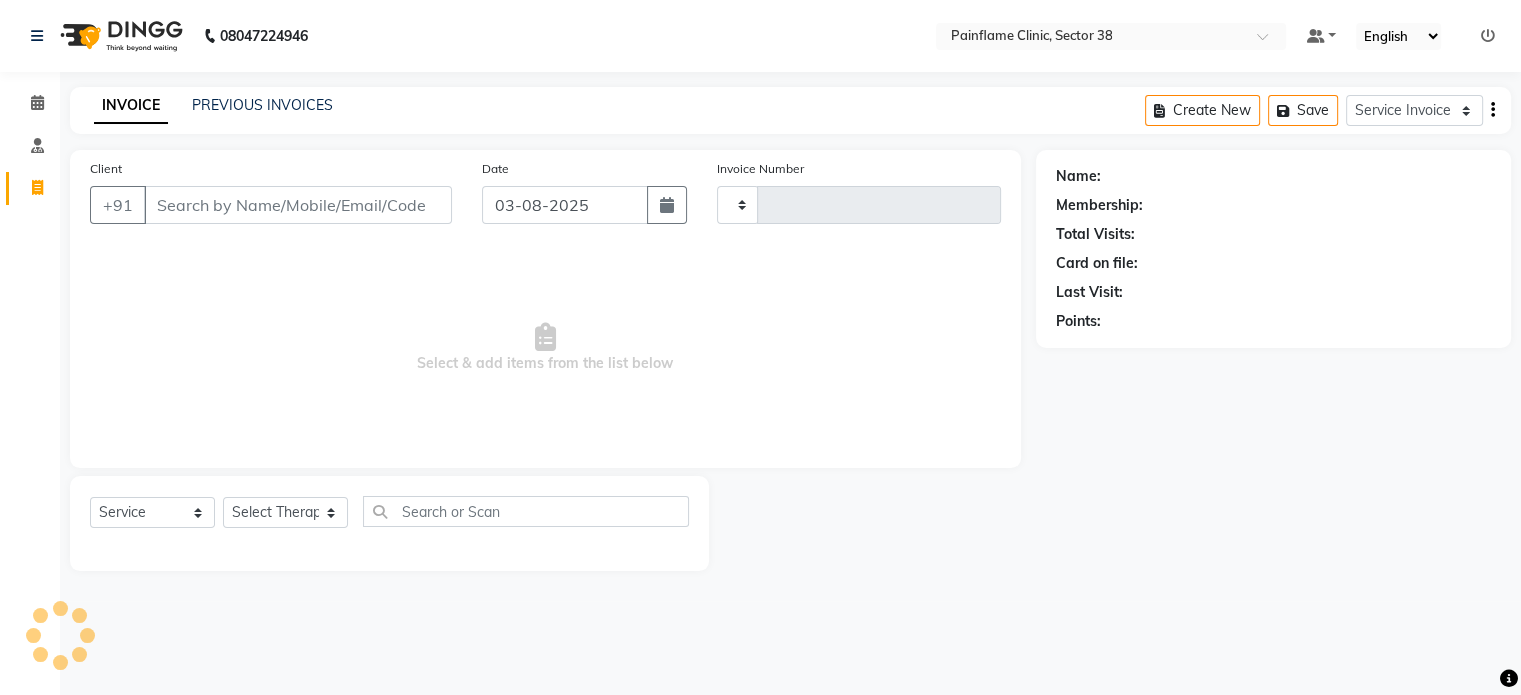 type on "7613" 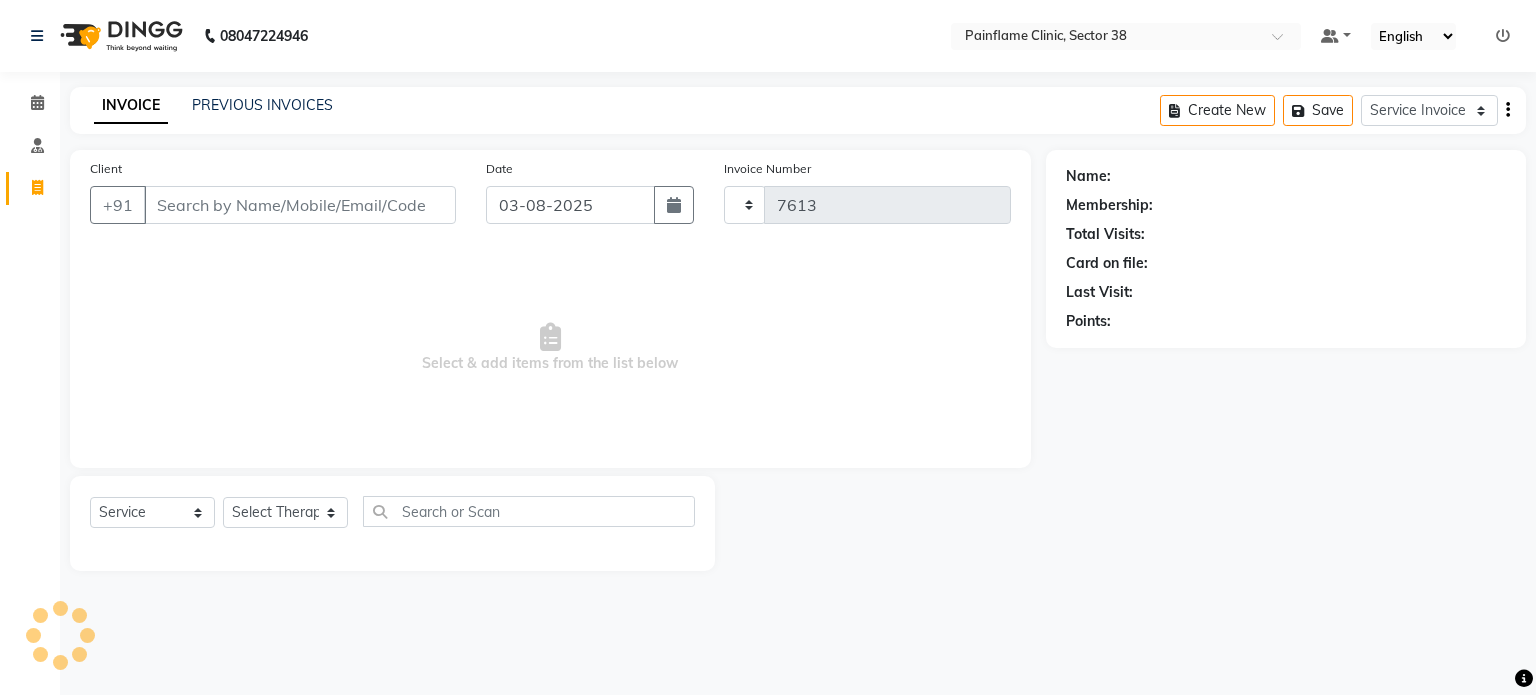 select on "3964" 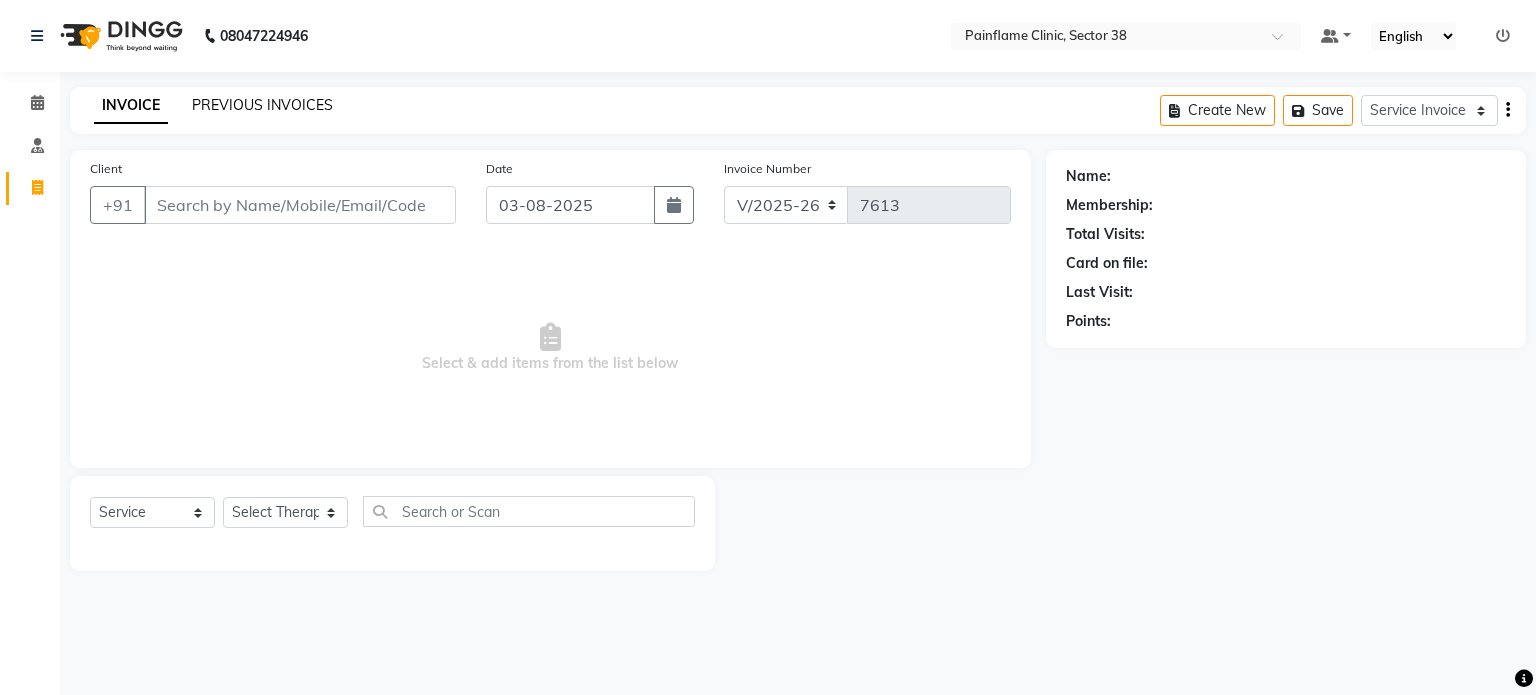 click on "PREVIOUS INVOICES" 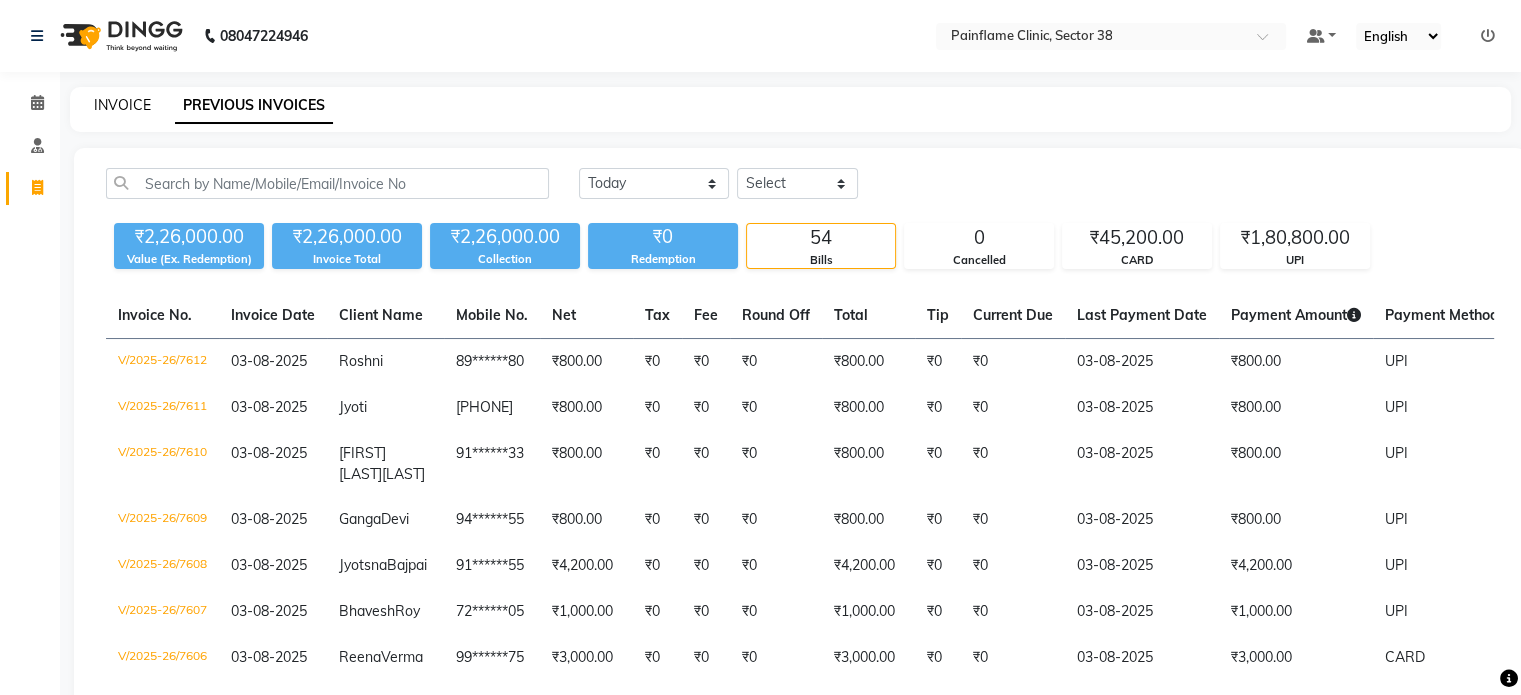 click on "INVOICE" 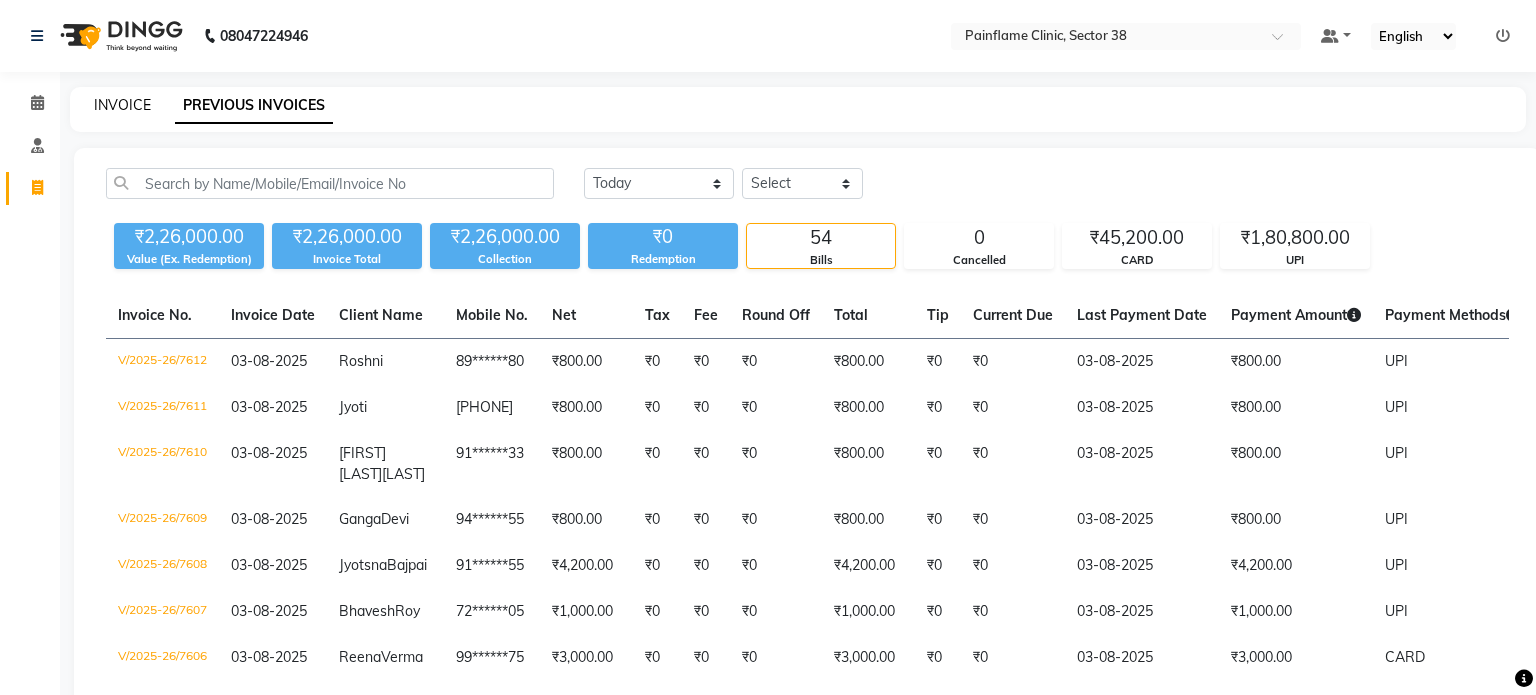 select on "3964" 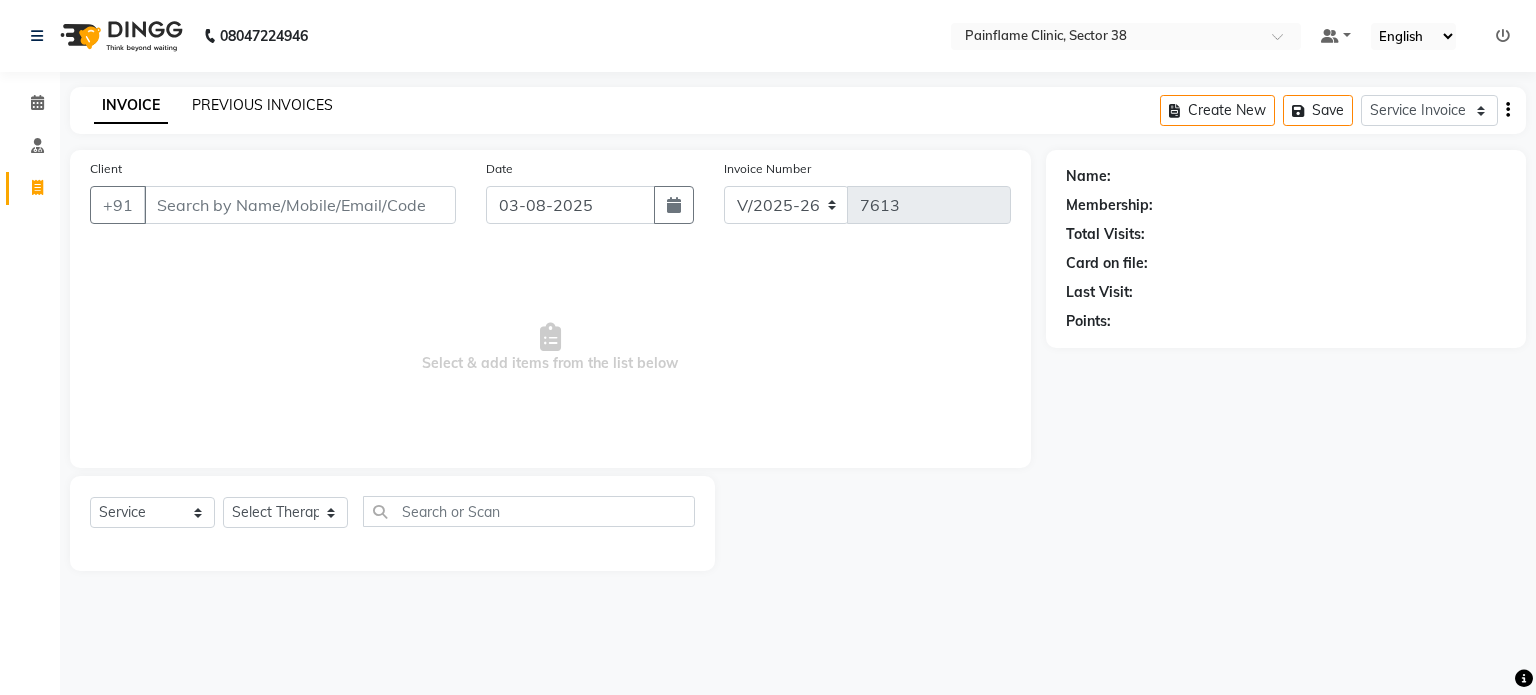 click on "PREVIOUS INVOICES" 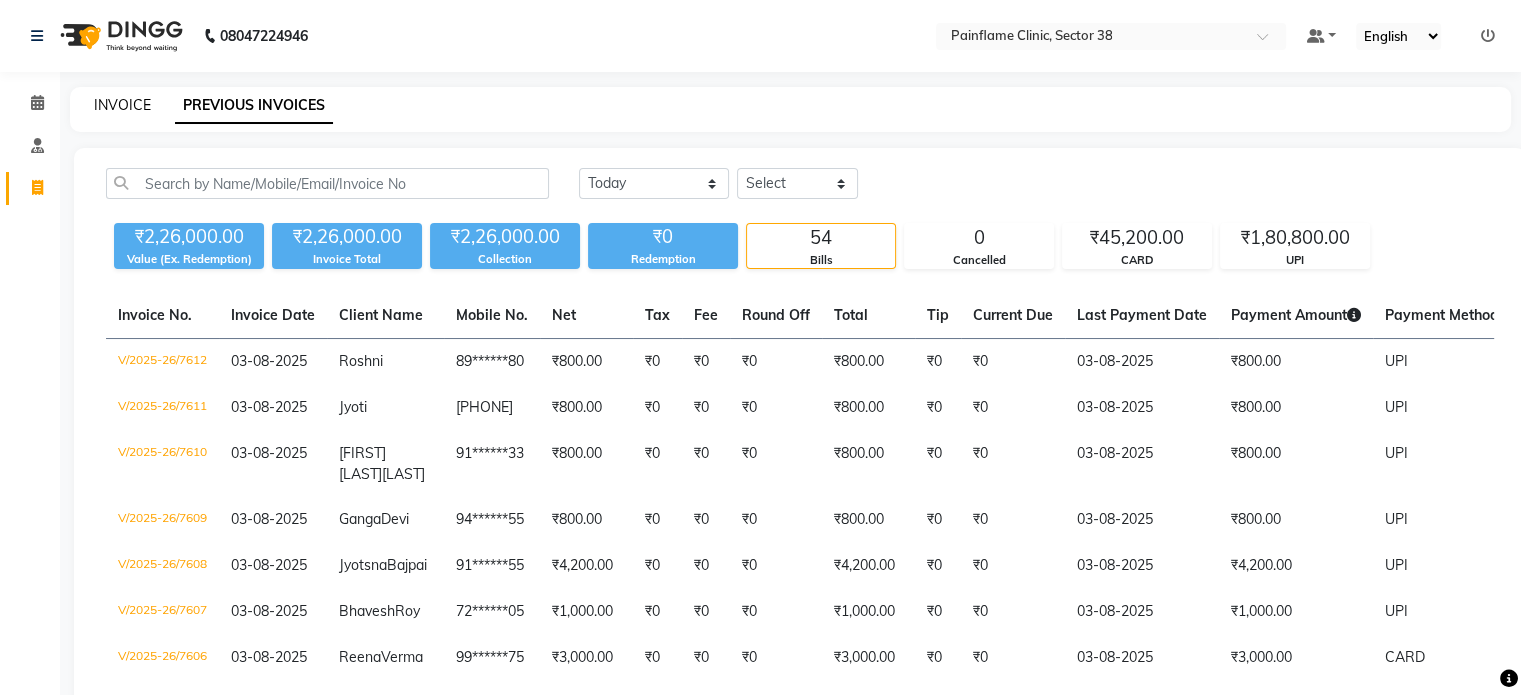 click on "INVOICE" 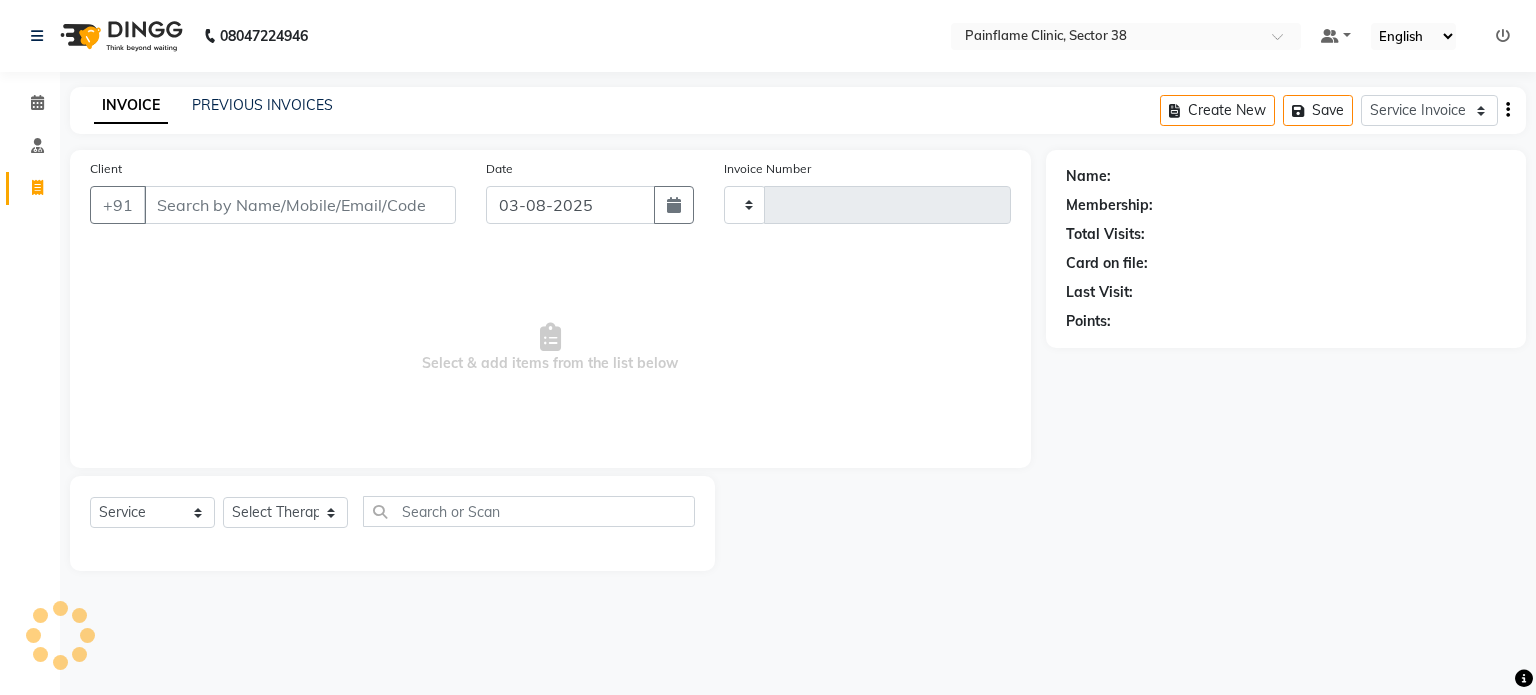 type on "7613" 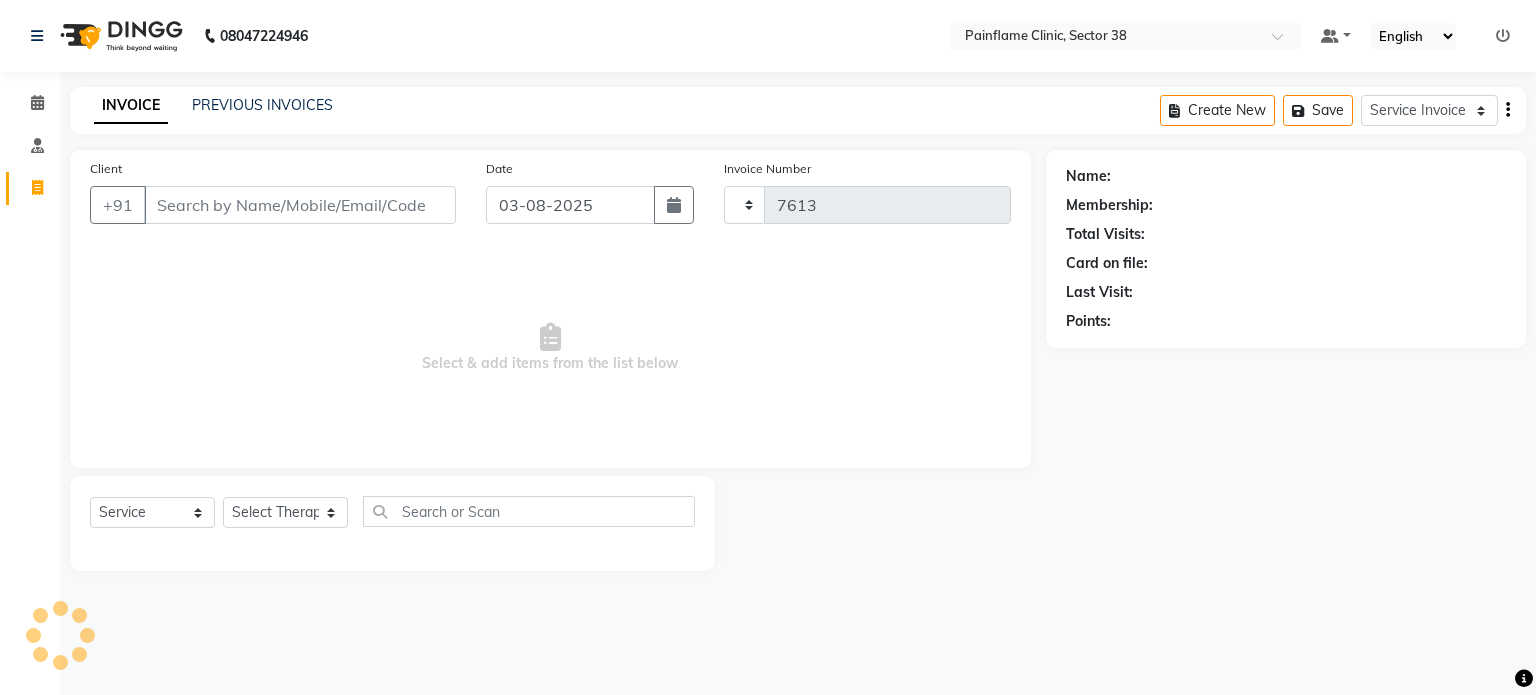 select on "3964" 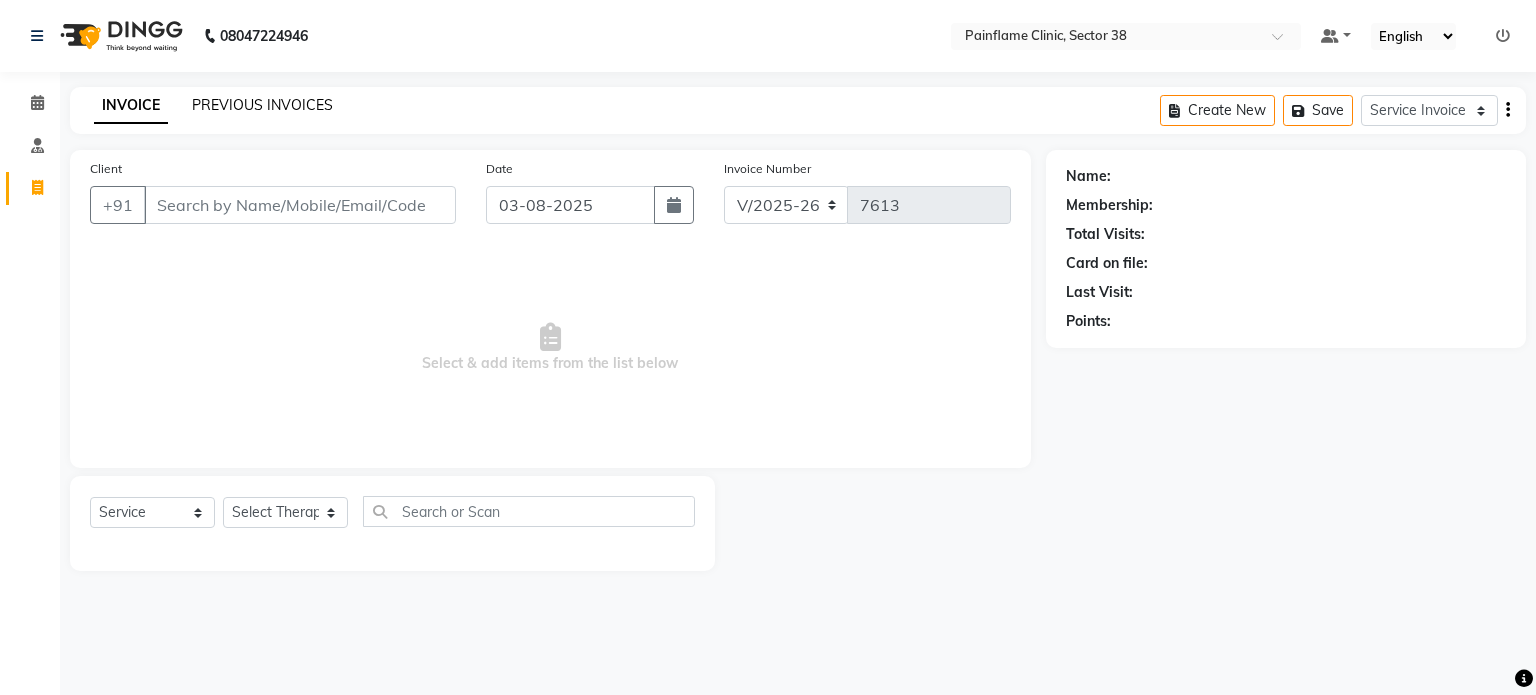 click on "PREVIOUS INVOICES" 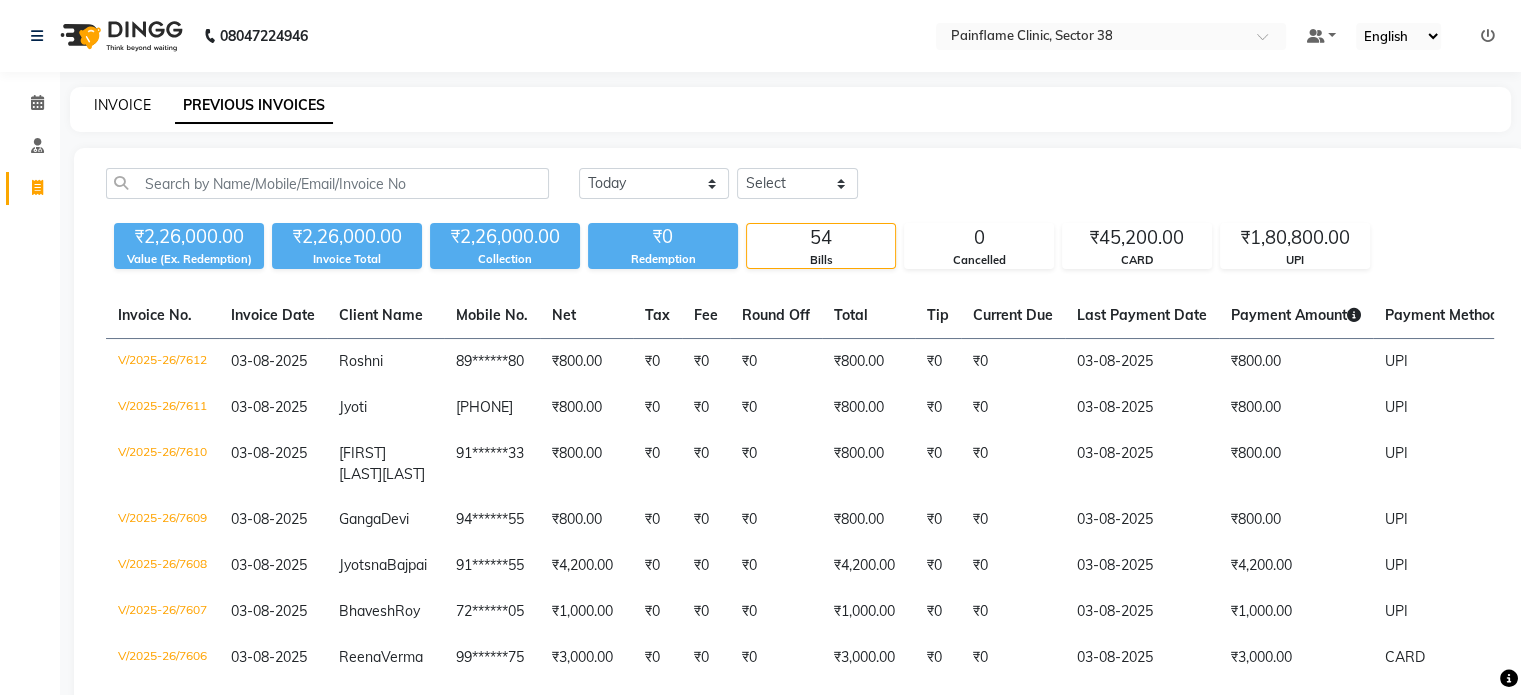 click on "INVOICE" 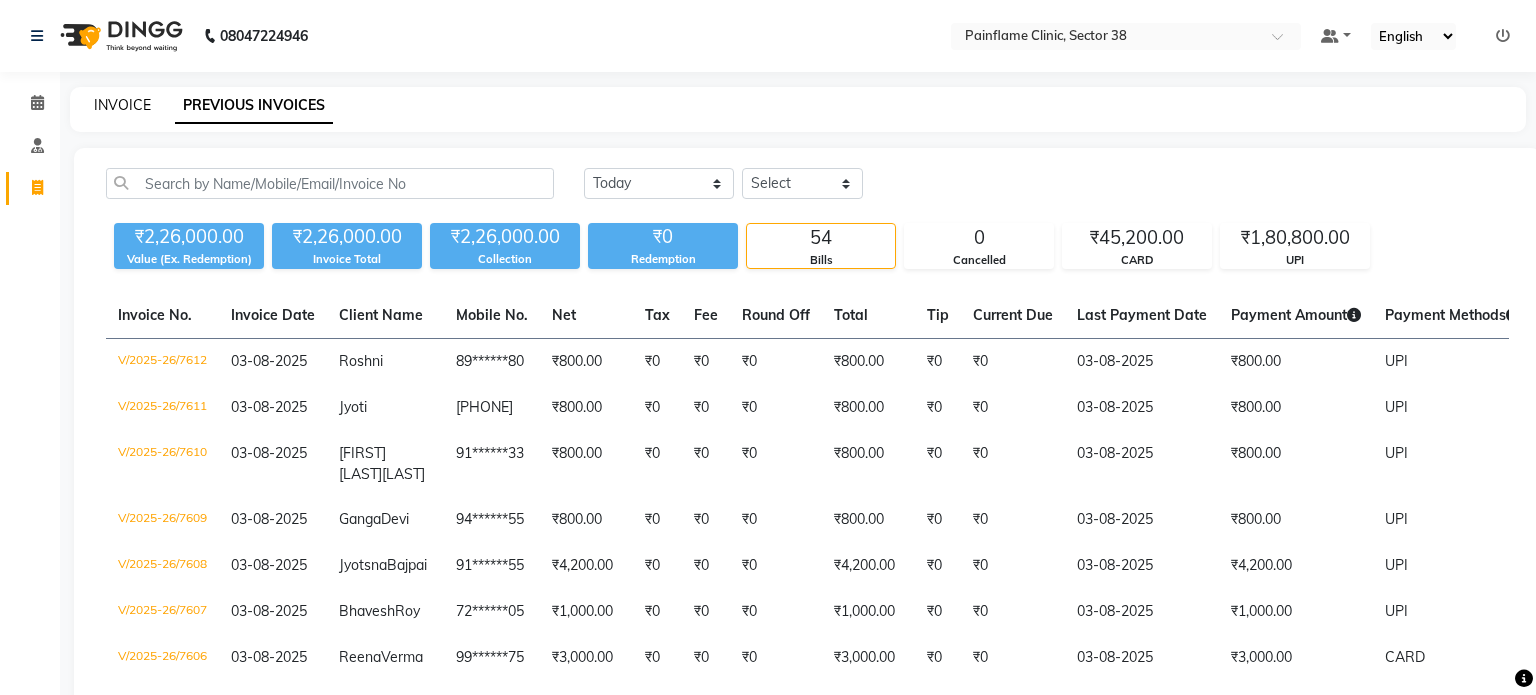 select on "3964" 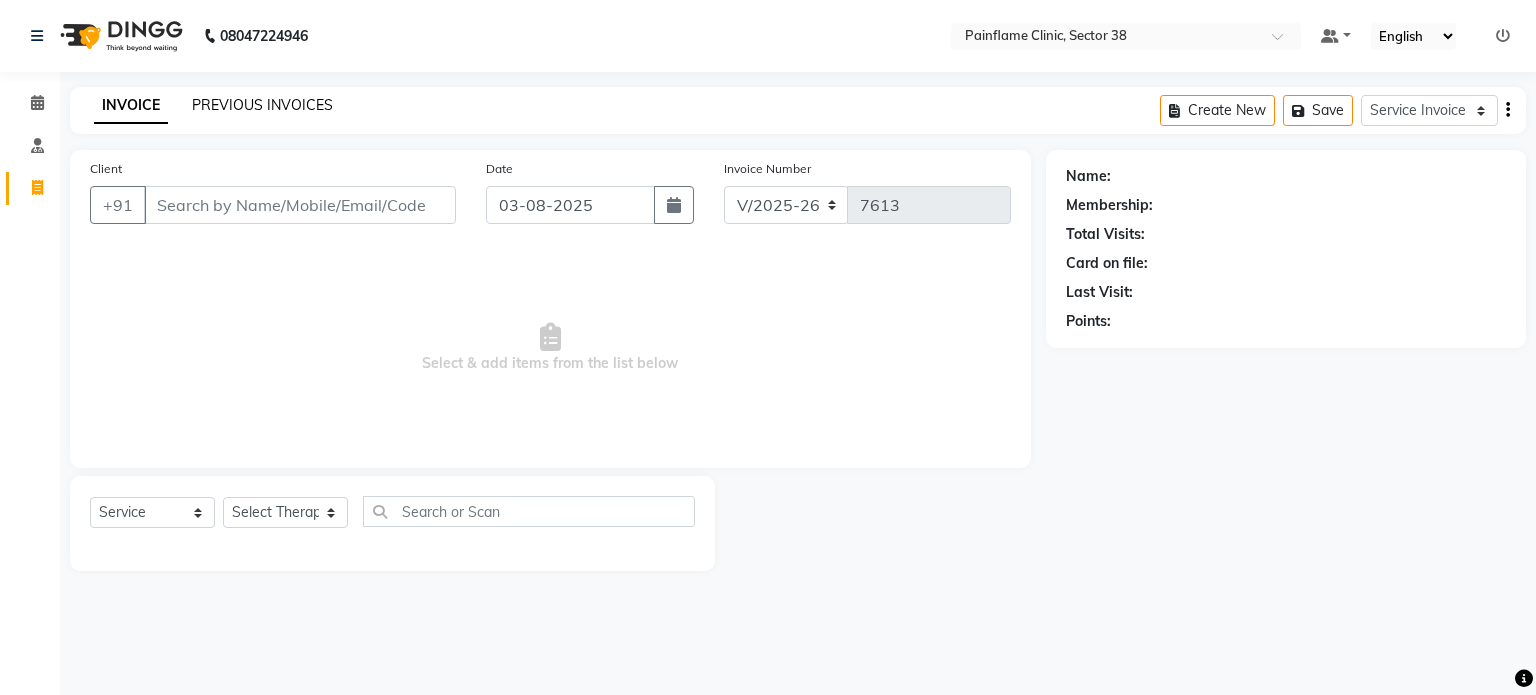 click on "PREVIOUS INVOICES" 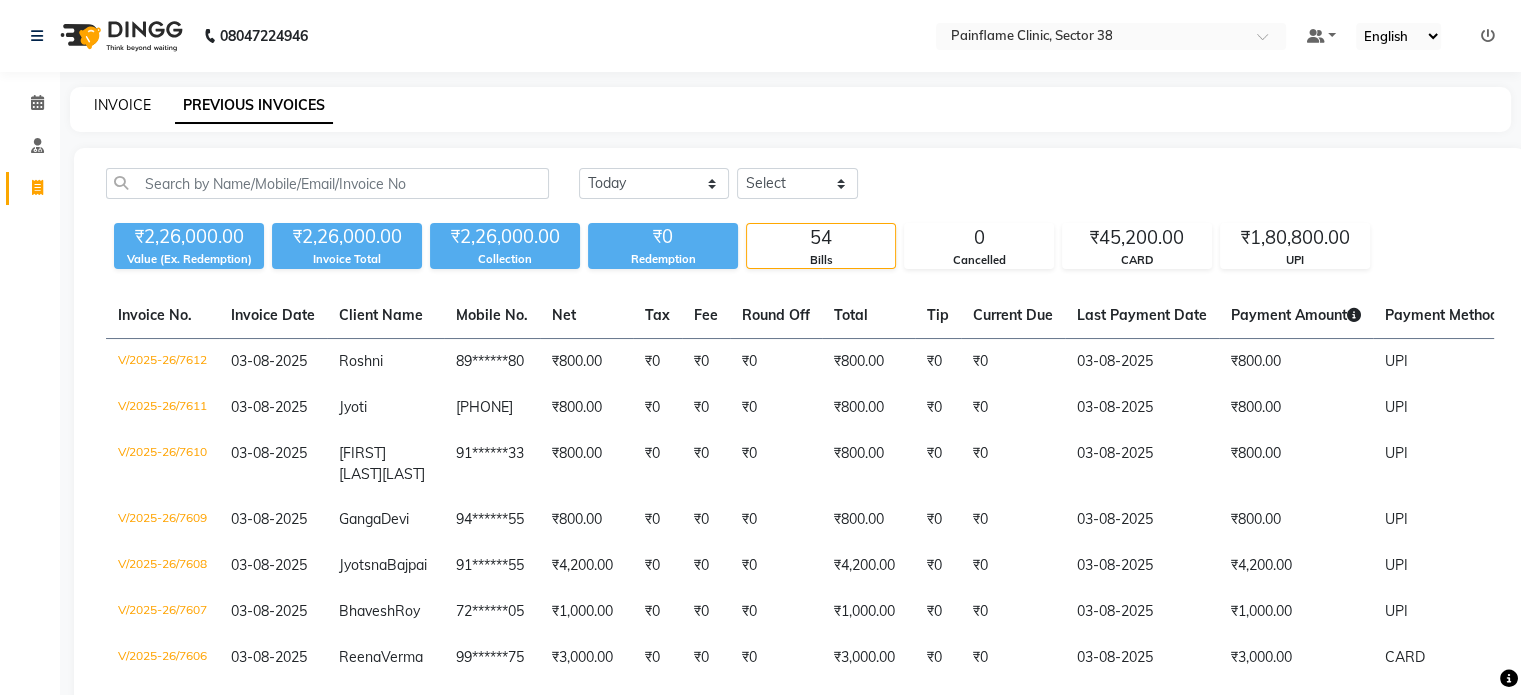 click on "INVOICE" 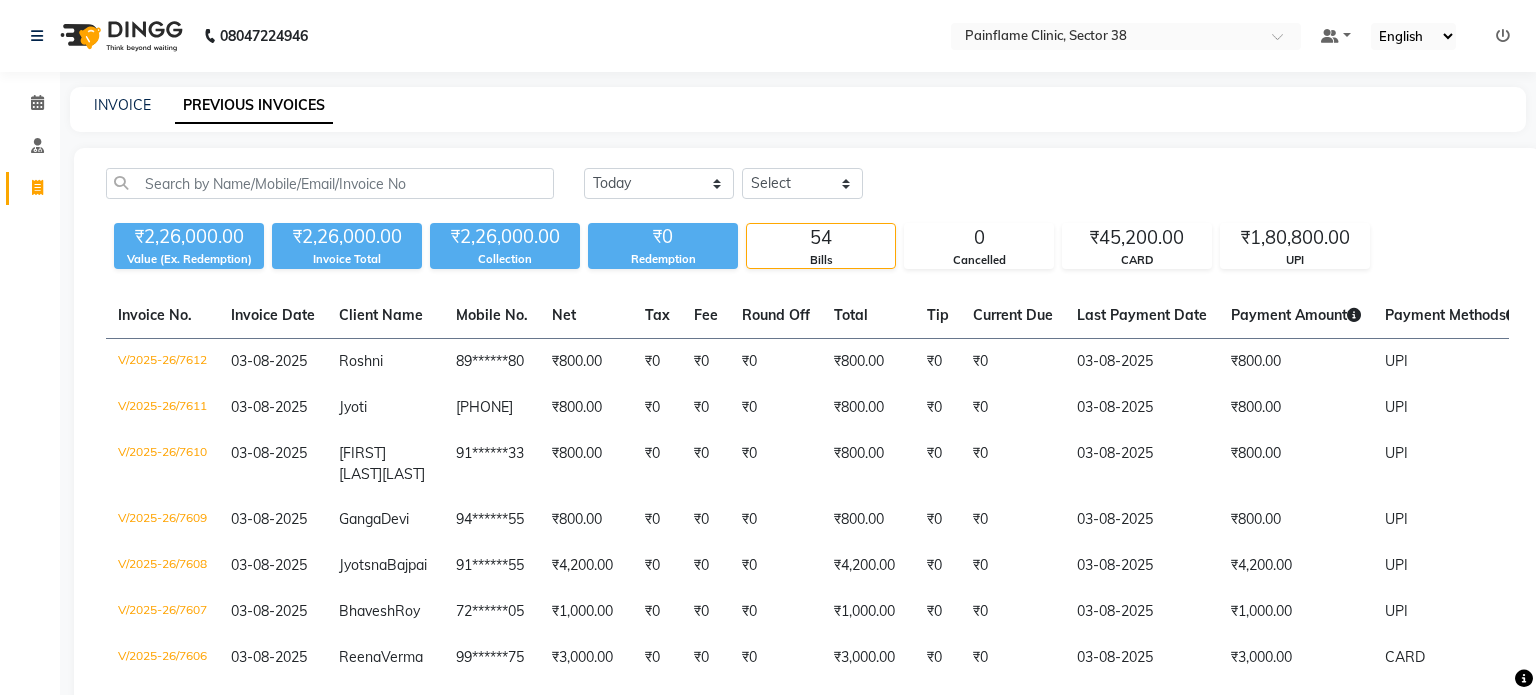 select on "3964" 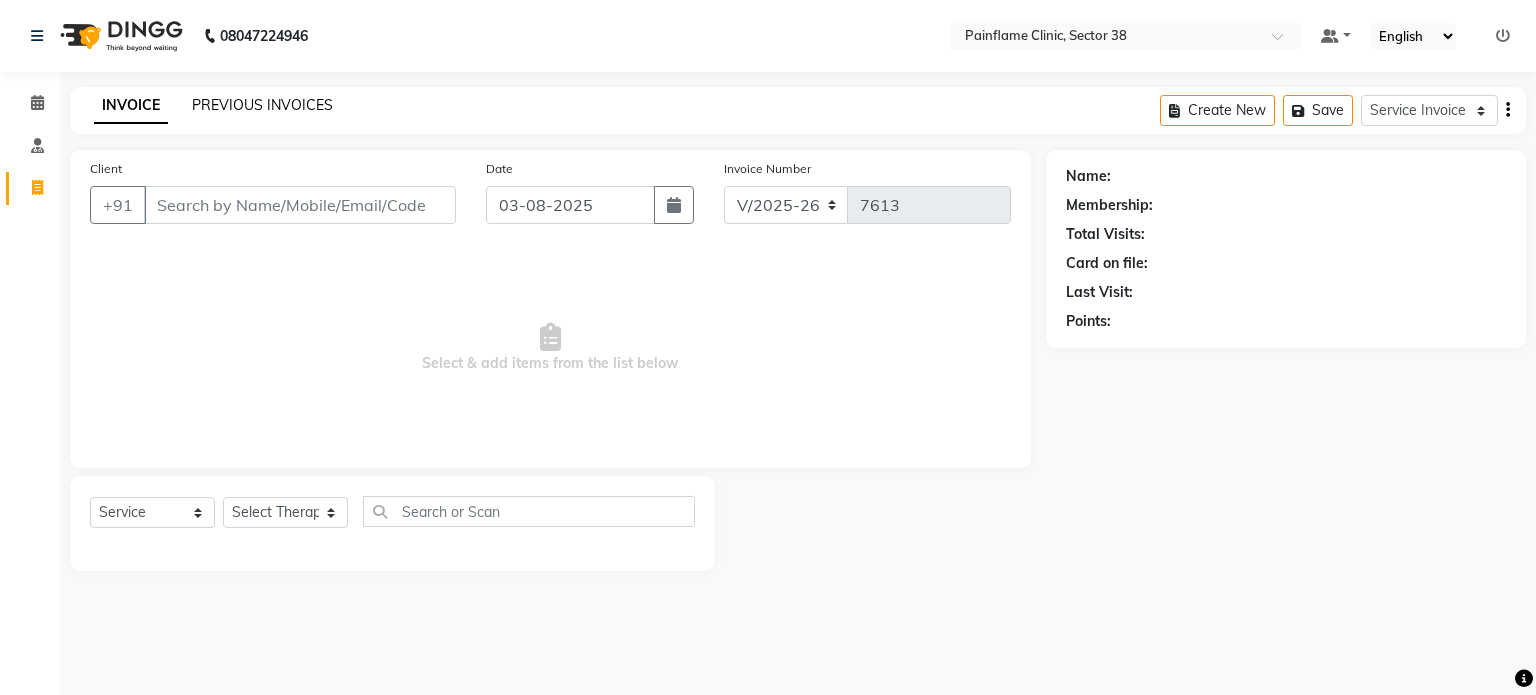 click on "PREVIOUS INVOICES" 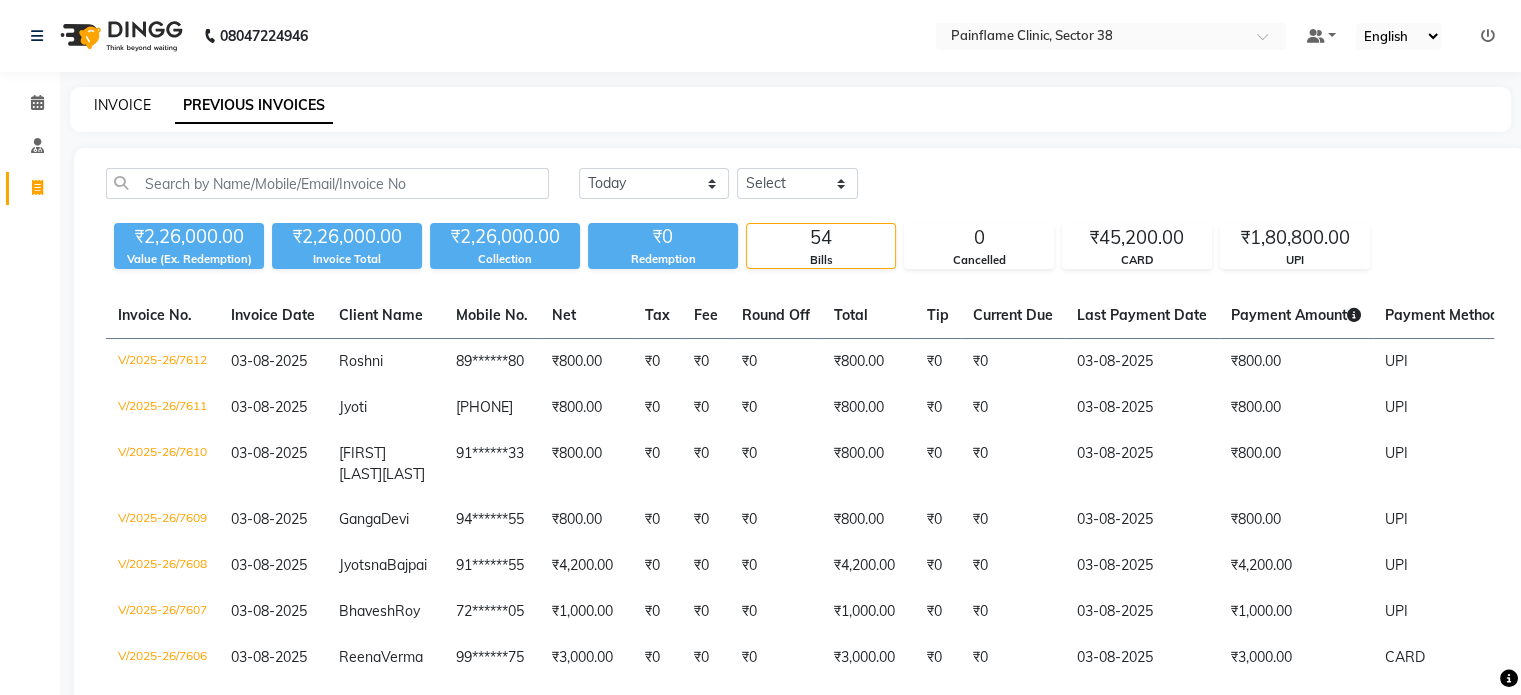 click on "INVOICE" 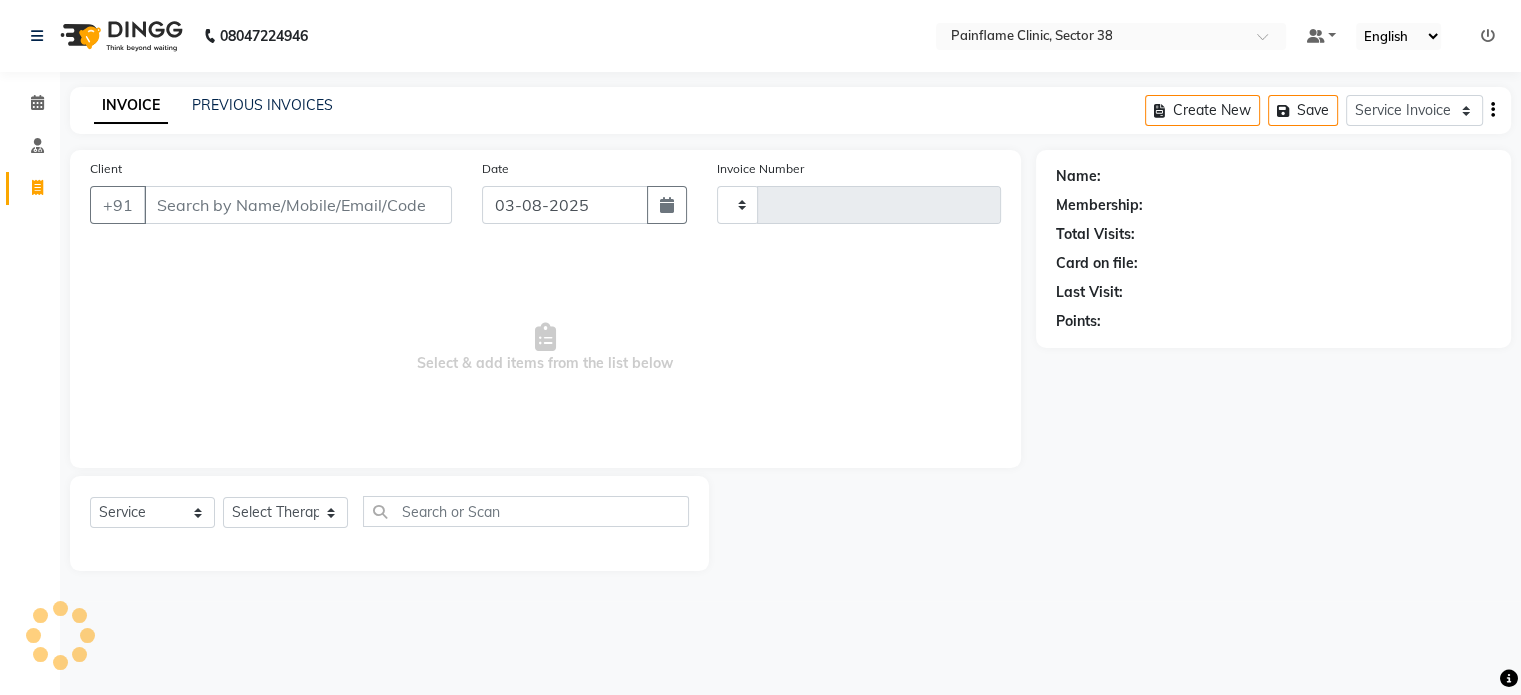 type on "7613" 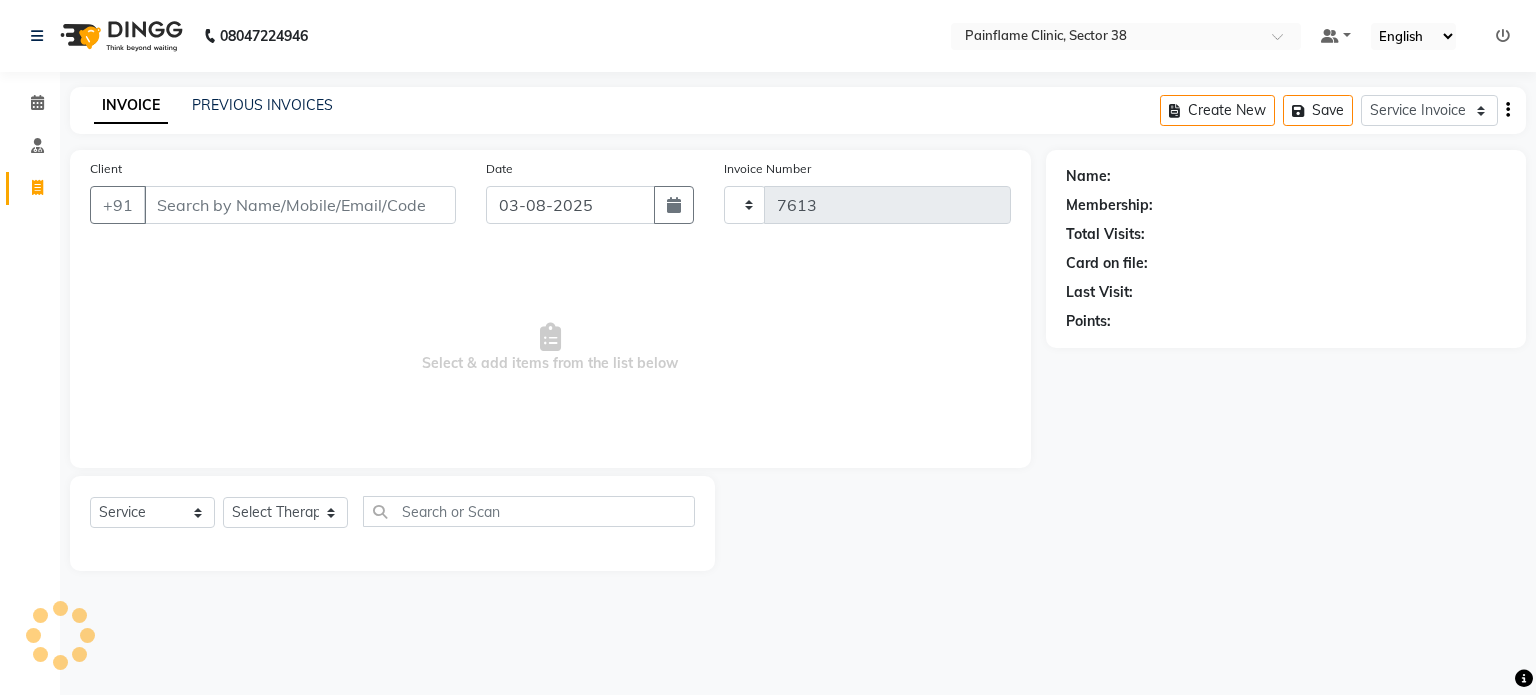 select on "3964" 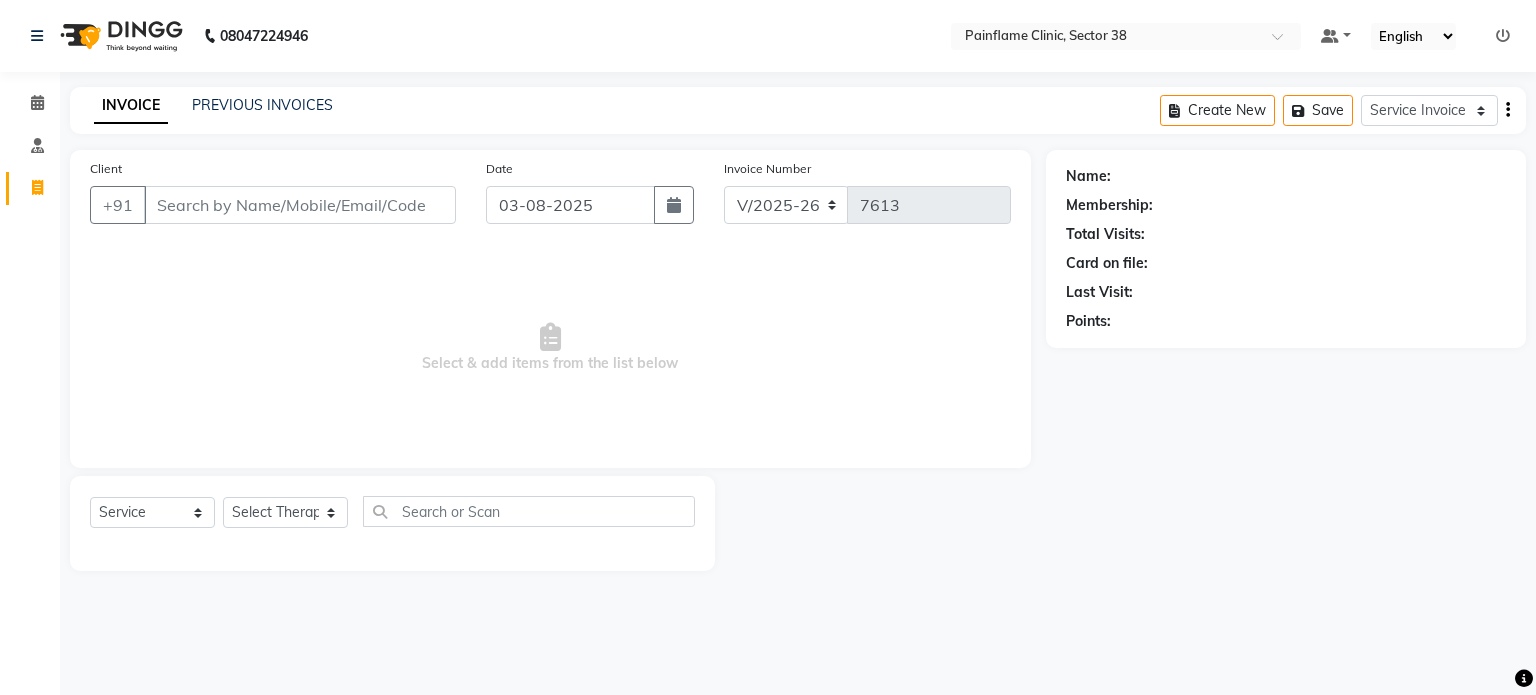 click on "INVOICE PREVIOUS INVOICES Create New   Save  Service Invoice Product Invoice" 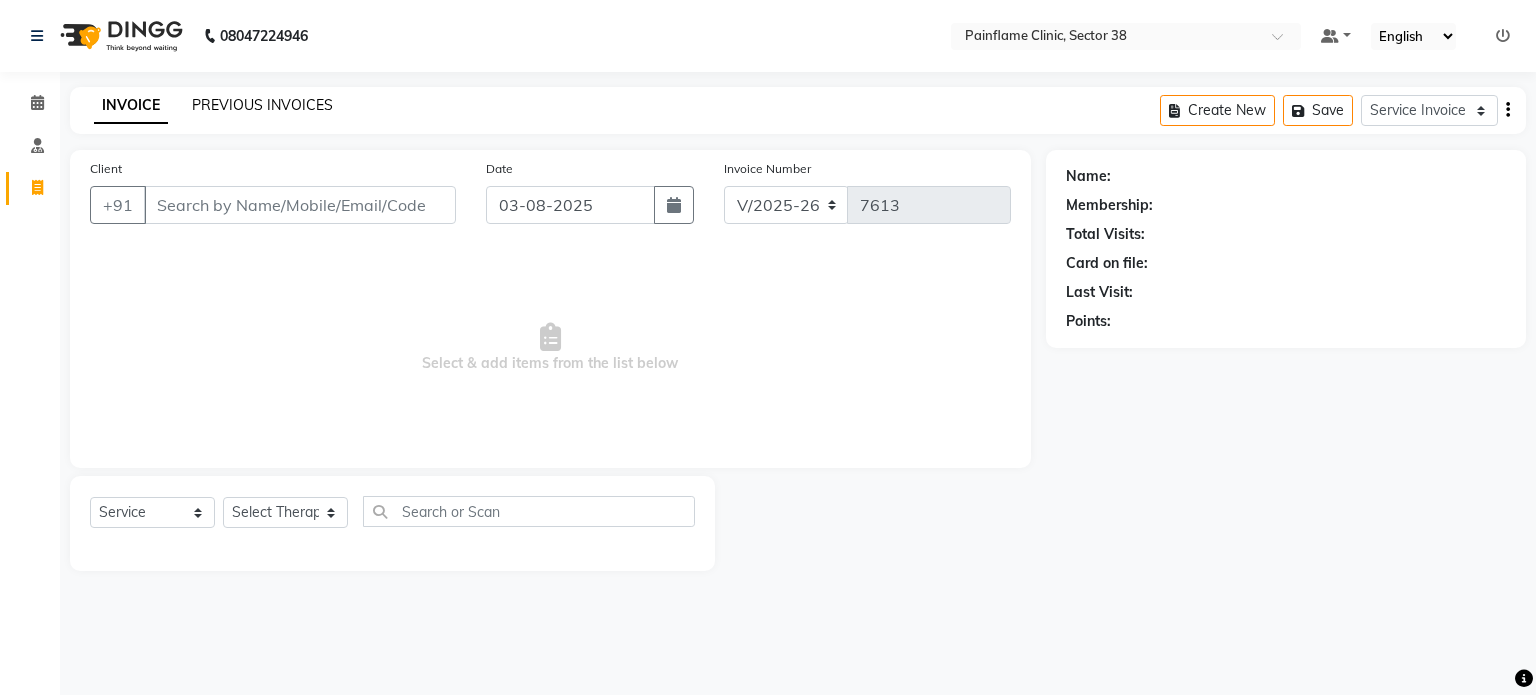 click on "PREVIOUS INVOICES" 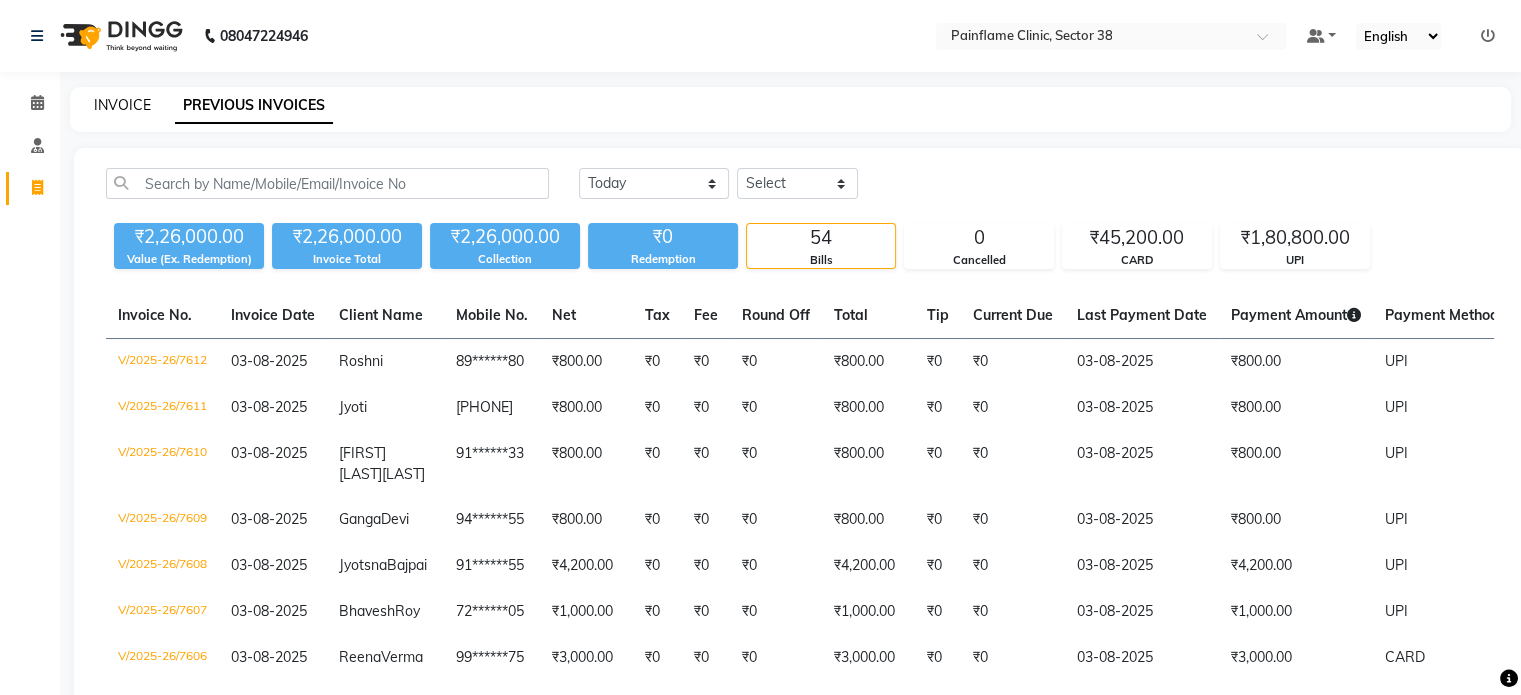 click on "INVOICE" 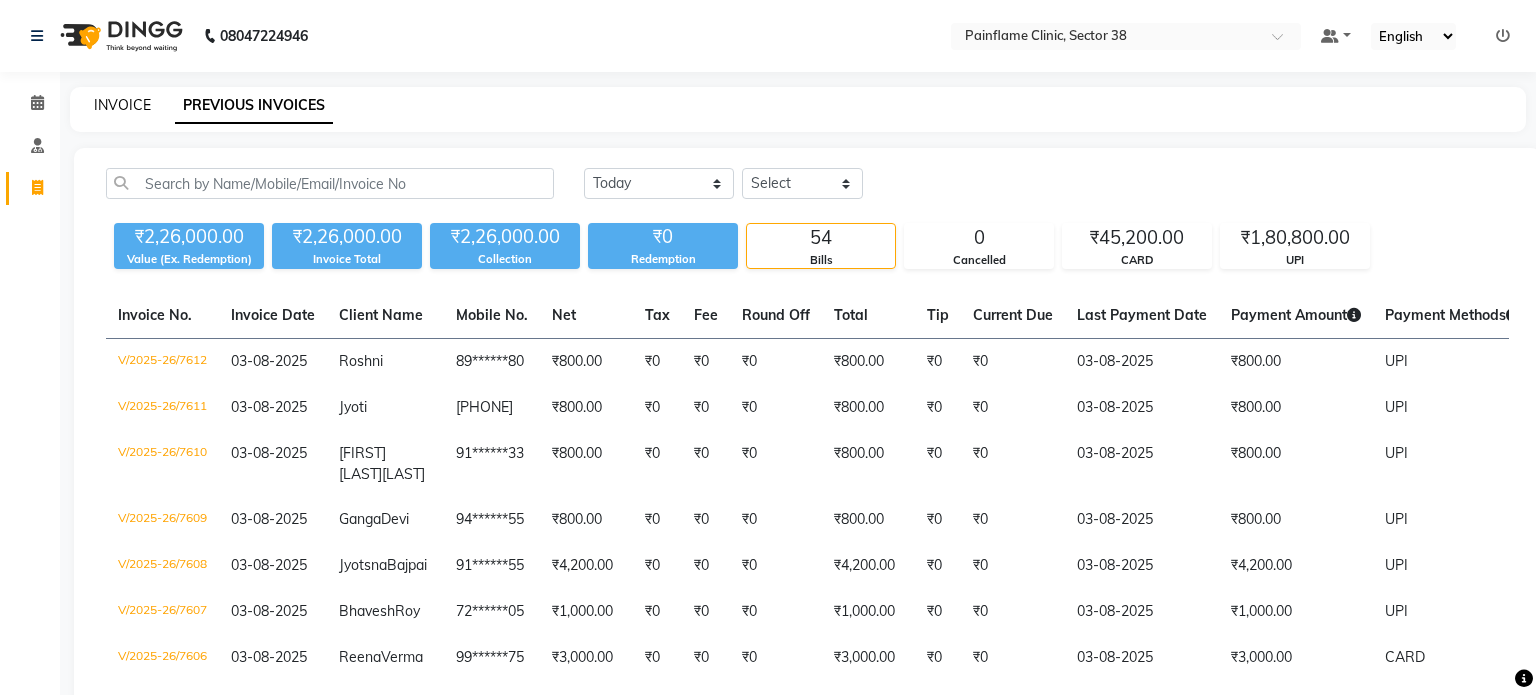 select on "3964" 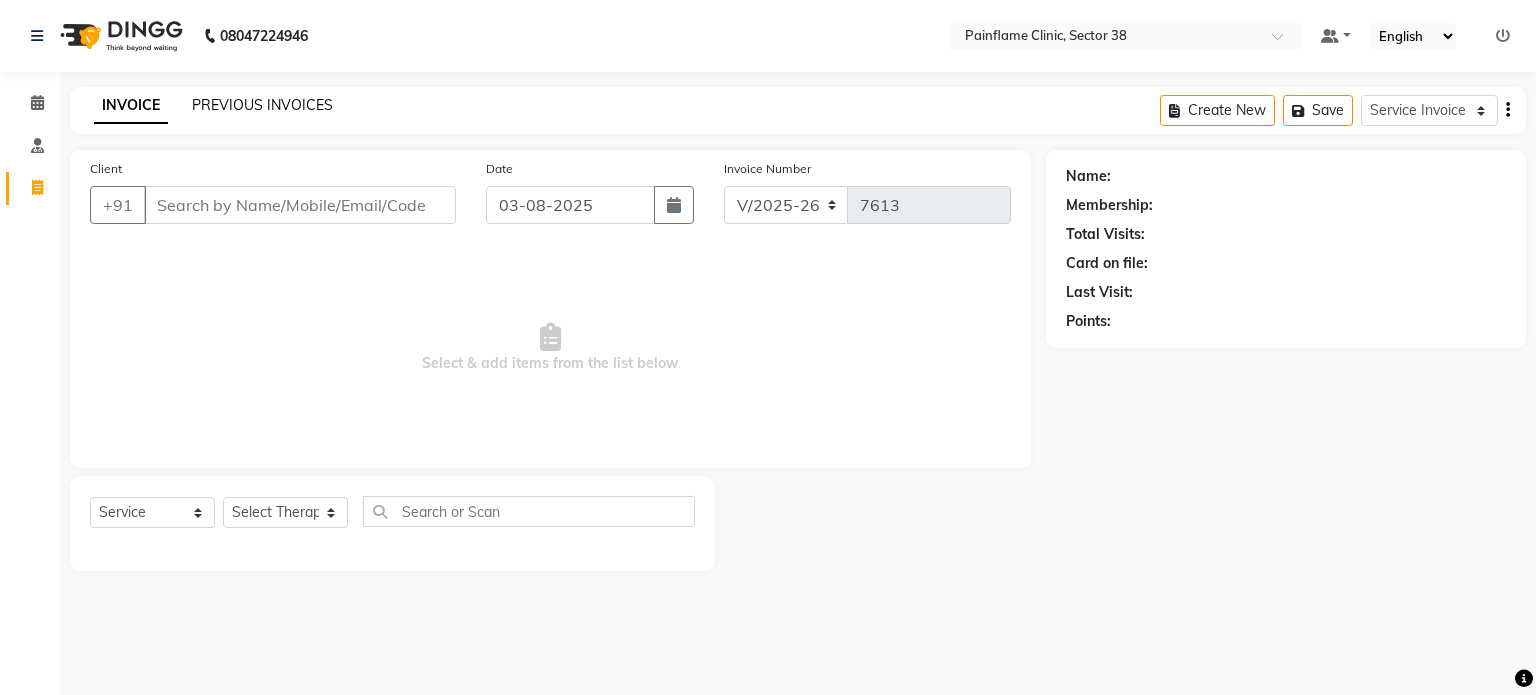 click on "PREVIOUS INVOICES" 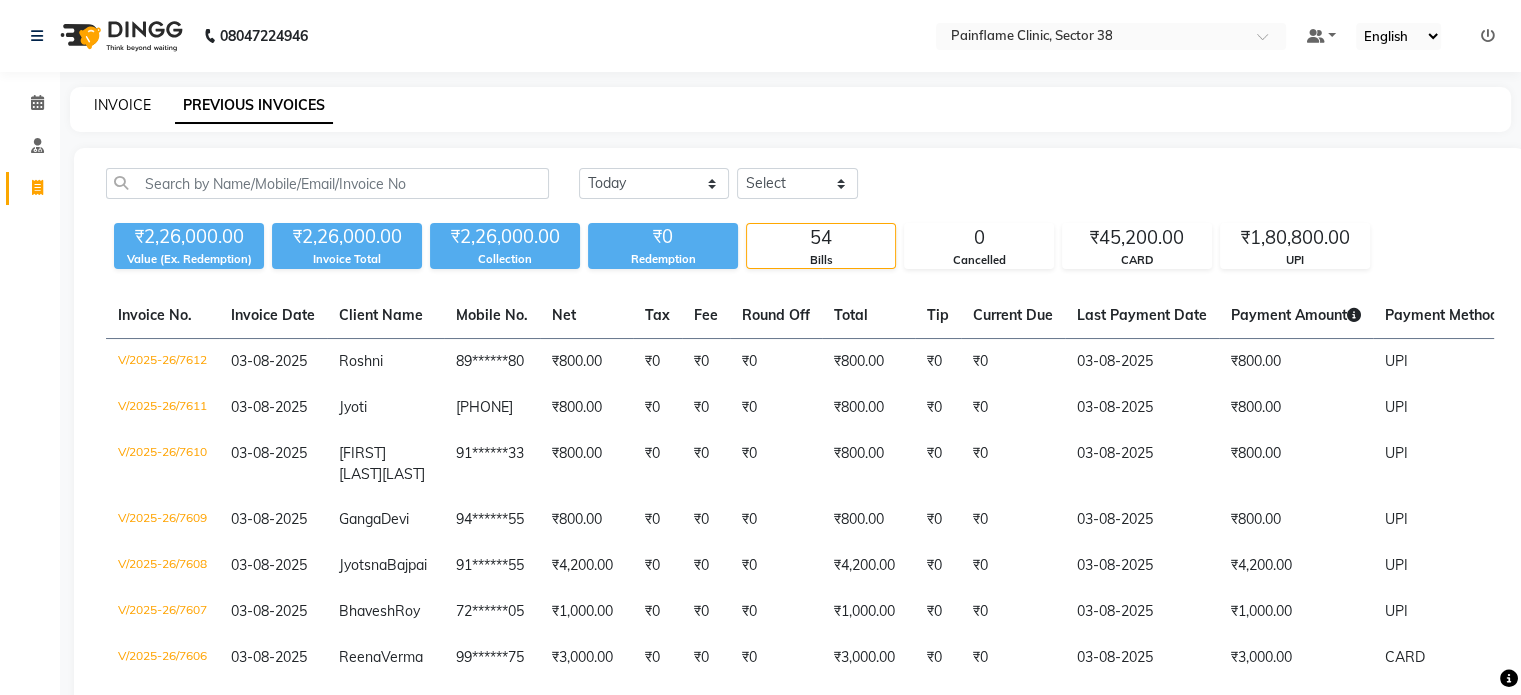 click on "INVOICE" 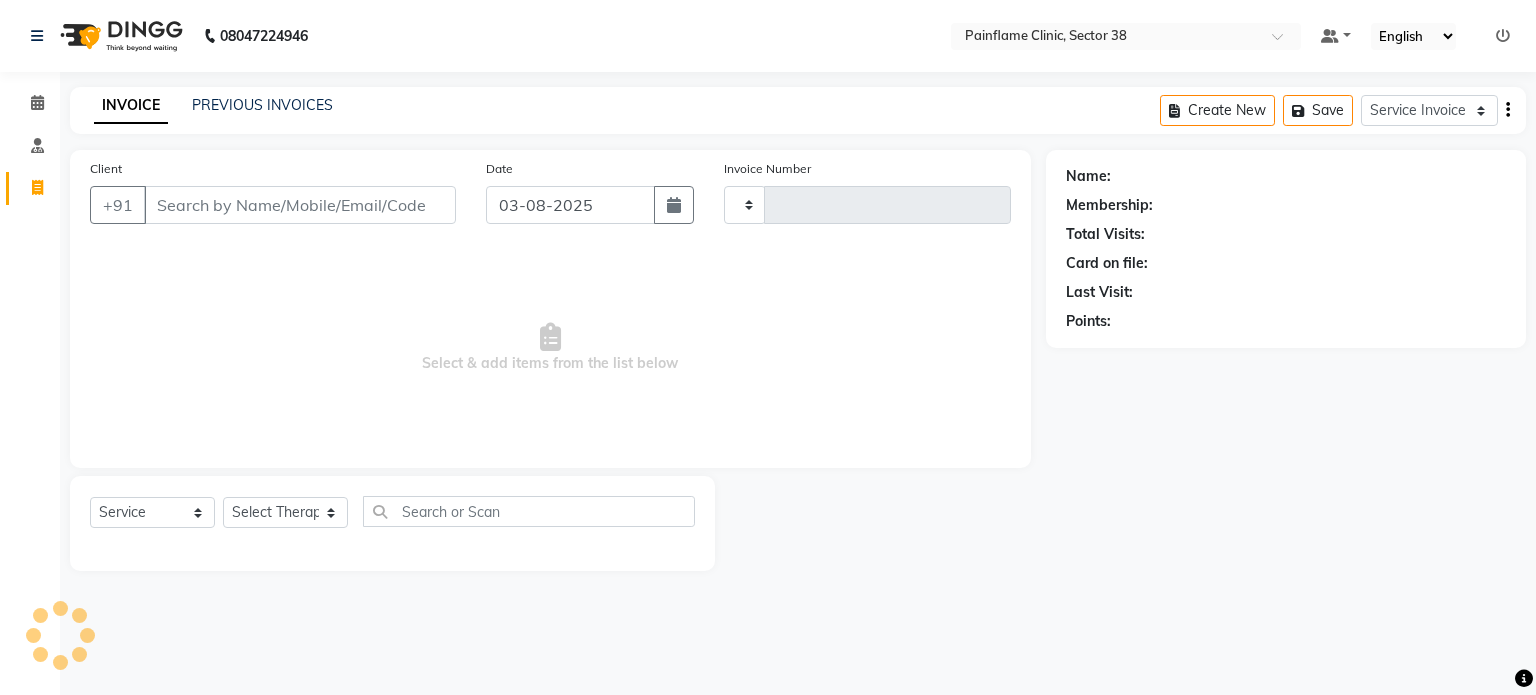 type on "7613" 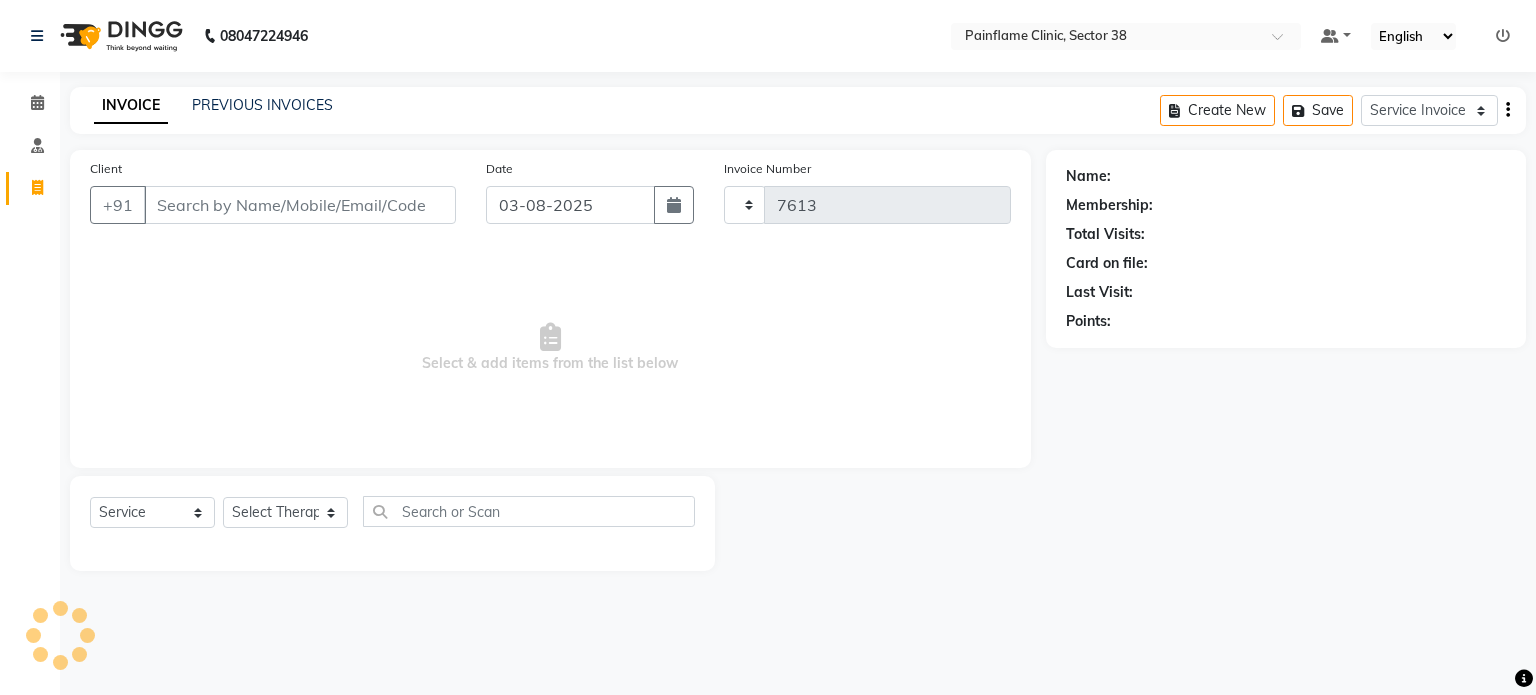 select on "3964" 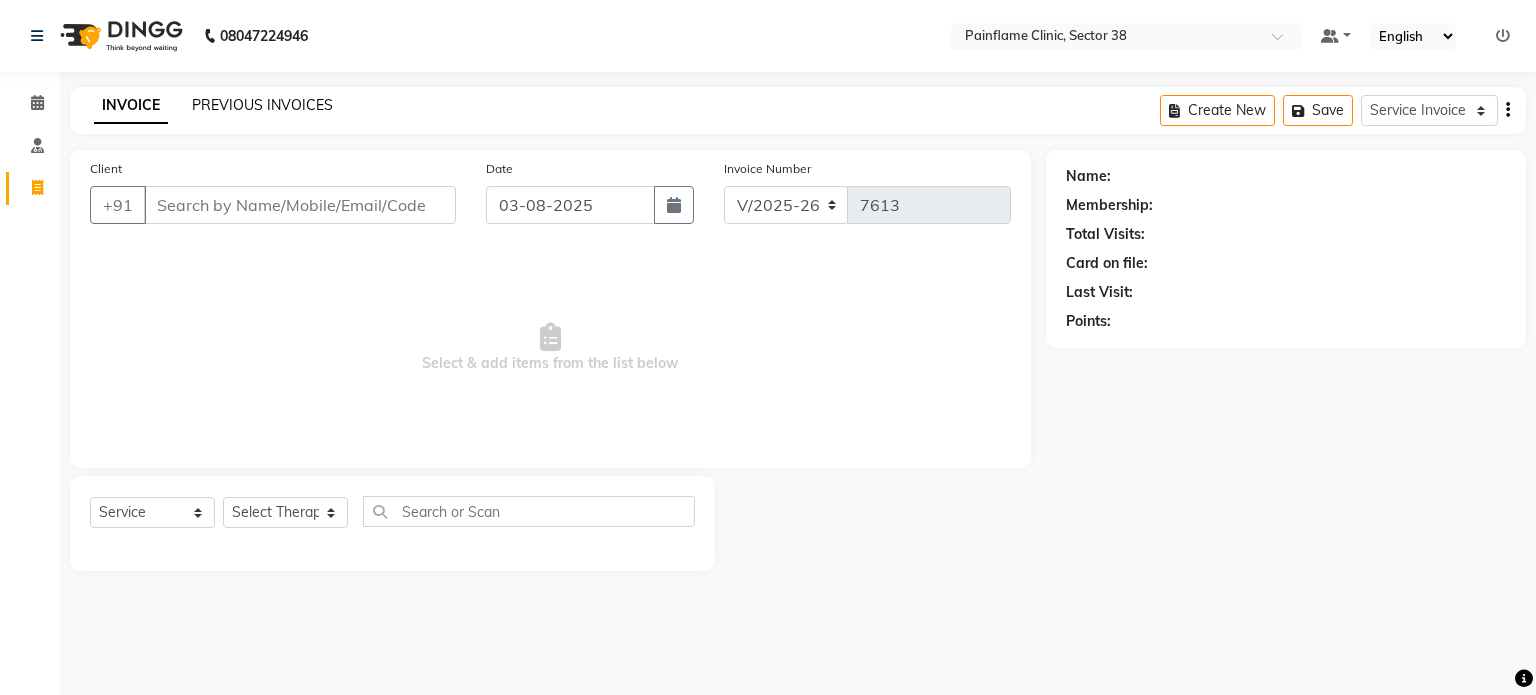 click on "PREVIOUS INVOICES" 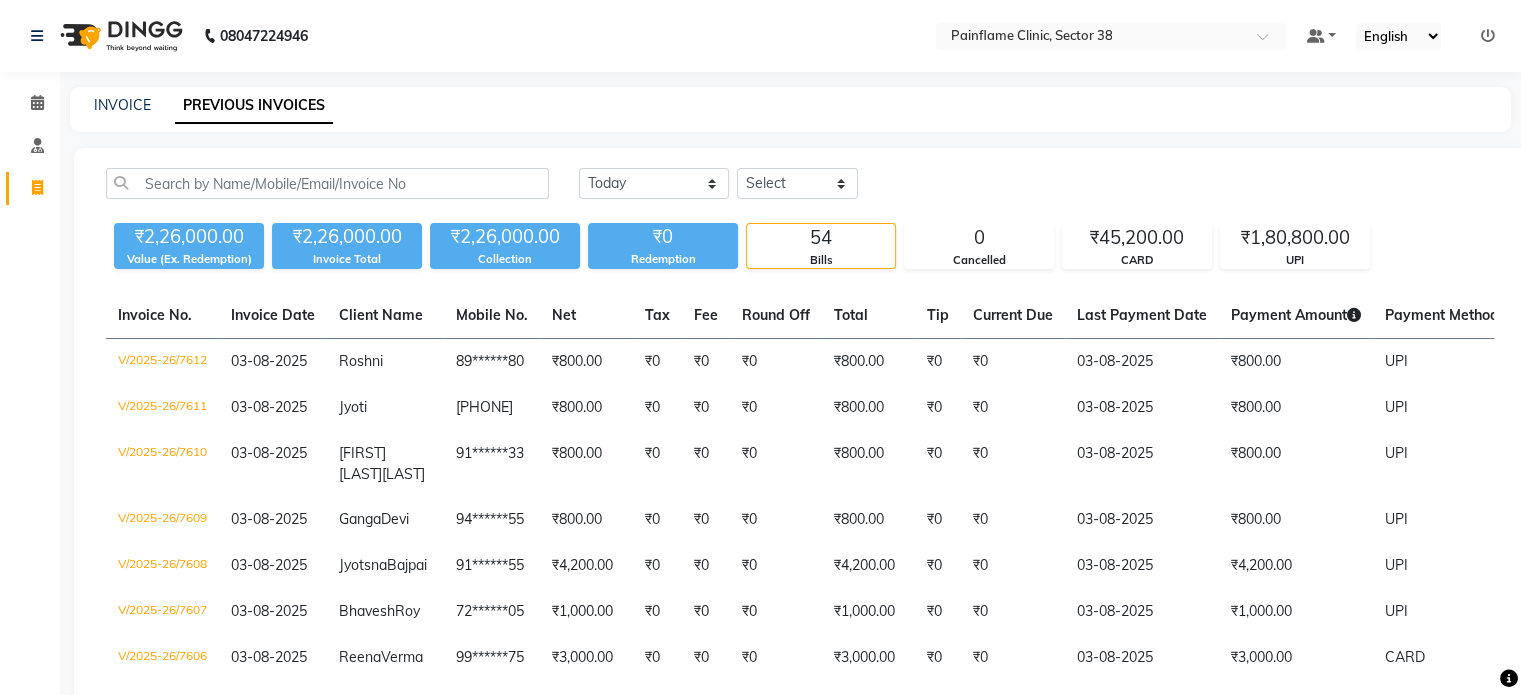 click on "INVOICE" 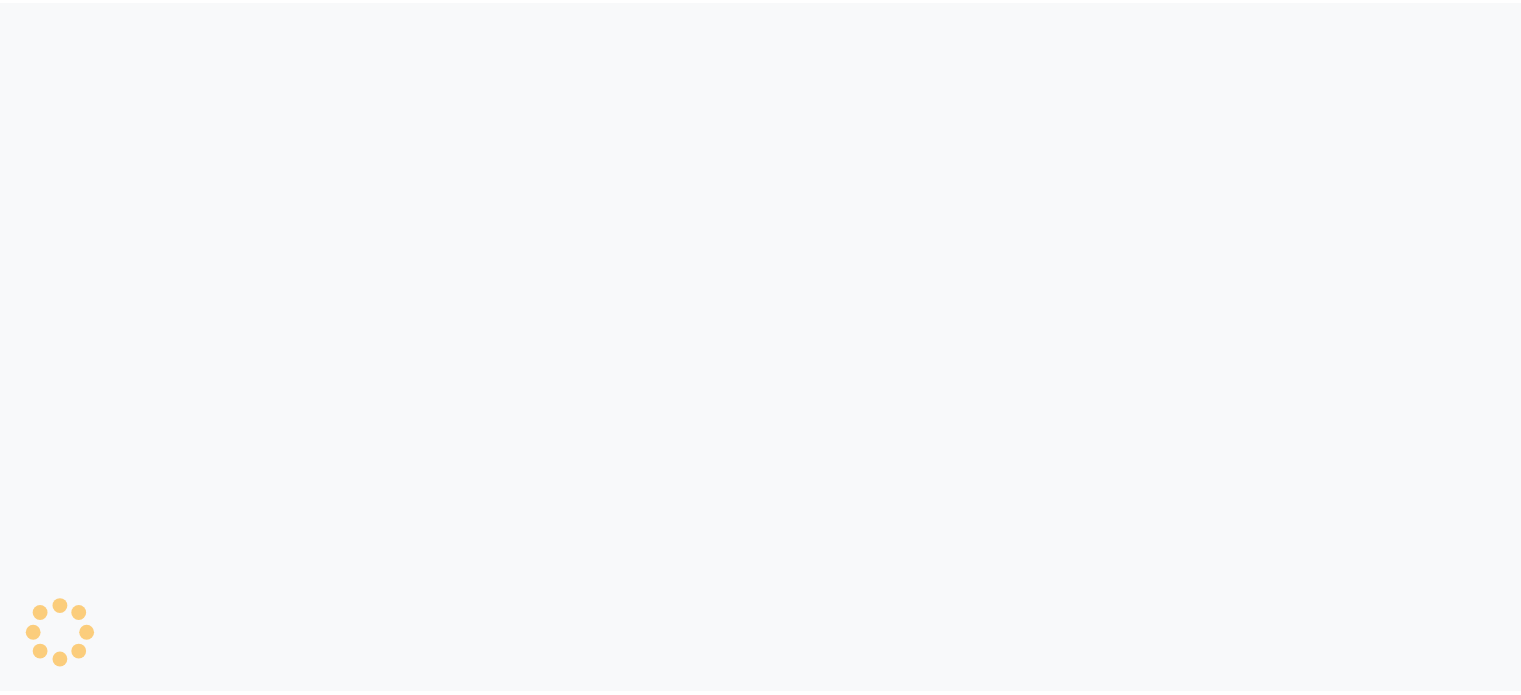 scroll, scrollTop: 0, scrollLeft: 0, axis: both 